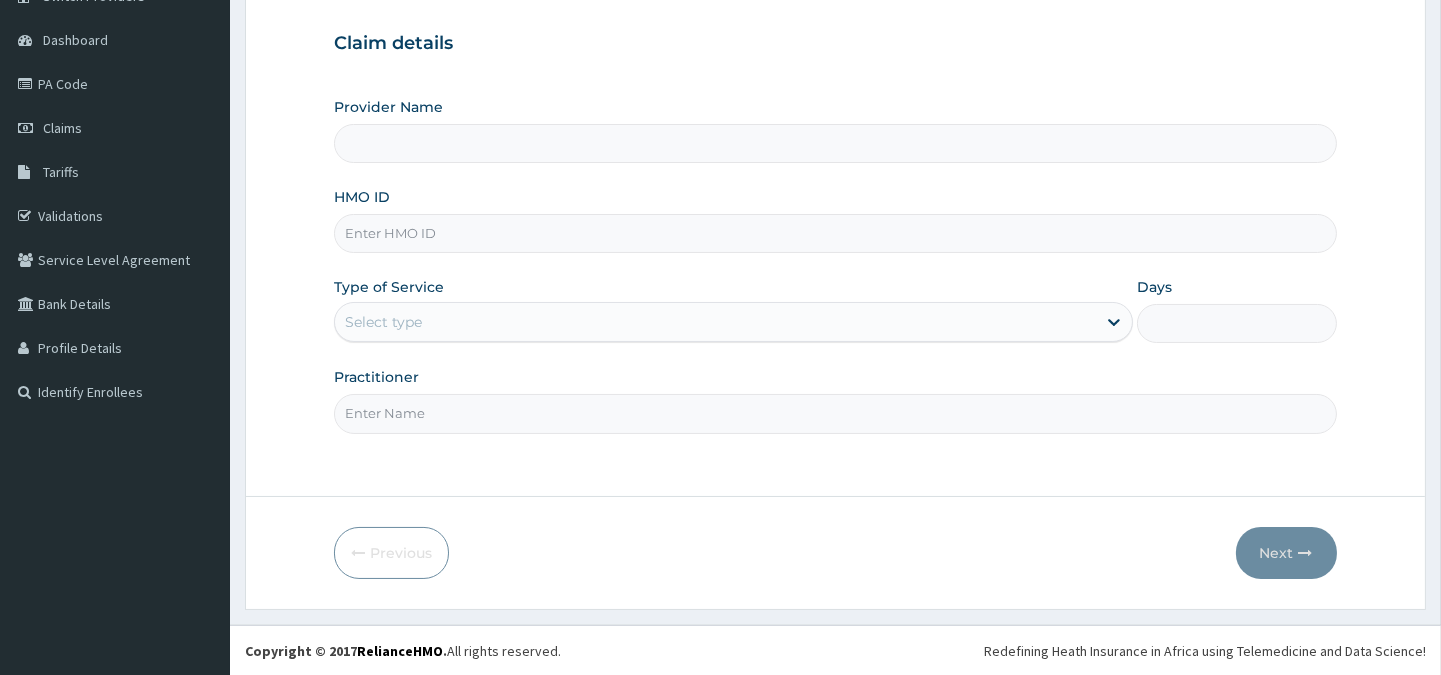 scroll, scrollTop: 178, scrollLeft: 0, axis: vertical 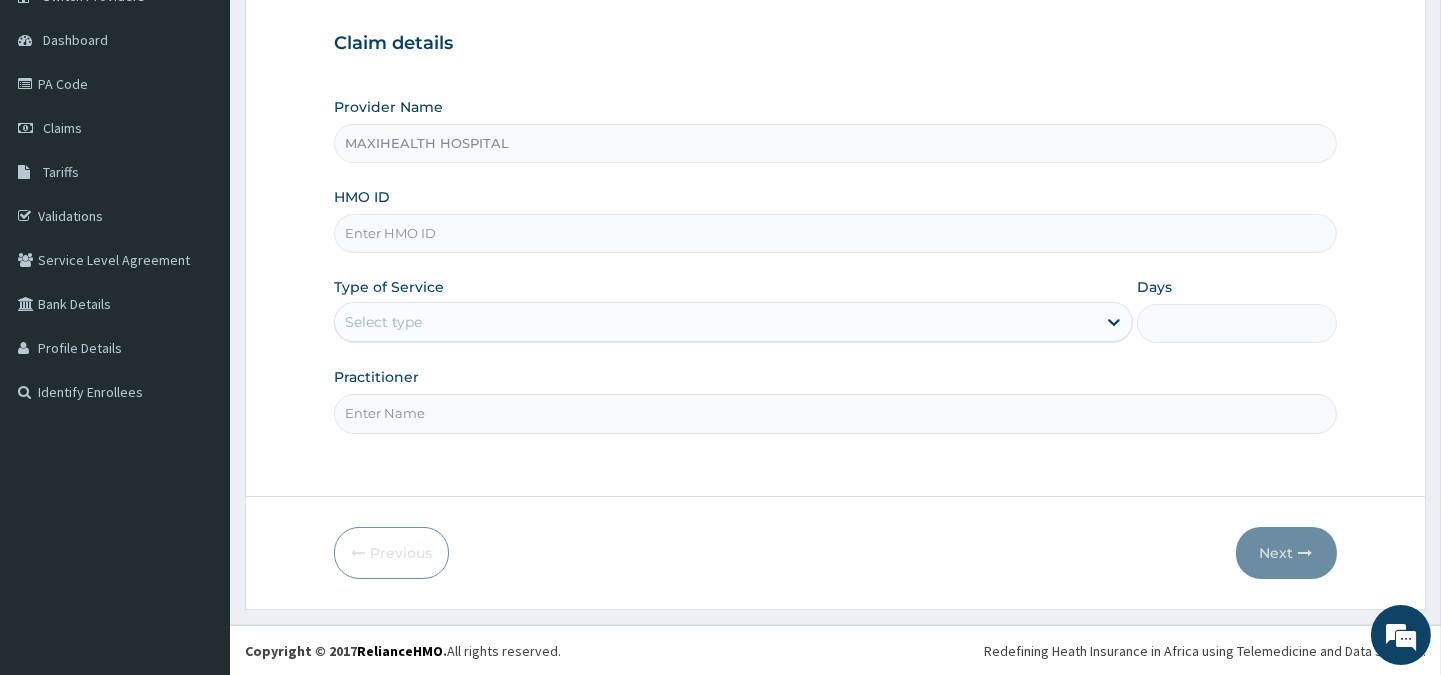 click on "HMO ID" at bounding box center [835, 233] 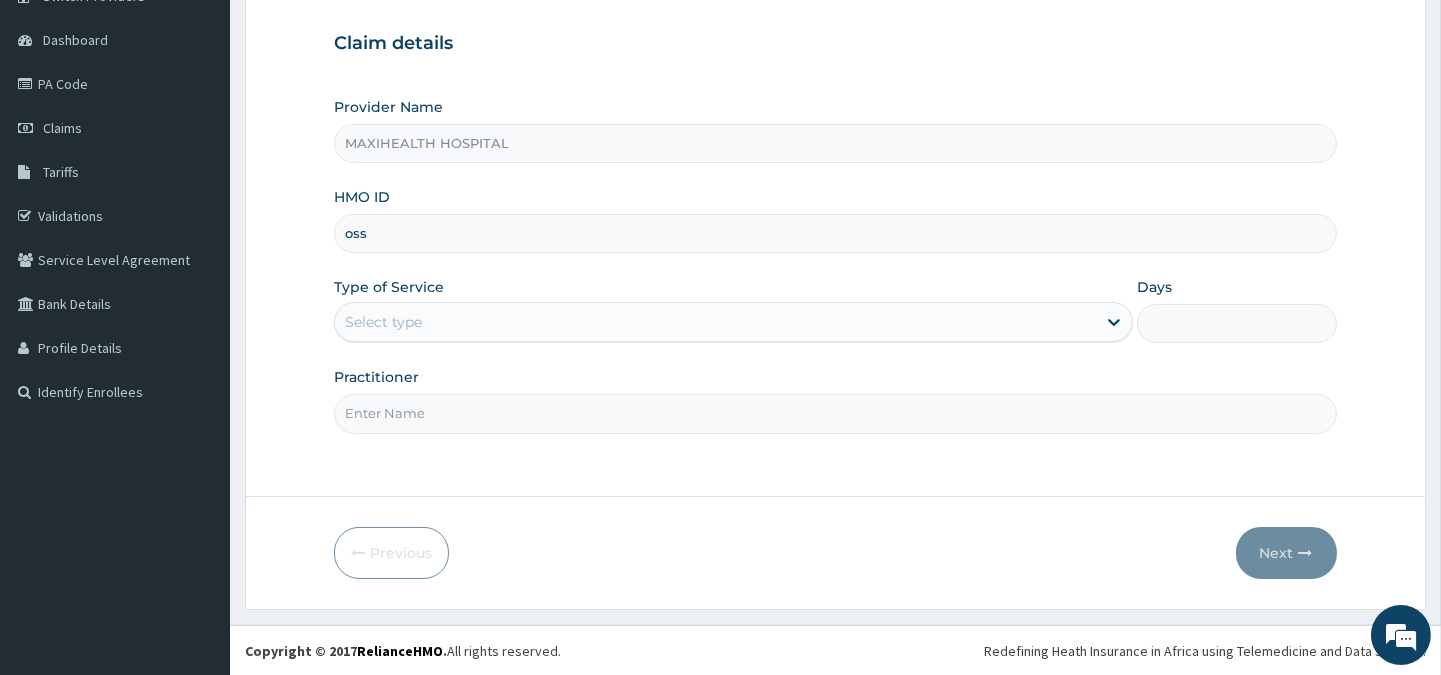 type on "OSS/[NUMBER]/C" 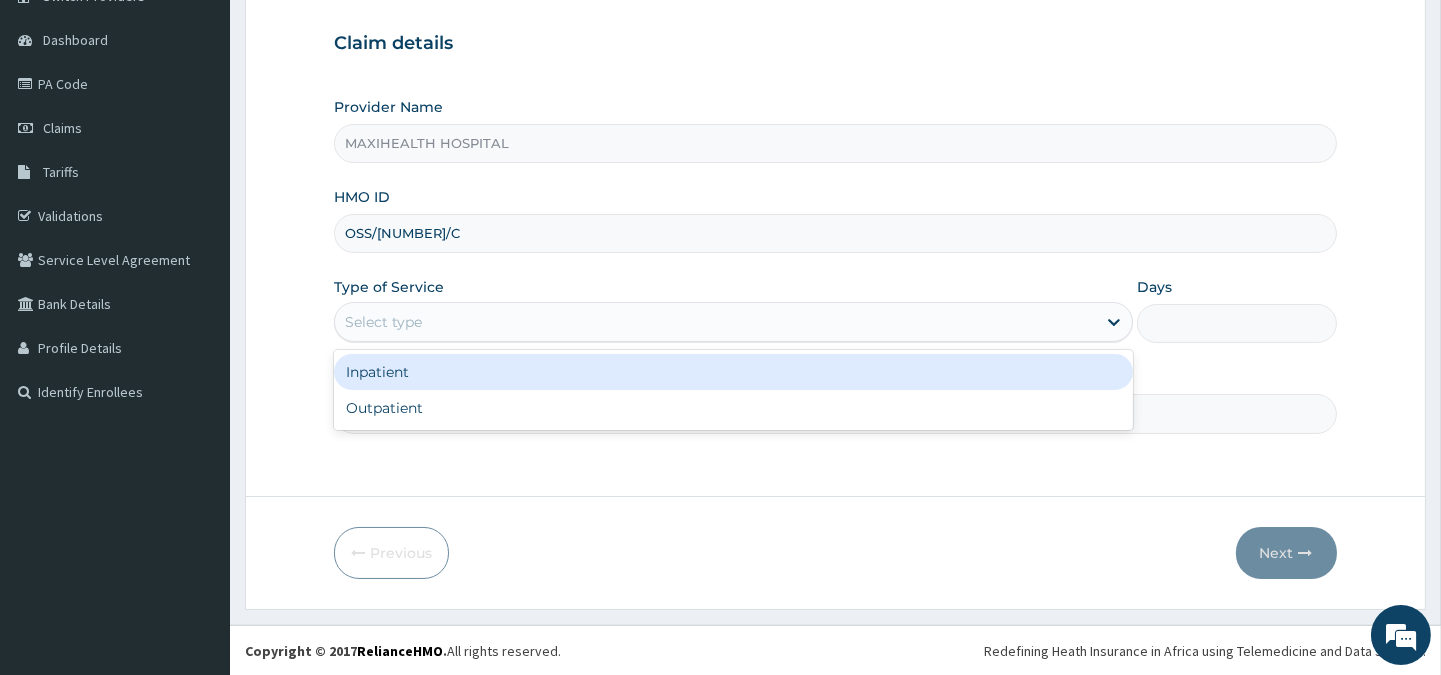 click on "Select type" at bounding box center (715, 322) 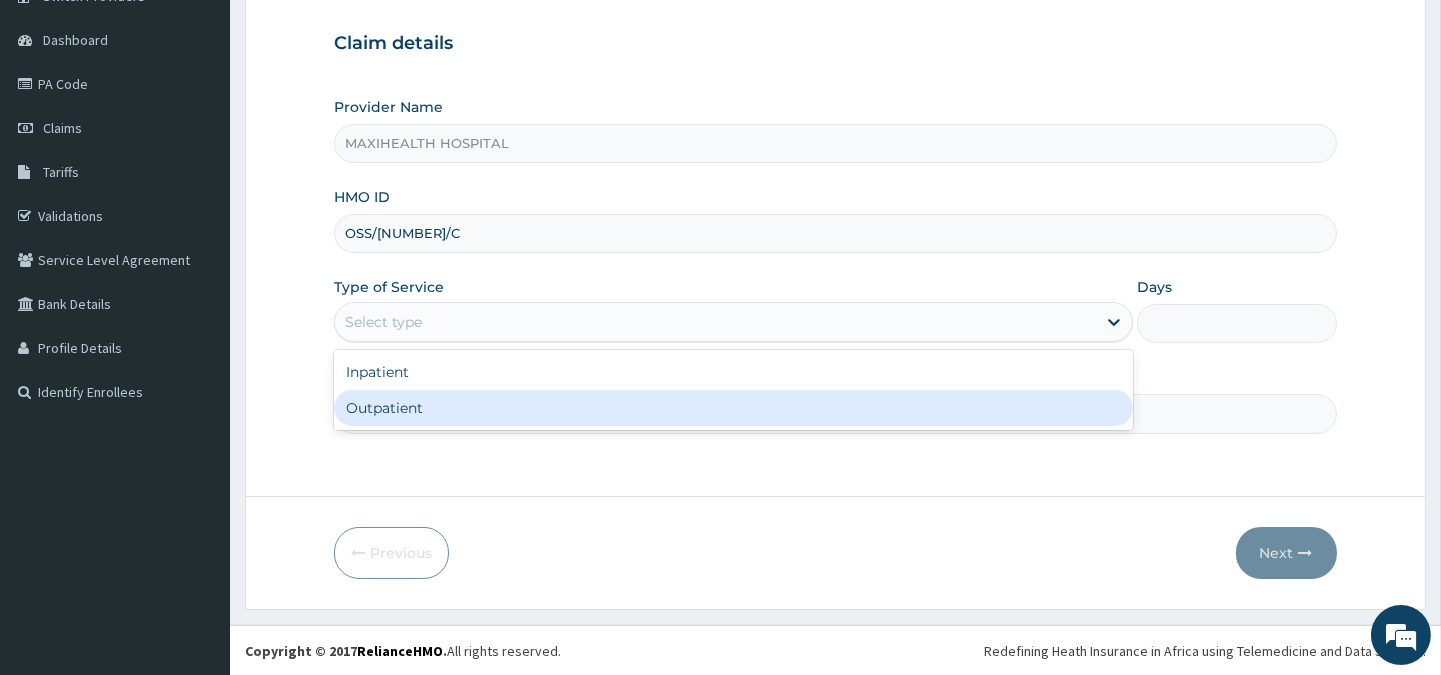 click on "Outpatient" at bounding box center [733, 408] 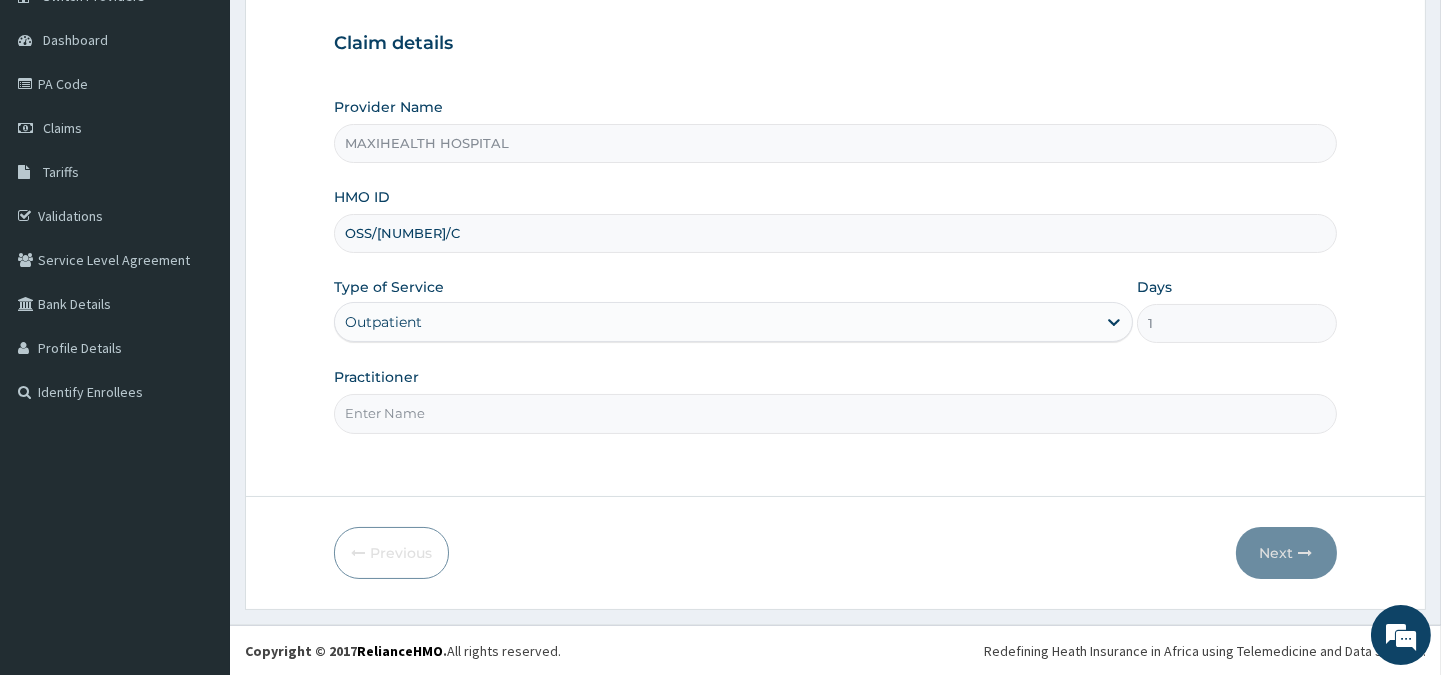 click on "Practitioner" at bounding box center (835, 413) 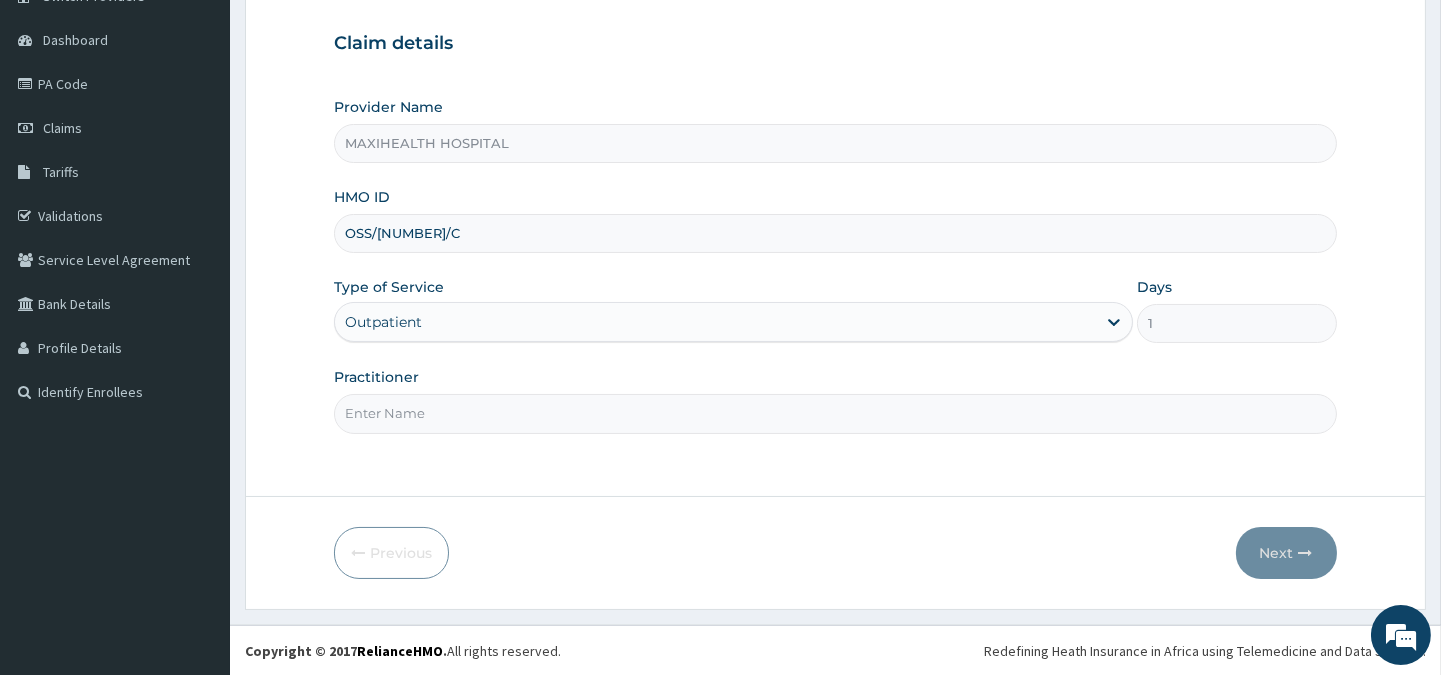 type on "DR. ADENIYI" 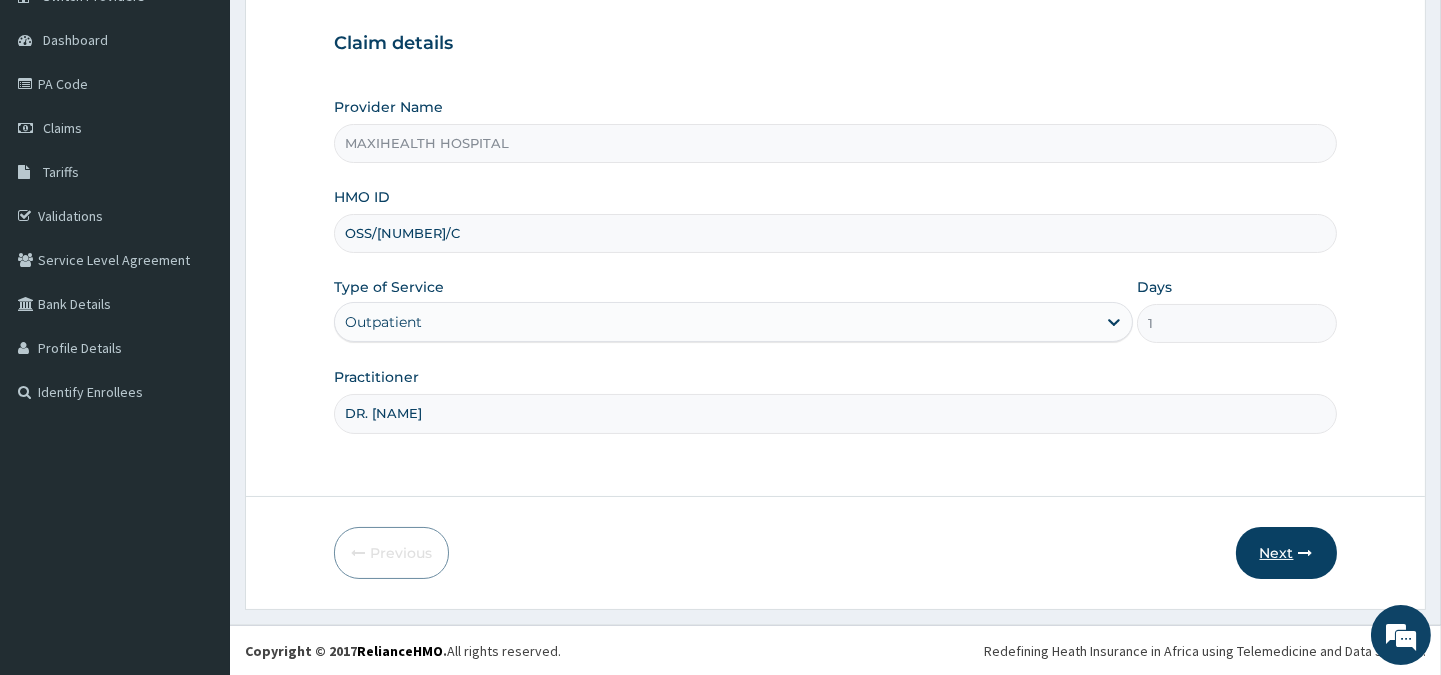 click on "Next" at bounding box center [1286, 553] 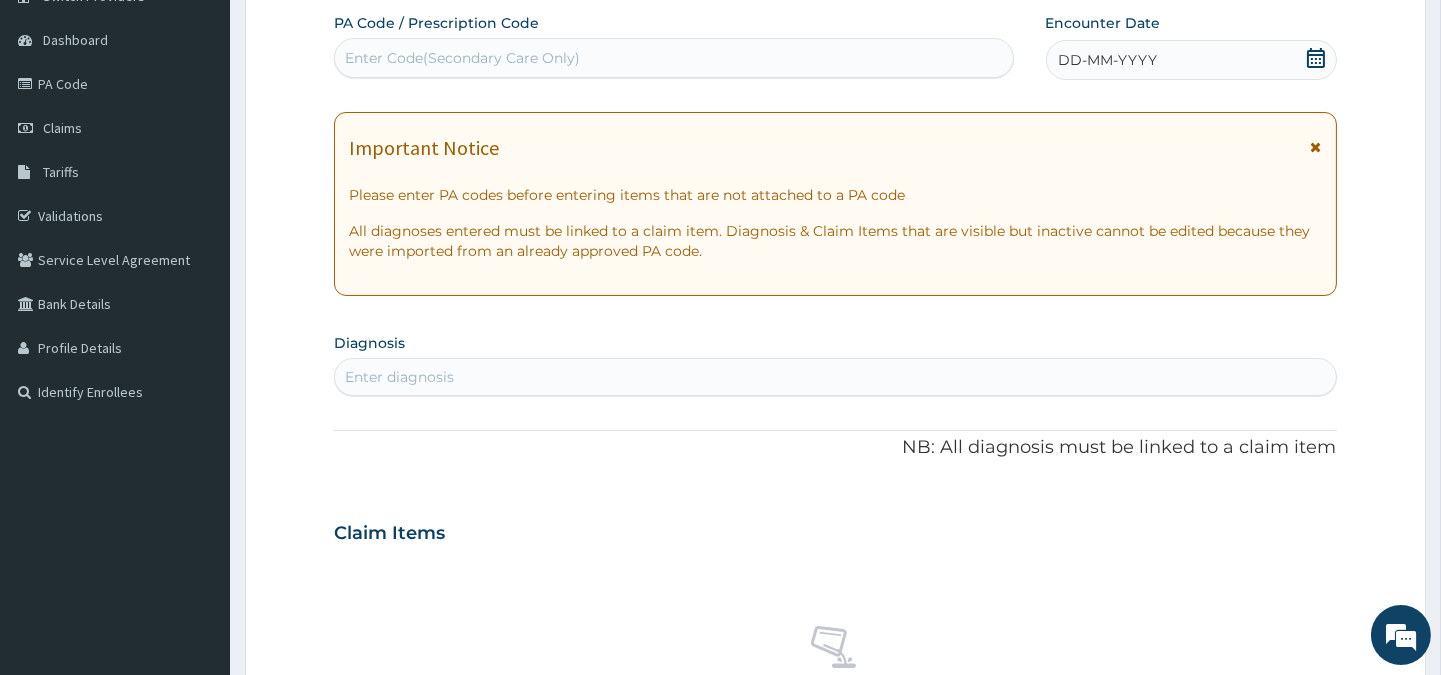 click on "DD-MM-YYYY" at bounding box center (1108, 60) 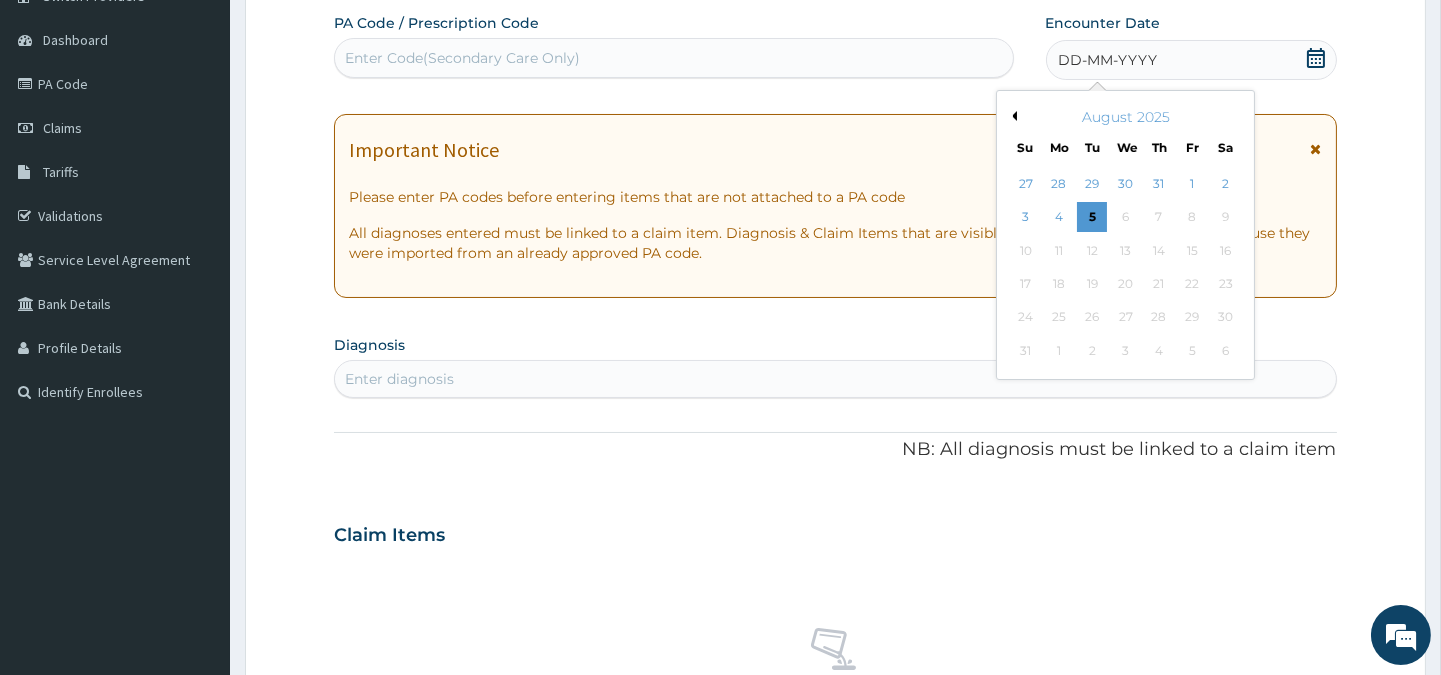 click on "Previous Month" at bounding box center [1012, 116] 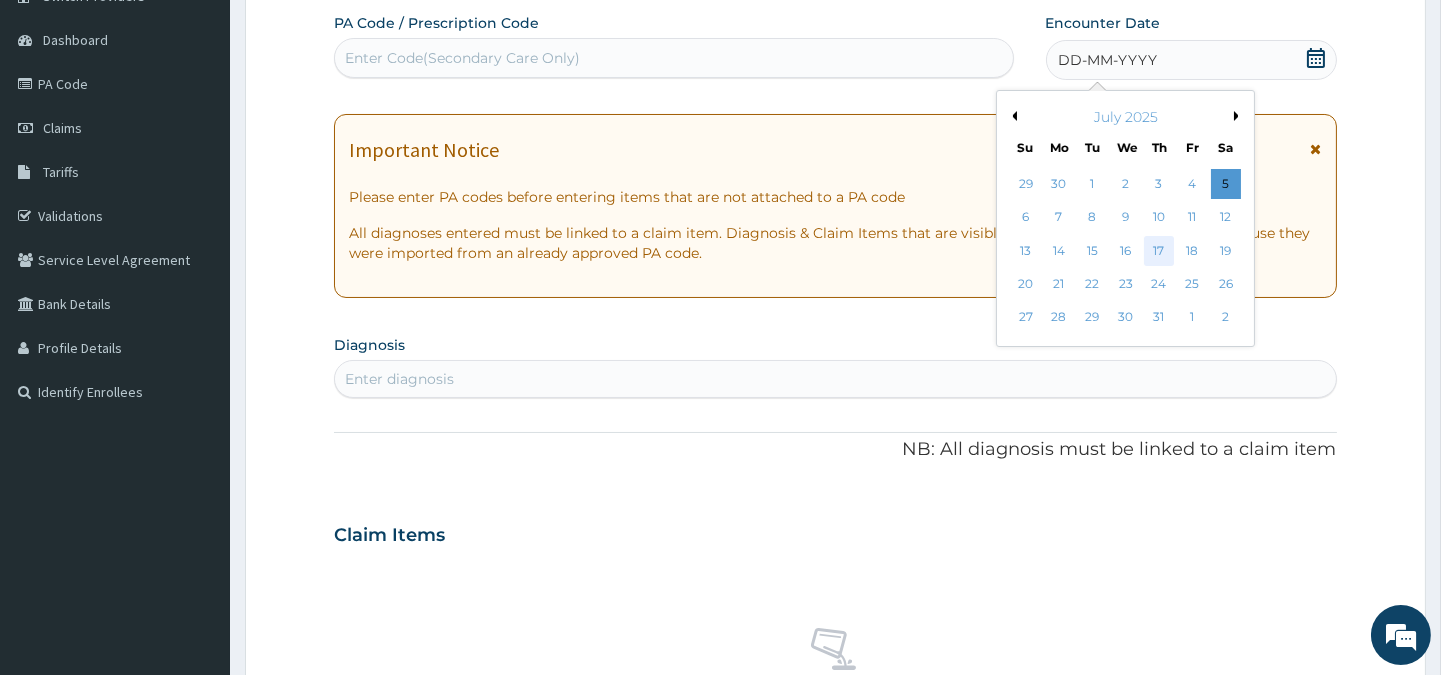 click on "17" at bounding box center (1158, 251) 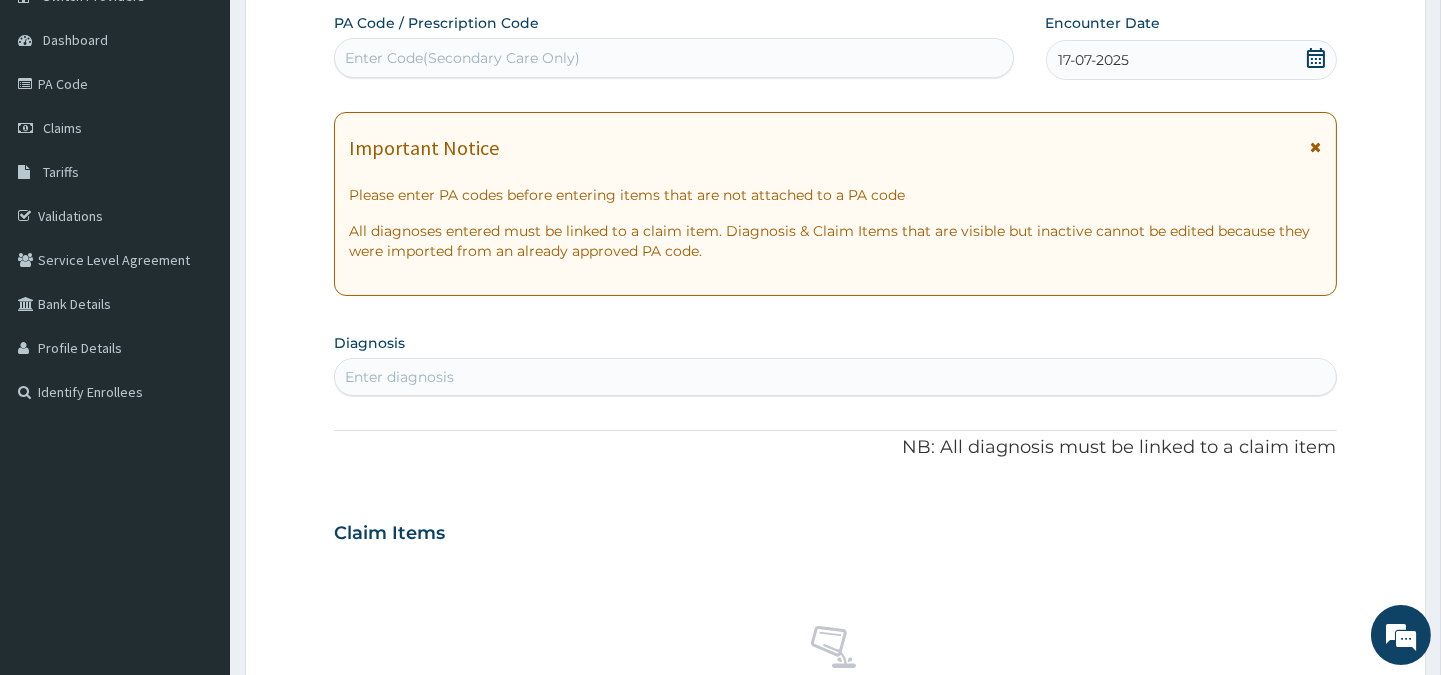 click on "Enter diagnosis" at bounding box center [399, 377] 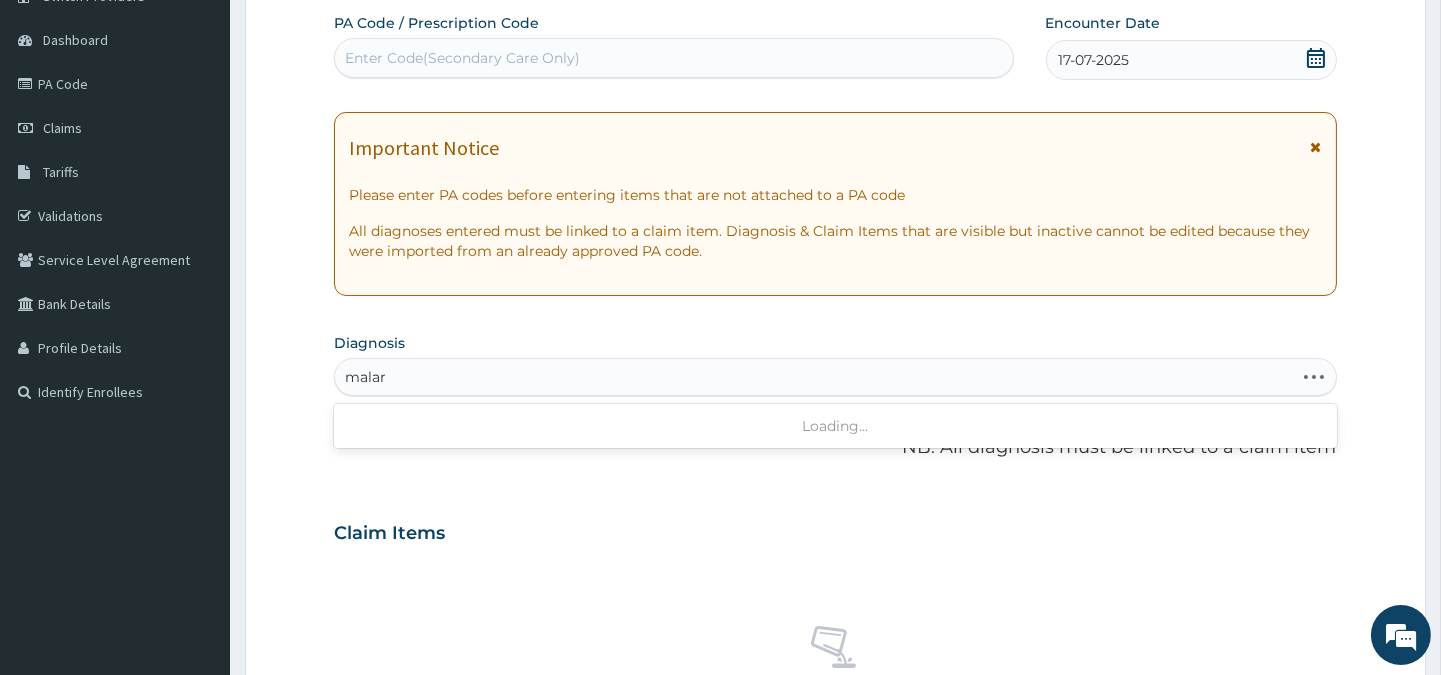 type on "malari" 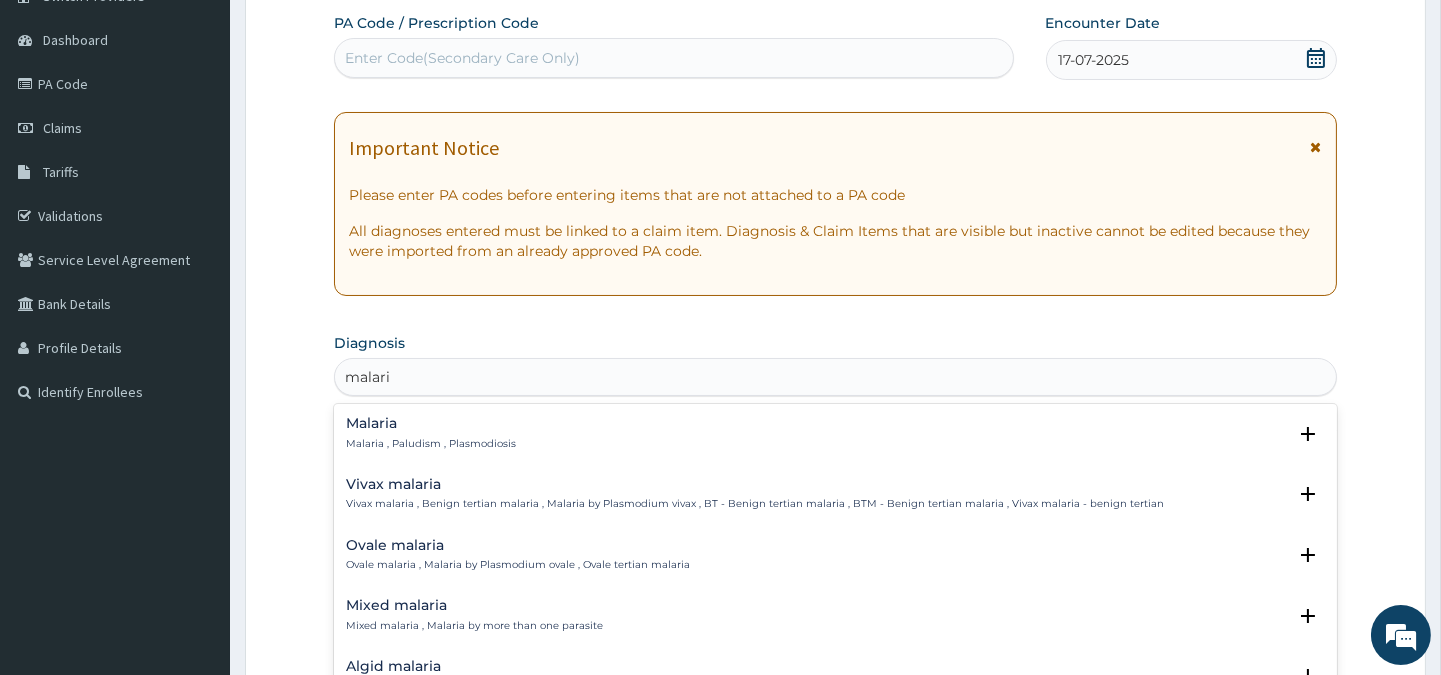 click on "Malaria Malaria , Paludism , Plasmodiosis" at bounding box center [431, 433] 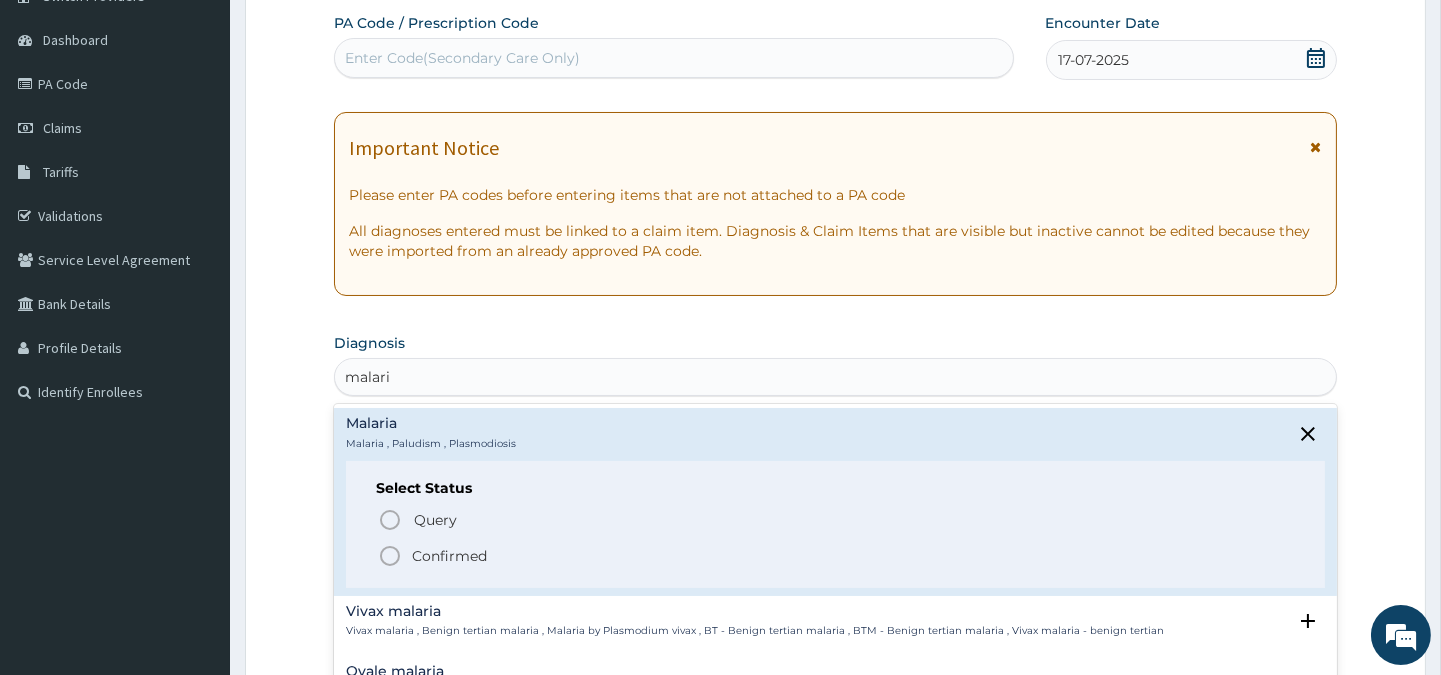 click 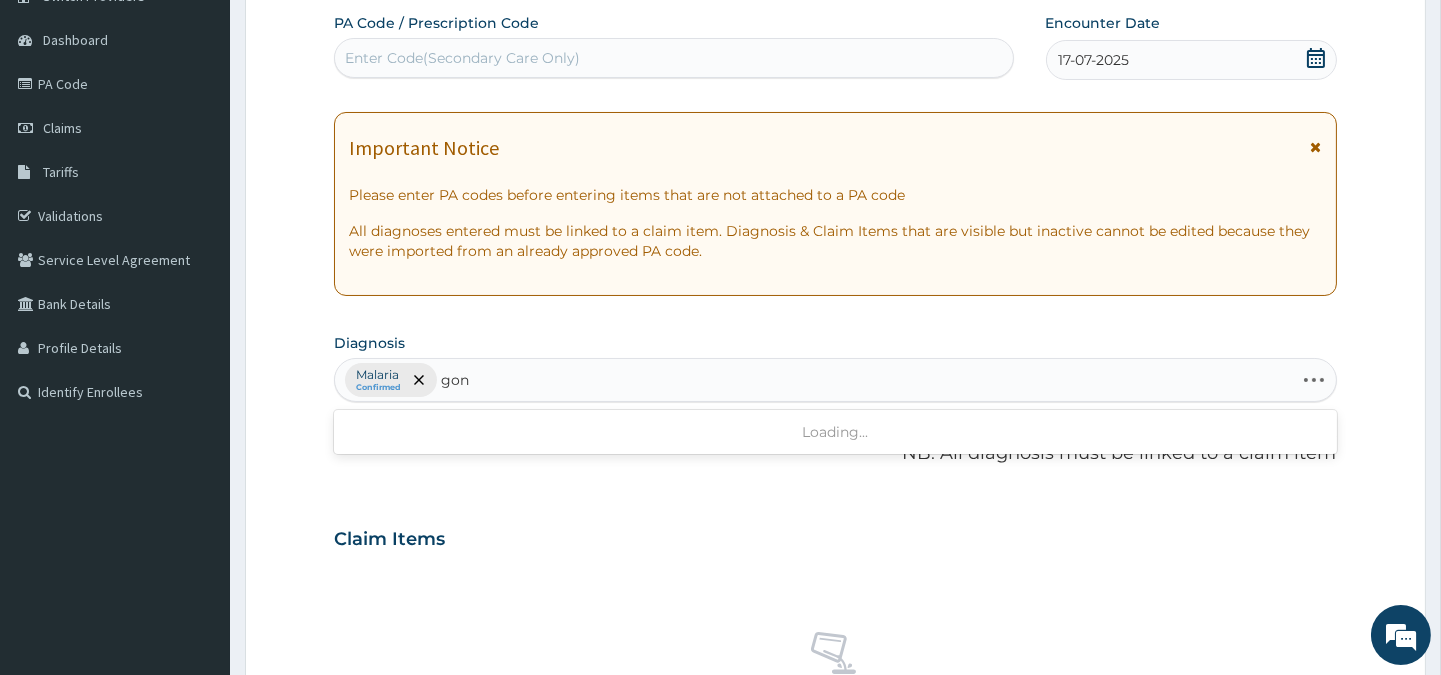 type on "gono" 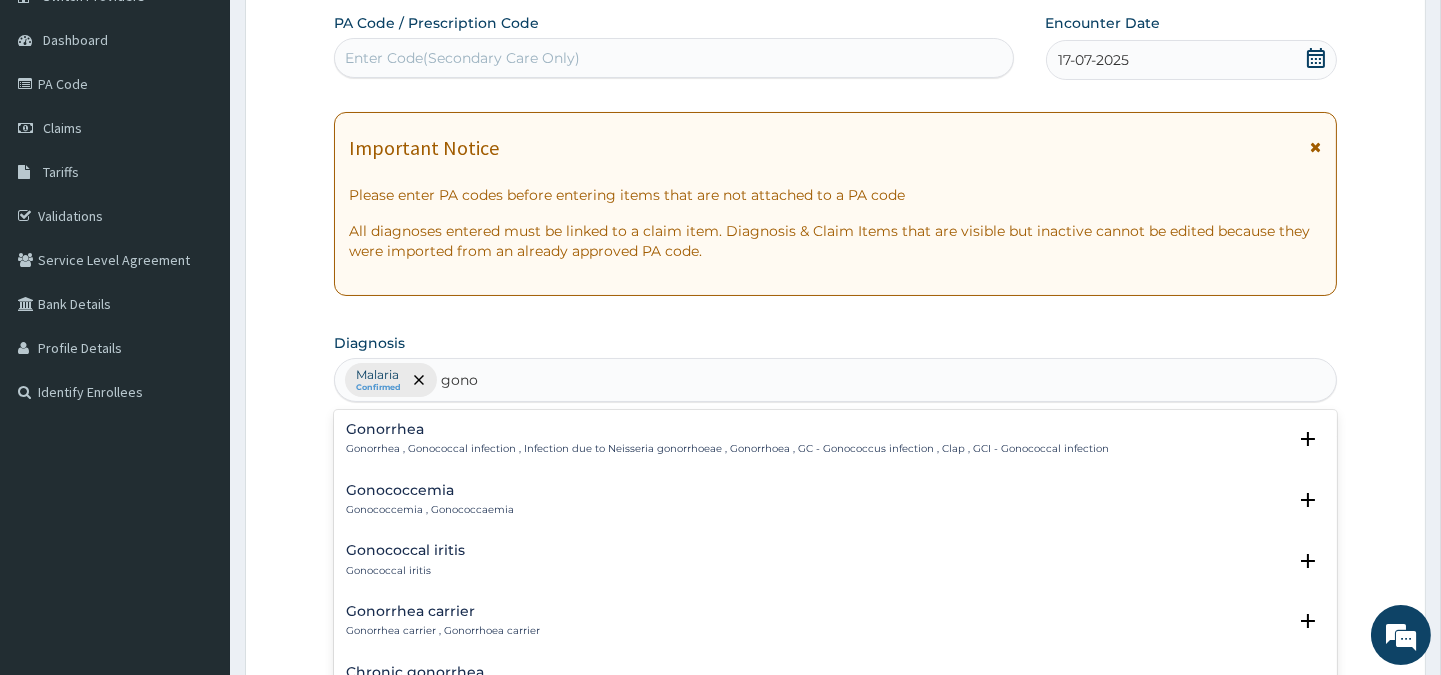 click on "Gonorrhea" at bounding box center [727, 429] 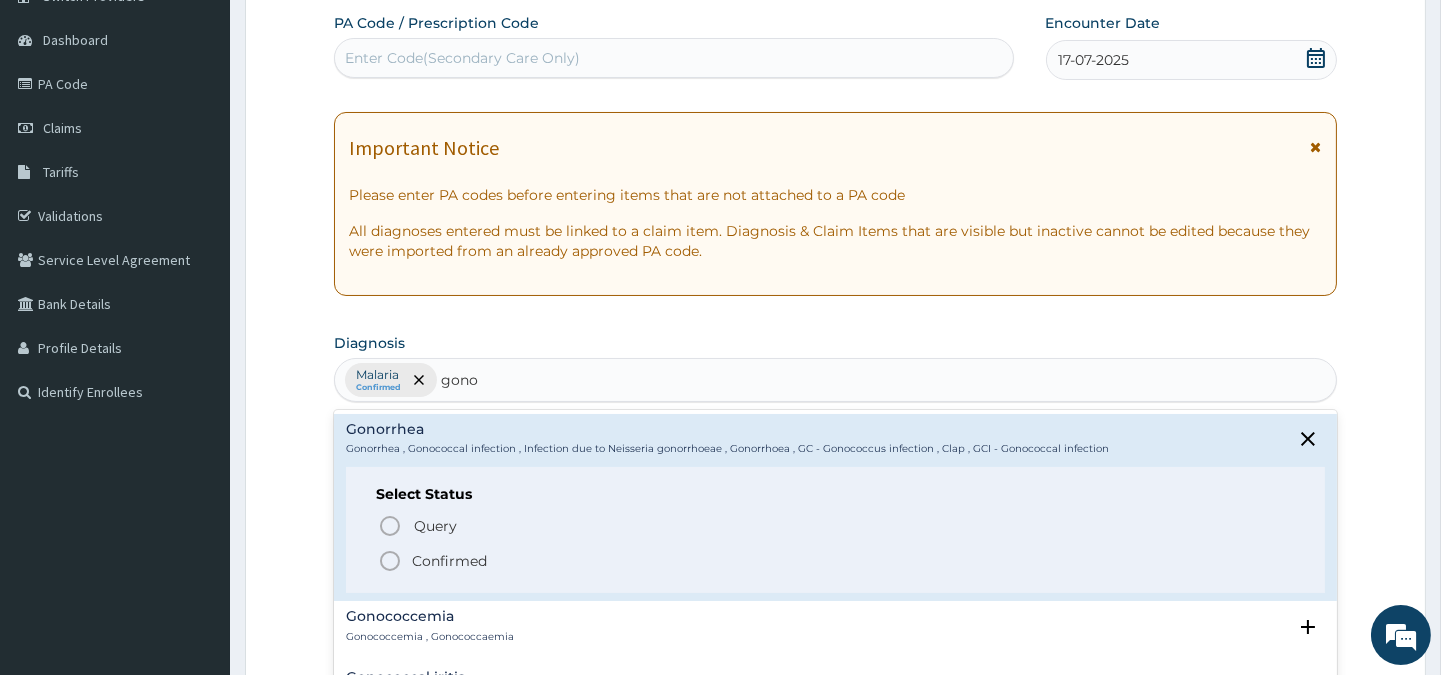 click 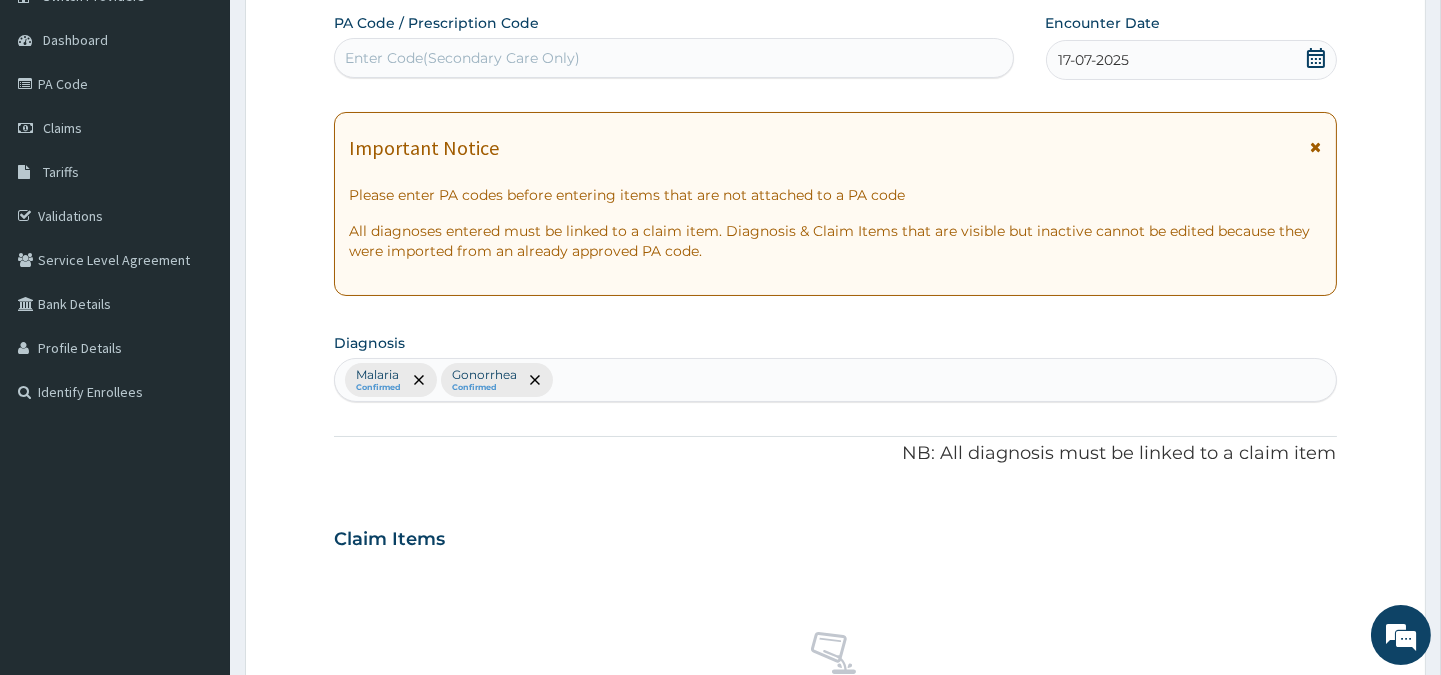click on "Claim Items" at bounding box center [389, 540] 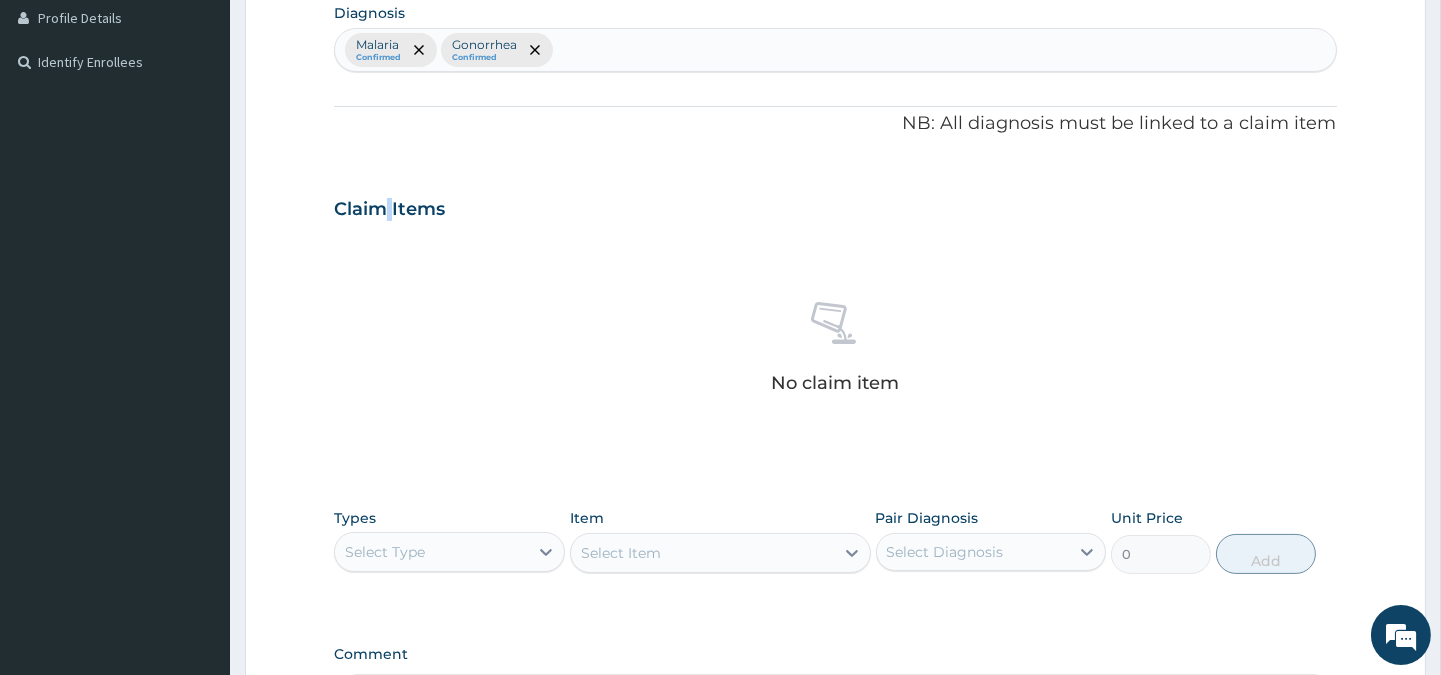 scroll, scrollTop: 510, scrollLeft: 0, axis: vertical 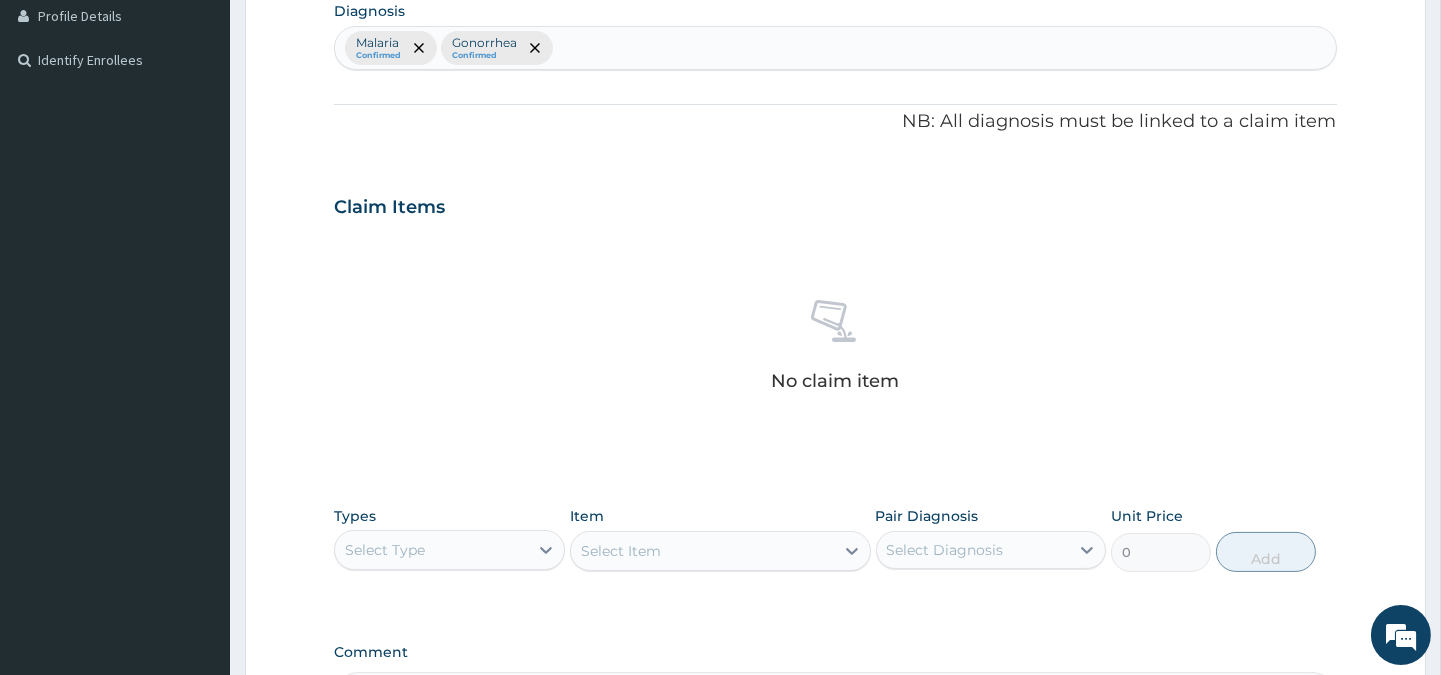 click on "Malaria Confirmed Gonorrhea Confirmed" at bounding box center (835, 48) 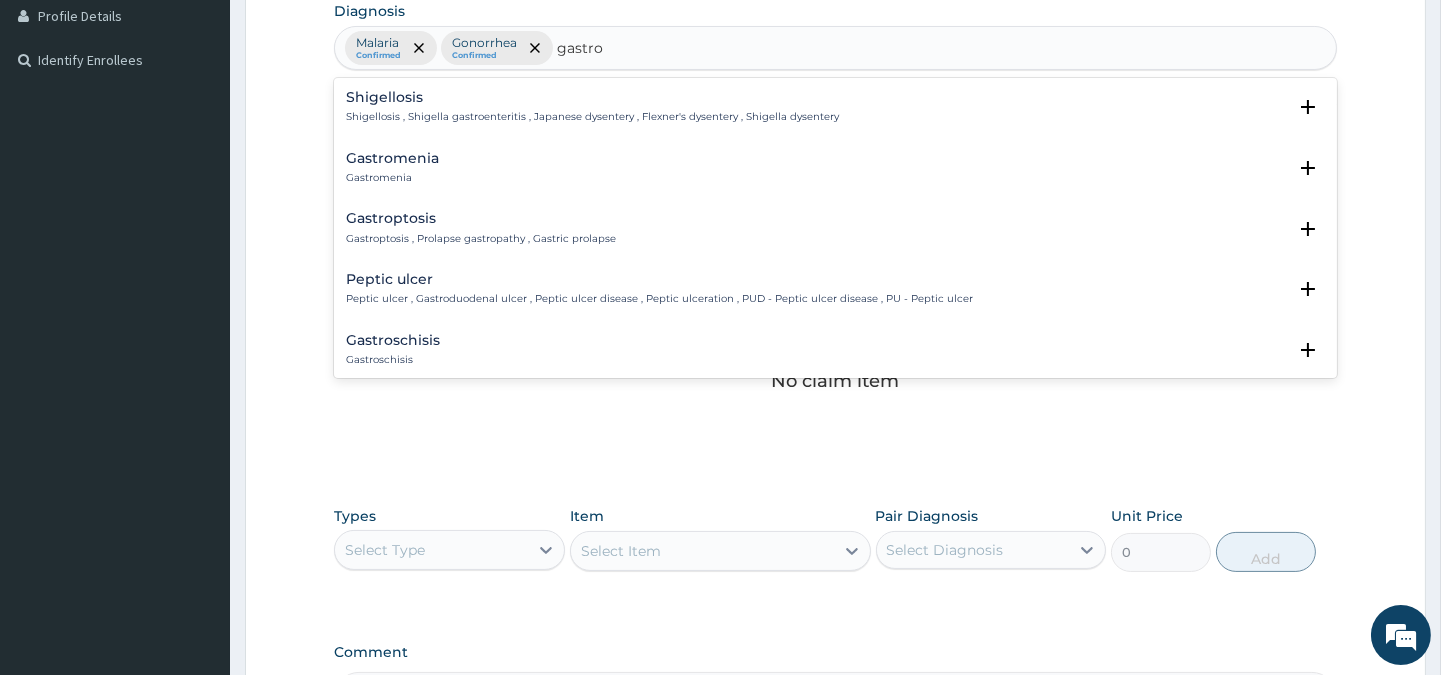 type on "gastroe" 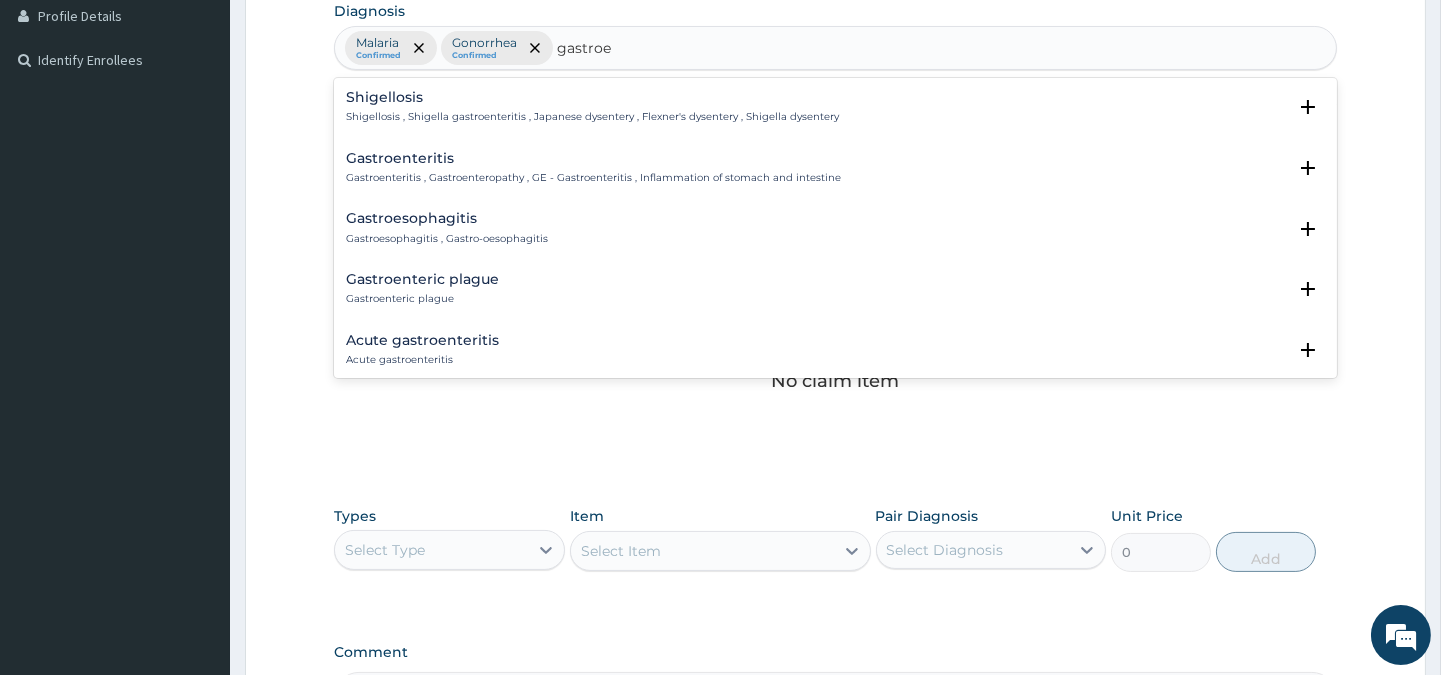 click on "Gastroenteritis" at bounding box center (593, 158) 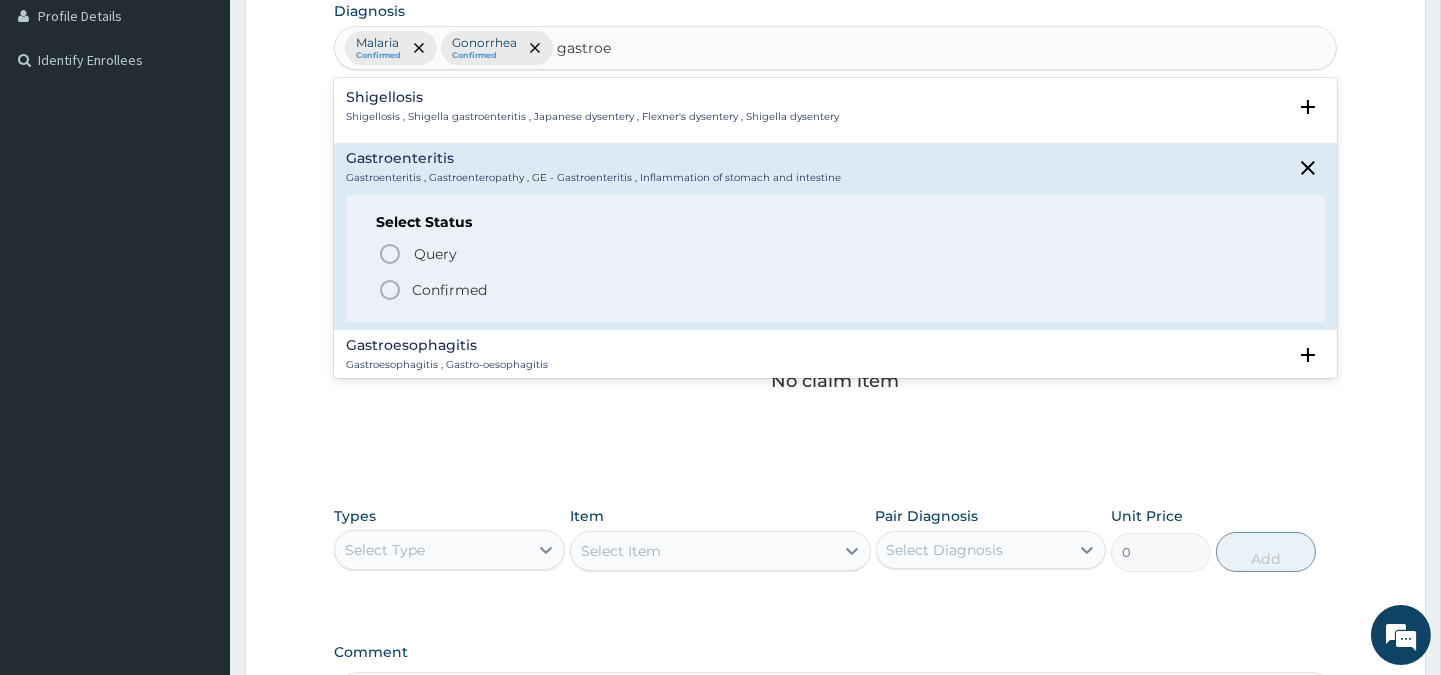click 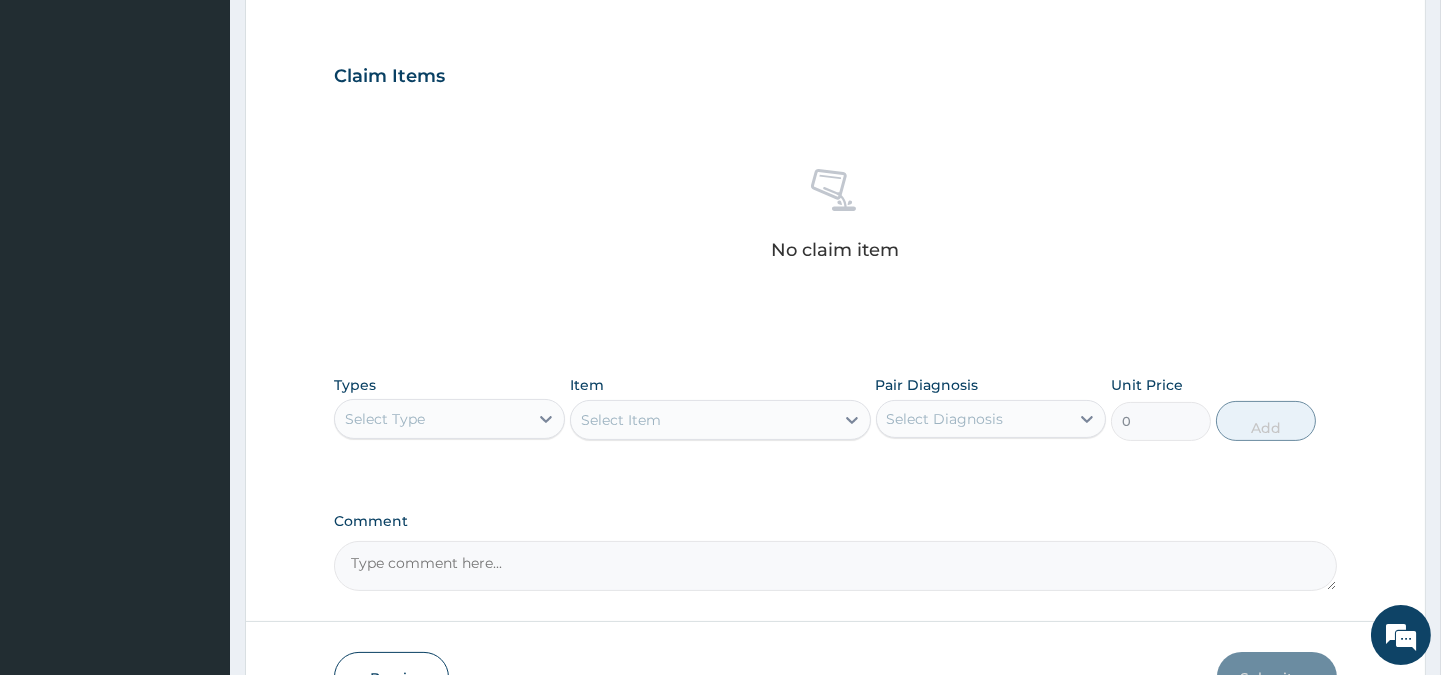 scroll, scrollTop: 766, scrollLeft: 0, axis: vertical 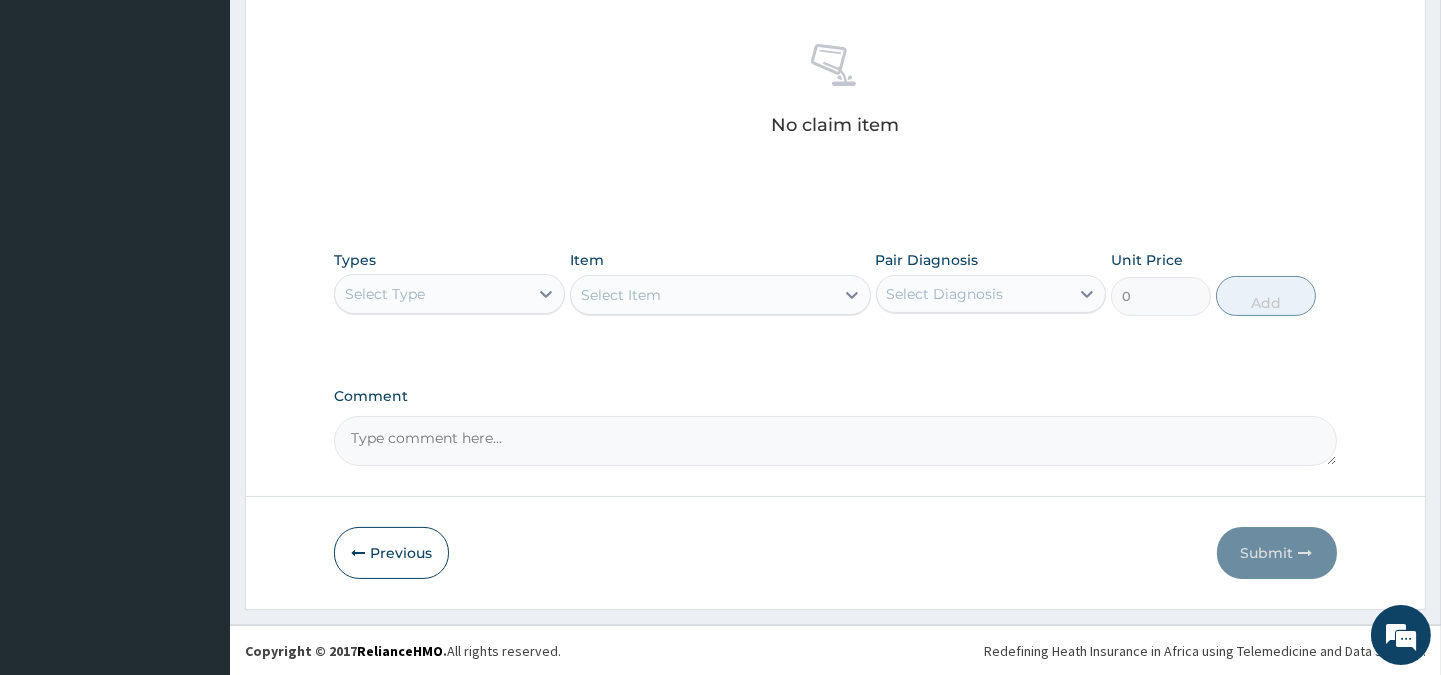 click on "Select Type" at bounding box center (431, 294) 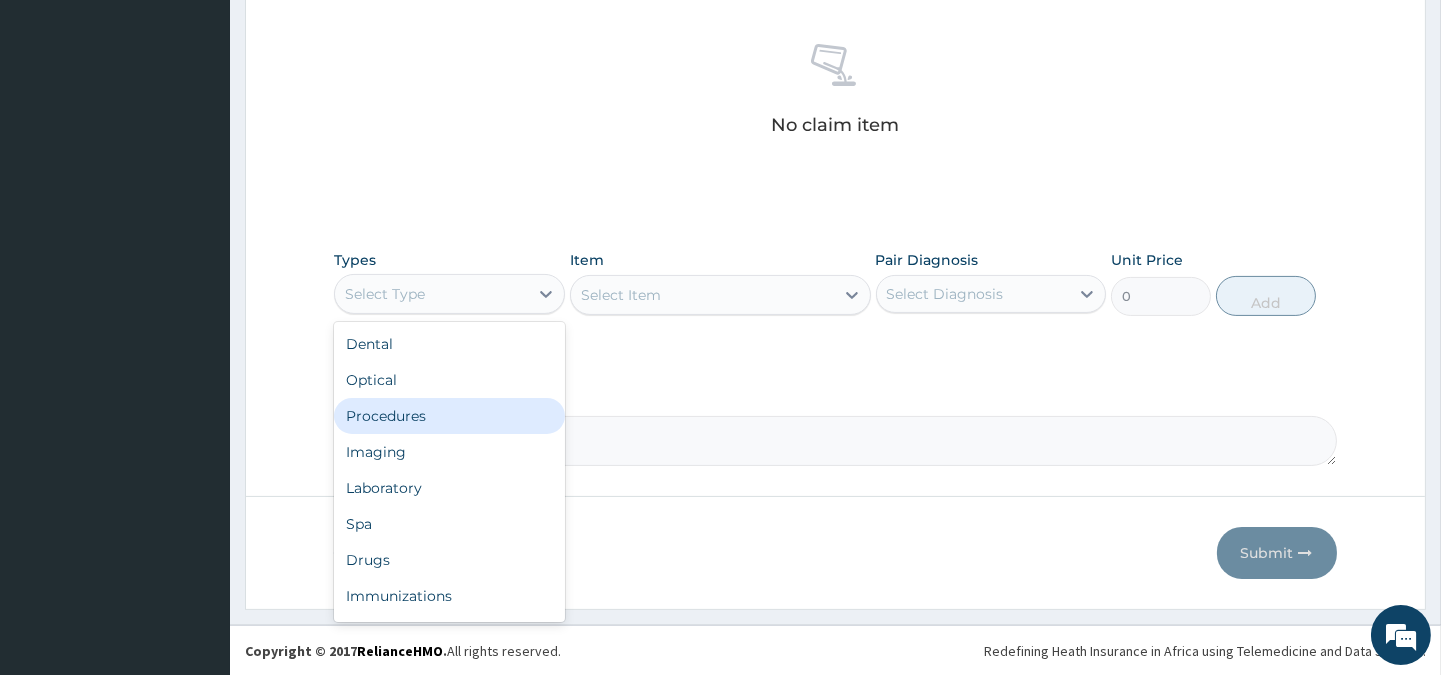 click on "Procedures" at bounding box center (449, 416) 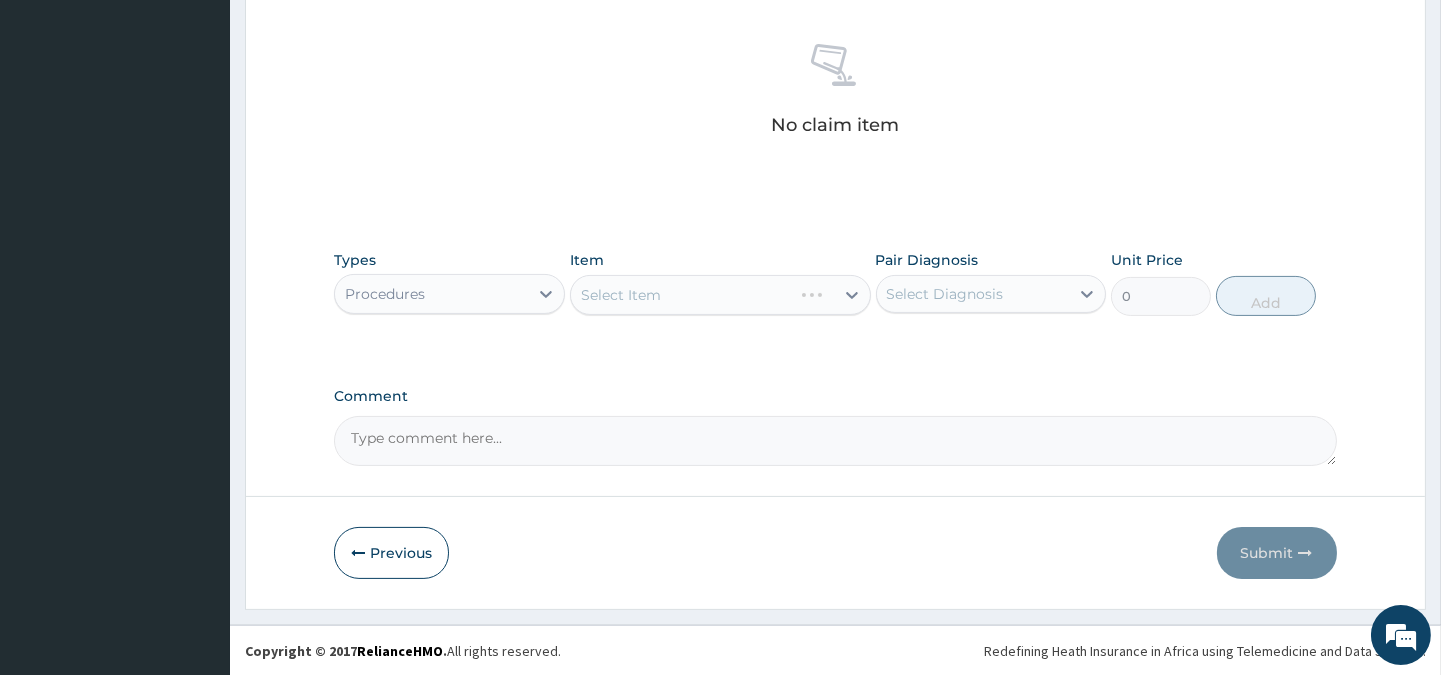 click on "Select Item" at bounding box center (720, 295) 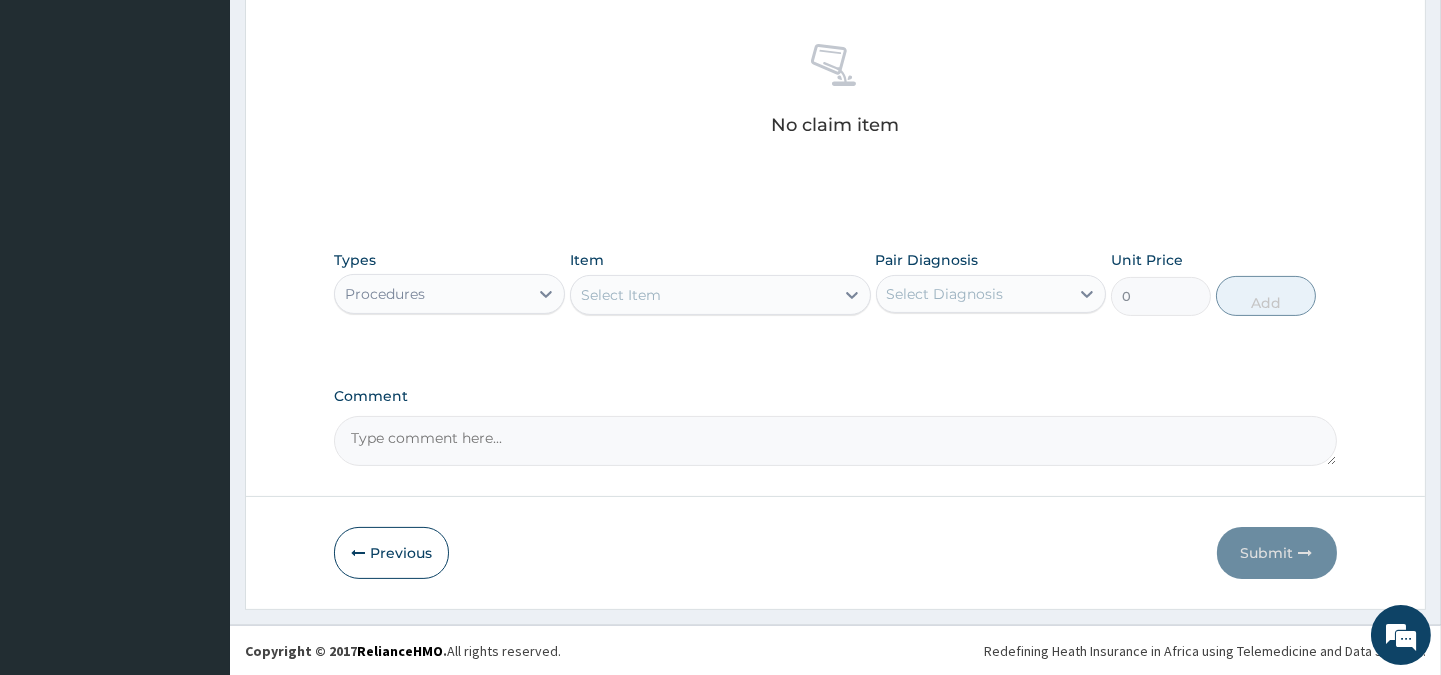 click on "Select Item" at bounding box center (702, 295) 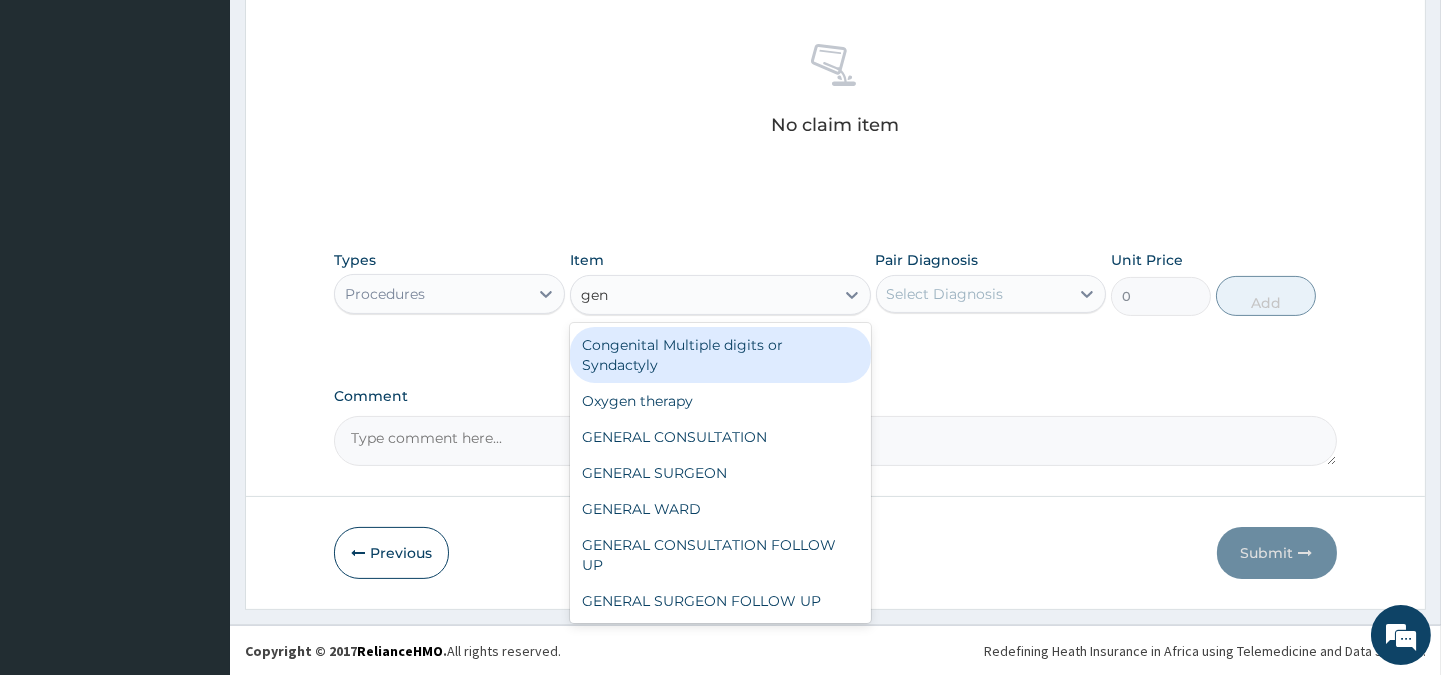 type on "gene" 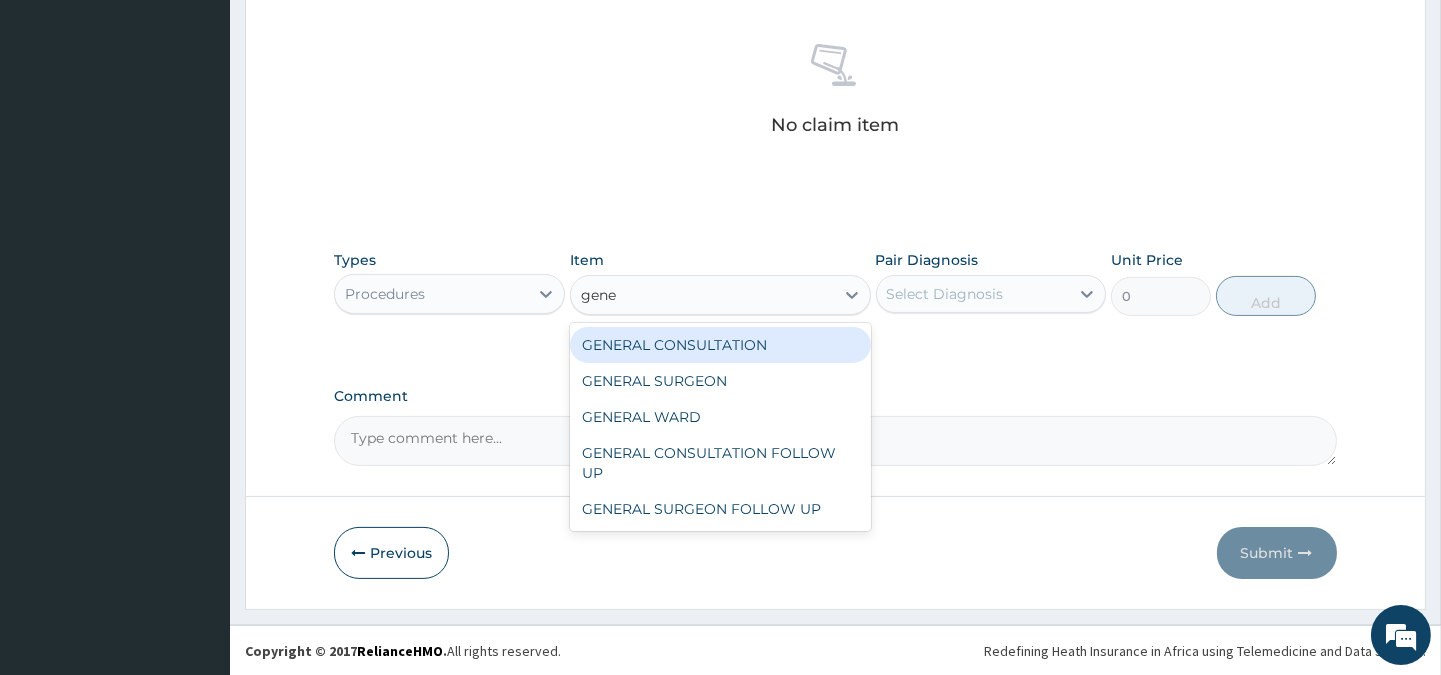 click on "GENERAL CONSULTATION" at bounding box center [720, 345] 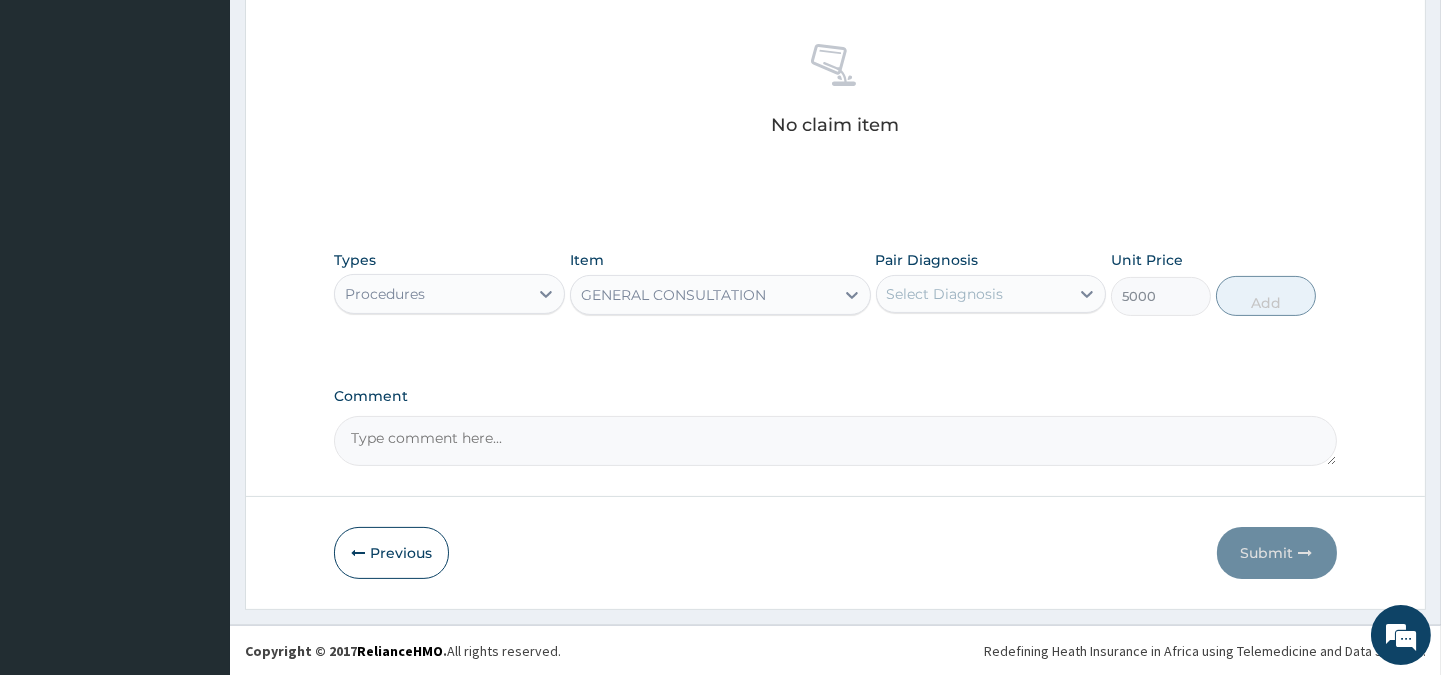 click on "Select Diagnosis" at bounding box center (973, 294) 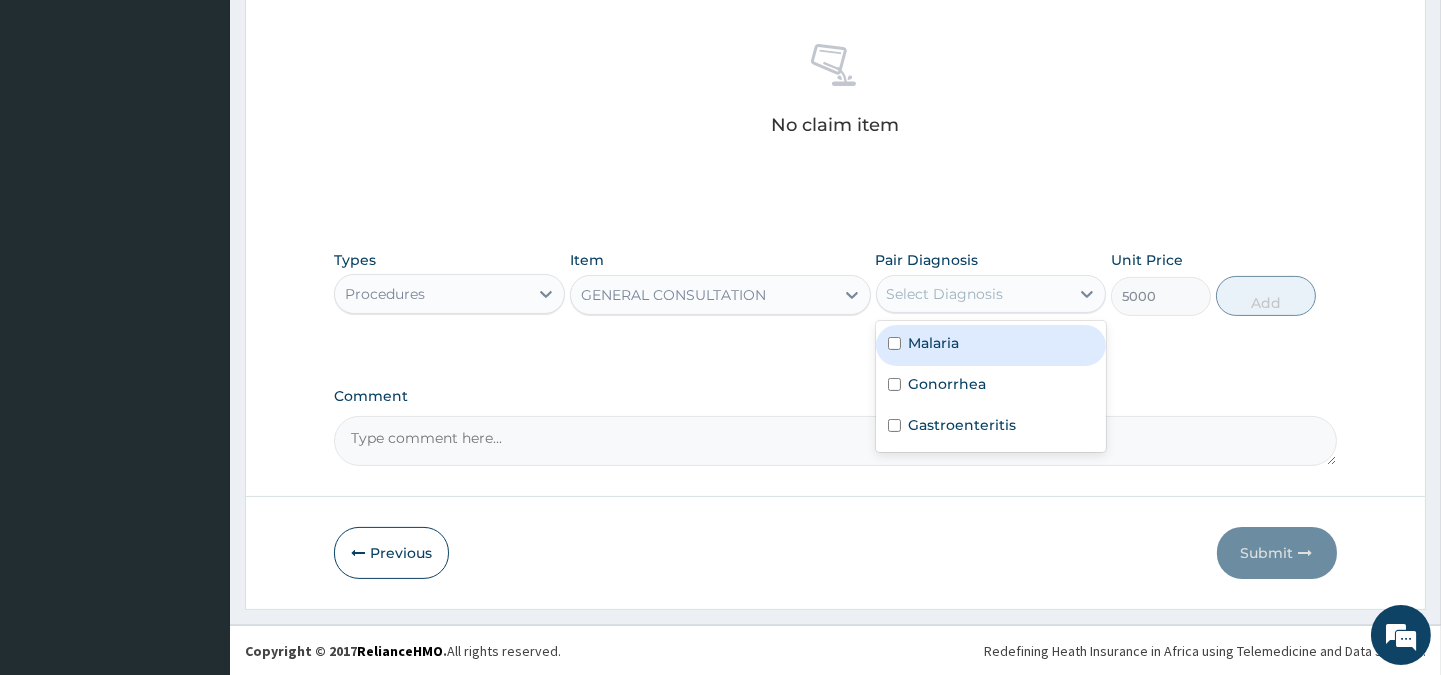 click on "Malaria" at bounding box center [934, 343] 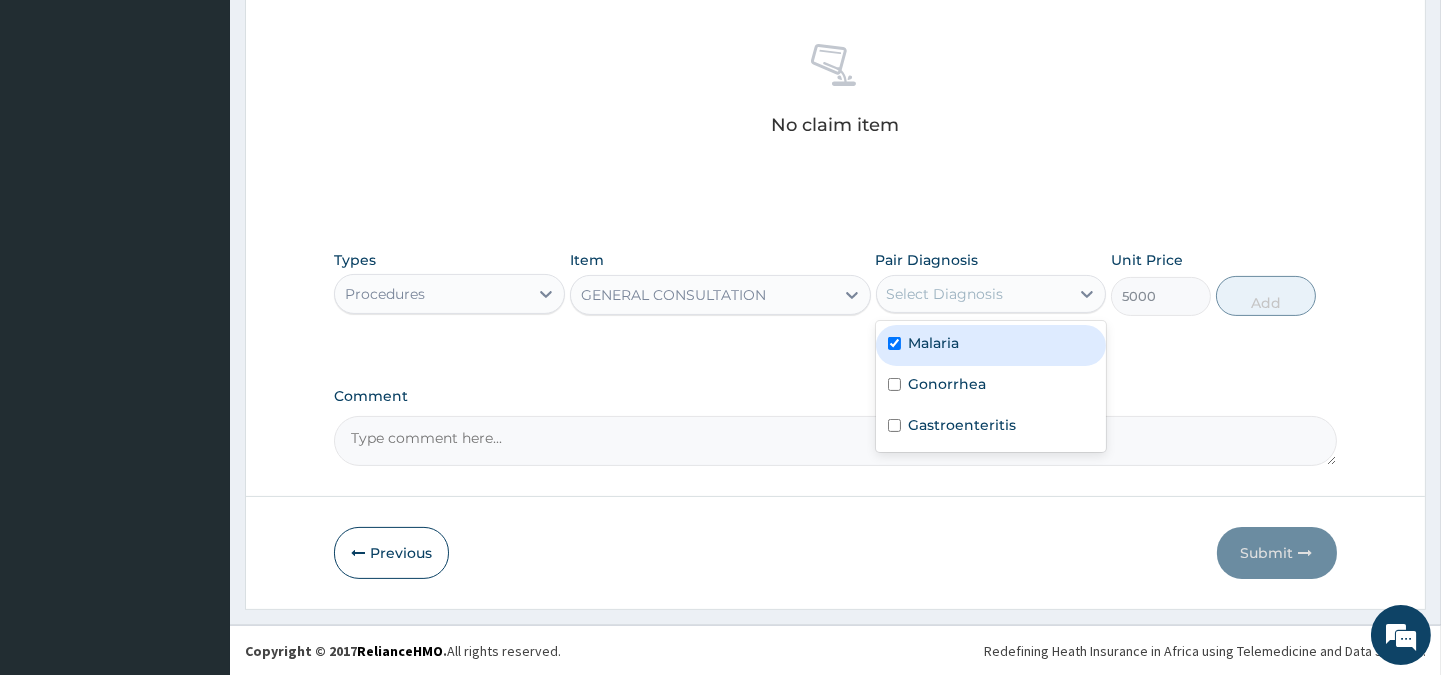 checkbox on "true" 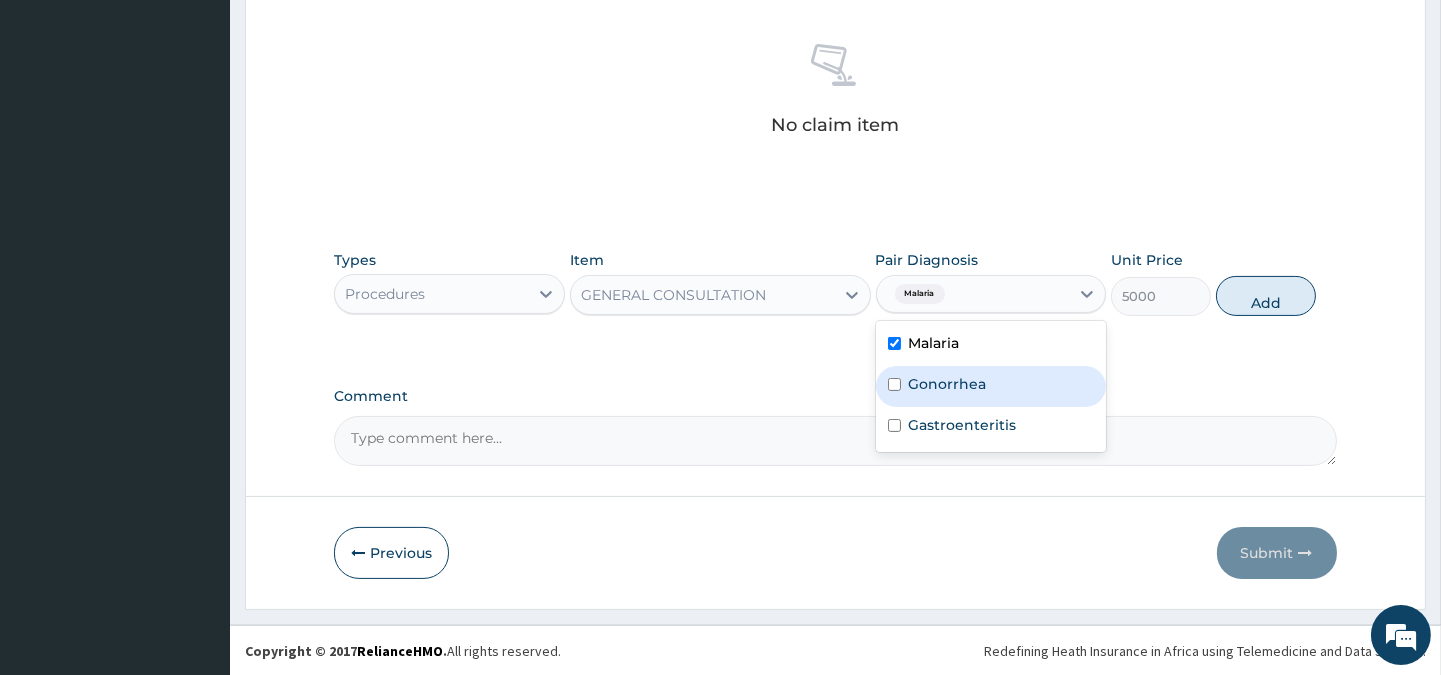 click on "Gonorrhea" at bounding box center [948, 384] 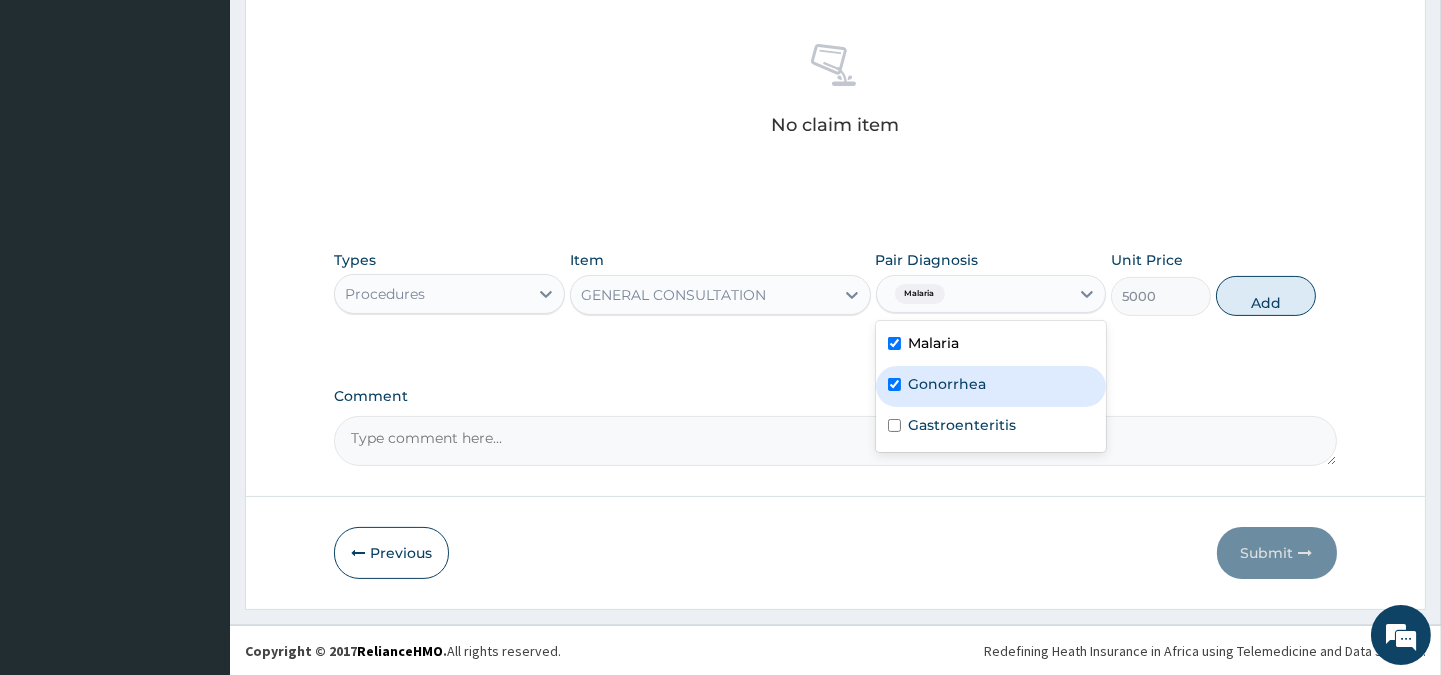 checkbox on "true" 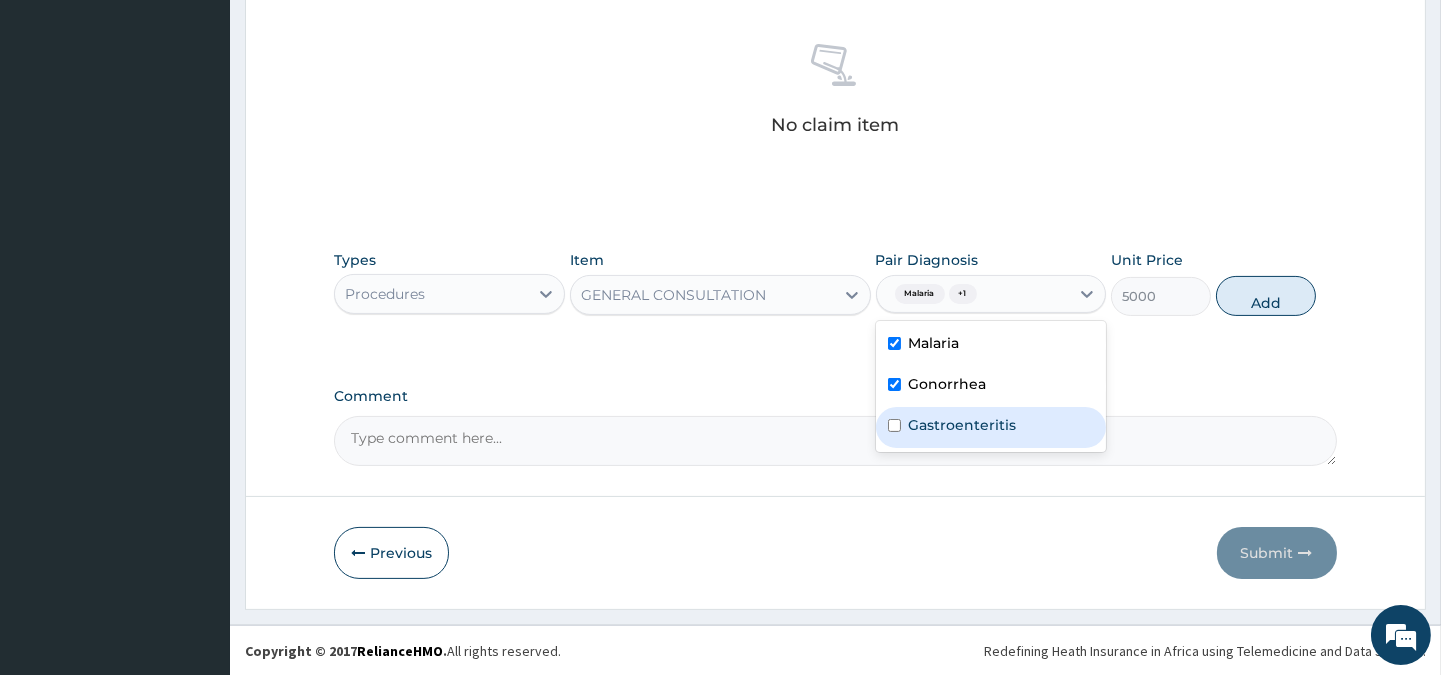click on "Gastroenteritis" at bounding box center [963, 425] 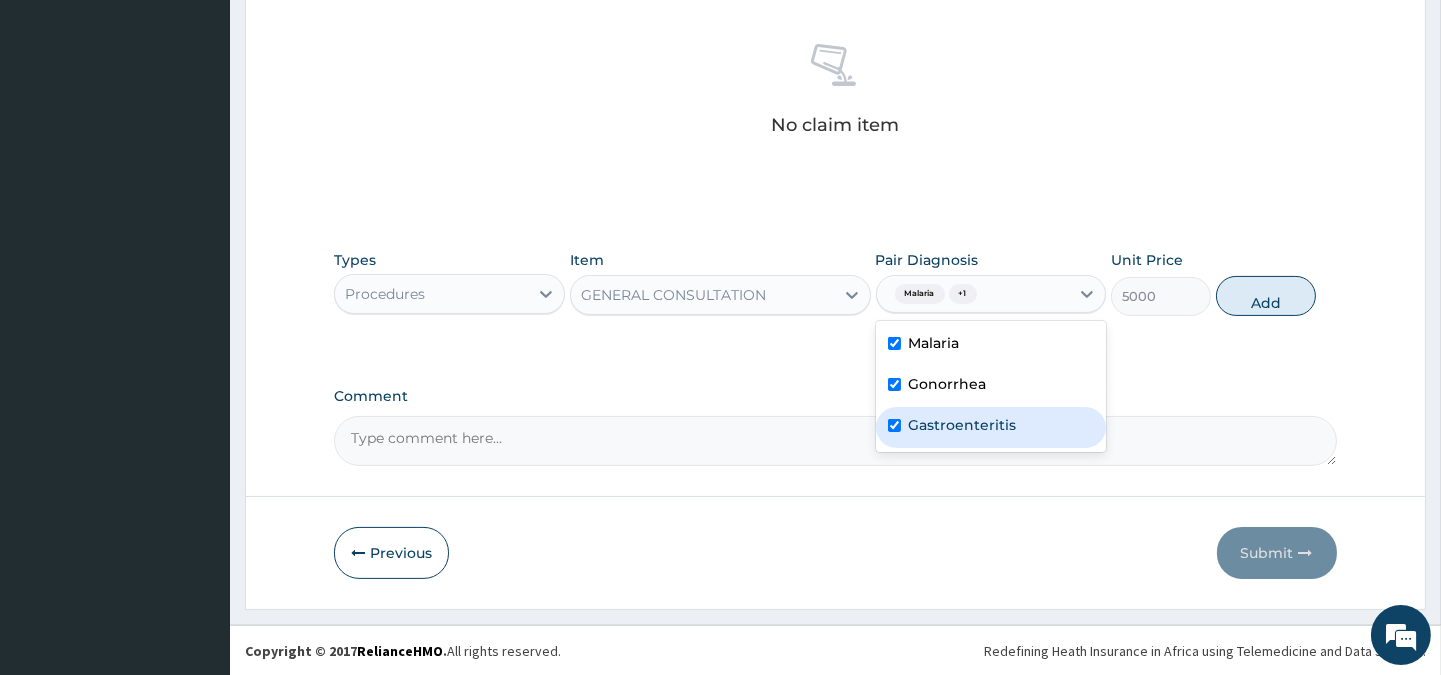 checkbox on "true" 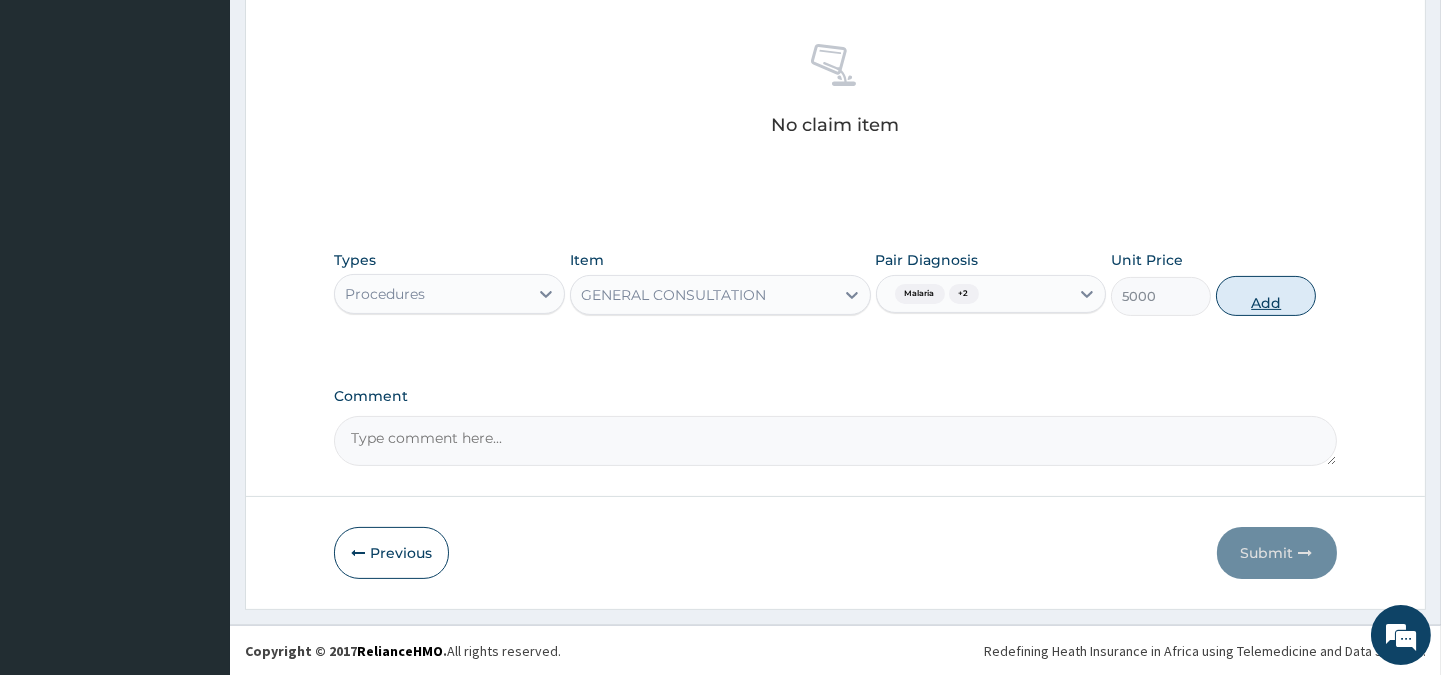 click on "Add" at bounding box center (1266, 296) 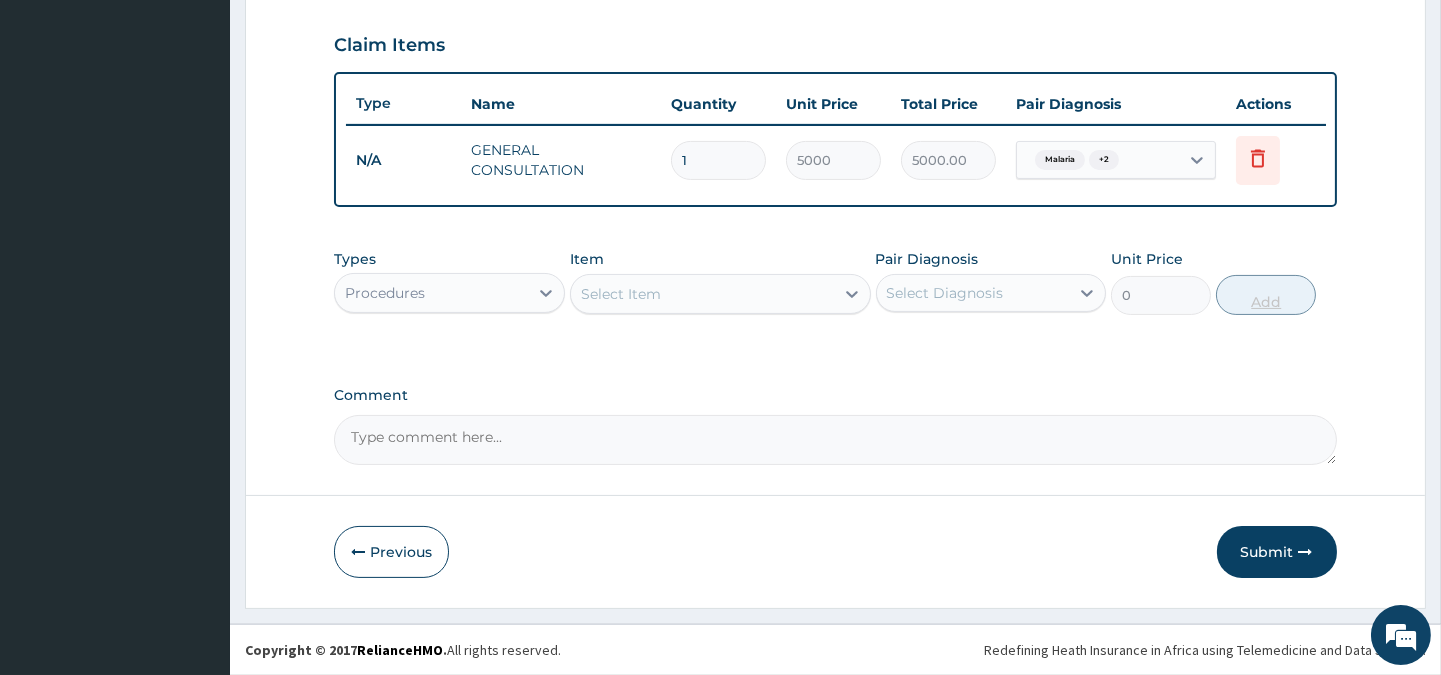 scroll, scrollTop: 670, scrollLeft: 0, axis: vertical 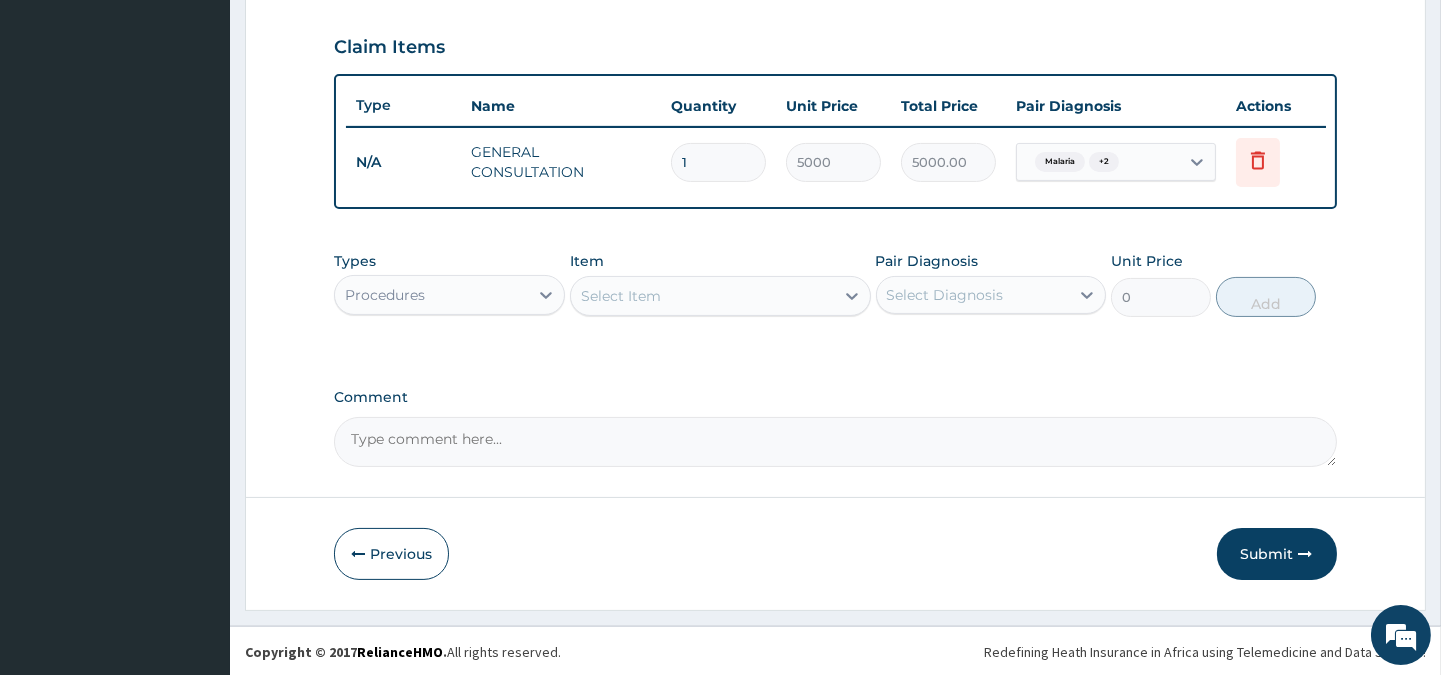 click on "Types Procedures" at bounding box center (449, 284) 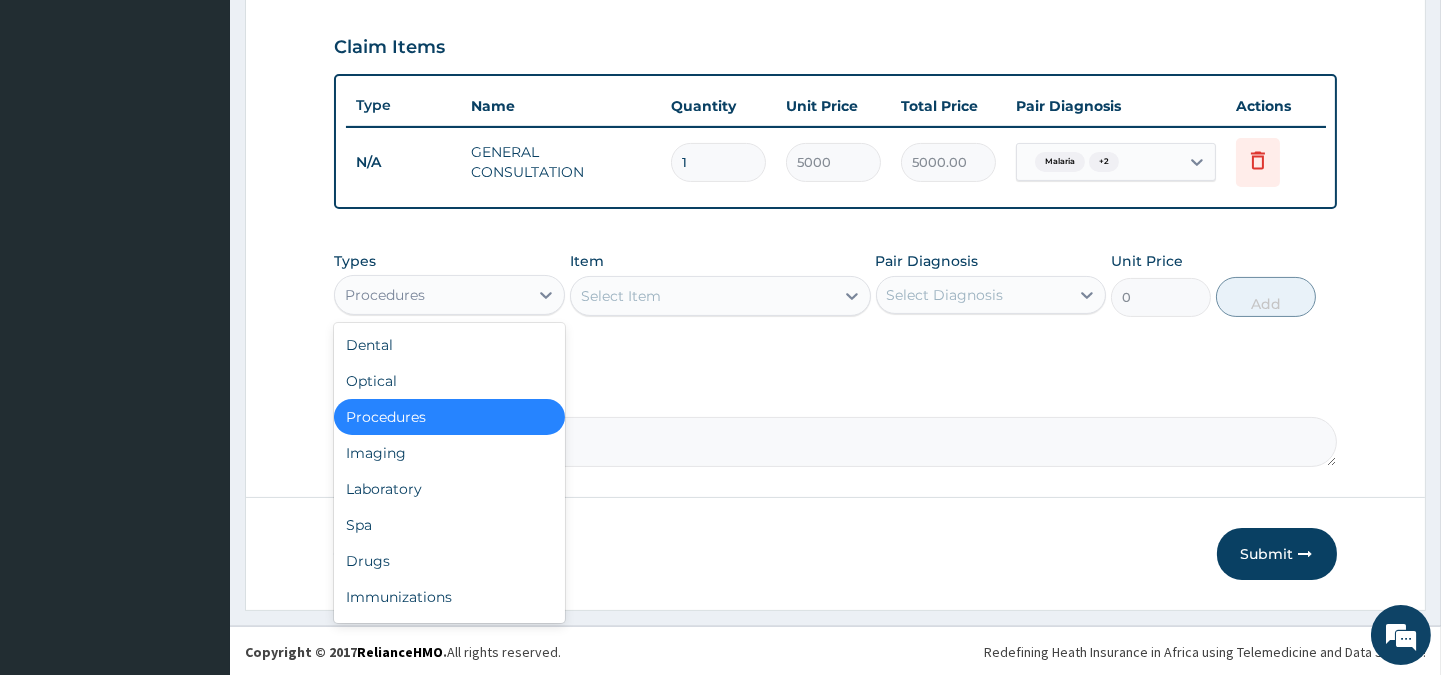 click on "Procedures" at bounding box center [431, 295] 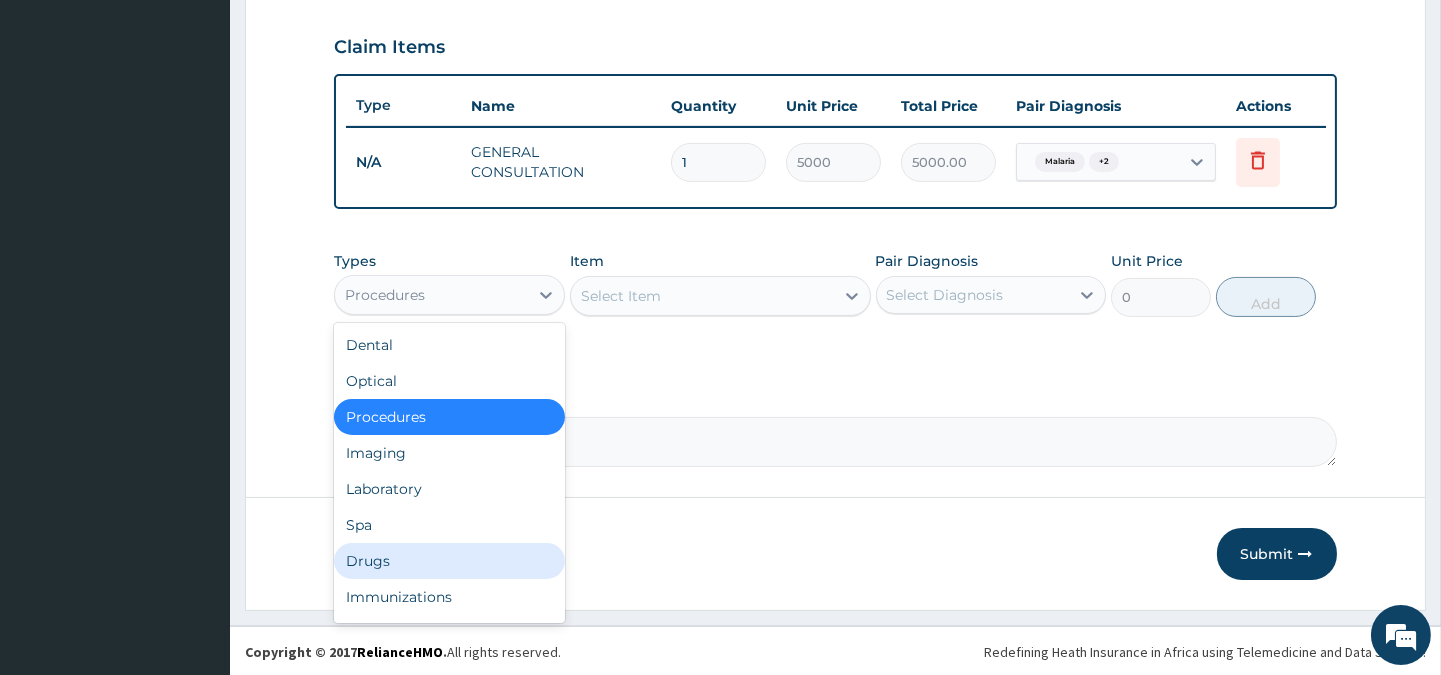 click on "Drugs" at bounding box center [449, 561] 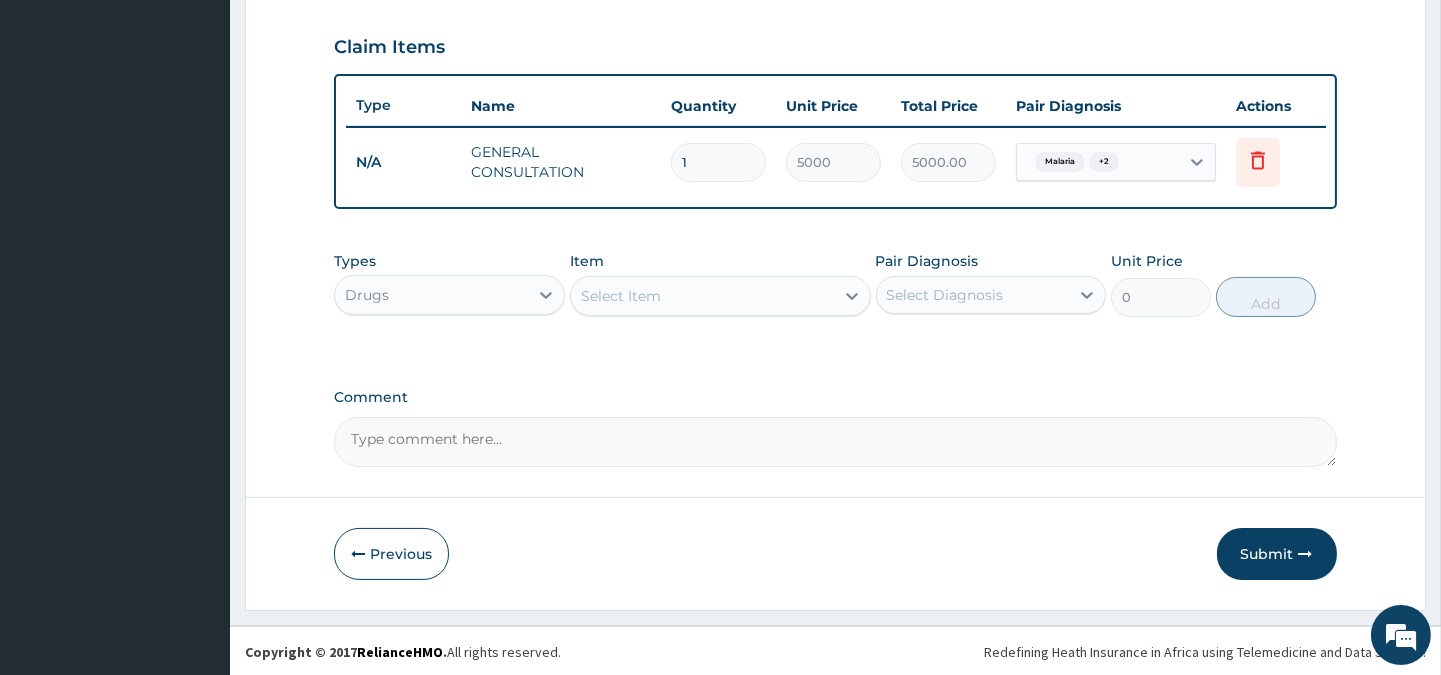 click on "Select Item" at bounding box center (702, 296) 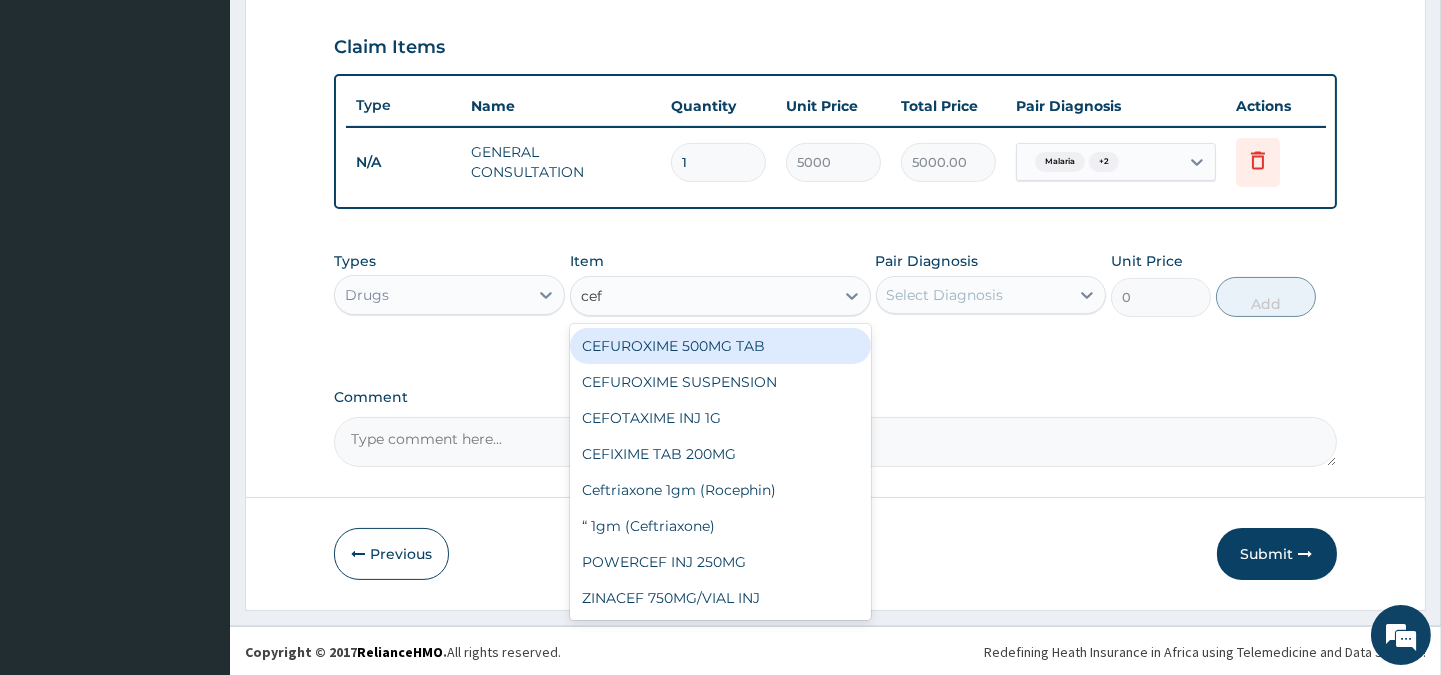 type on "ceft" 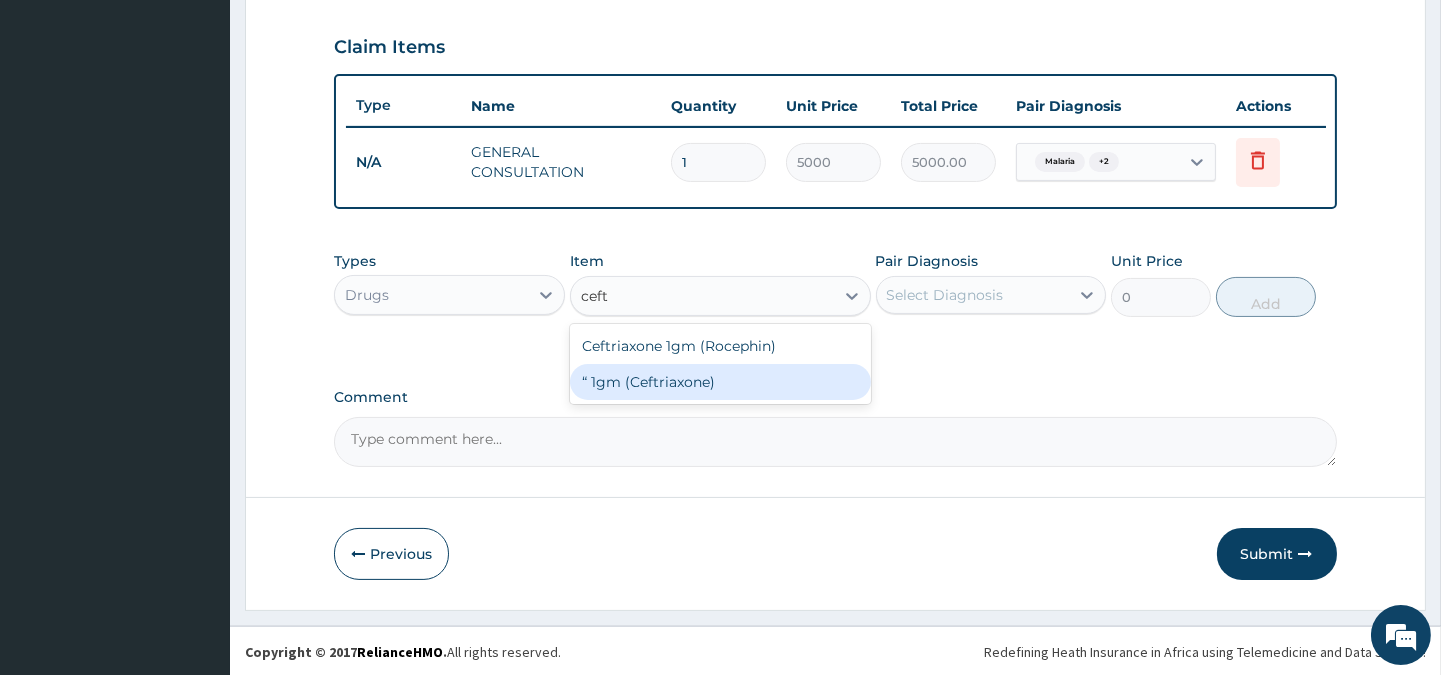 click on "“           1gm (Ceftriaxone)" at bounding box center [720, 382] 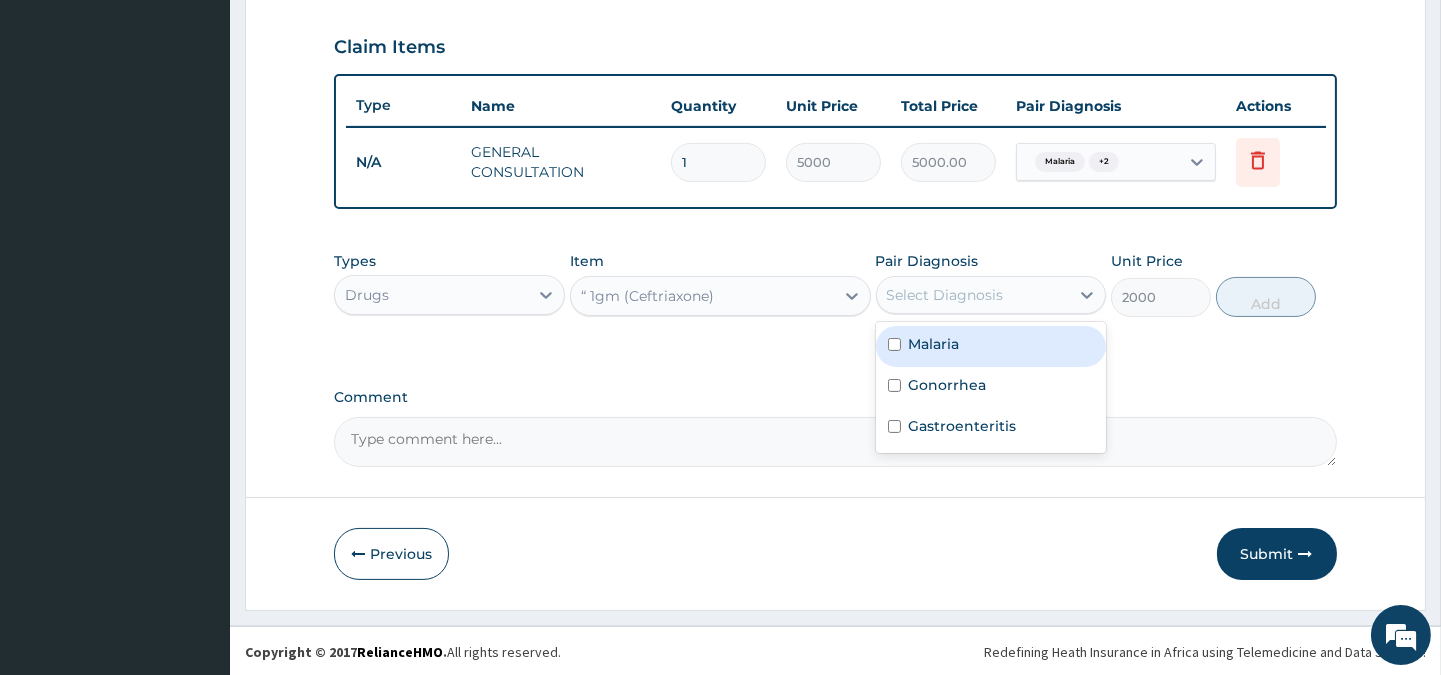 click on "Select Diagnosis" at bounding box center (945, 295) 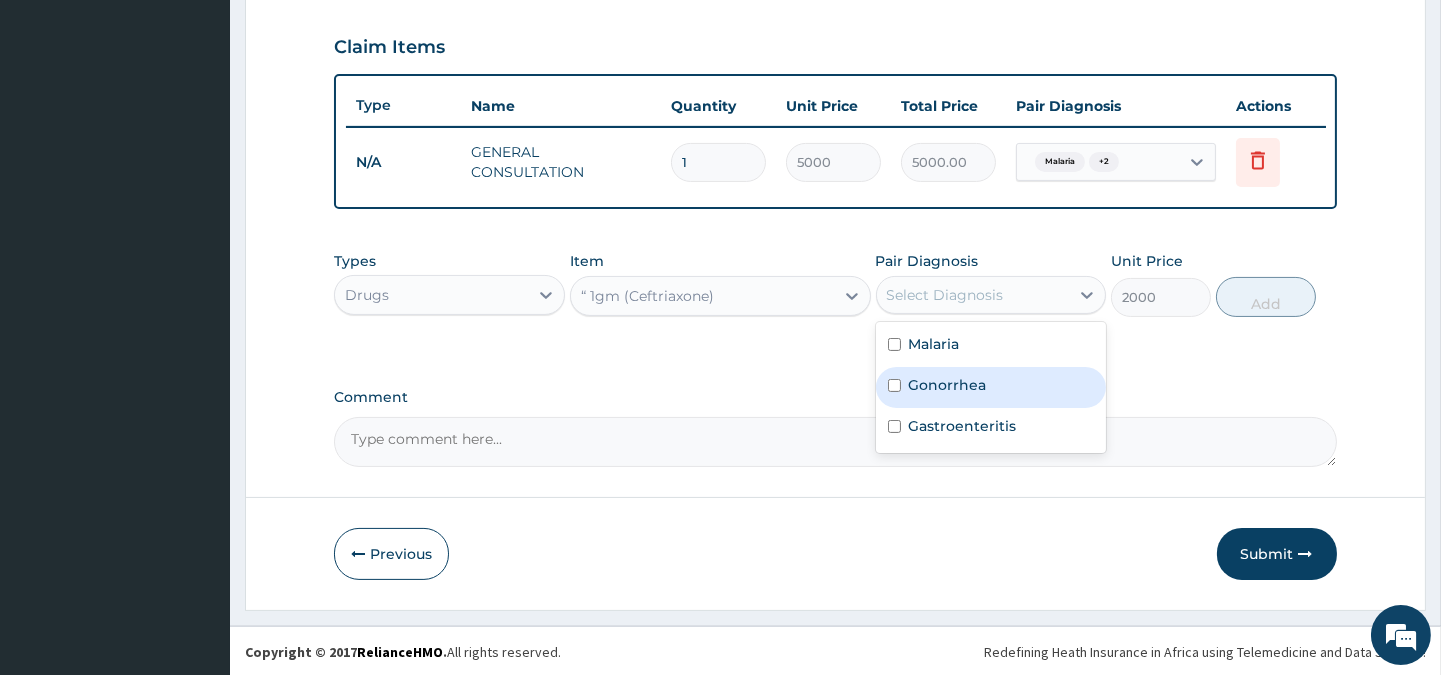 click on "Gonorrhea" at bounding box center (948, 385) 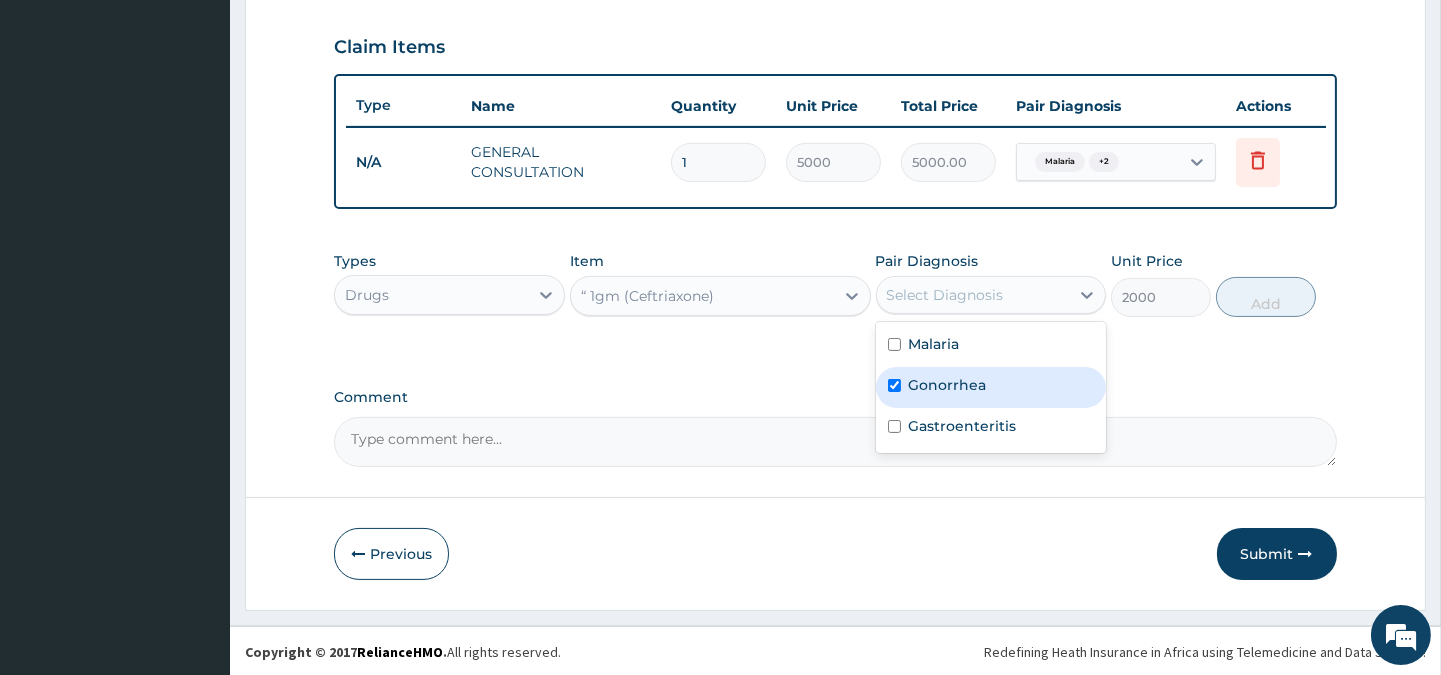 checkbox on "true" 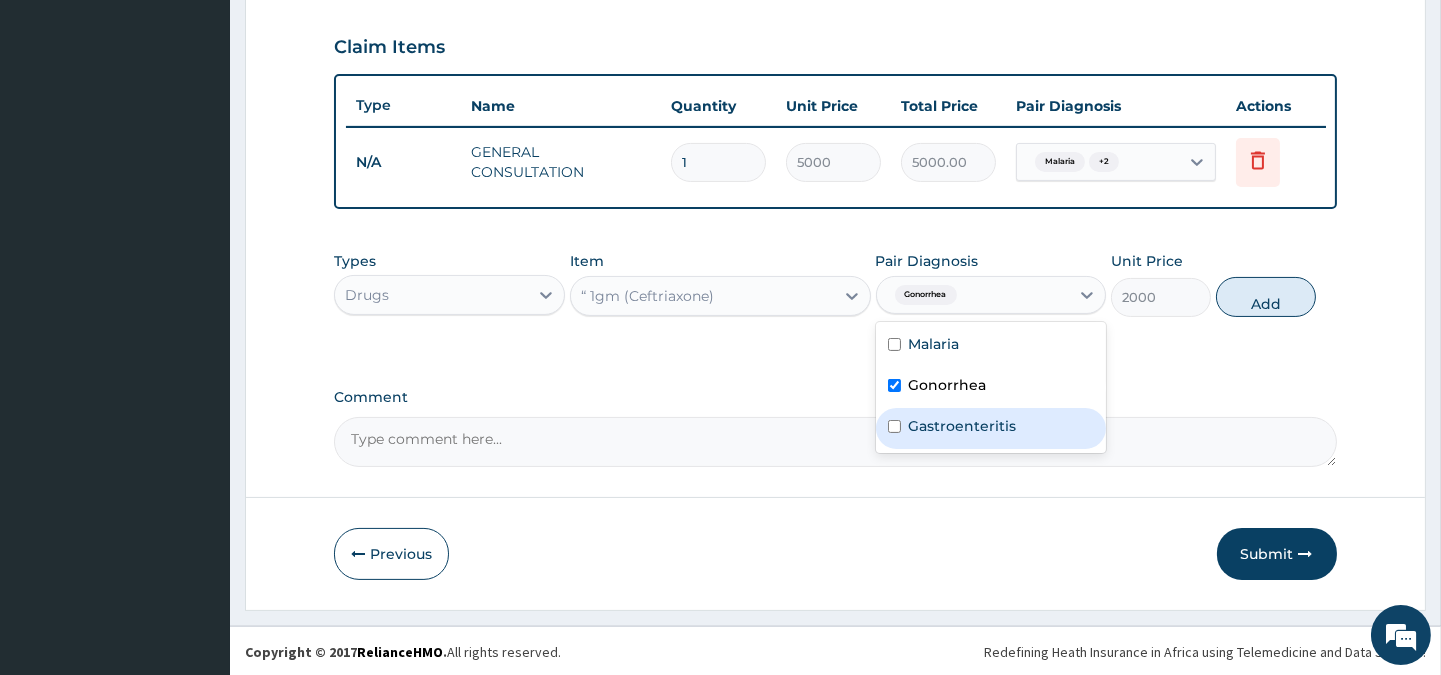 click on "Gastroenteritis" at bounding box center (963, 426) 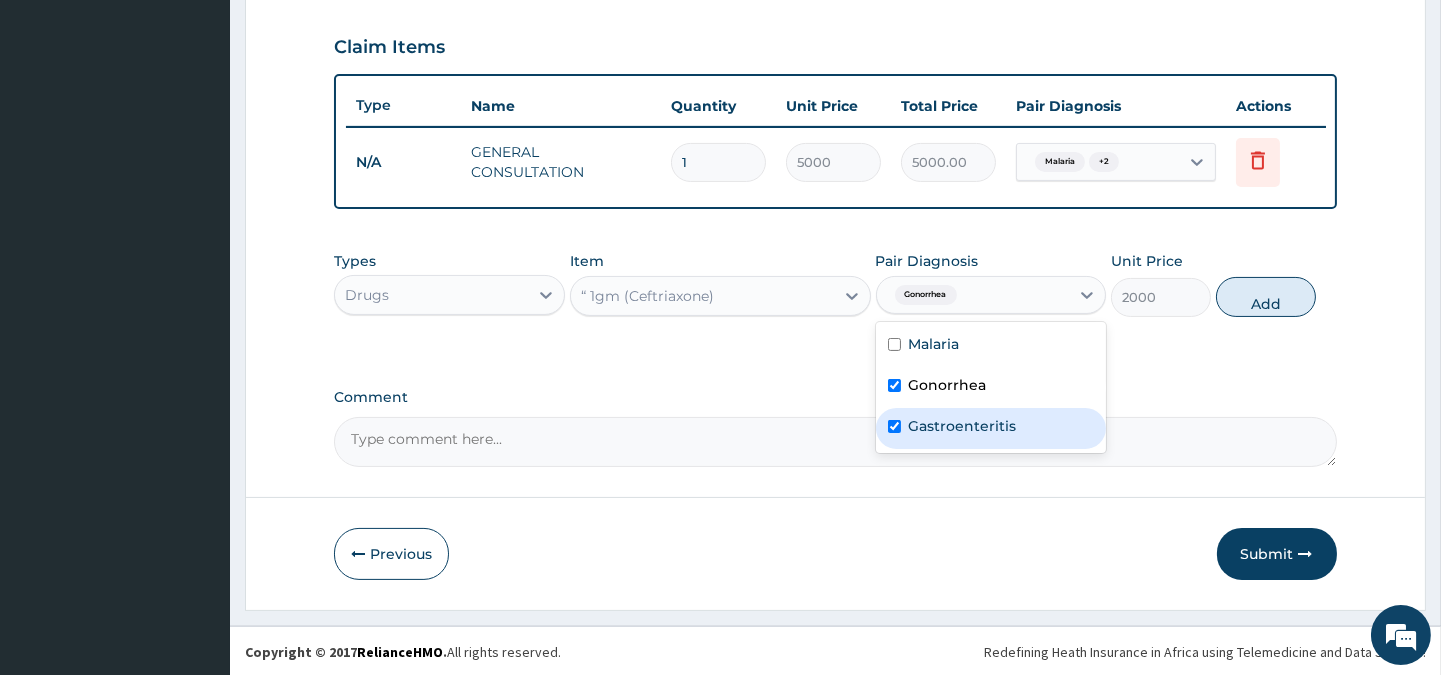 checkbox on "true" 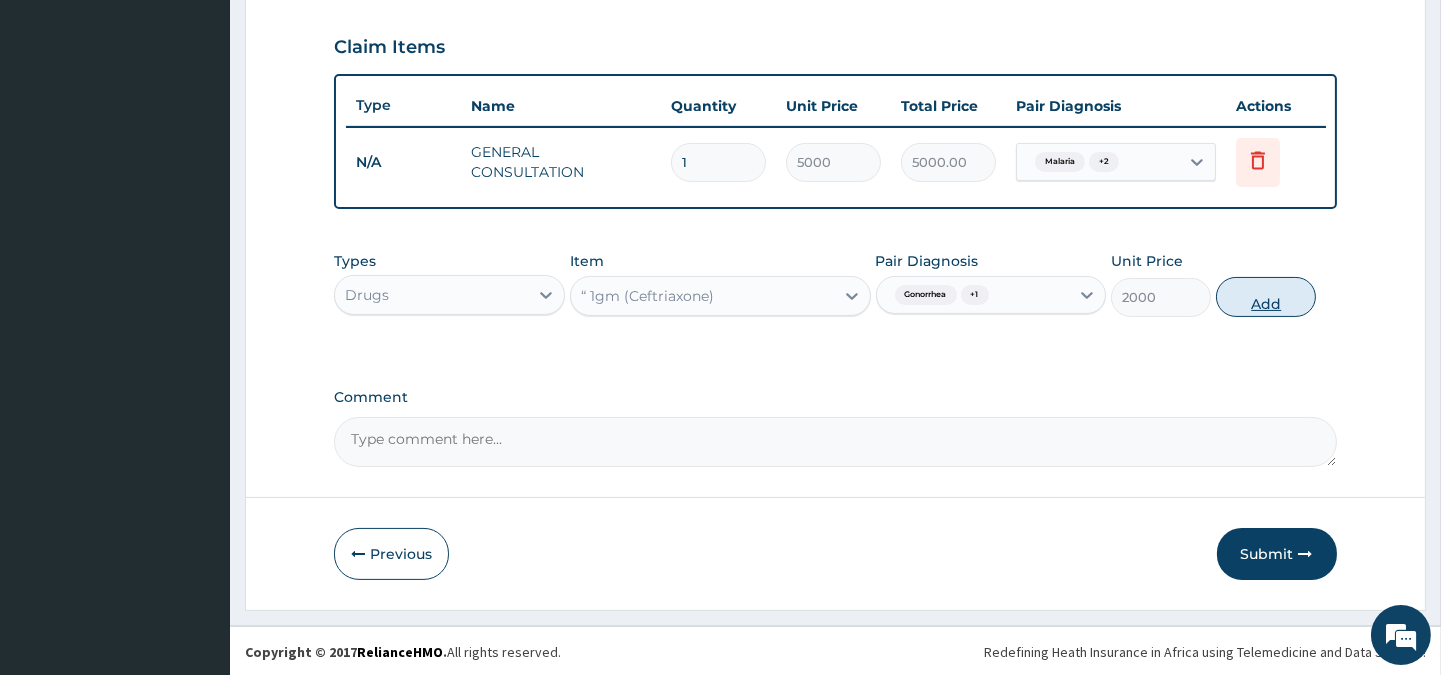 click on "Add" at bounding box center (1266, 297) 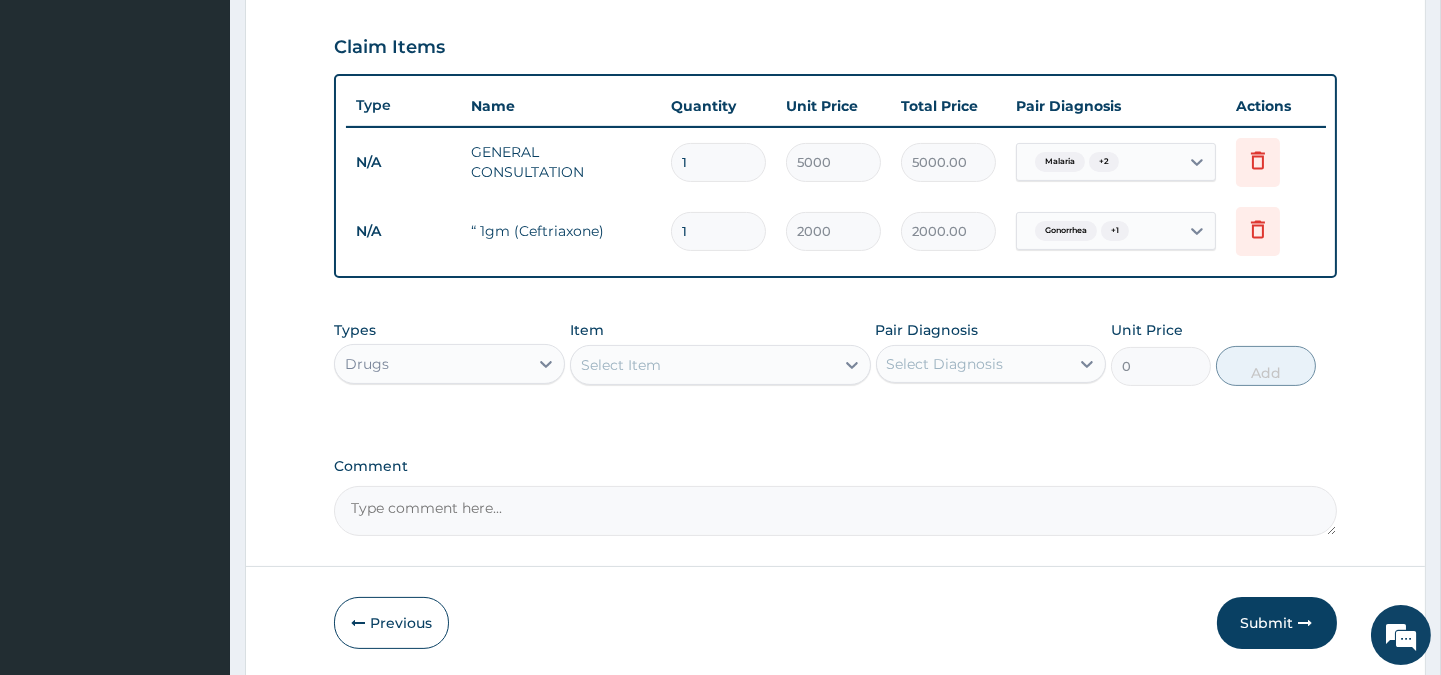 click on "Select Item" at bounding box center (621, 365) 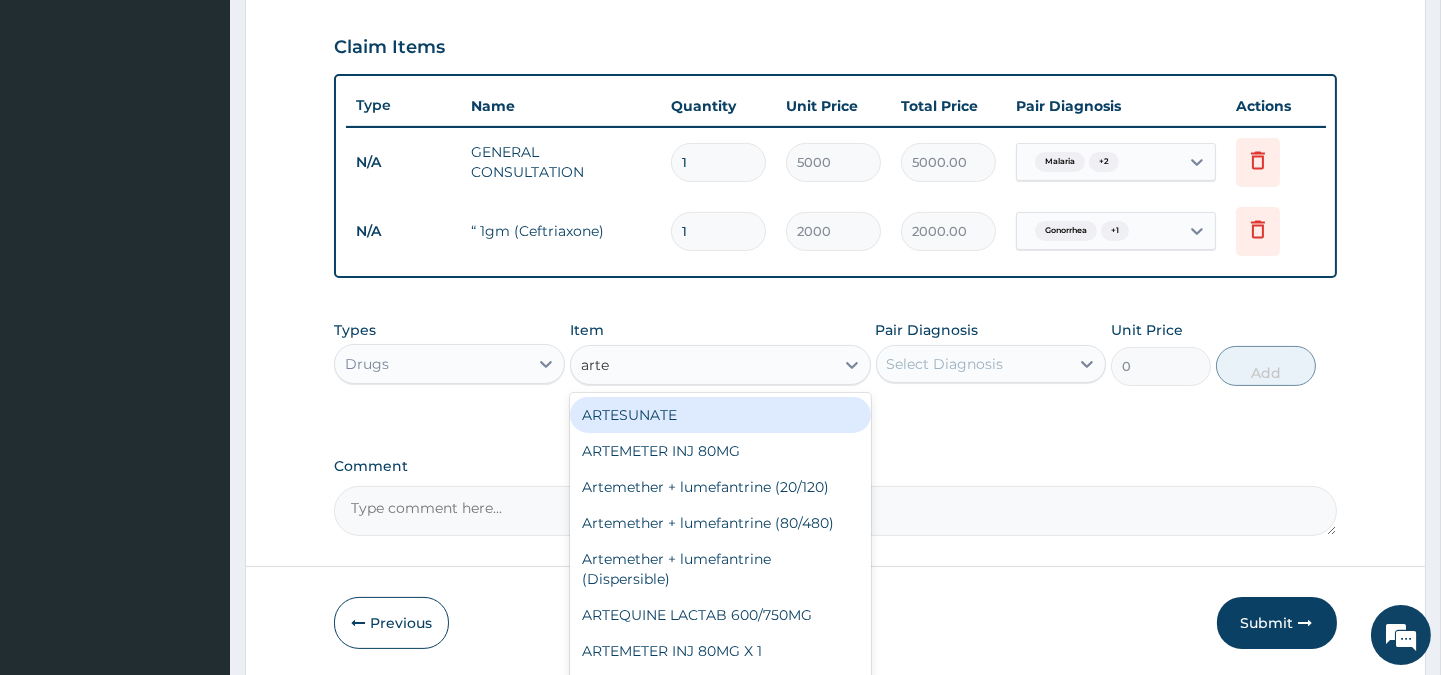 type on "artem" 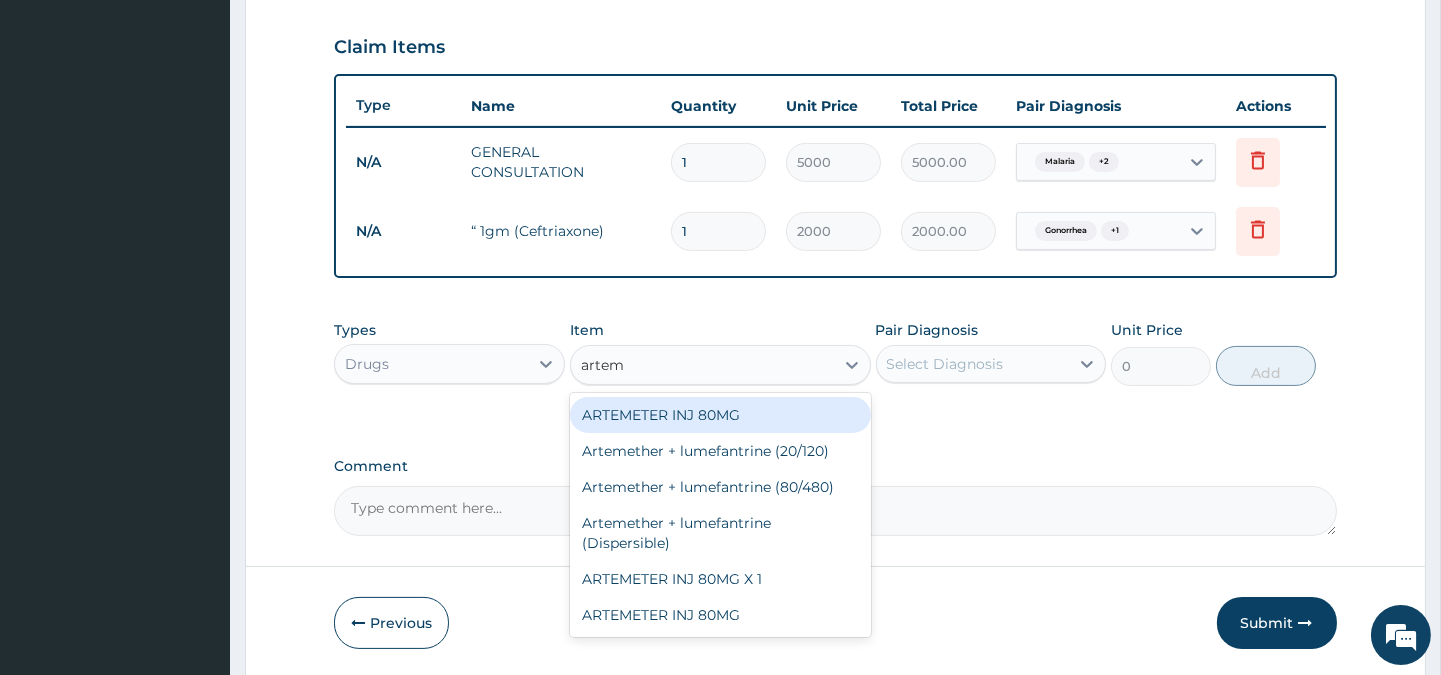 click on "ARTEMETER  INJ 80MG" at bounding box center [720, 415] 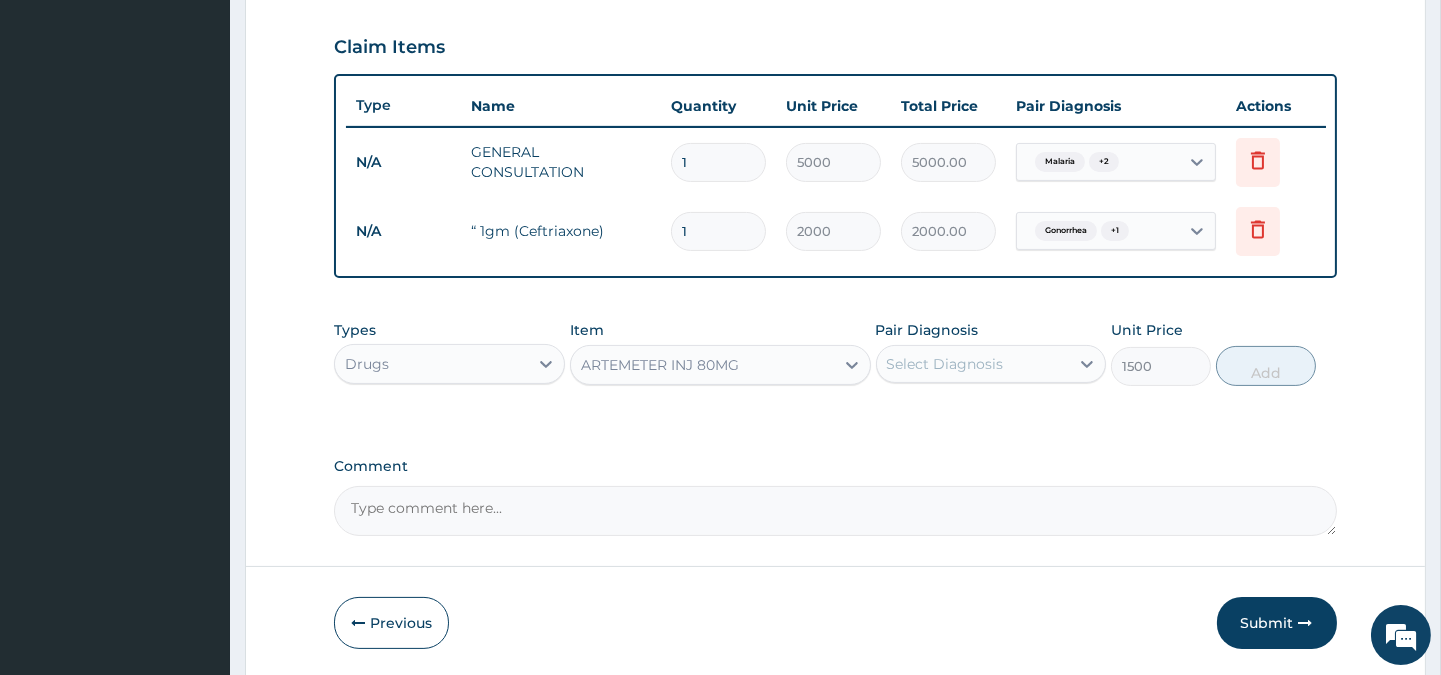 click on "Select Diagnosis" at bounding box center [945, 364] 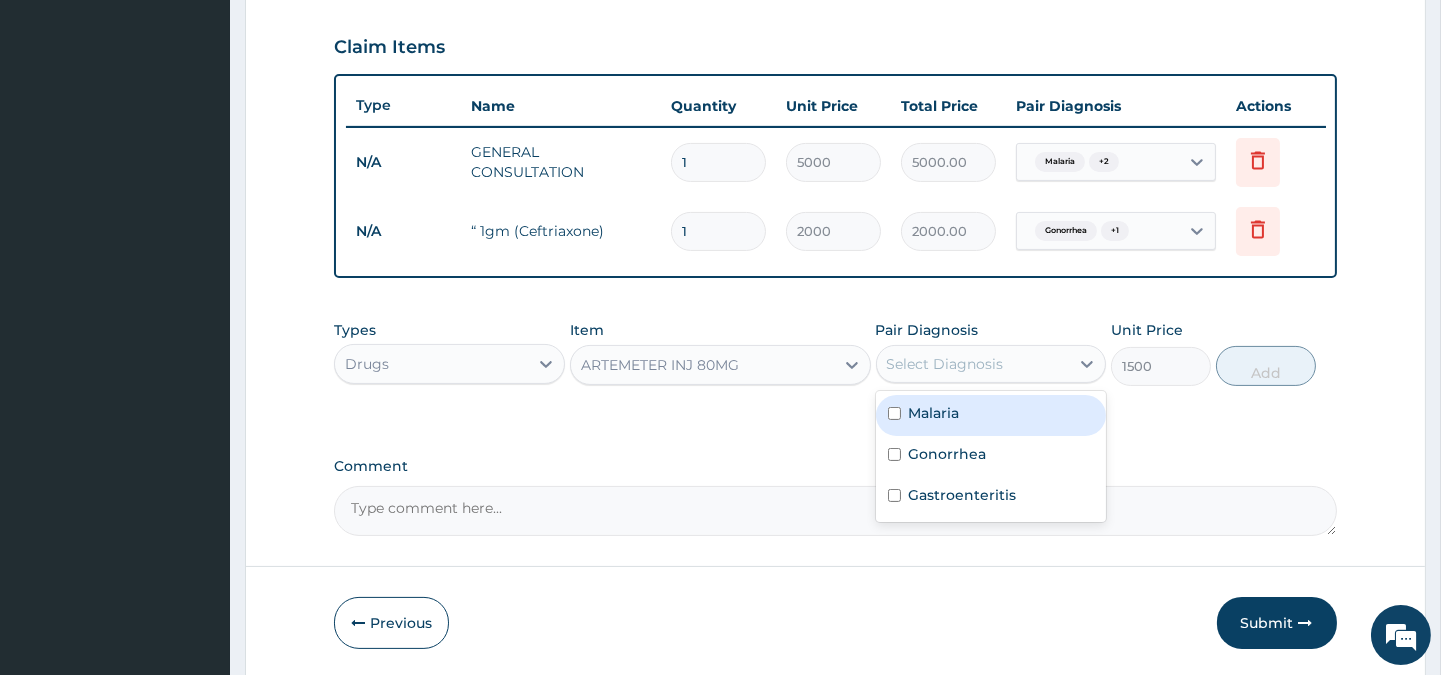 click on "Malaria" at bounding box center (991, 415) 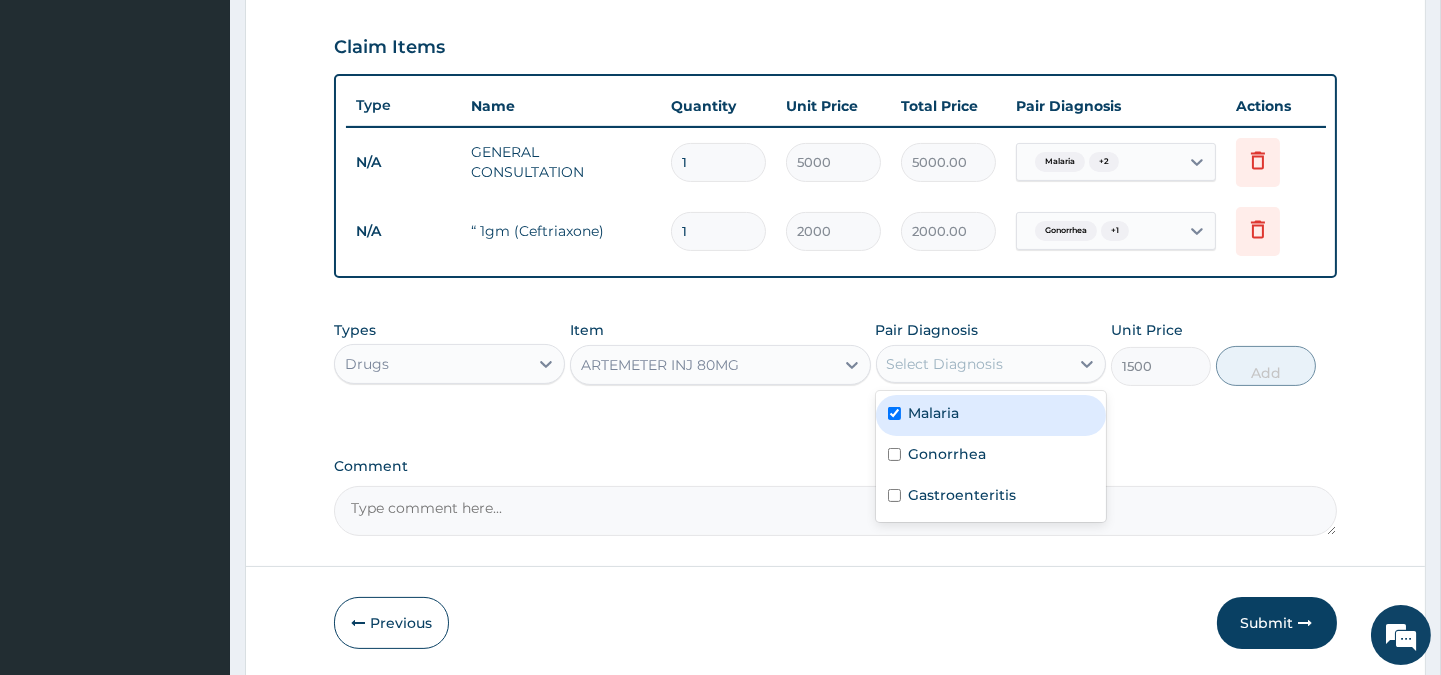 checkbox on "true" 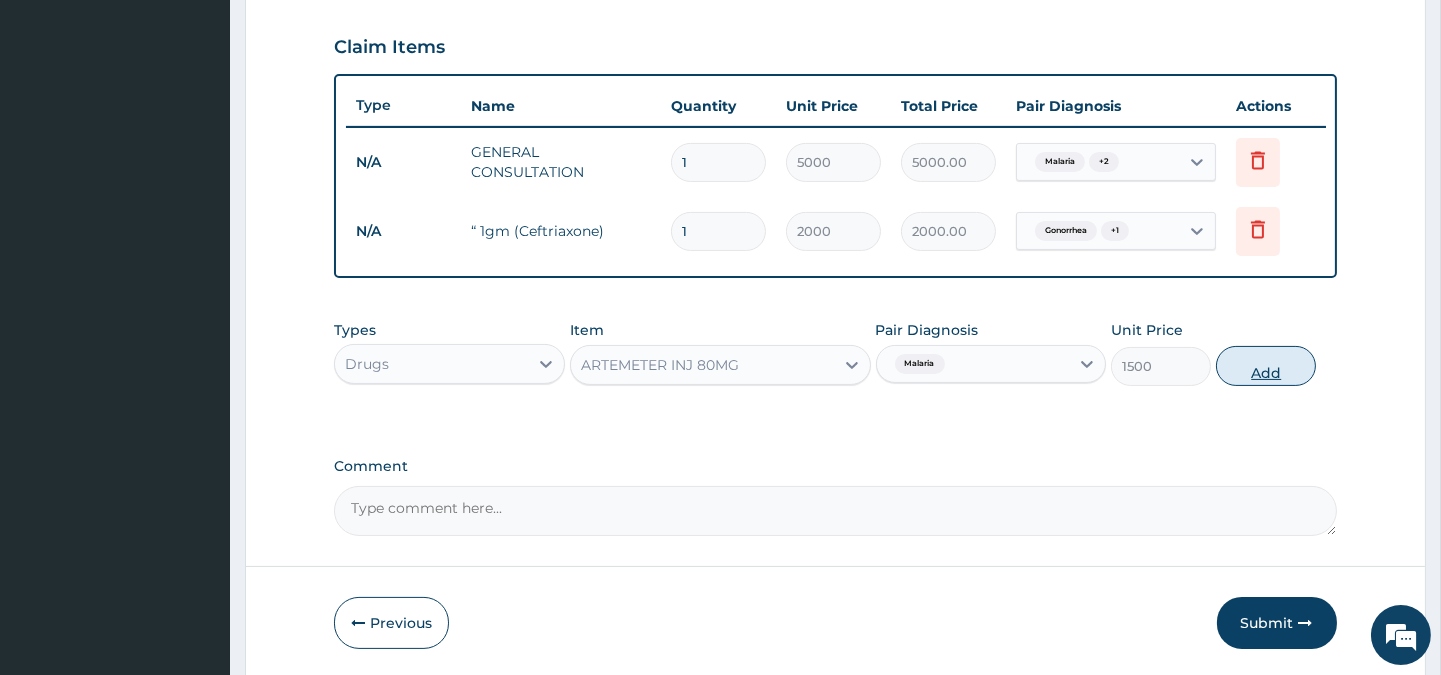 click on "Add" at bounding box center (1266, 366) 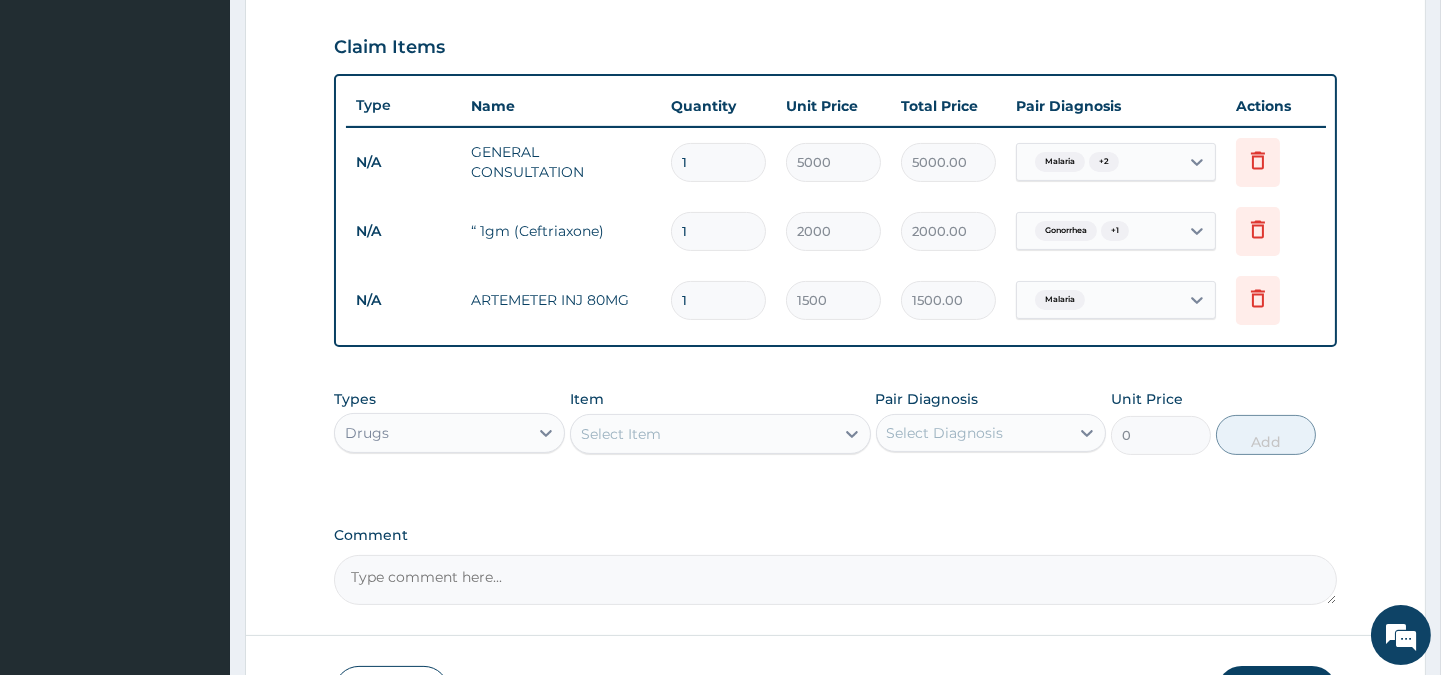 click on "Select Item" at bounding box center [702, 434] 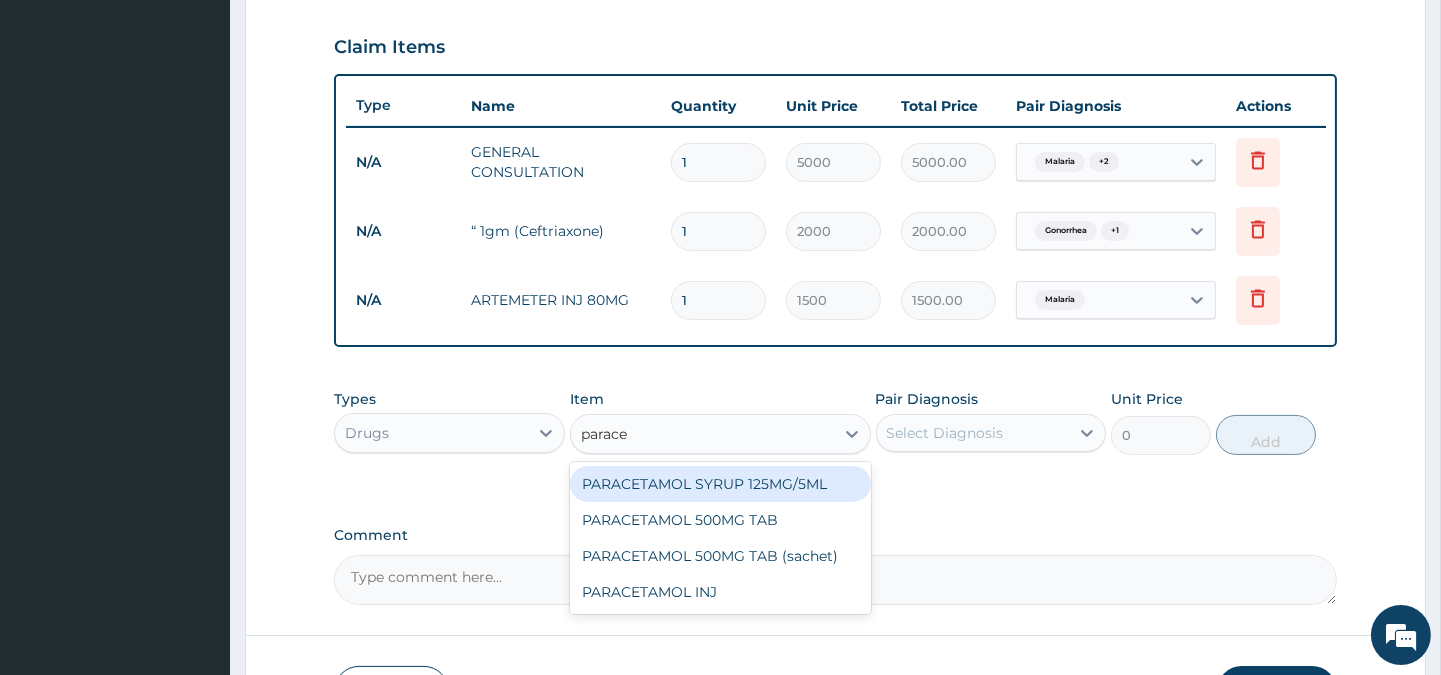 type on "paracet" 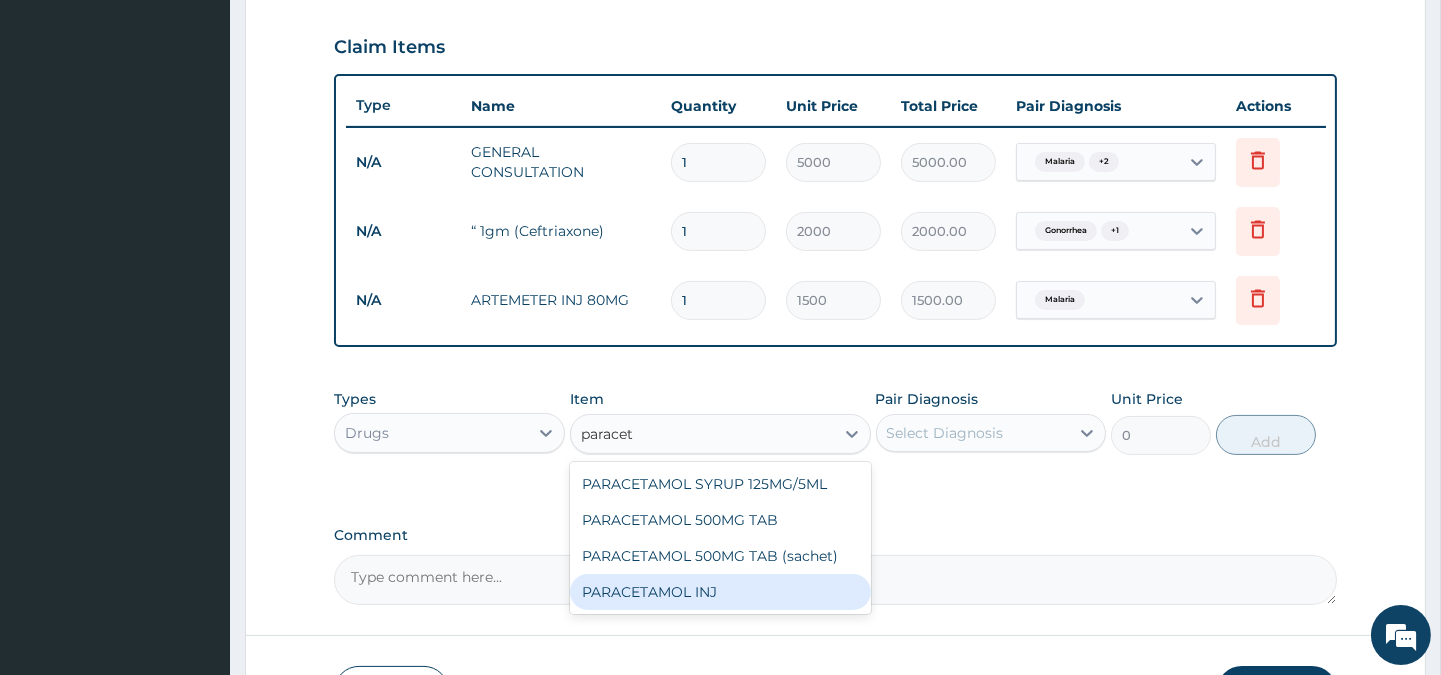 click on "PARACETAMOL INJ" at bounding box center [720, 592] 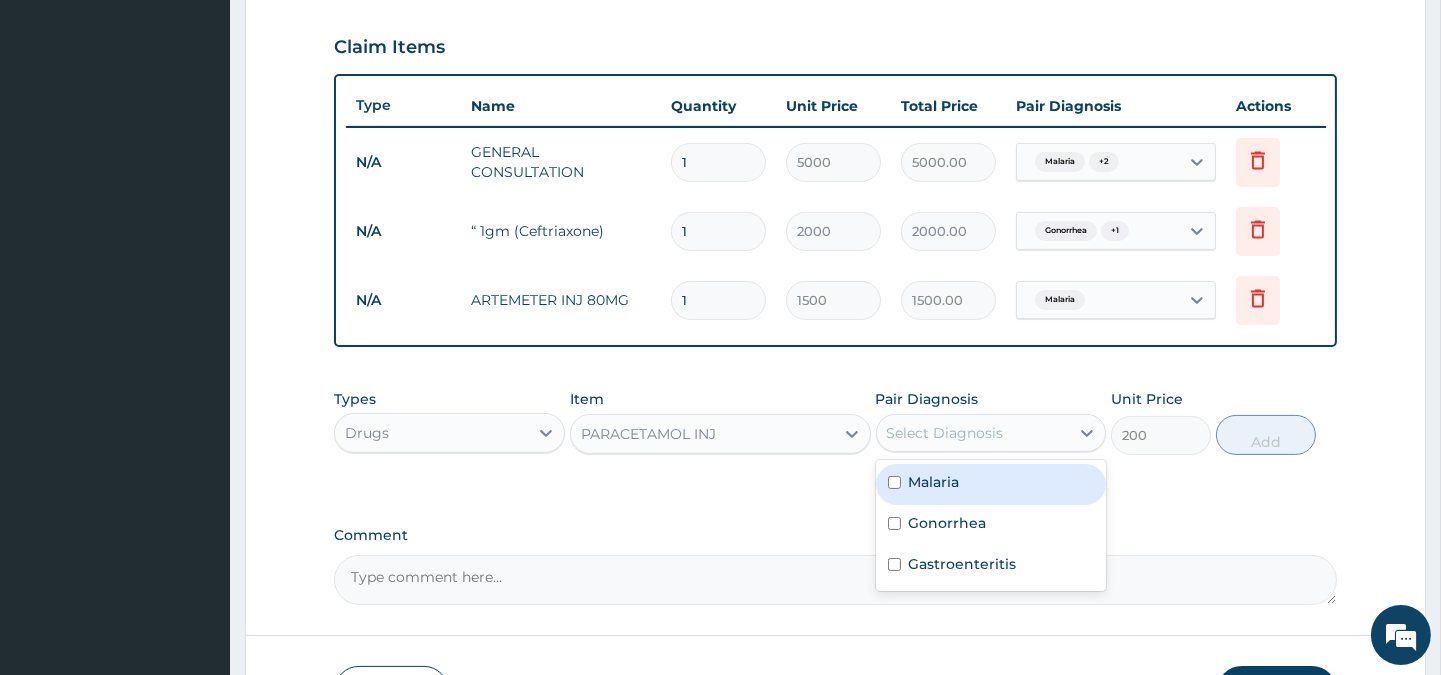 click on "Select Diagnosis" at bounding box center [973, 433] 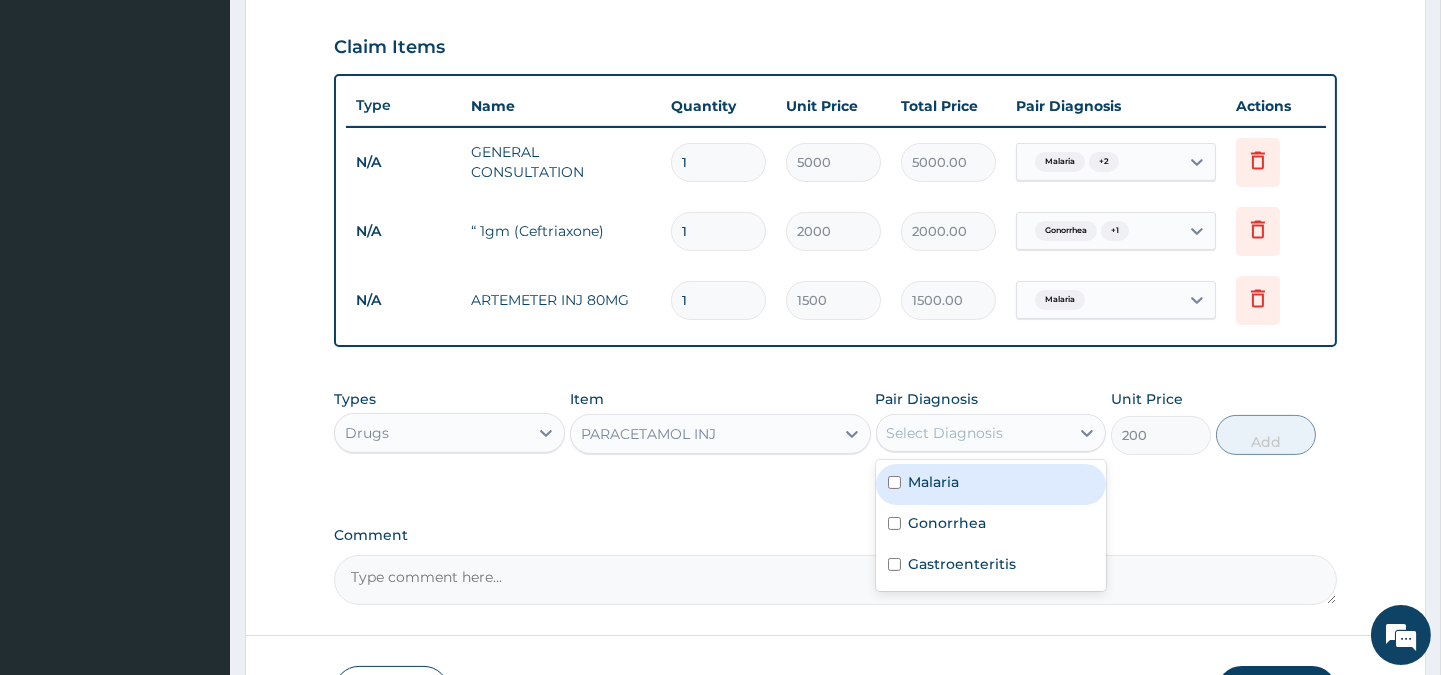 click on "Malaria" at bounding box center [934, 482] 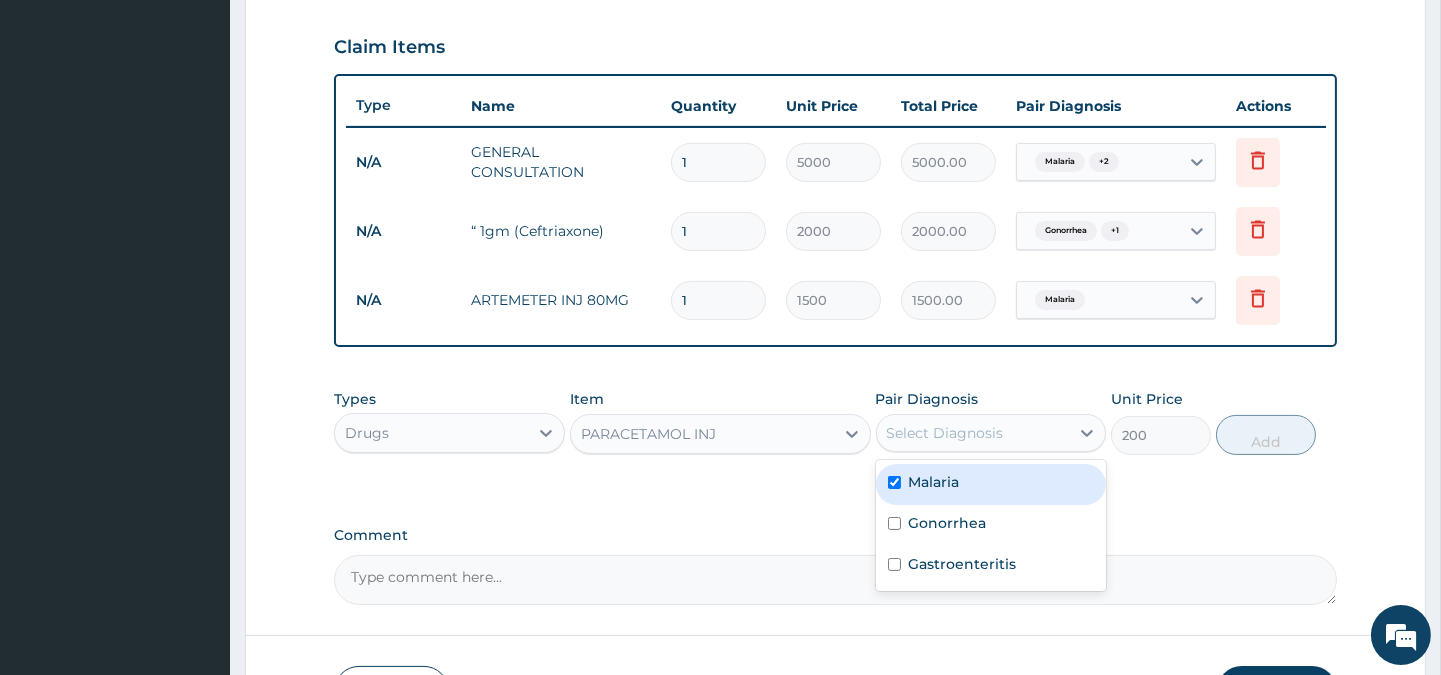 checkbox on "true" 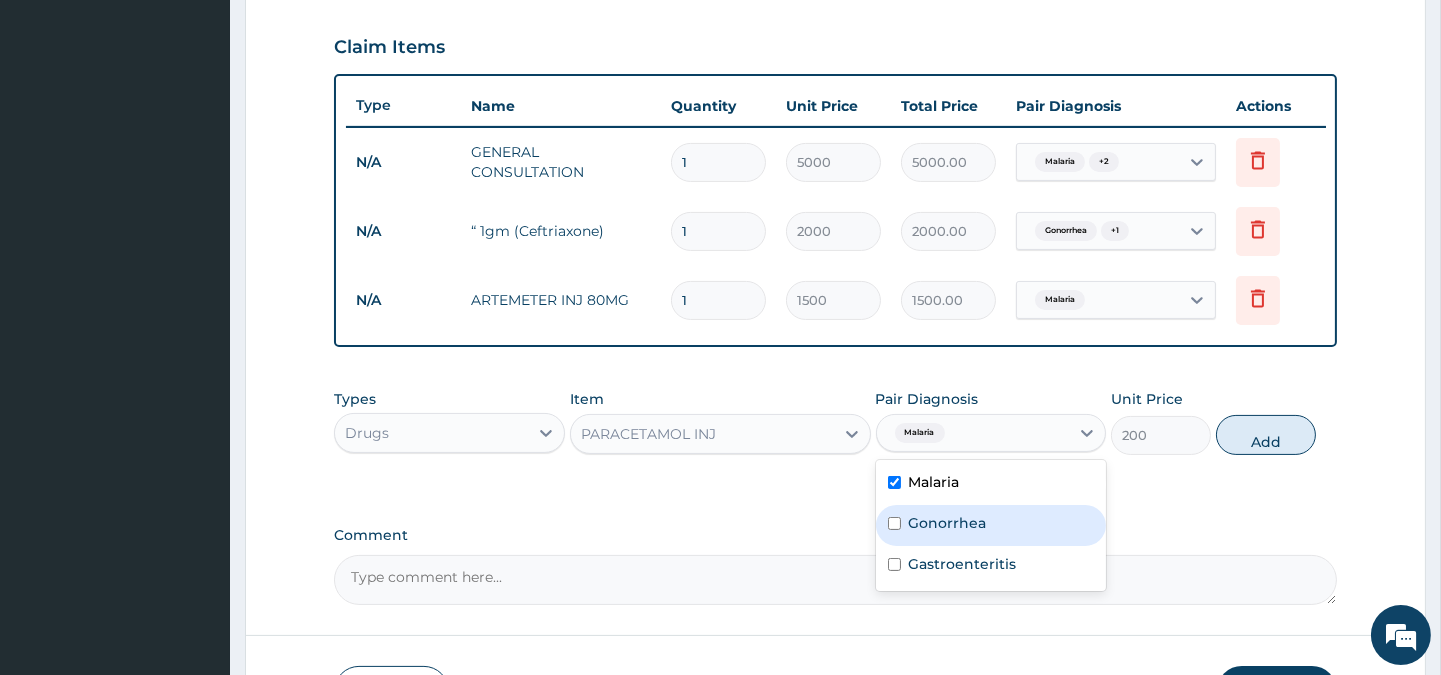 click on "Gonorrhea" at bounding box center [948, 523] 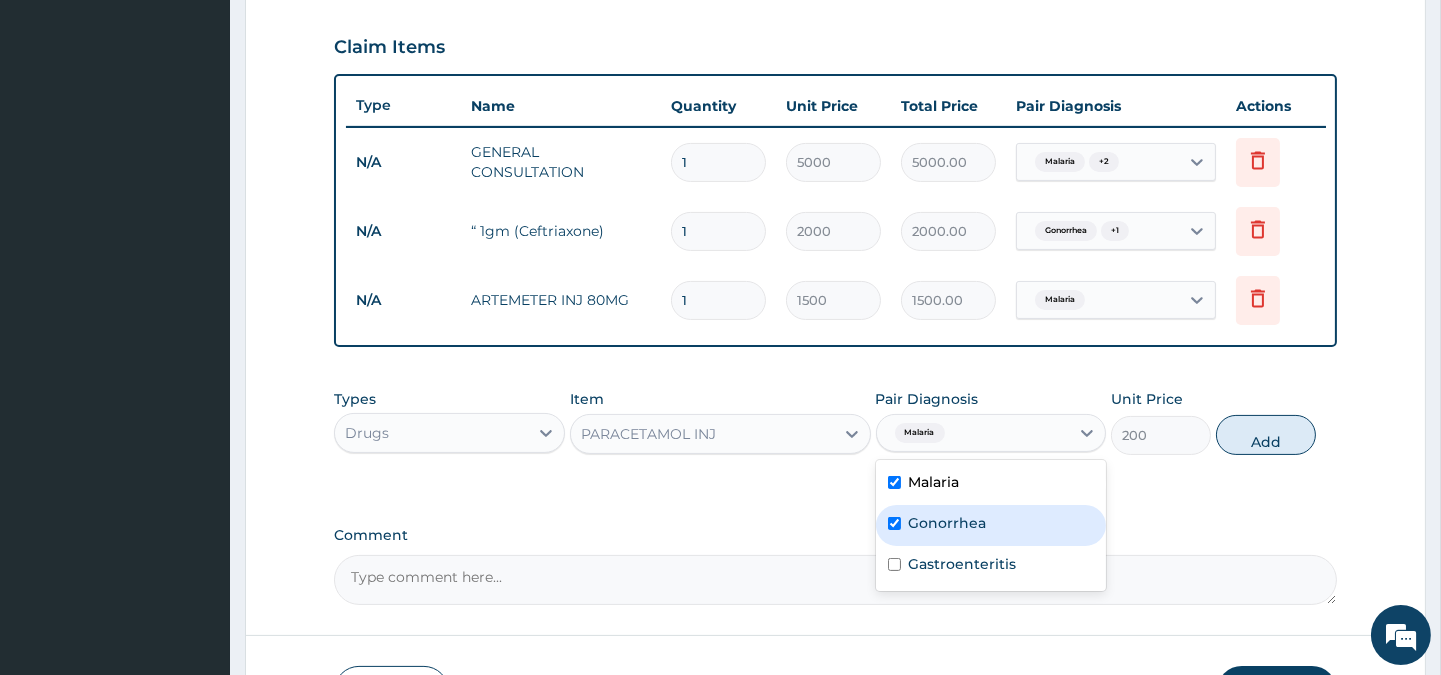 checkbox on "true" 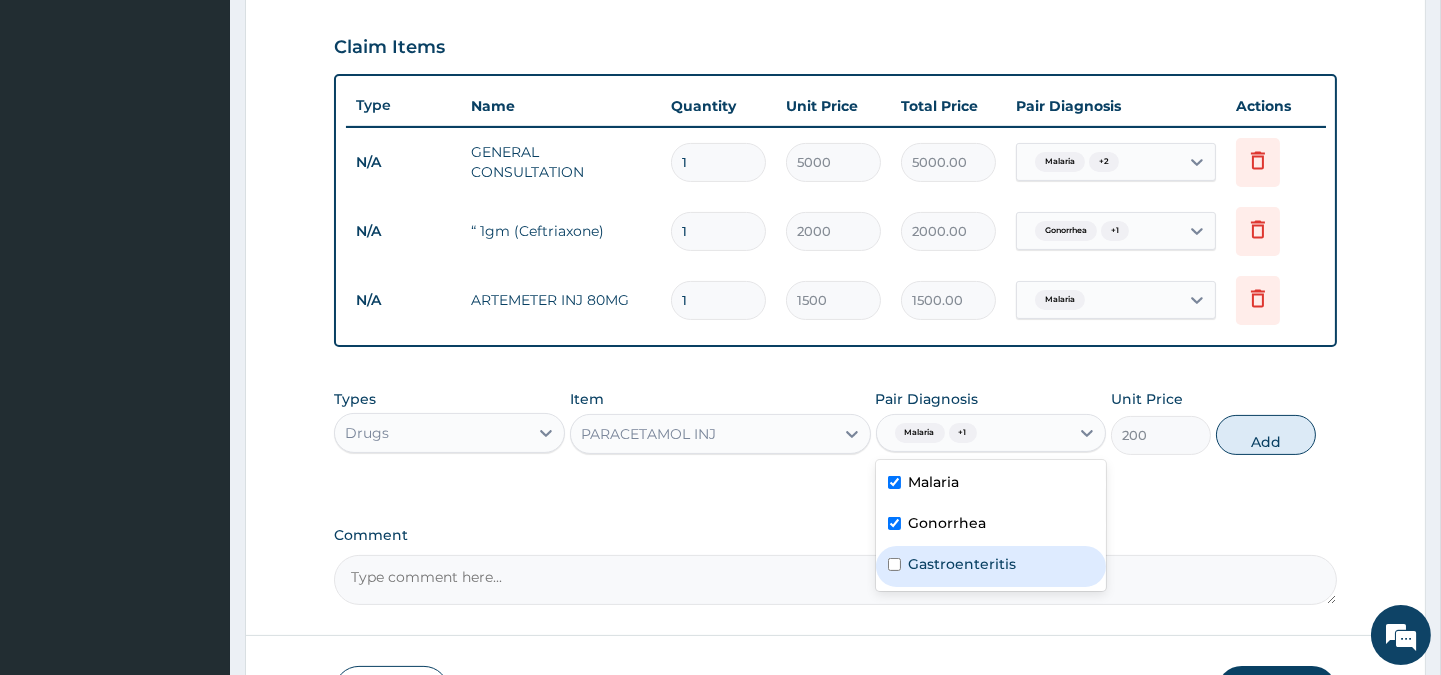click on "Gastroenteritis" at bounding box center (991, 566) 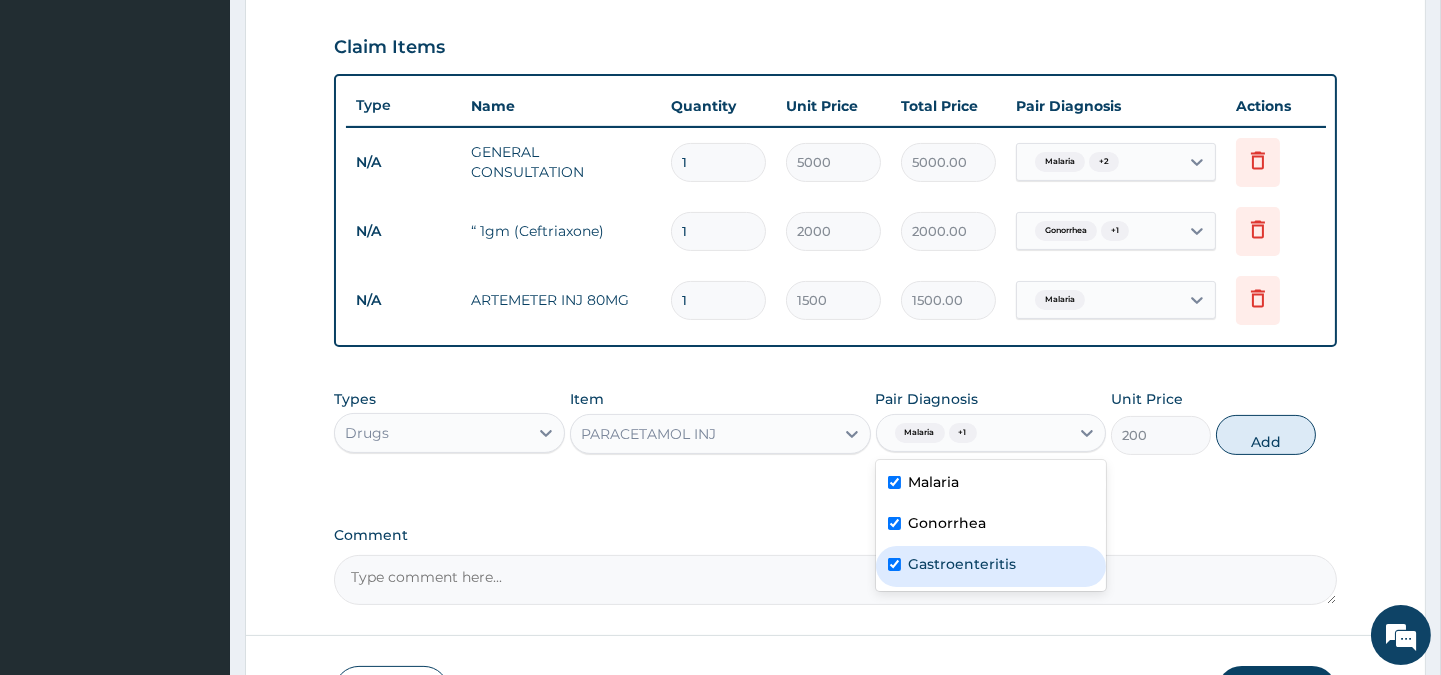 checkbox on "true" 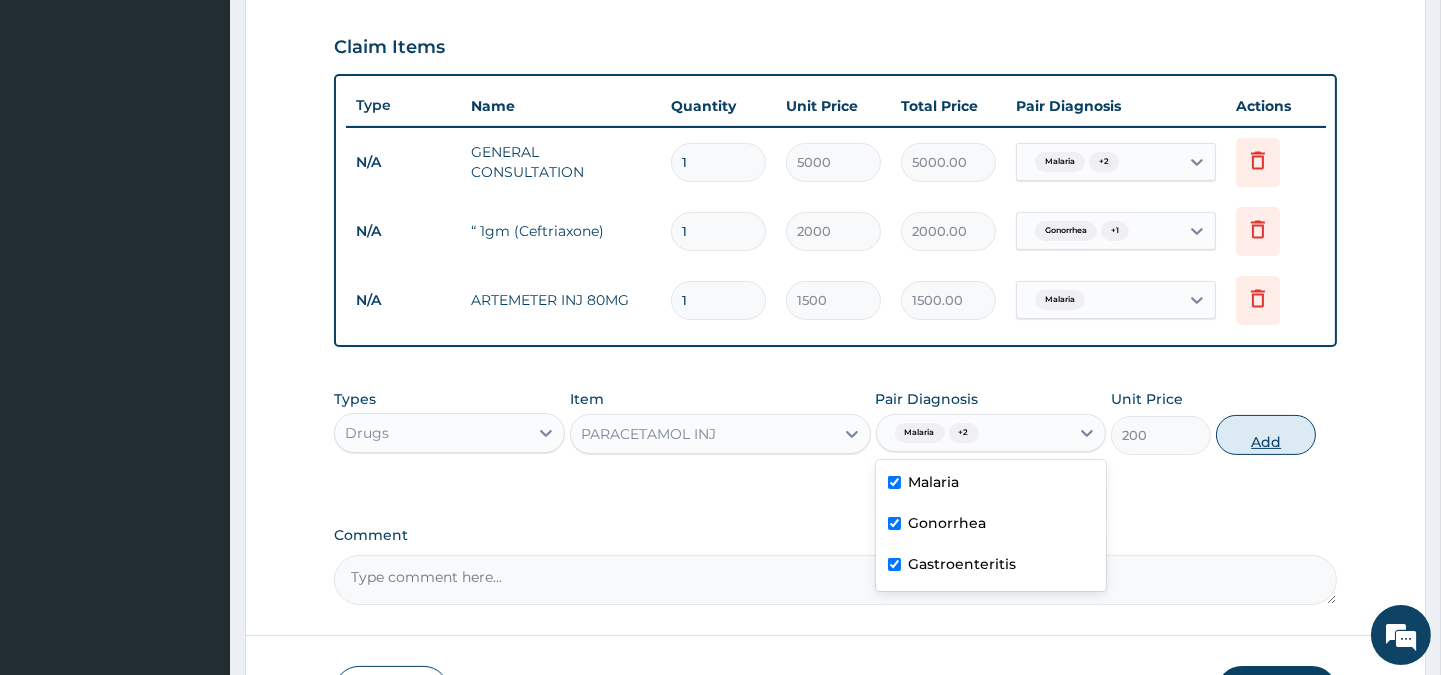 click on "Add" at bounding box center (1266, 435) 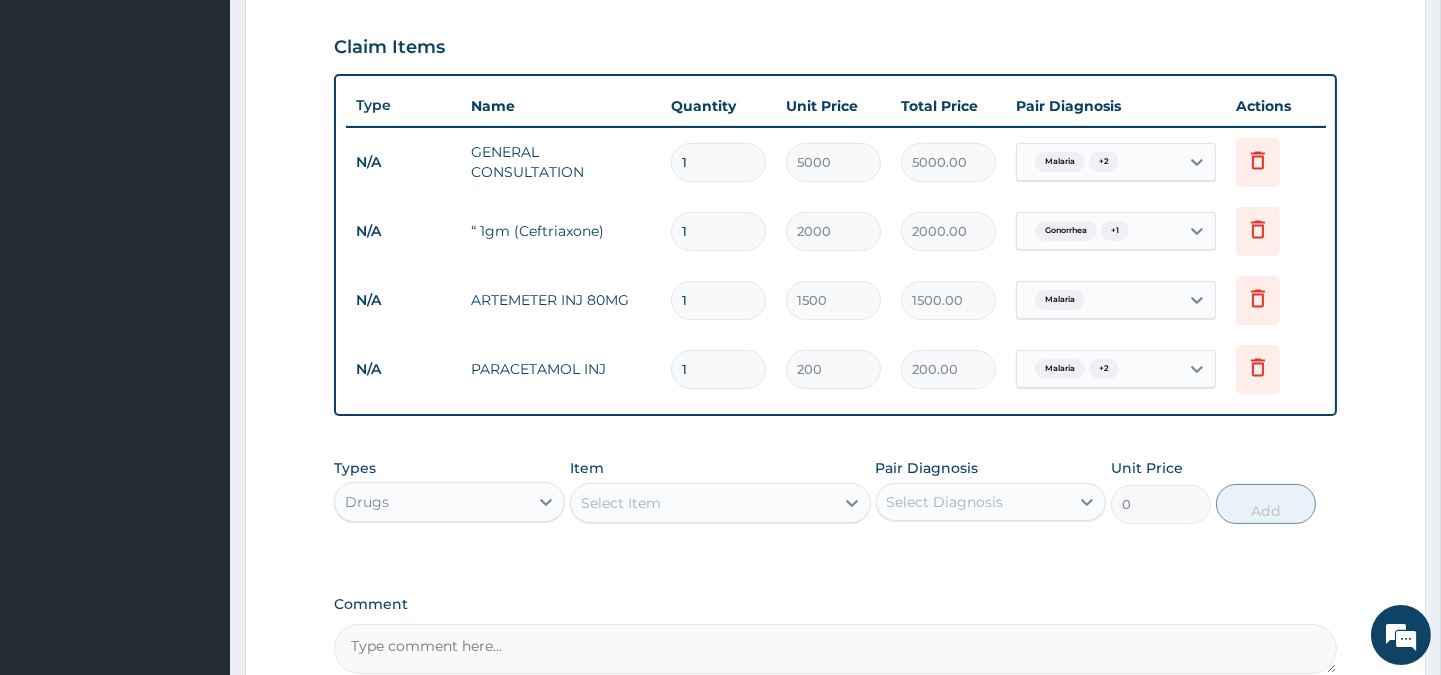 click on "Select Item" at bounding box center (702, 503) 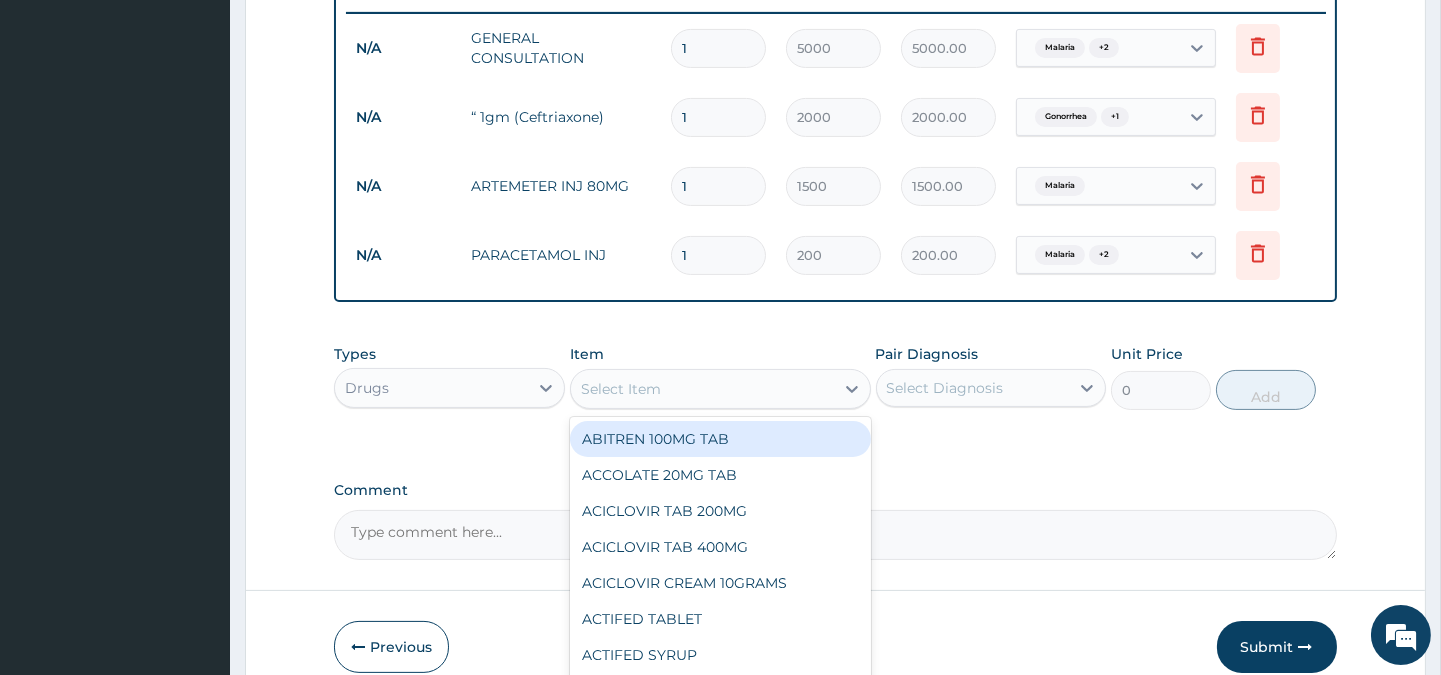 scroll, scrollTop: 878, scrollLeft: 0, axis: vertical 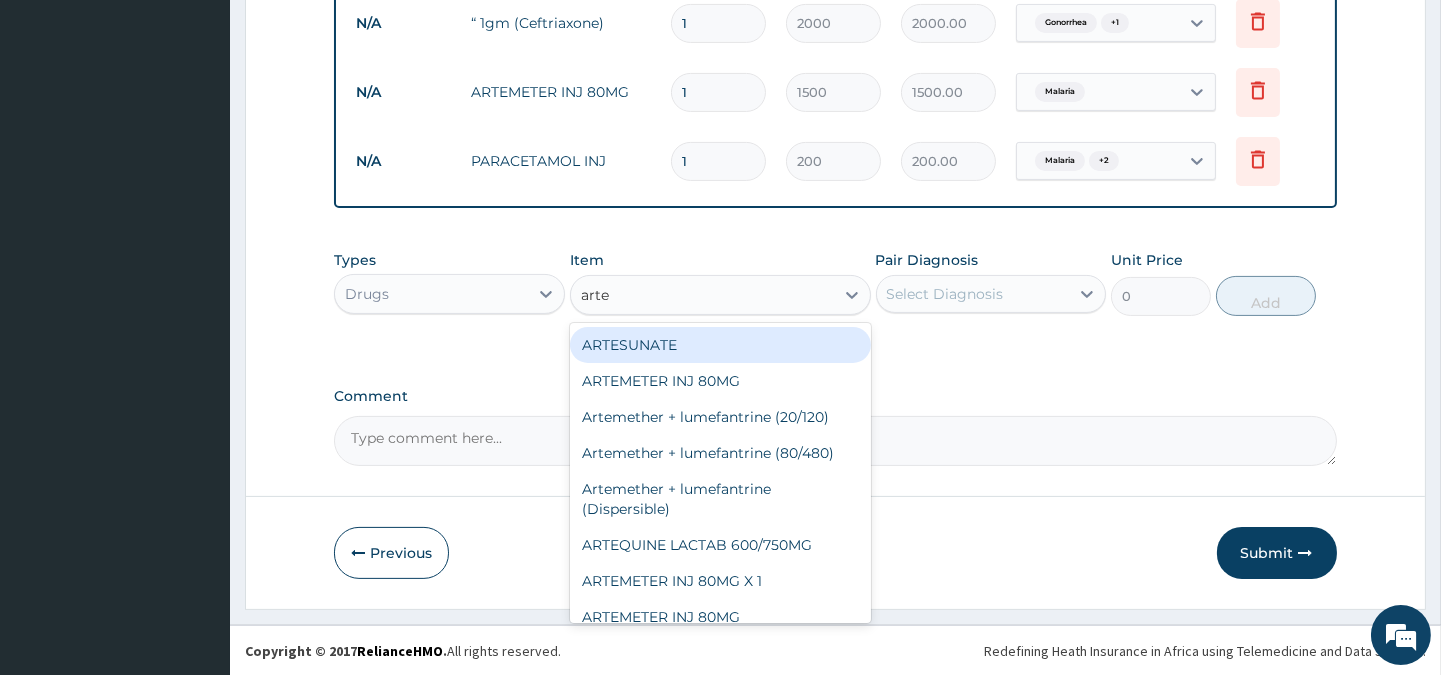 type on "artem" 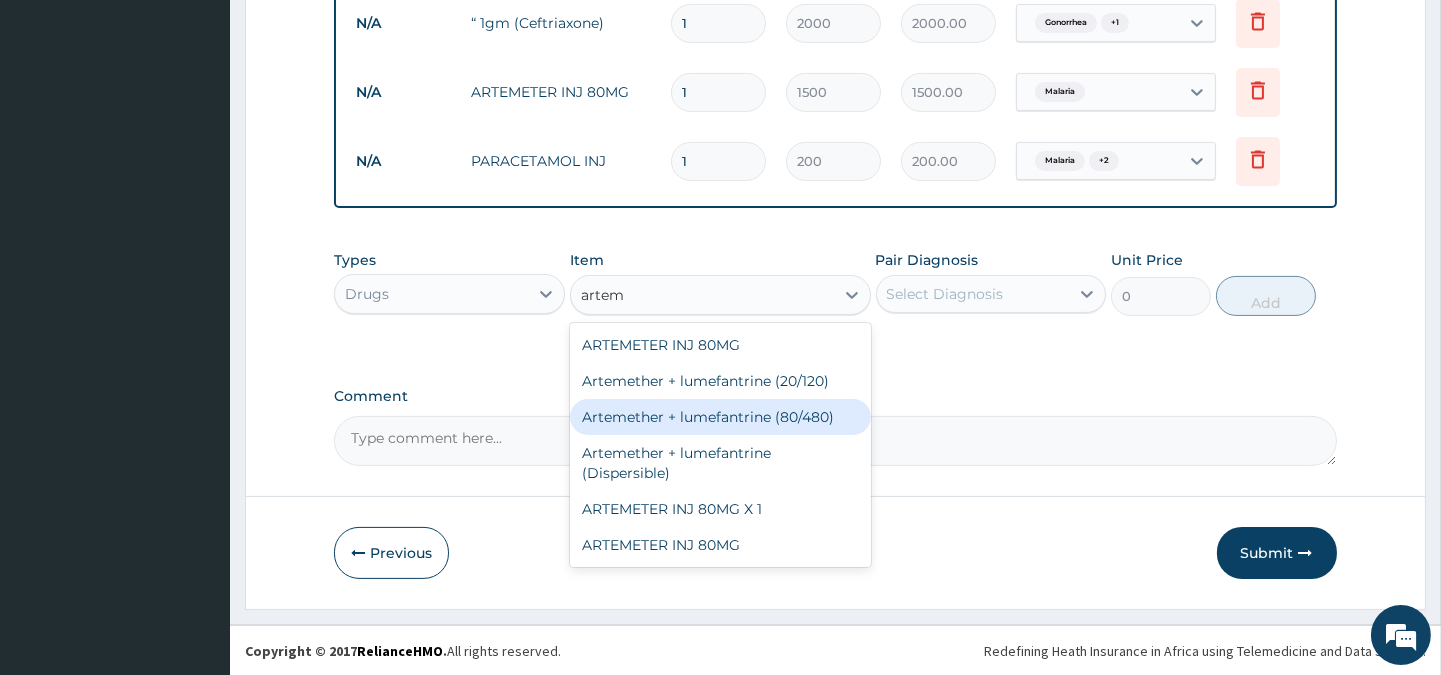 click on "Artemether + lumefantrine (80/480)" at bounding box center [720, 417] 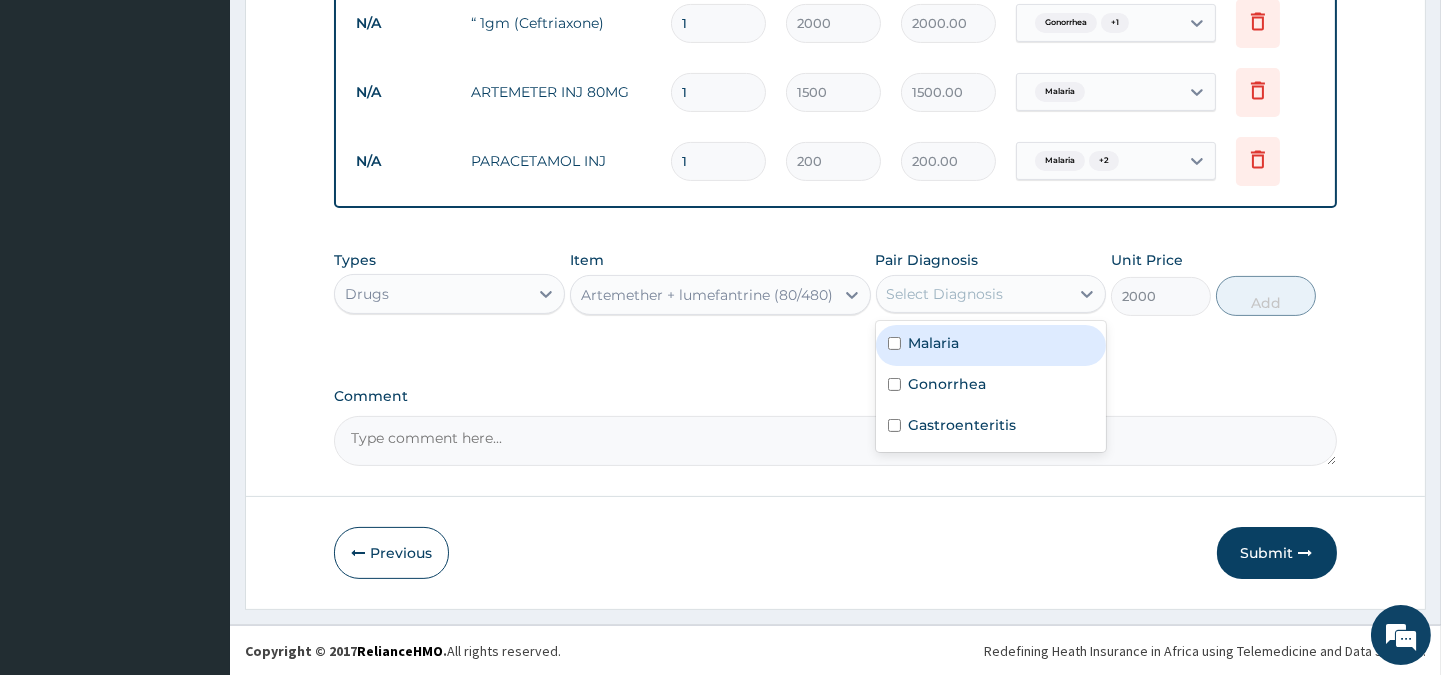 click on "Select Diagnosis" at bounding box center (945, 294) 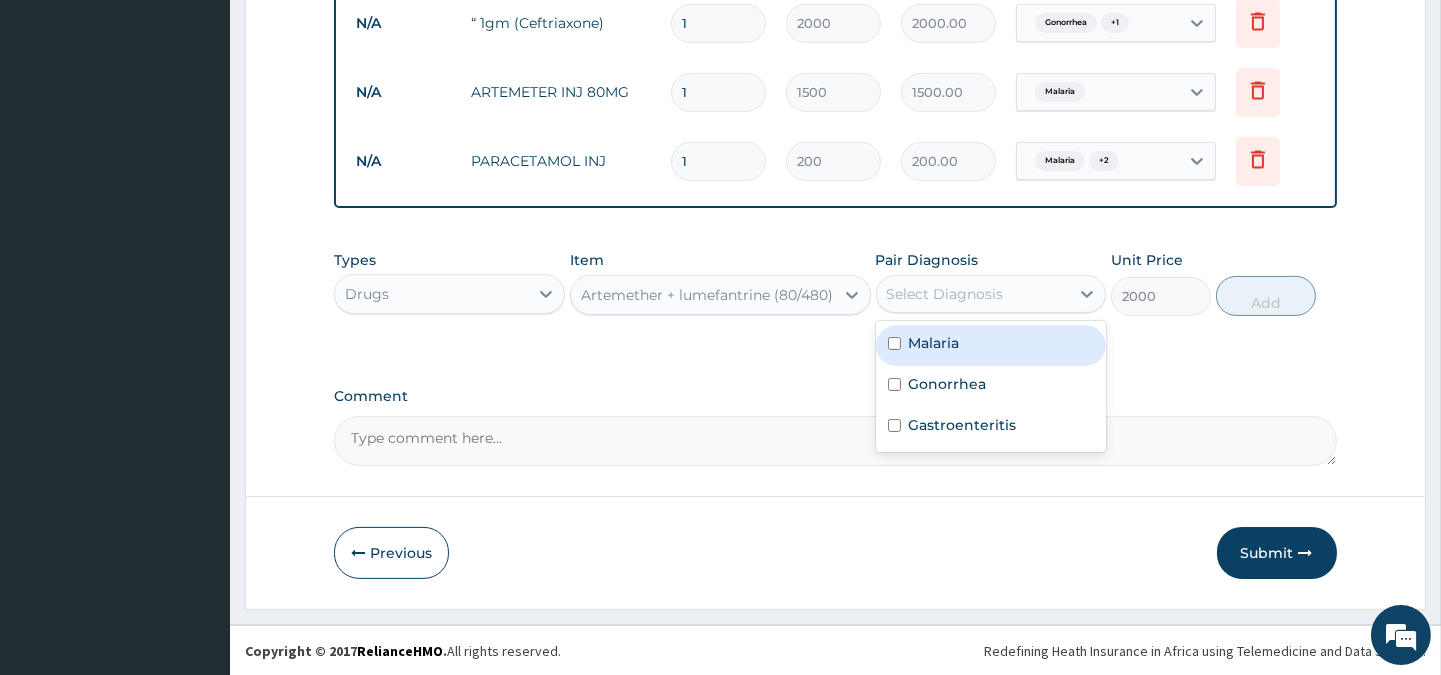 click on "Malaria" at bounding box center (934, 343) 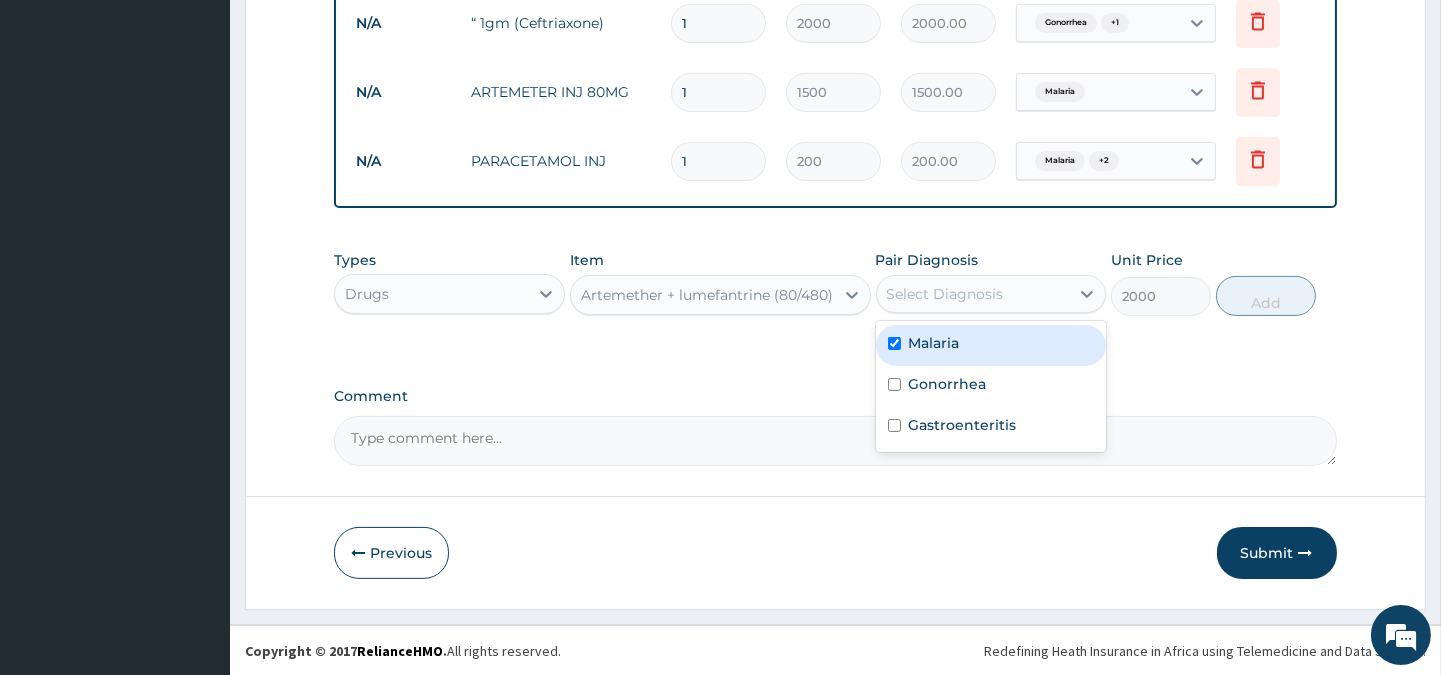 checkbox on "true" 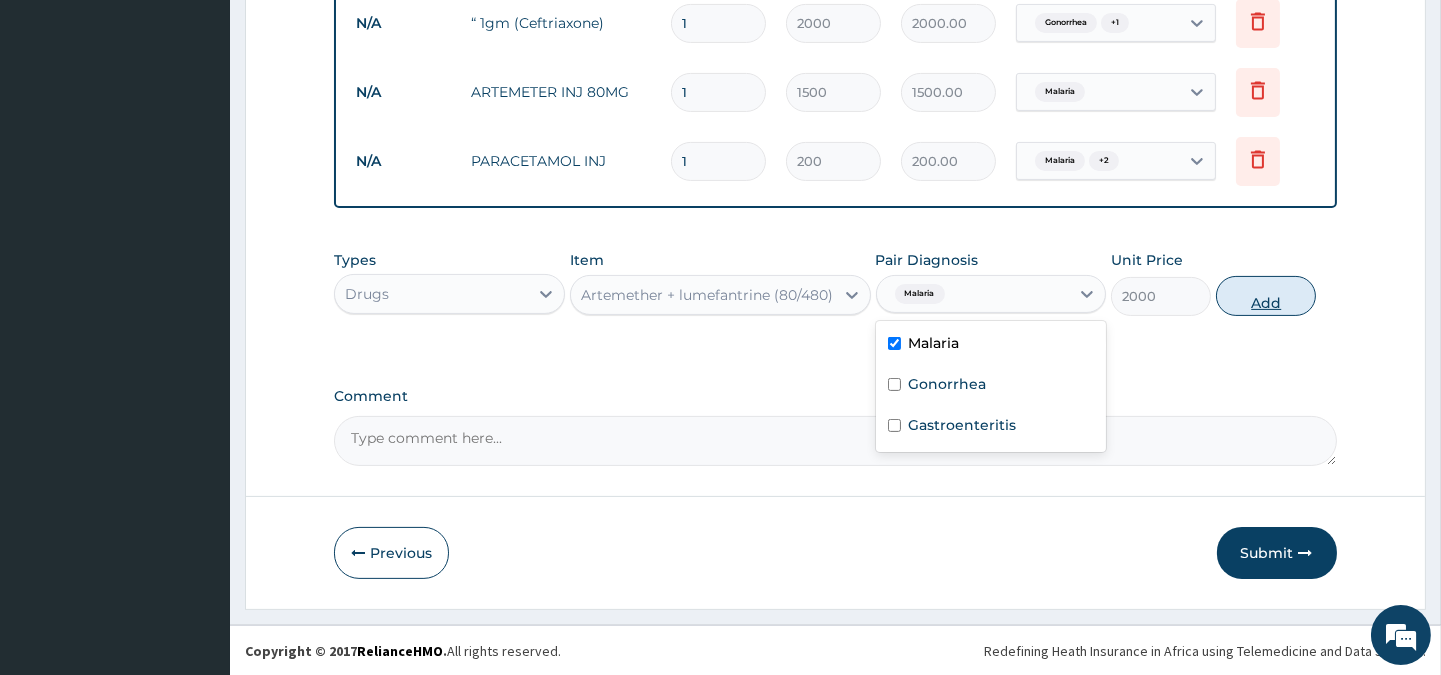 click on "Add" at bounding box center [1266, 296] 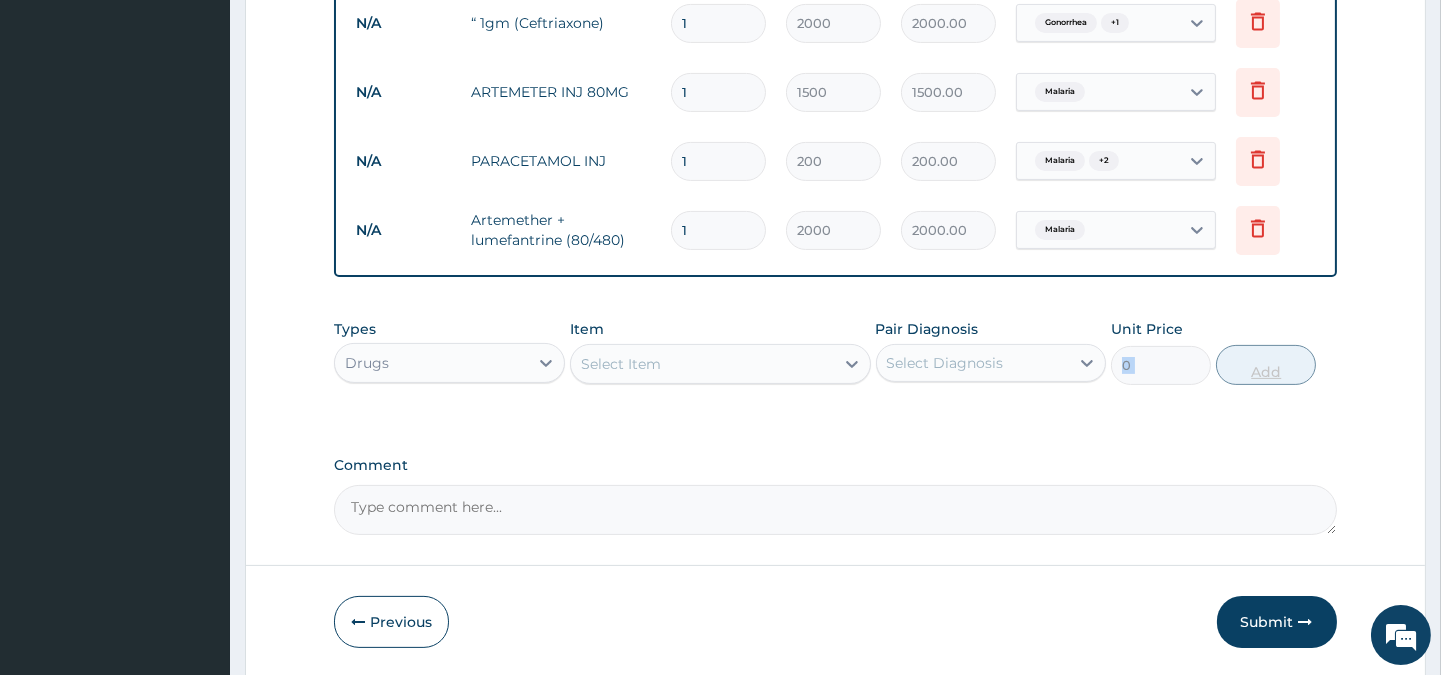 click on "PA Code / Prescription Code Enter Code(Secondary Care Only) Encounter Date 17-07-2025 Important Notice Please enter PA codes before entering items that are not attached to a PA code   All diagnoses entered must be linked to a claim item. Diagnosis & Claim Items that are visible but inactive cannot be edited because they were imported from an already approved PA code. Diagnosis Malaria Confirmed Gonorrhea Confirmed Gastroenteritis Confirmed NB: All diagnosis must be linked to a claim item Claim Items Type Name Quantity Unit Price Total Price Pair Diagnosis Actions N/A GENERAL CONSULTATION 1 5000 5000.00 Malaria  + 2 Delete N/A        “           1gm (Ceftriaxone) 1 2000 2000.00 Gonorrhea  + 1 Delete N/A ARTEMETER  INJ 80MG 1 1500 1500.00 Malaria Delete N/A PARACETAMOL INJ 1 200 200.00 Malaria  + 2 Delete N/A Artemether + lumefantrine (80/480) 1 2000 2000.00 Malaria Delete Types Drugs Item Select Item Pair Diagnosis Select Diagnosis Unit Price 0 Add Comment" at bounding box center (835, -76) 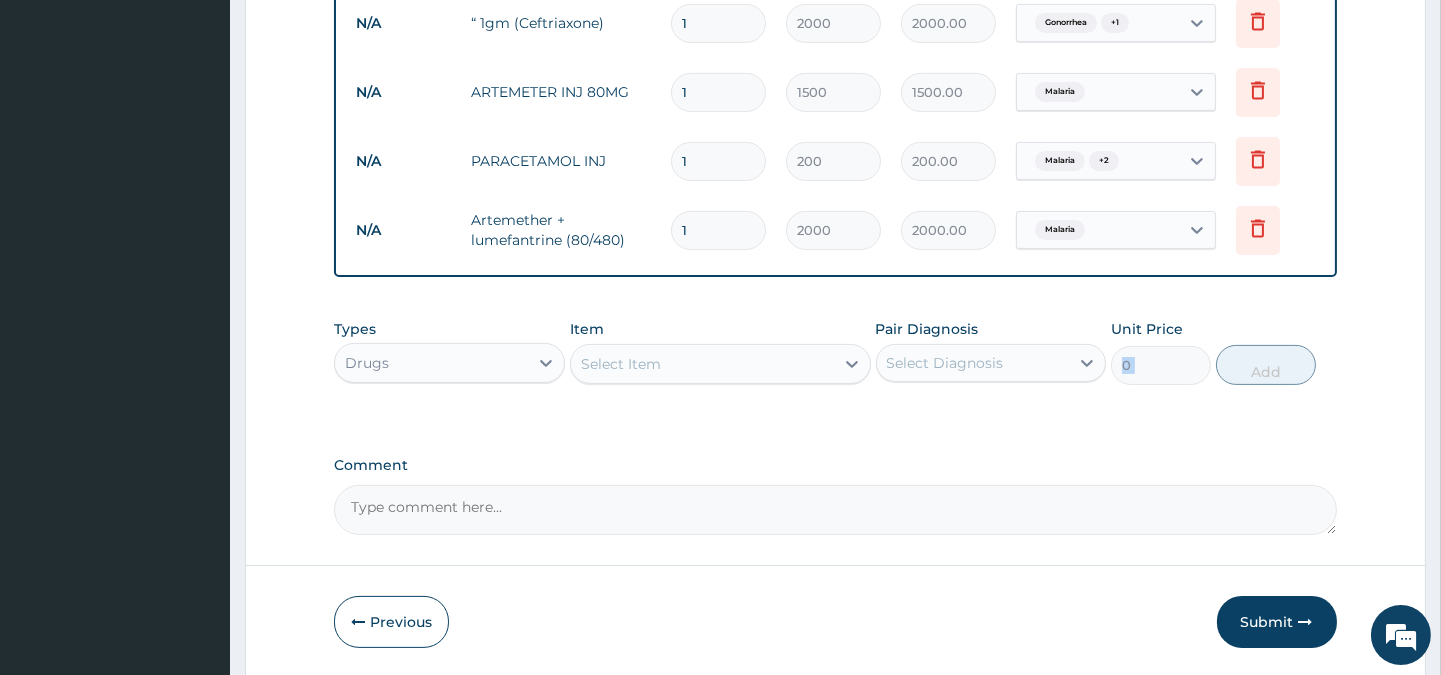 click on "Select Item" at bounding box center (702, 364) 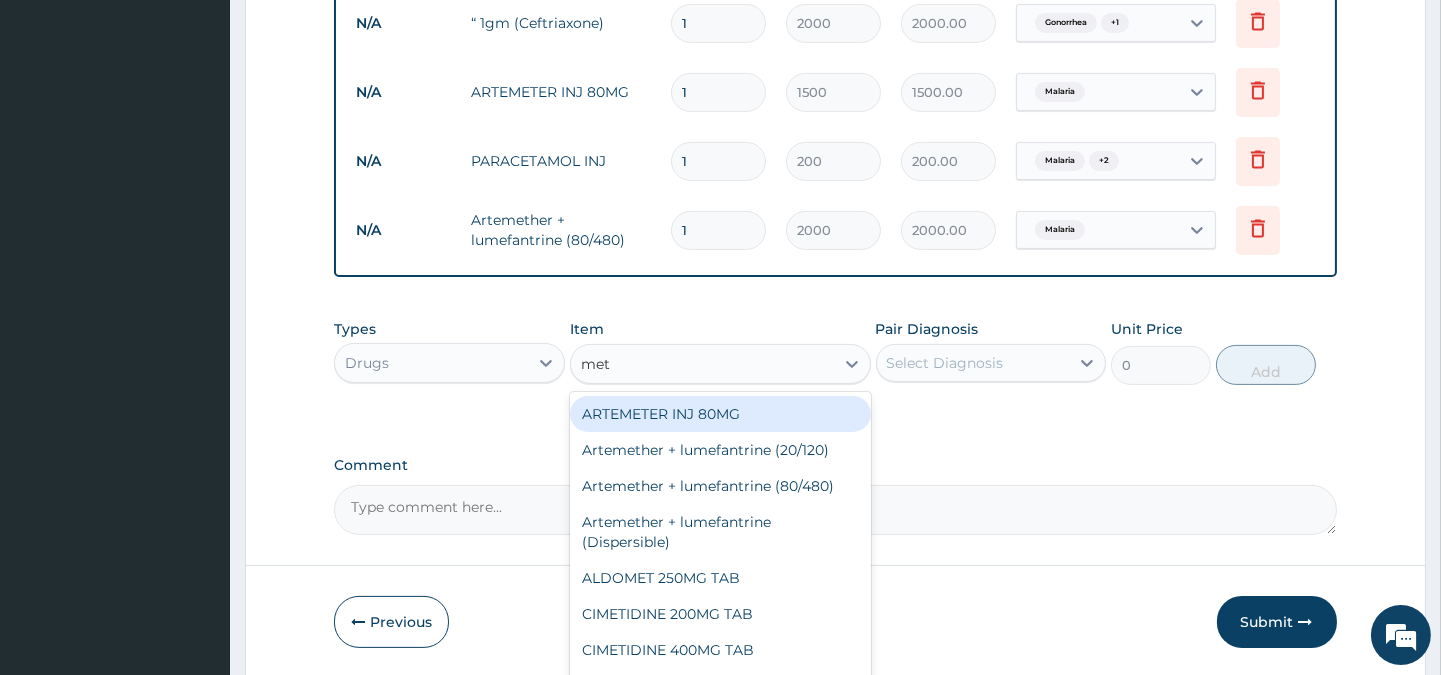 type on "metr" 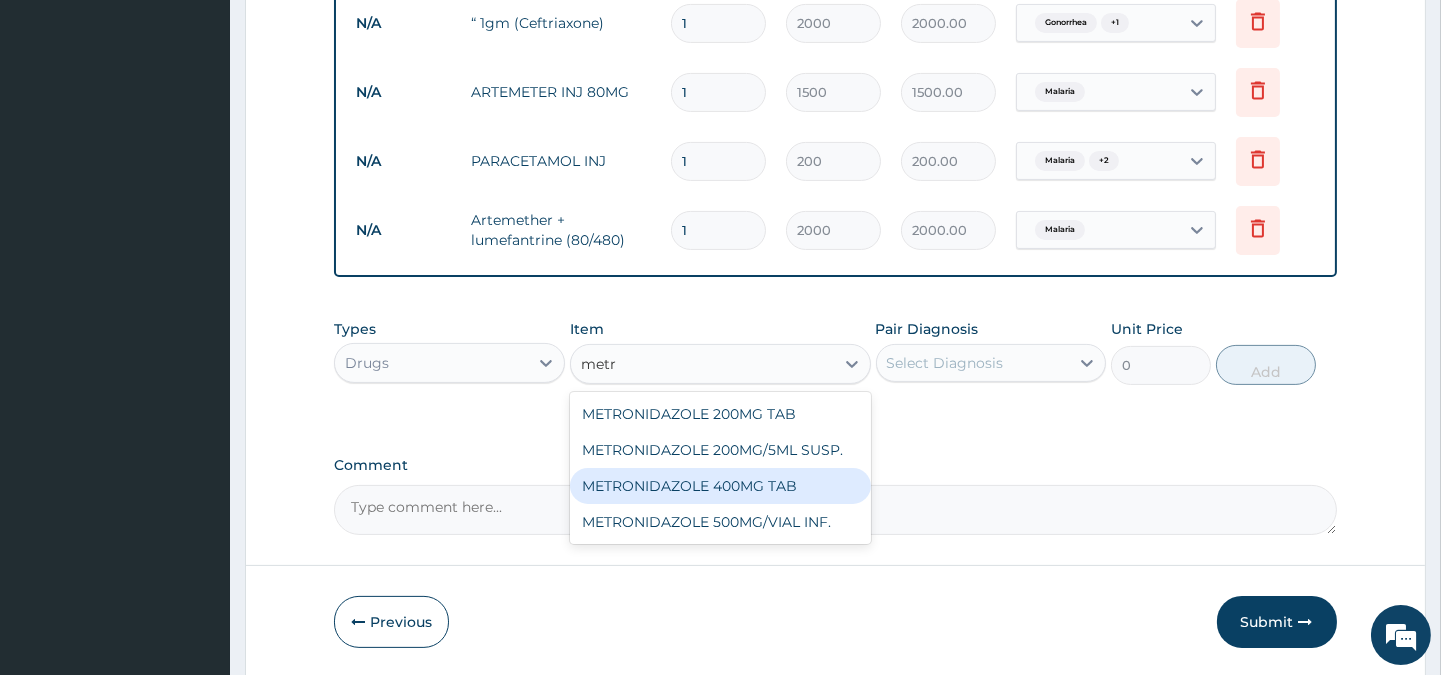 click on "METRONIDAZOLE 400MG TAB" at bounding box center [720, 486] 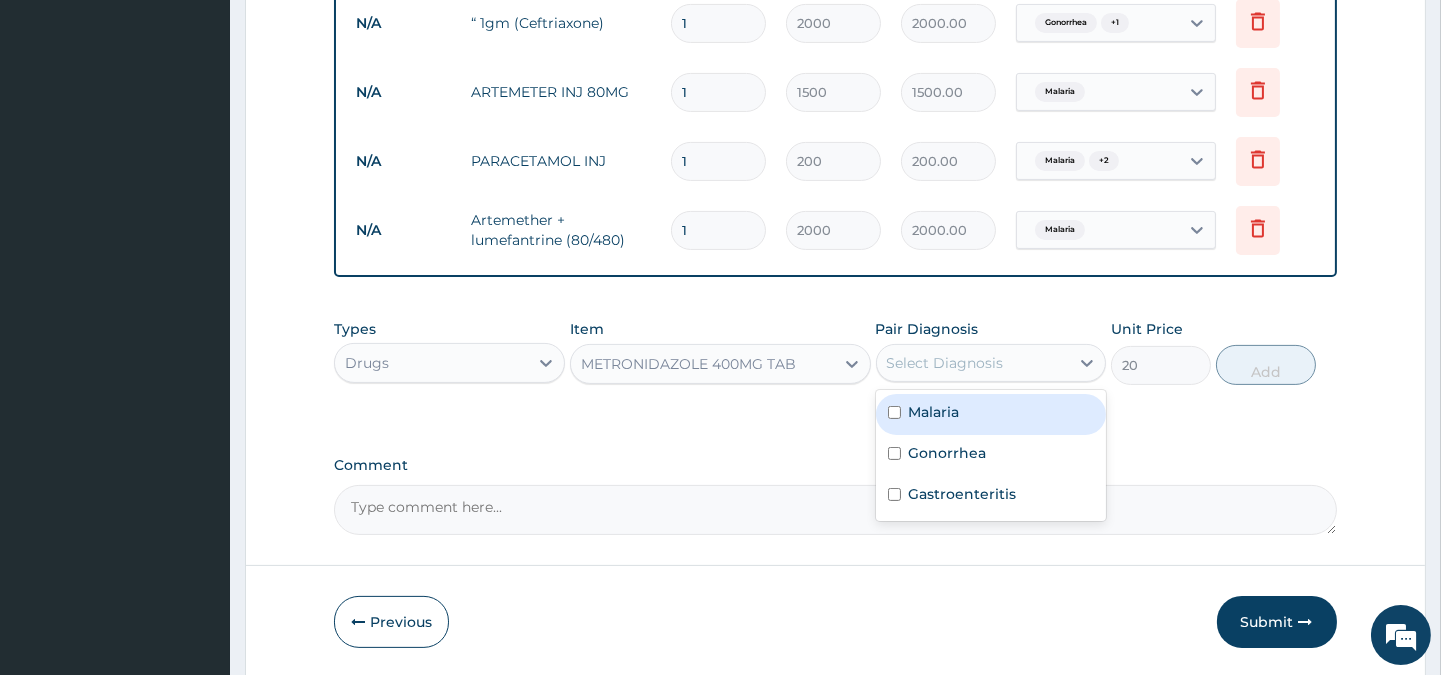 click on "Select Diagnosis" at bounding box center (945, 363) 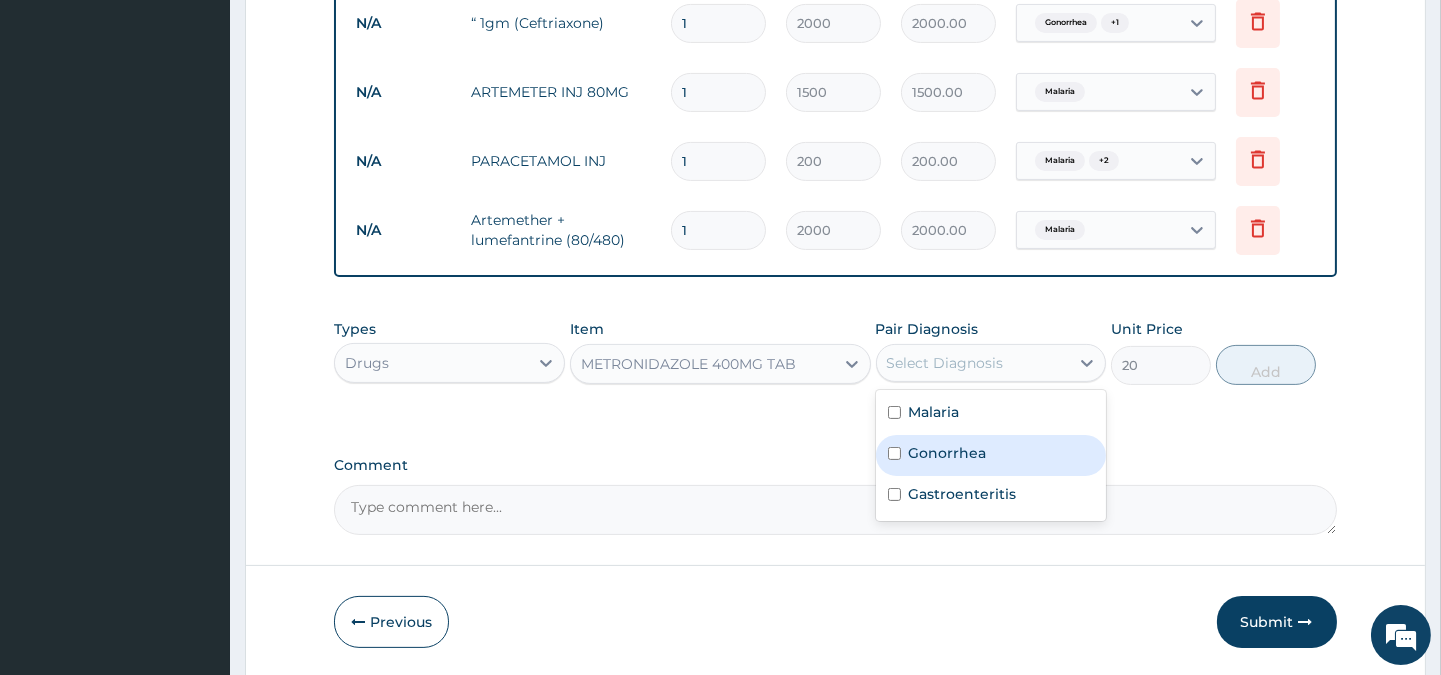 click on "Gonorrhea" at bounding box center (948, 453) 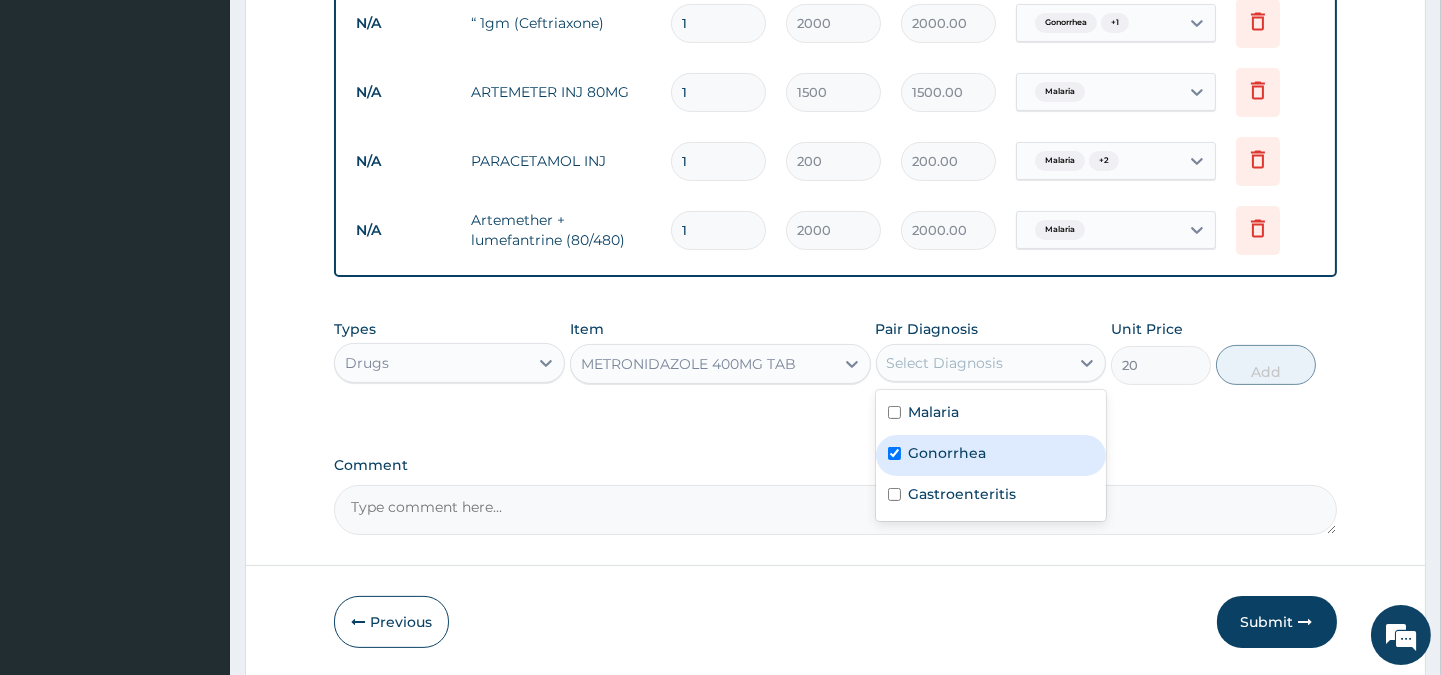 checkbox on "true" 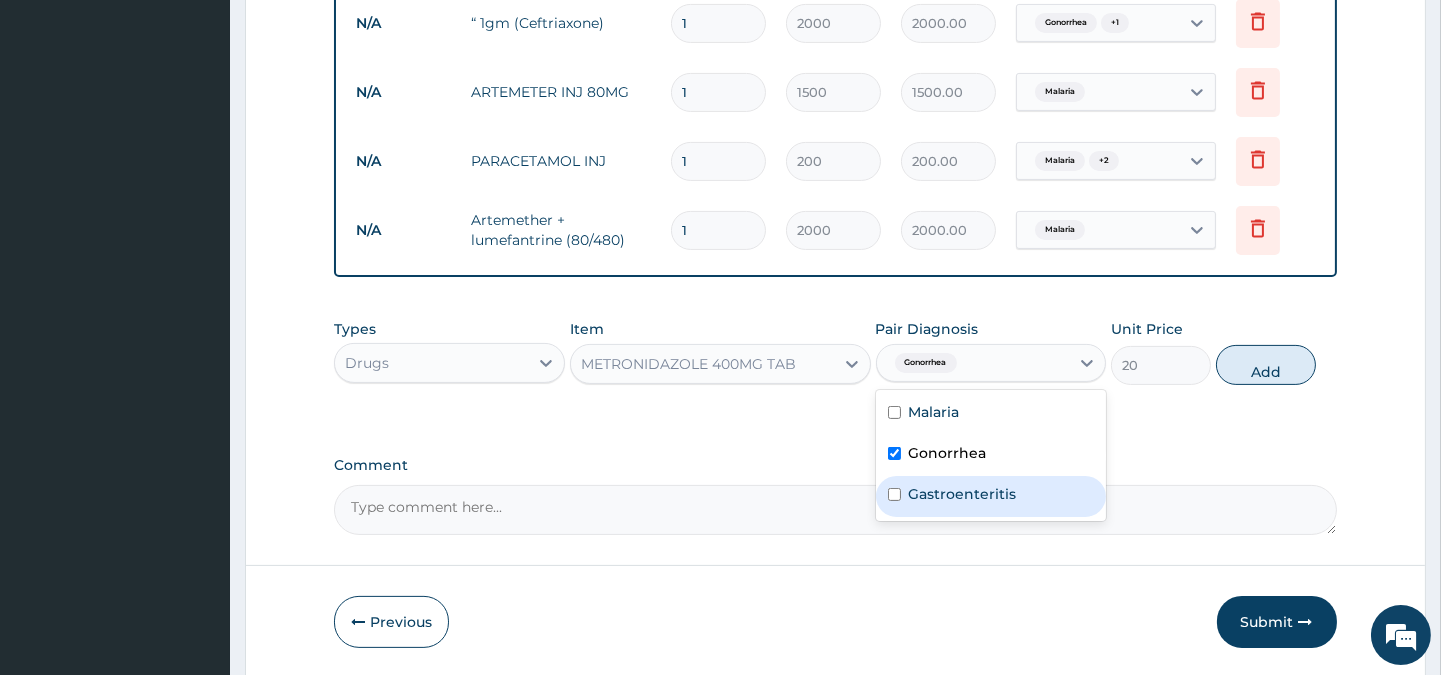 click on "Gastroenteritis" at bounding box center (963, 494) 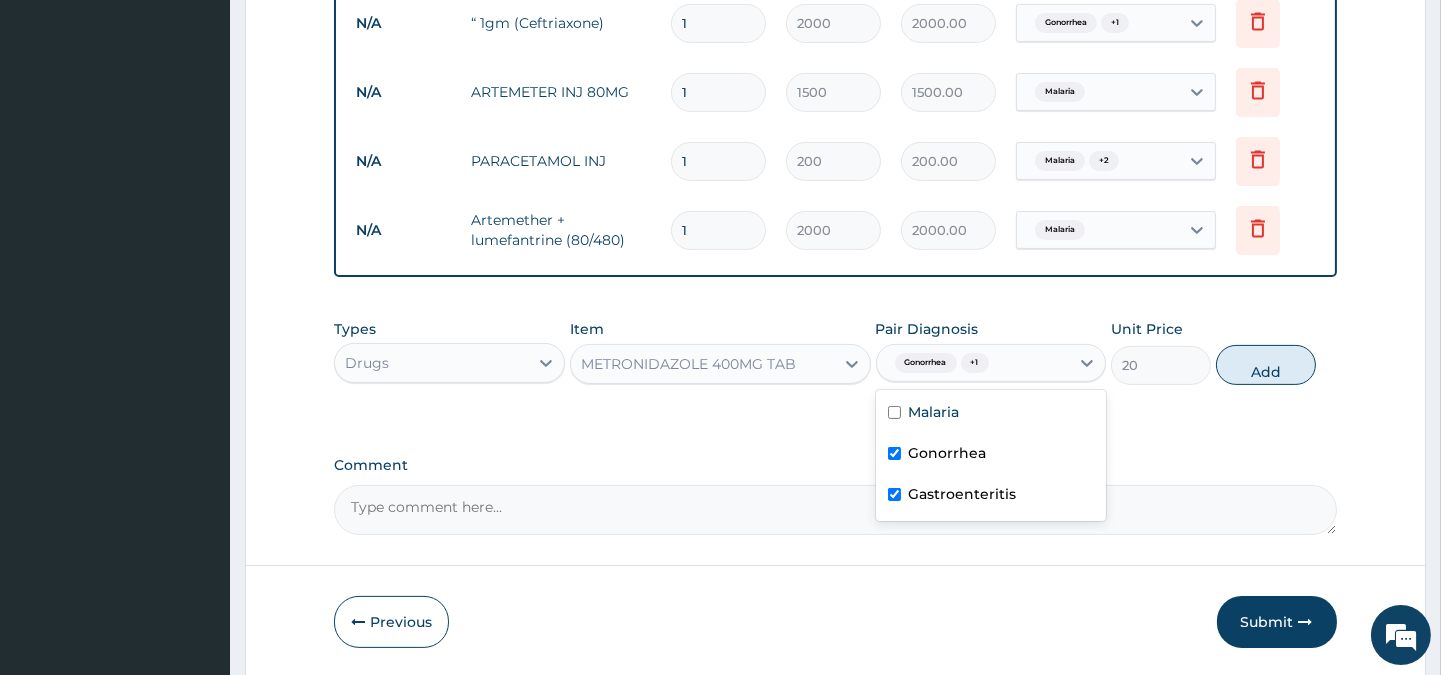 click on "Gastroenteritis" at bounding box center [963, 494] 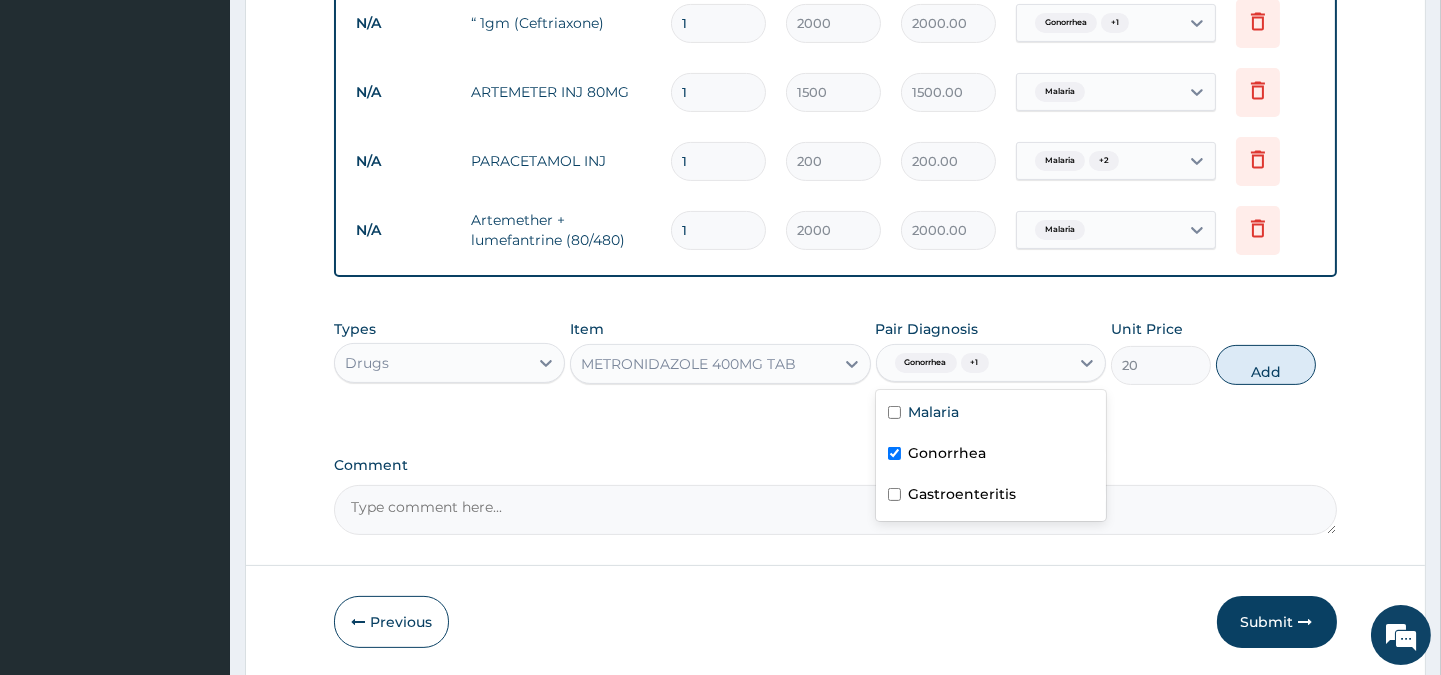 checkbox on "false" 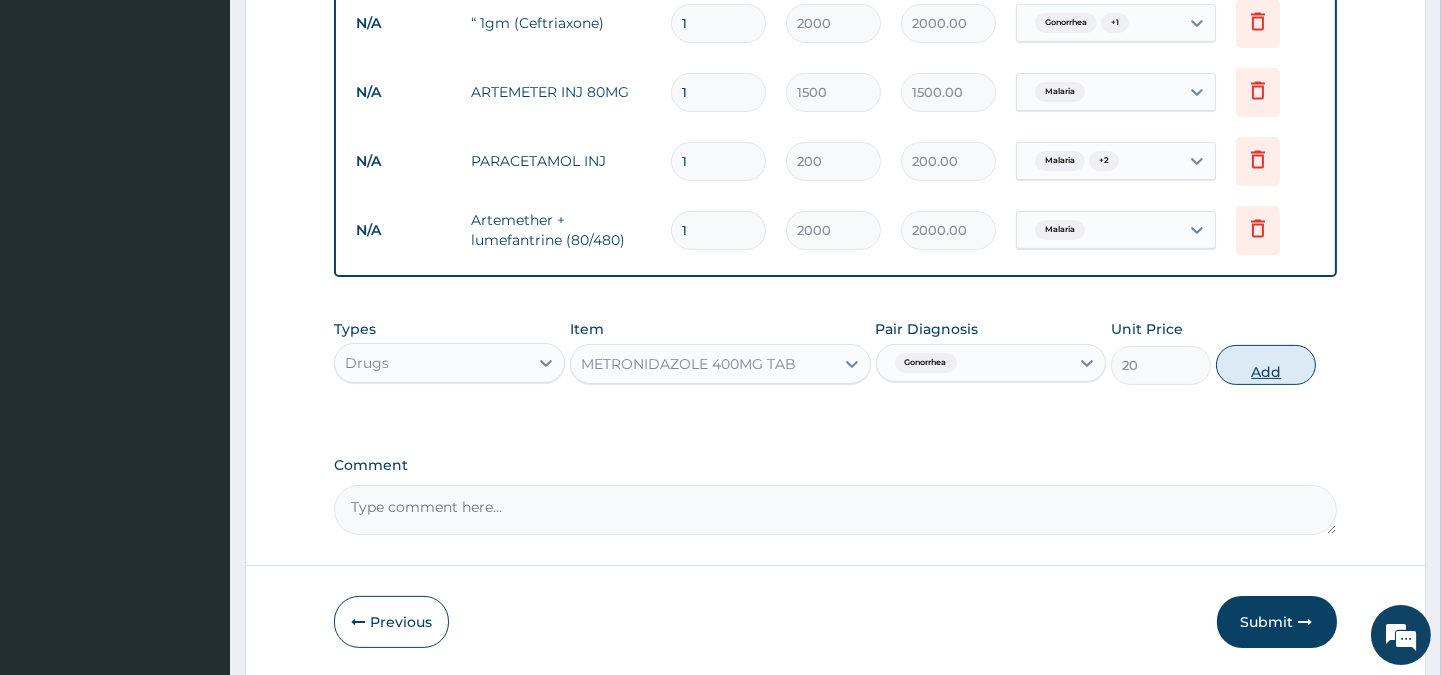 click on "Add" at bounding box center (1266, 365) 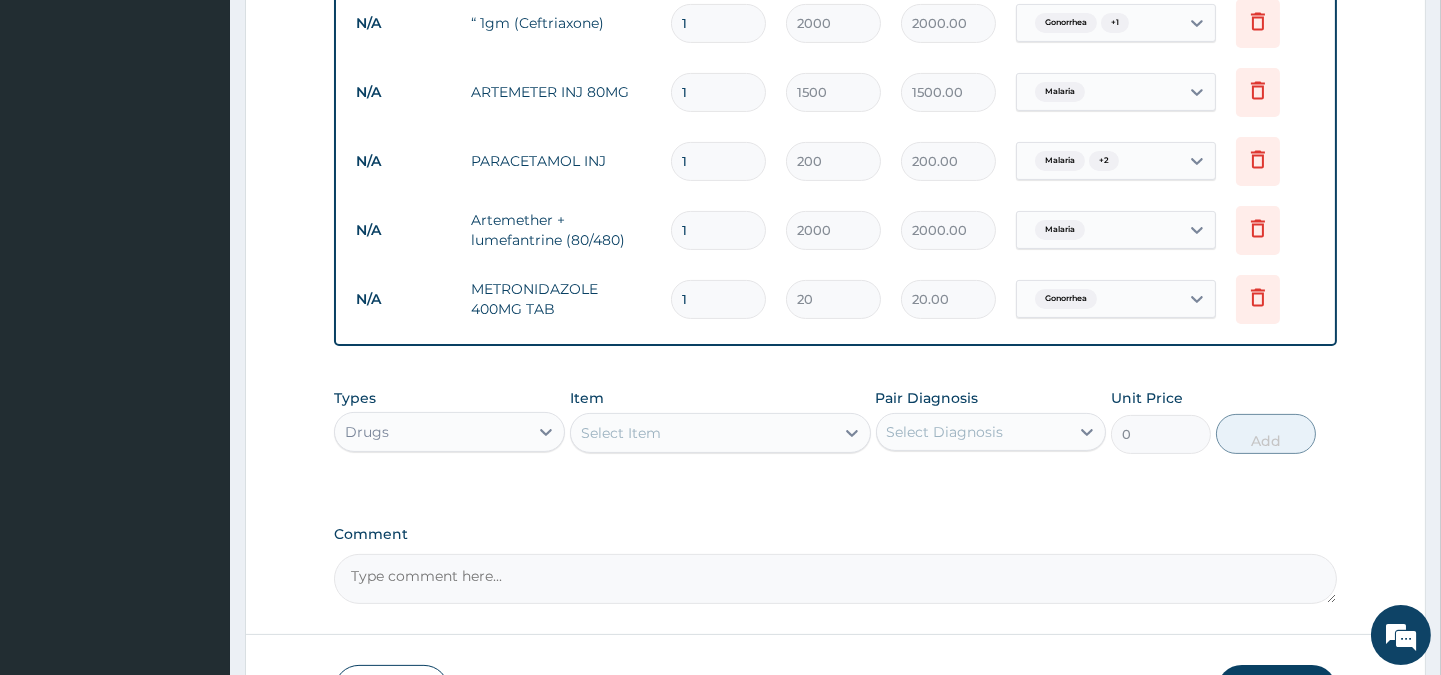 click on "Select Item" at bounding box center (702, 433) 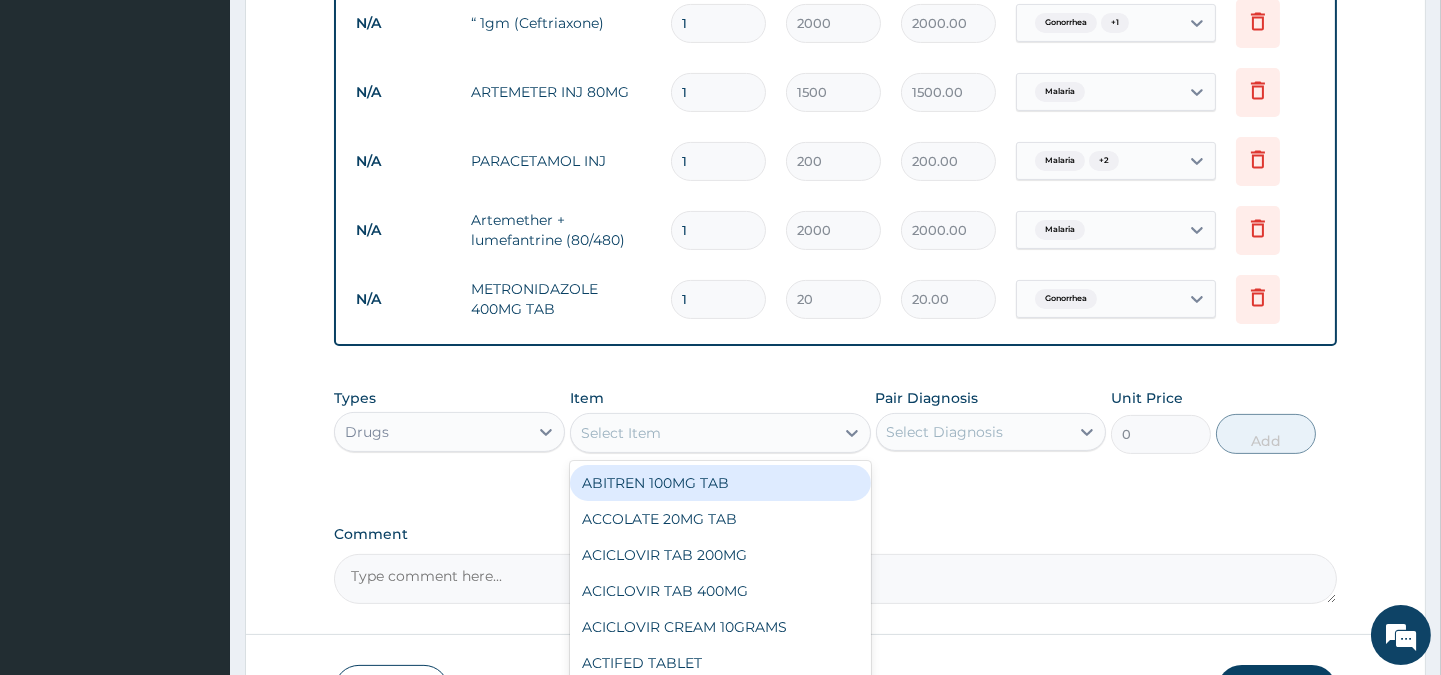 type on "c" 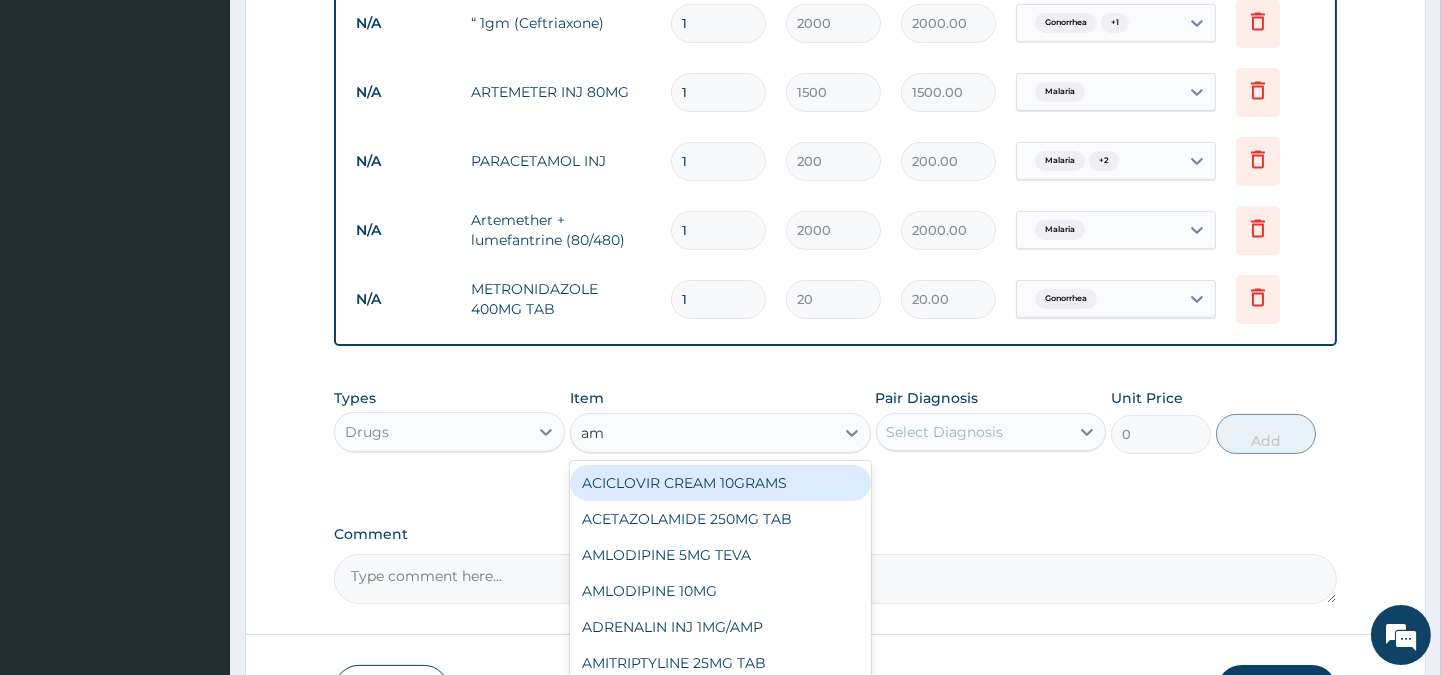 type on "amo" 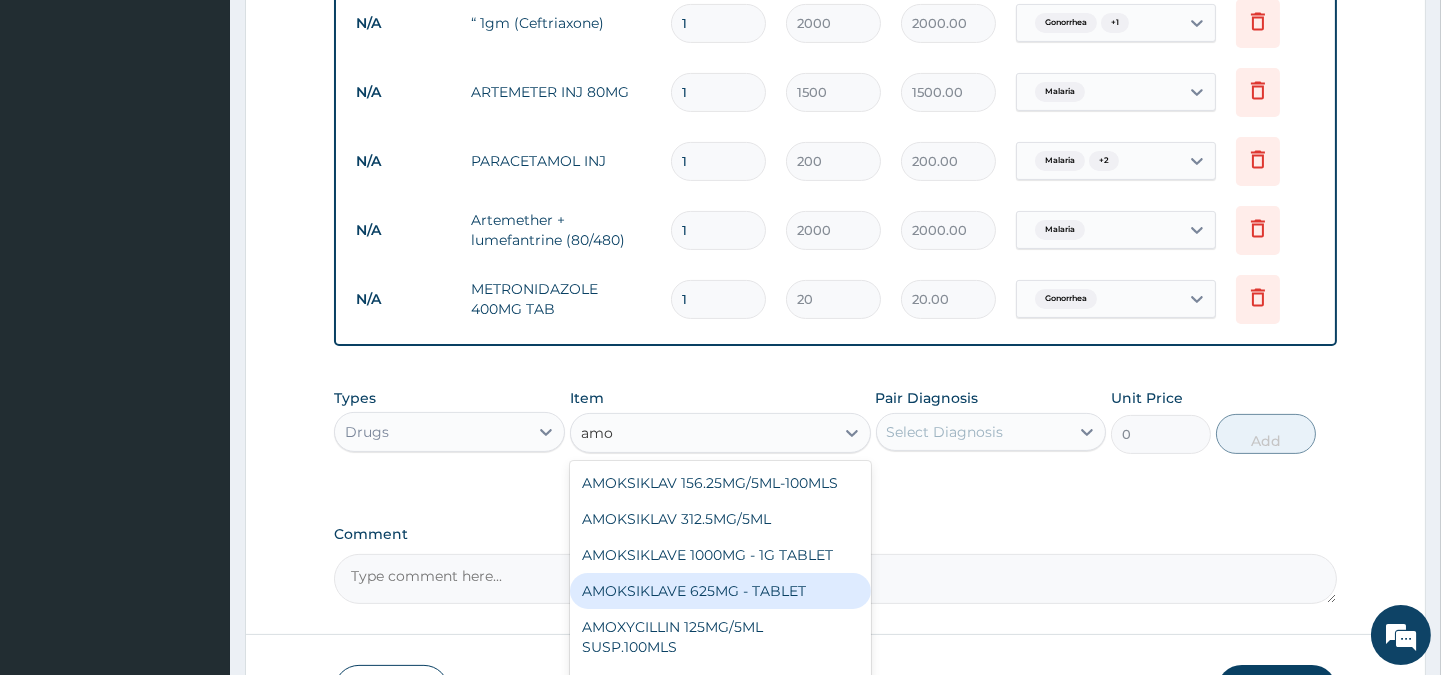click on "AMOKSIKLAVE 625MG - TABLET" at bounding box center (720, 591) 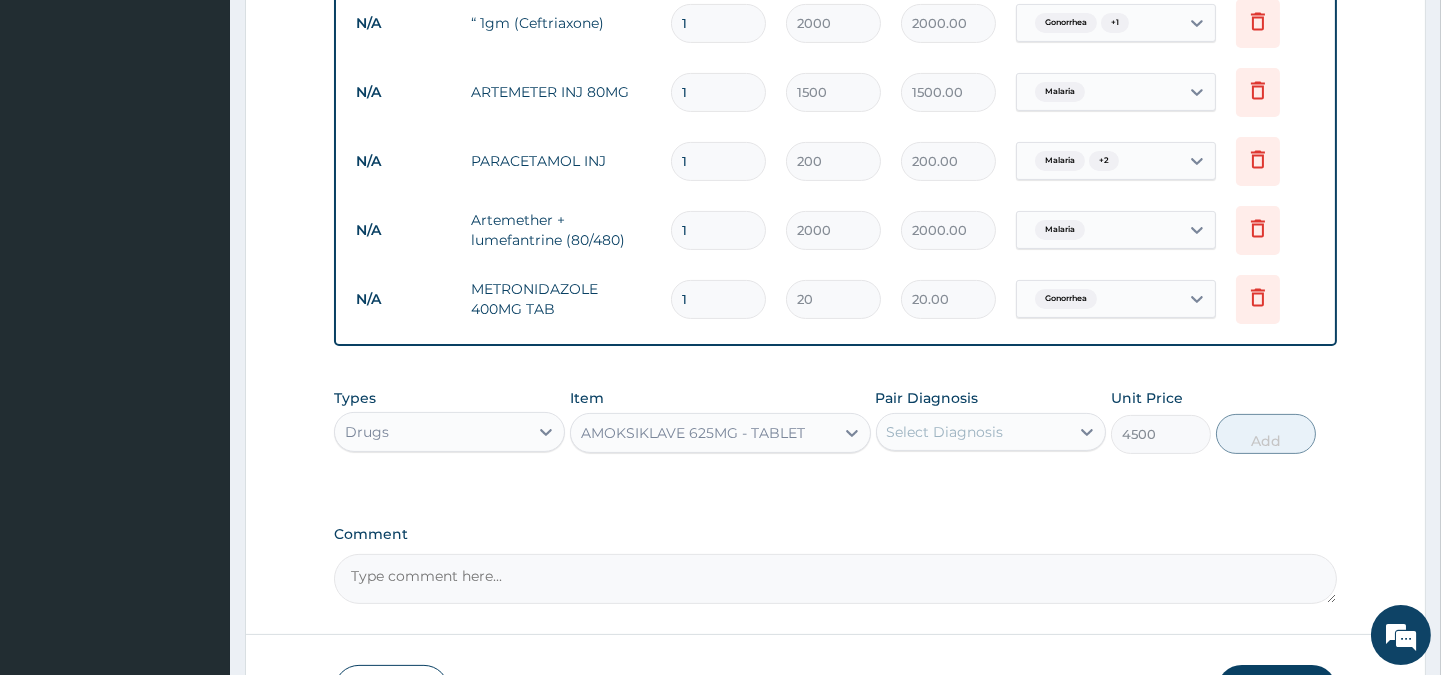 click on "Select Diagnosis" at bounding box center [945, 432] 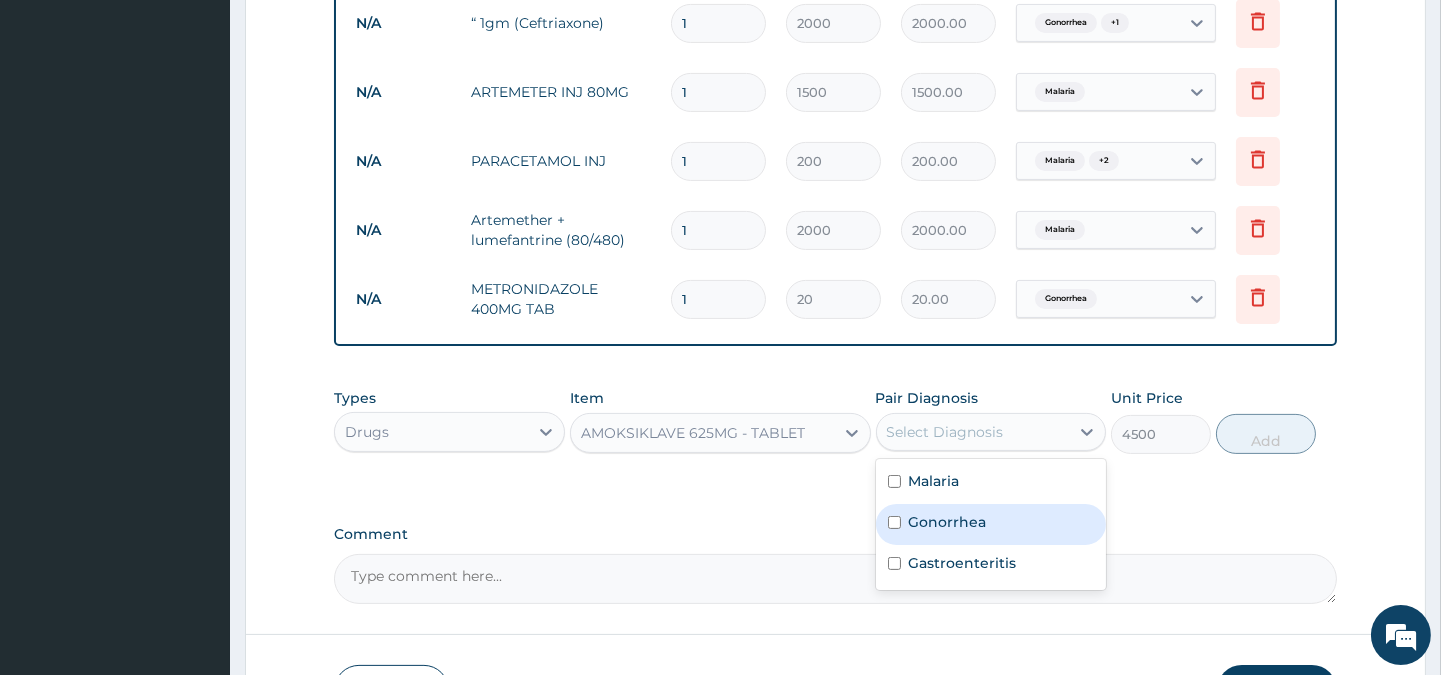 click at bounding box center [894, 522] 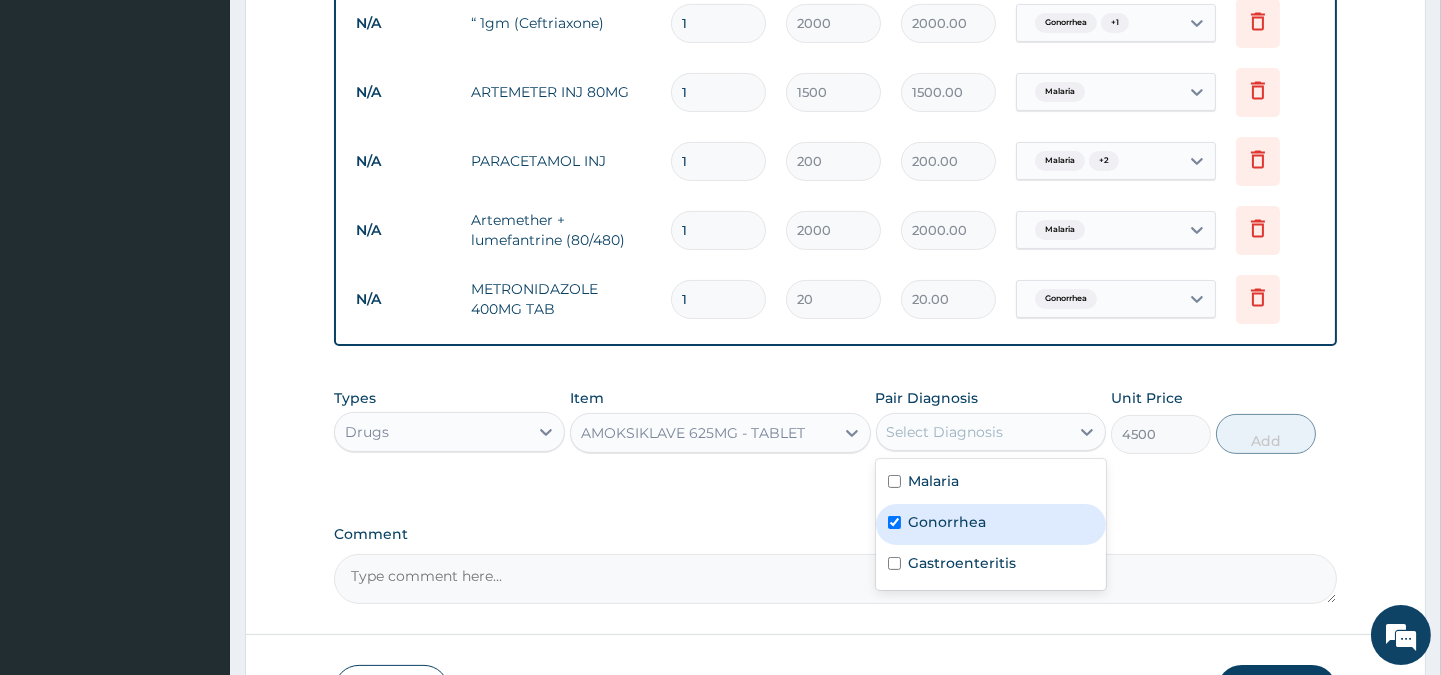 checkbox on "true" 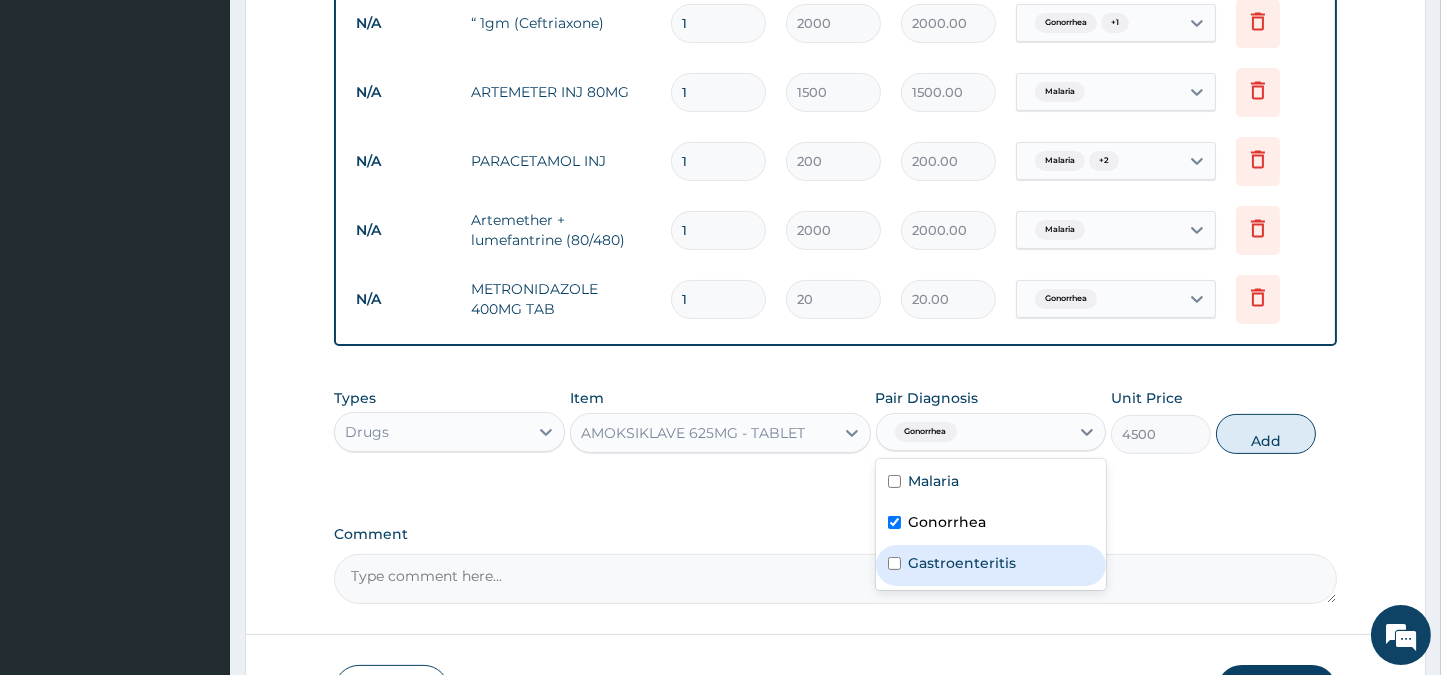 click on "Gastroenteritis" at bounding box center [991, 565] 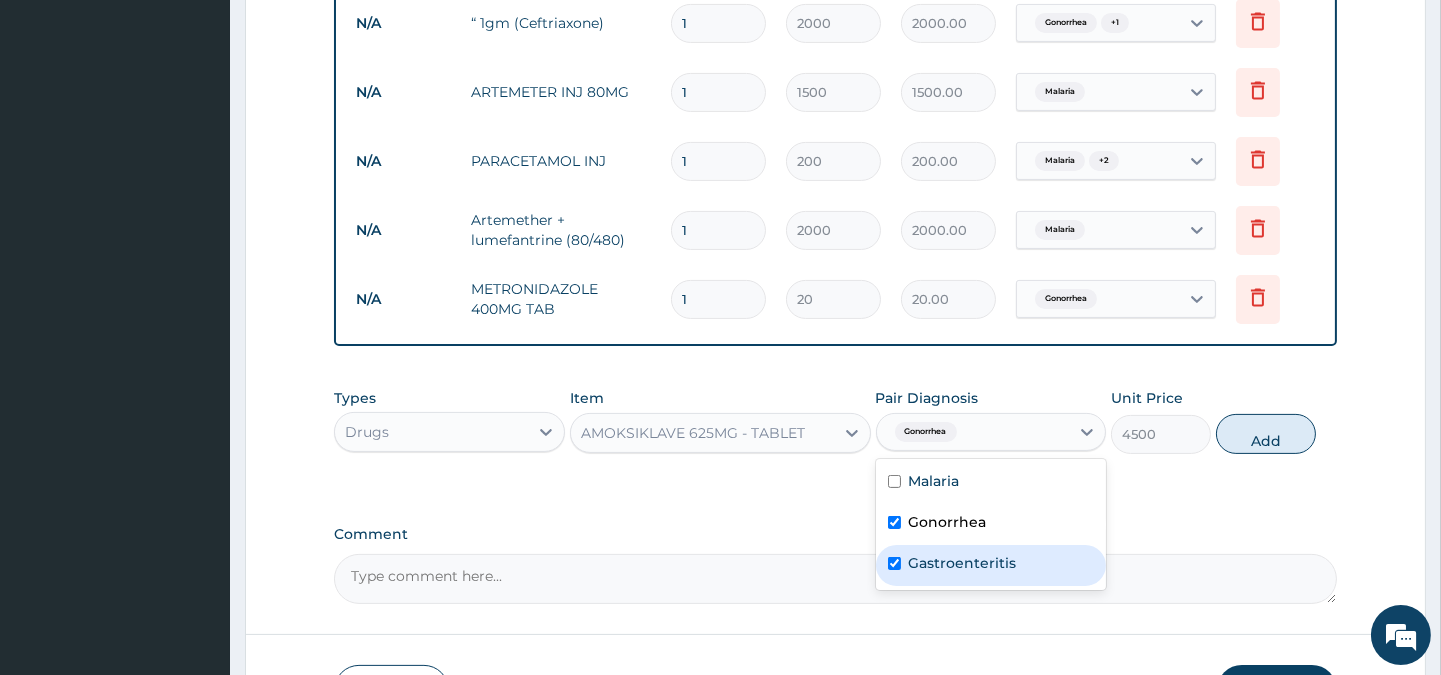 checkbox on "true" 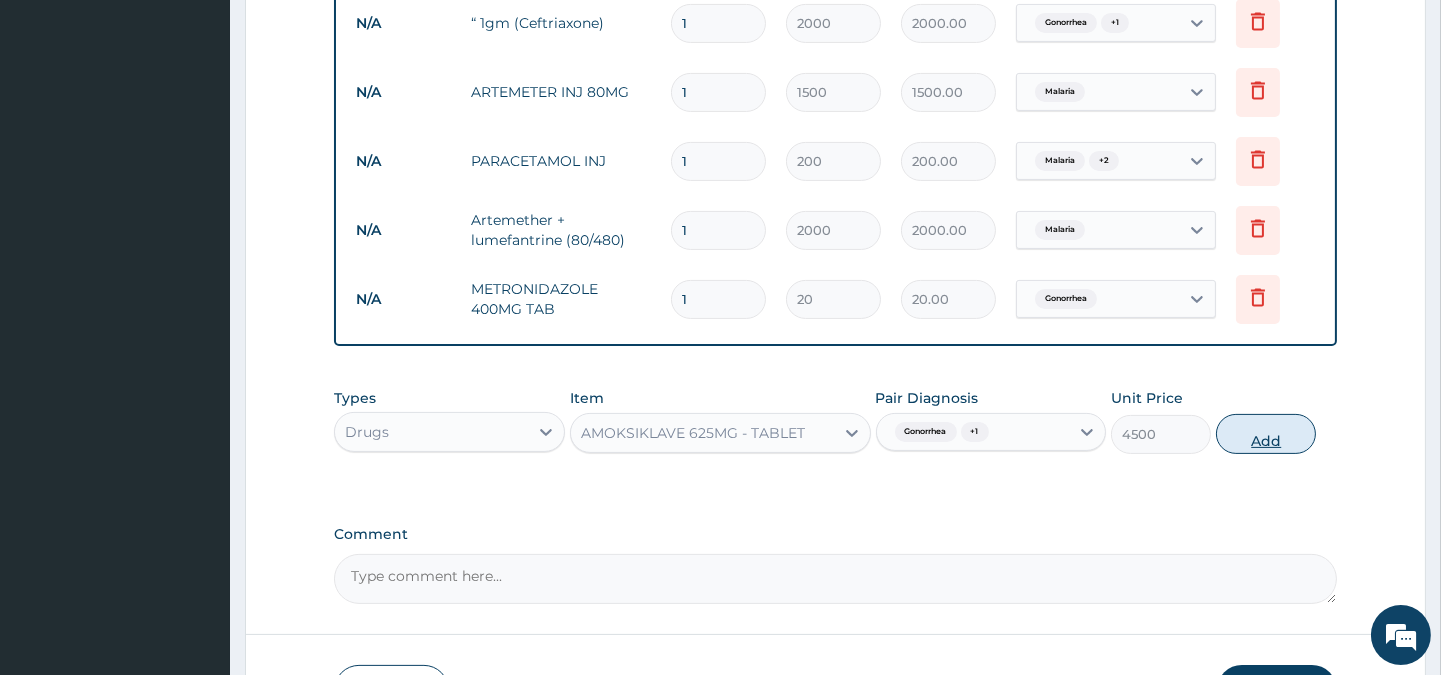 click on "Add" at bounding box center (1266, 434) 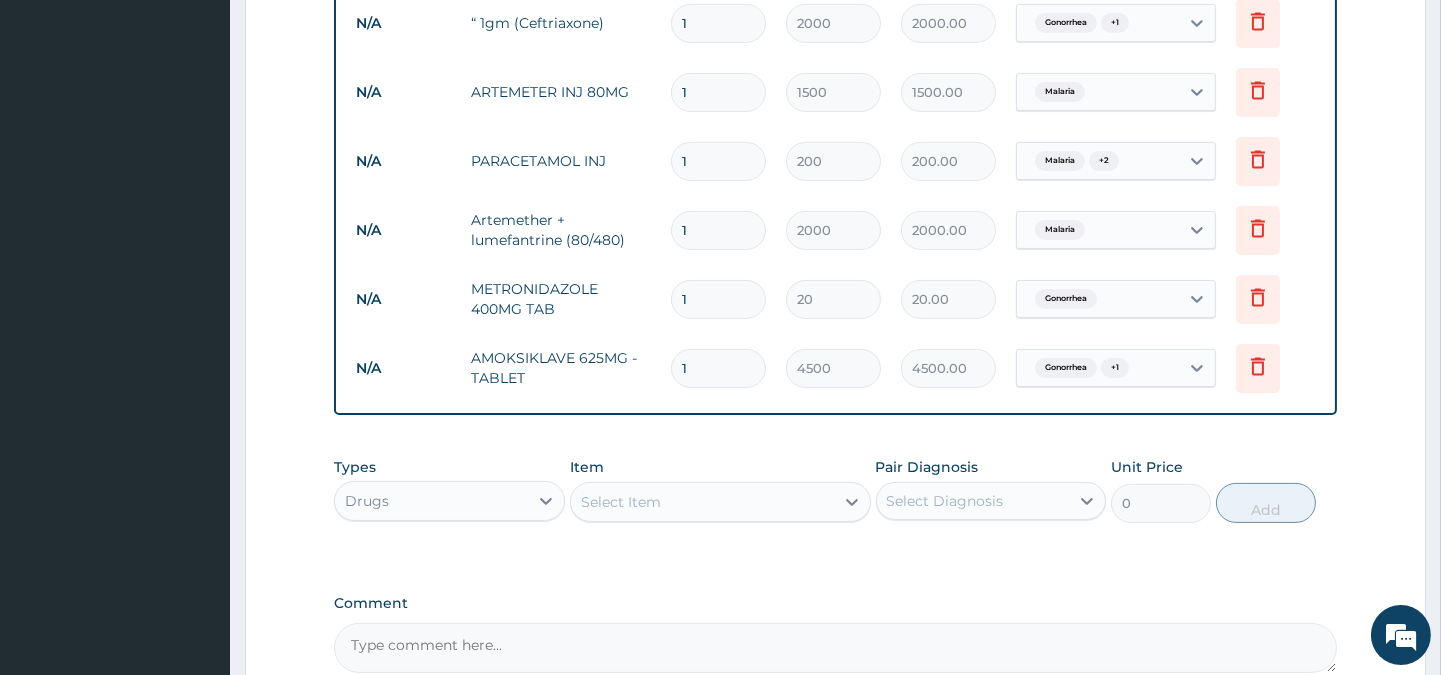 click on "Select Item" at bounding box center [702, 502] 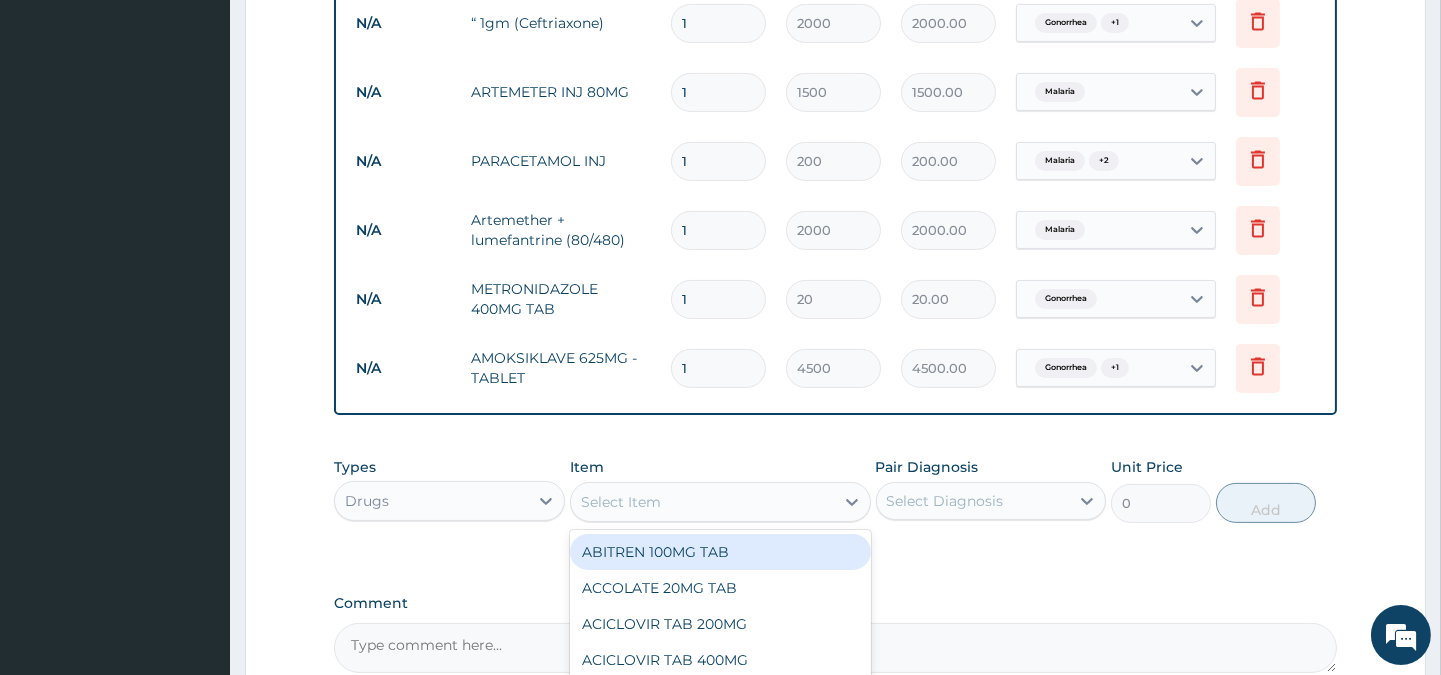 scroll, scrollTop: 1086, scrollLeft: 0, axis: vertical 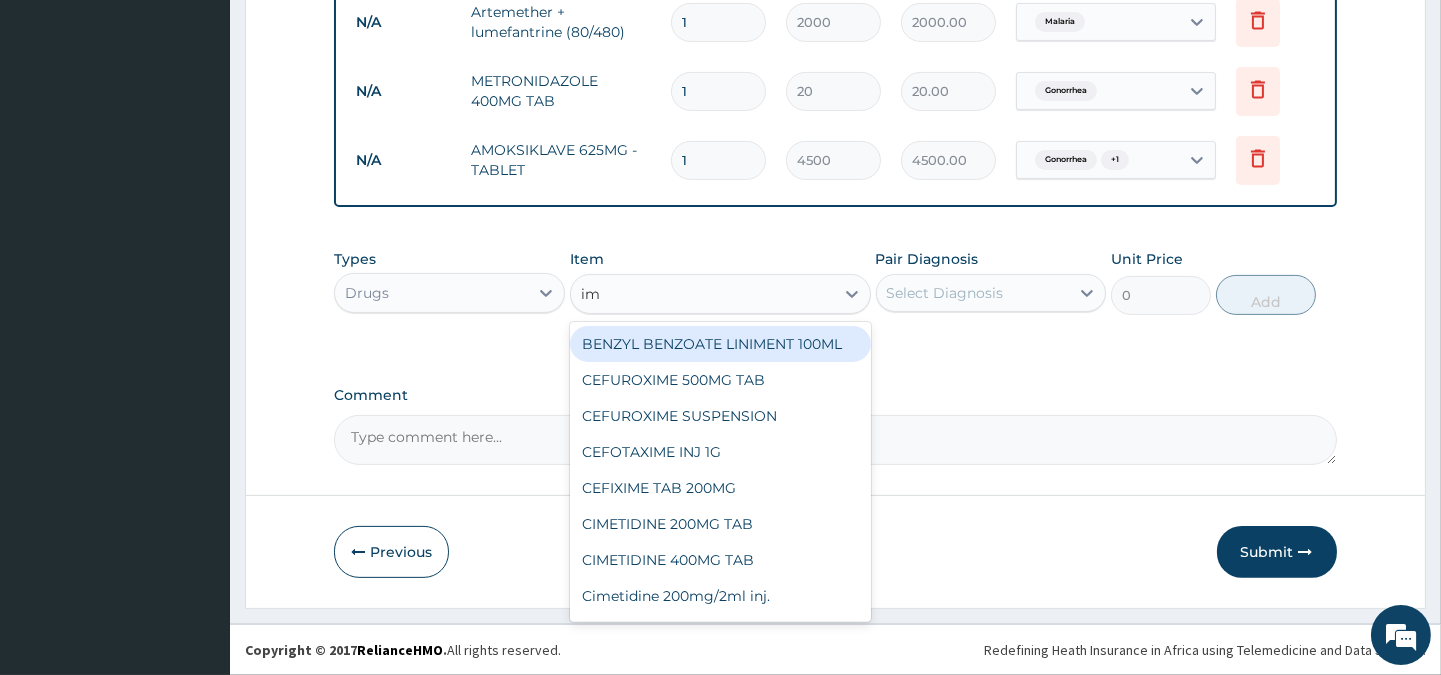 type on "imo" 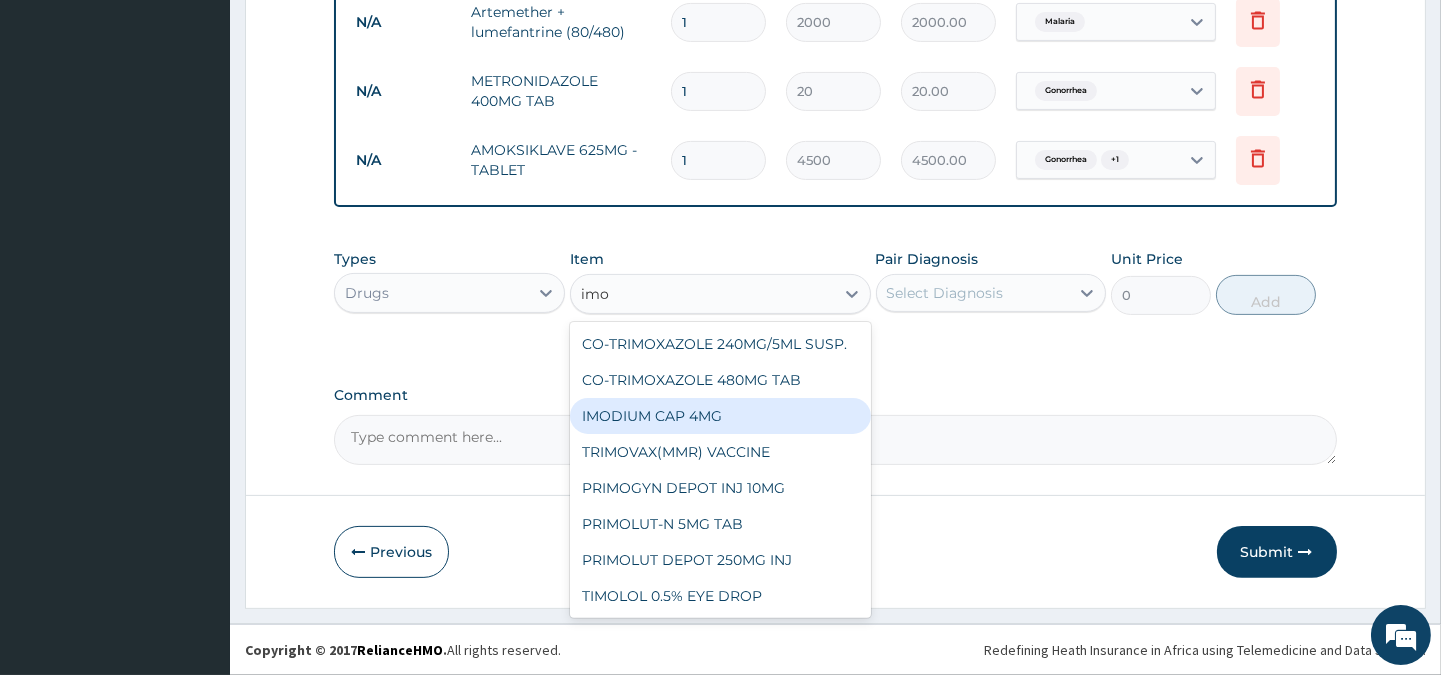 click on "IMODIUM CAP 4MG" at bounding box center [720, 416] 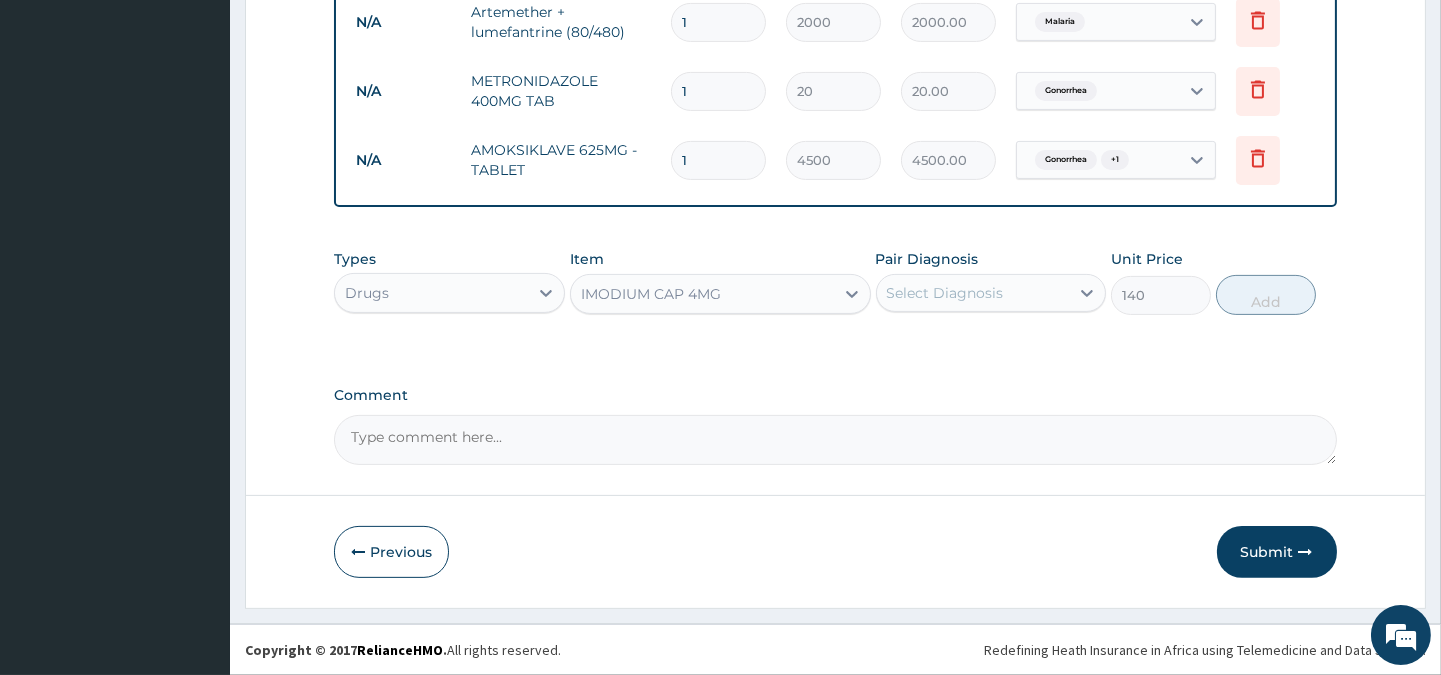 click on "Comment" at bounding box center (835, 440) 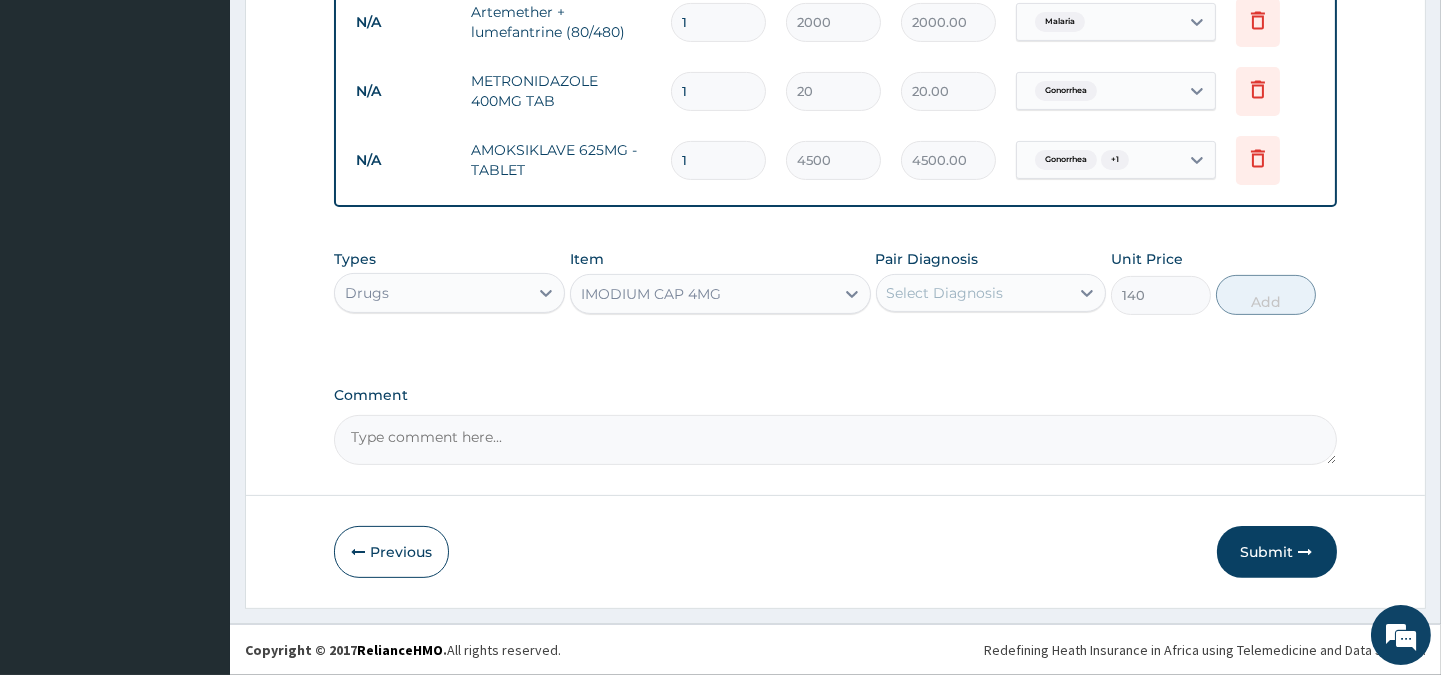 click on "Select Diagnosis" at bounding box center [945, 293] 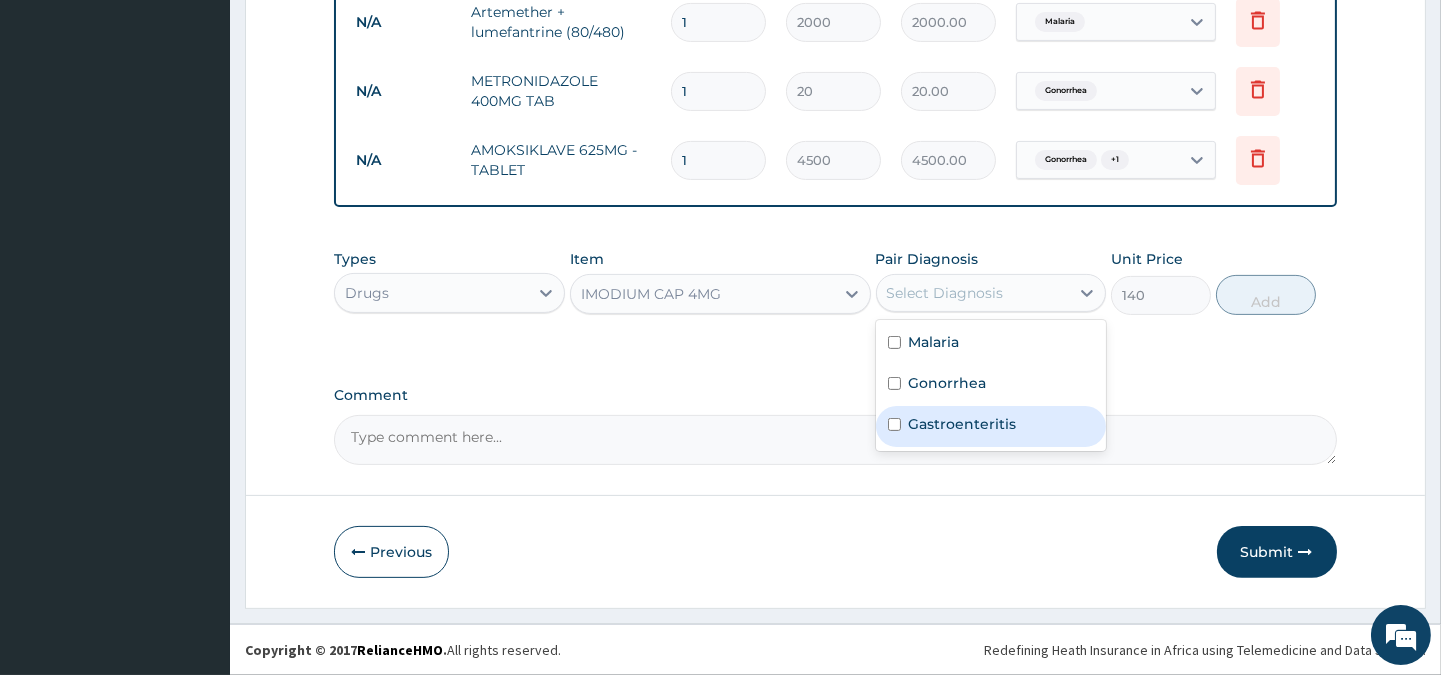 click on "Gastroenteritis" at bounding box center [991, 426] 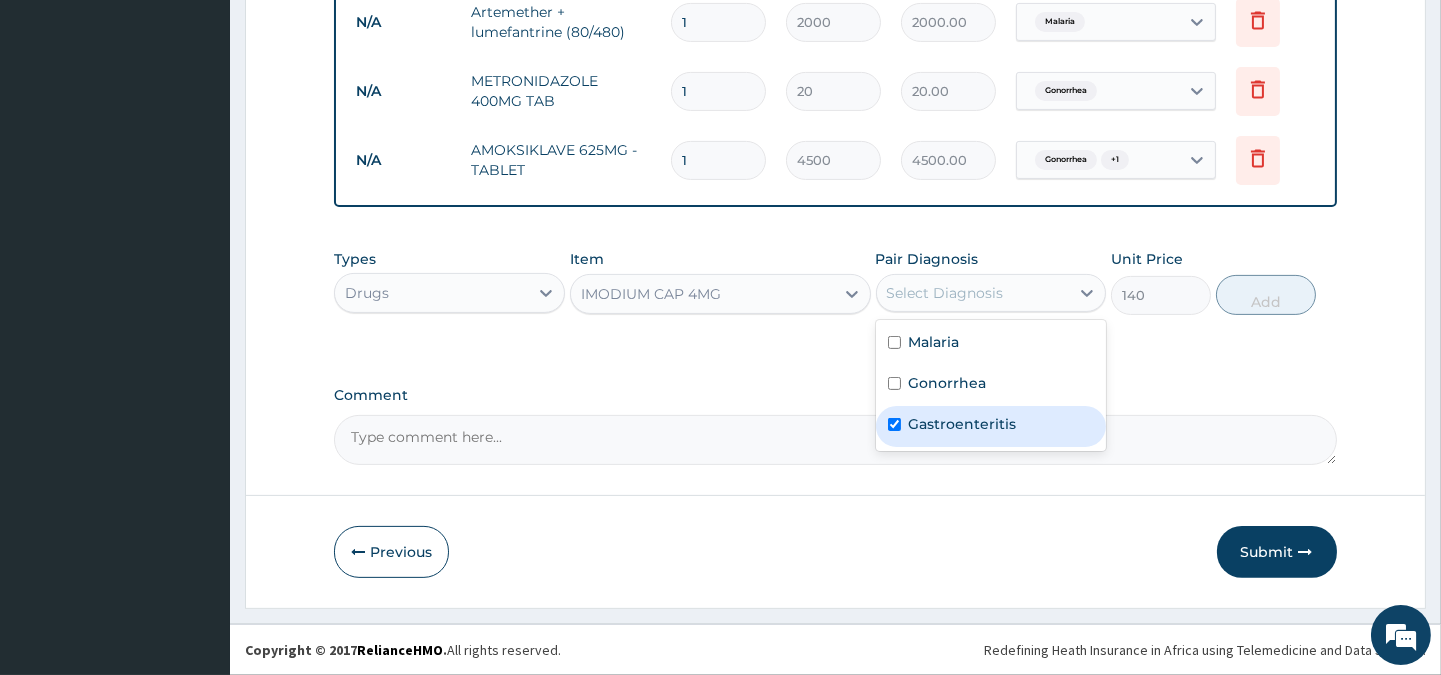 checkbox on "true" 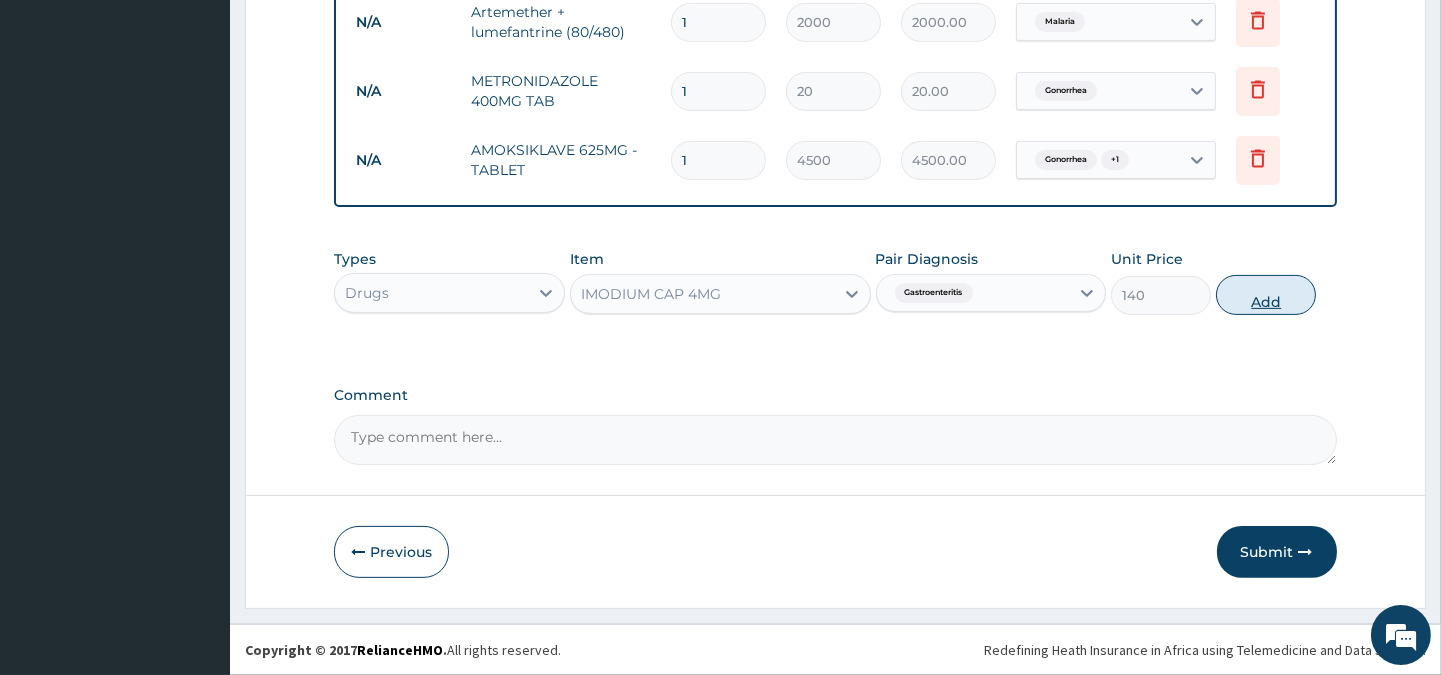 click on "Add" at bounding box center (1266, 295) 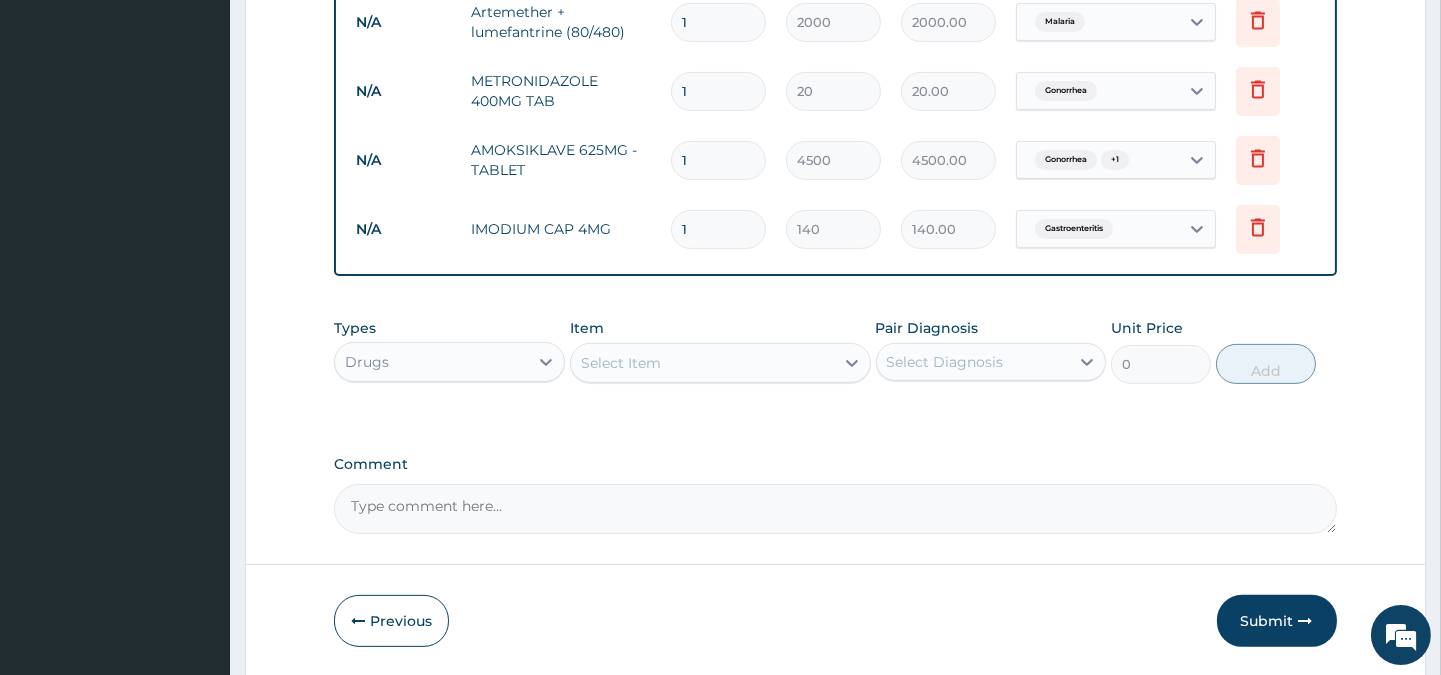 click on "Select Item" at bounding box center [621, 363] 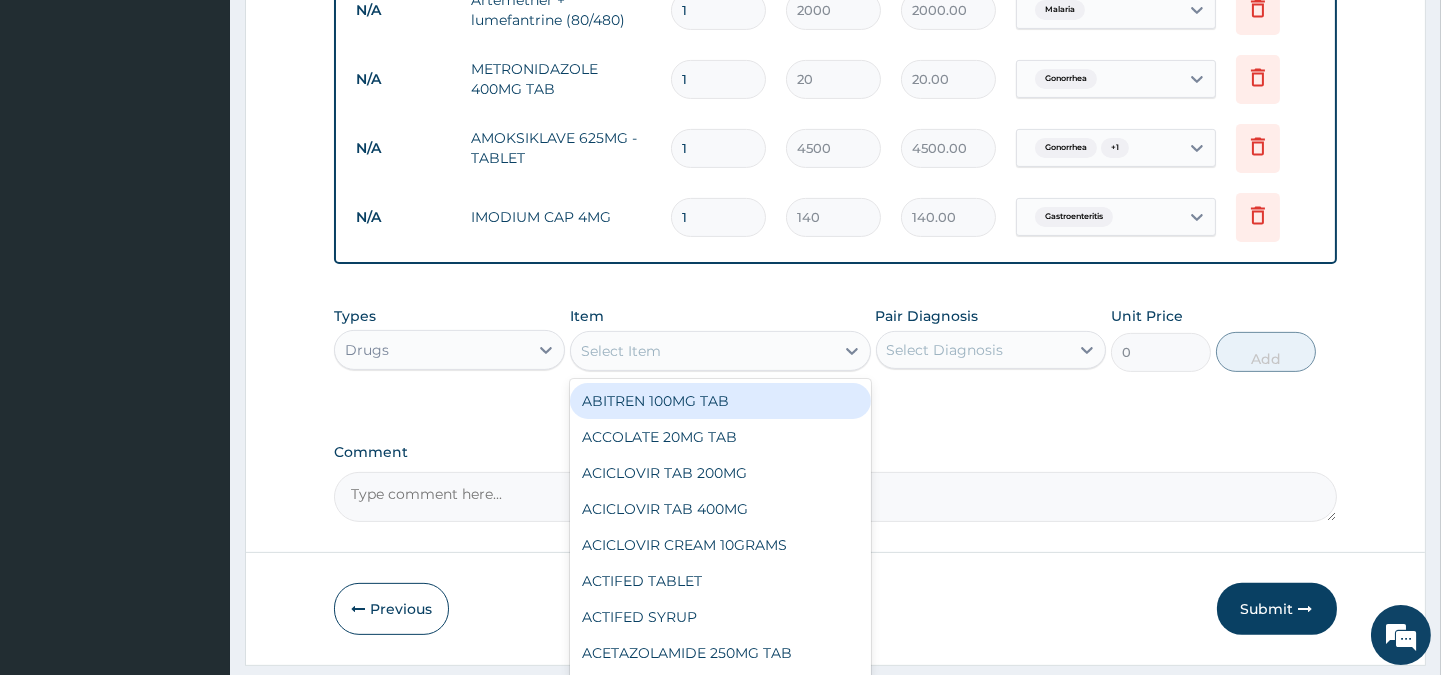 scroll, scrollTop: 1156, scrollLeft: 0, axis: vertical 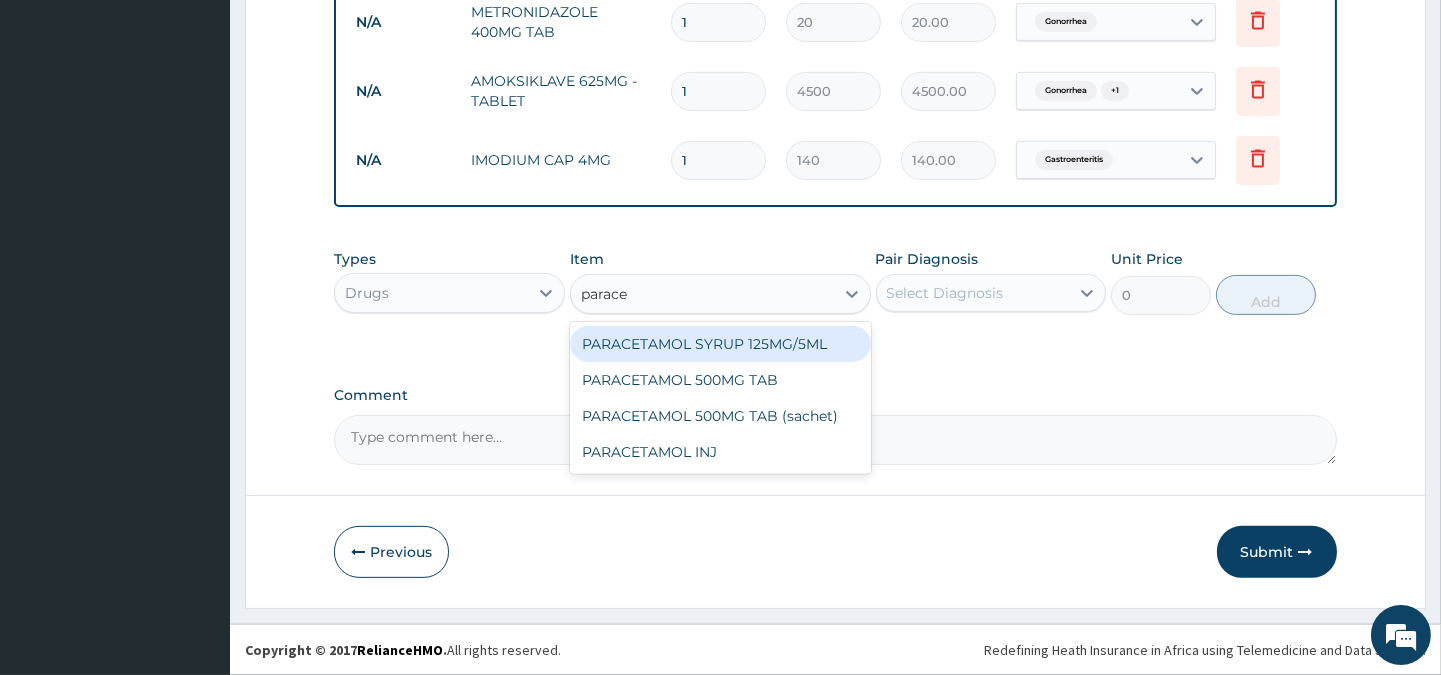 type on "paracet" 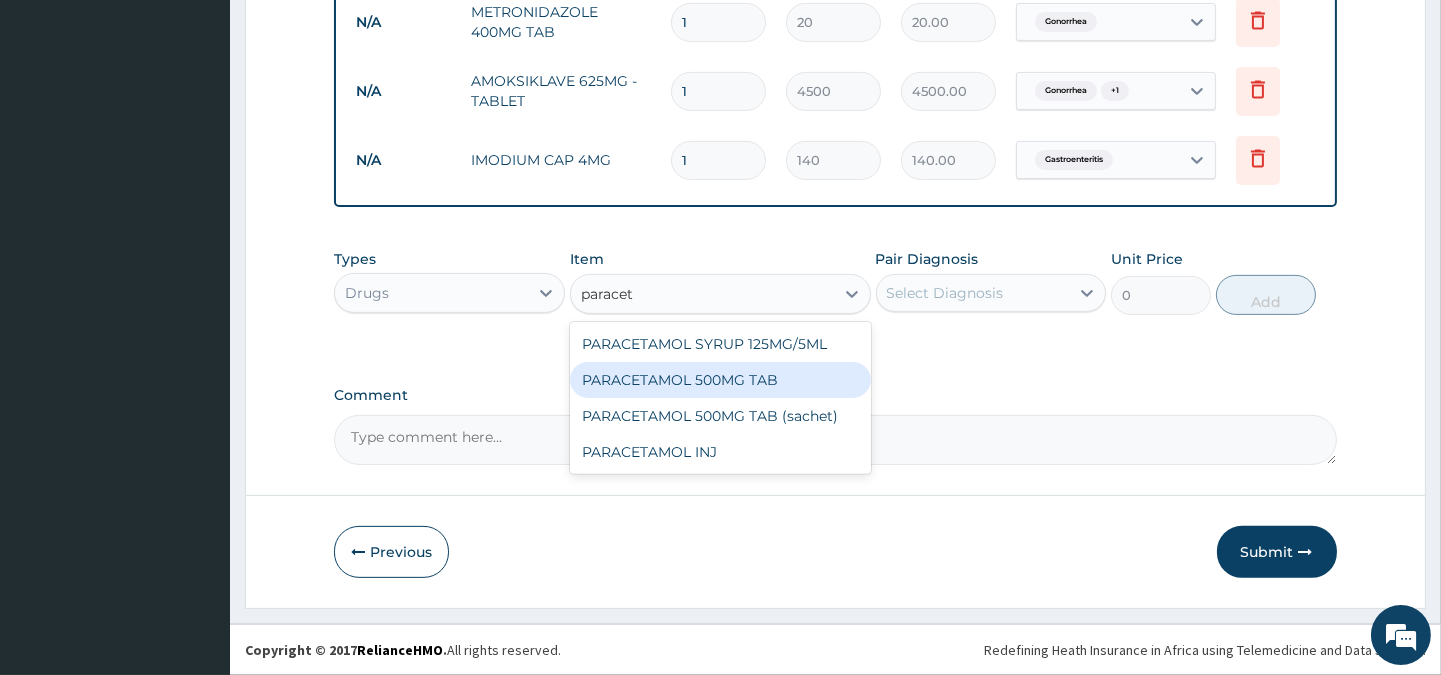 click on "PARACETAMOL 500MG TAB" at bounding box center [720, 380] 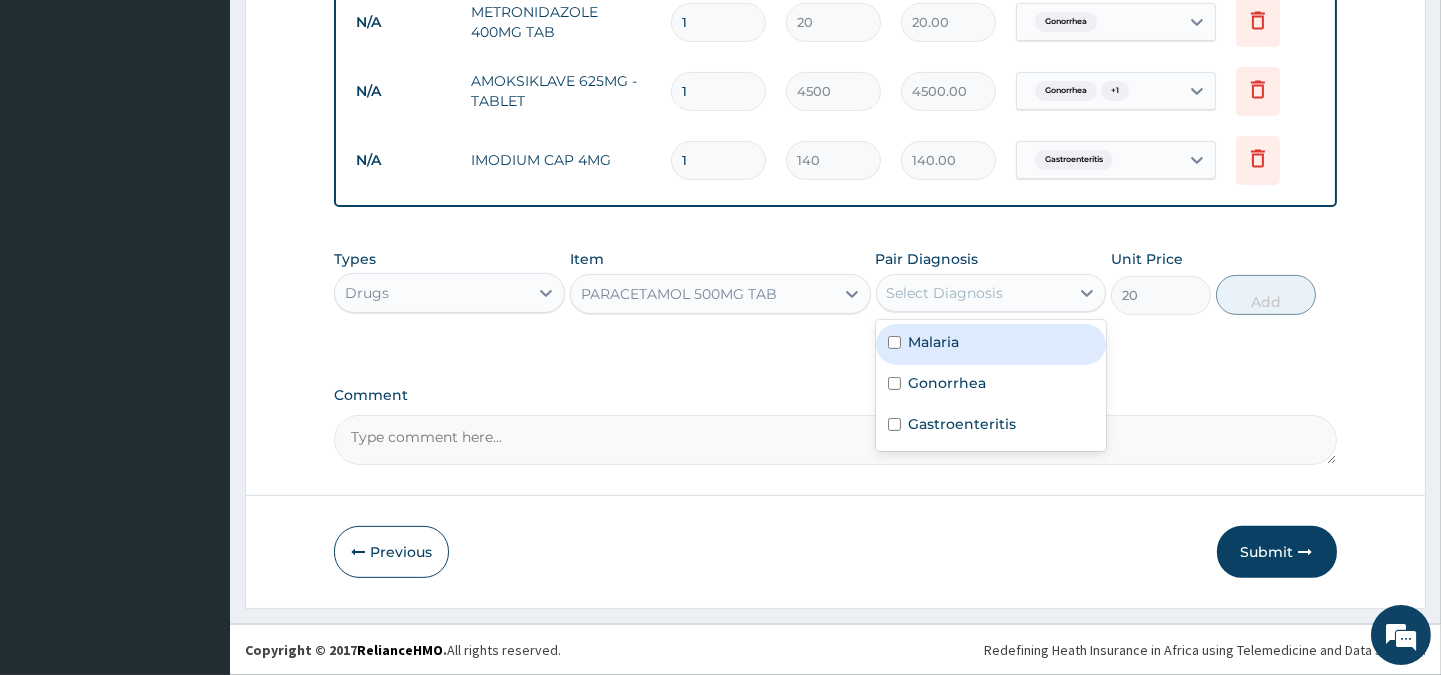 click on "Select Diagnosis" at bounding box center (945, 293) 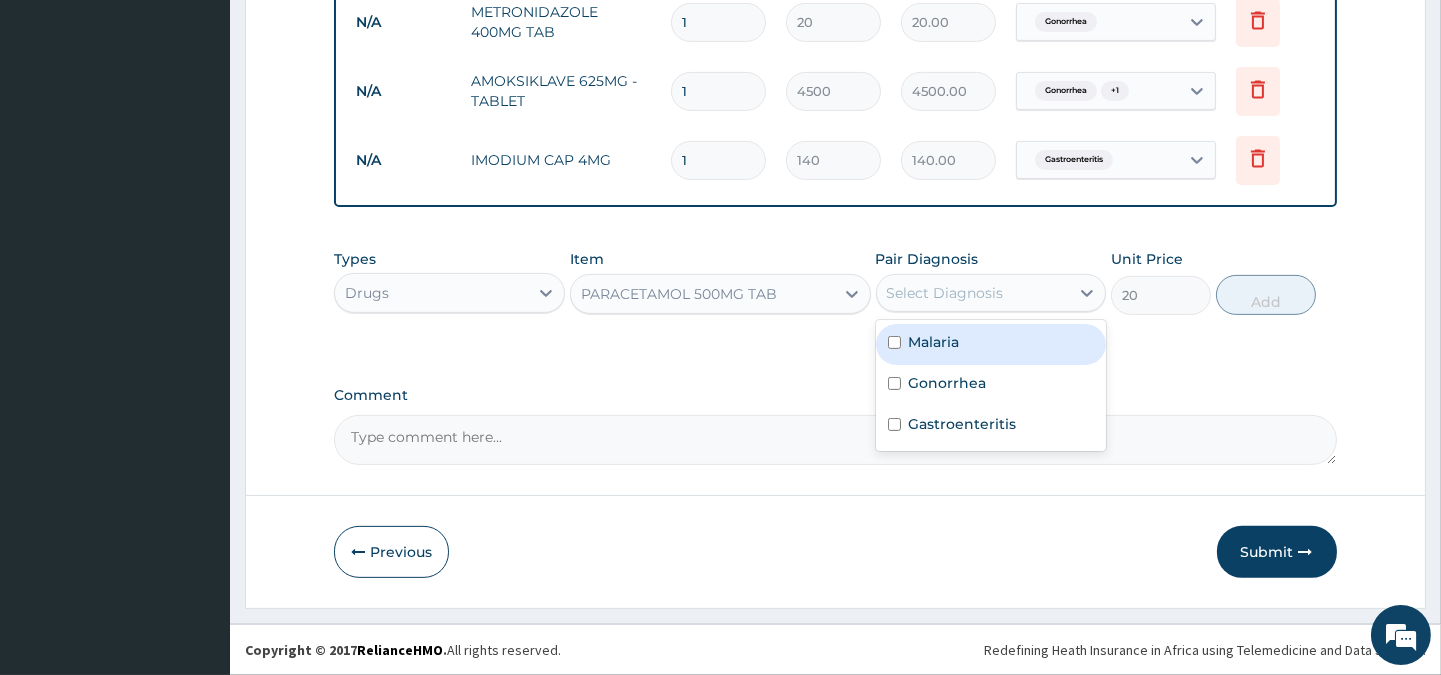 click on "Malaria" at bounding box center [991, 344] 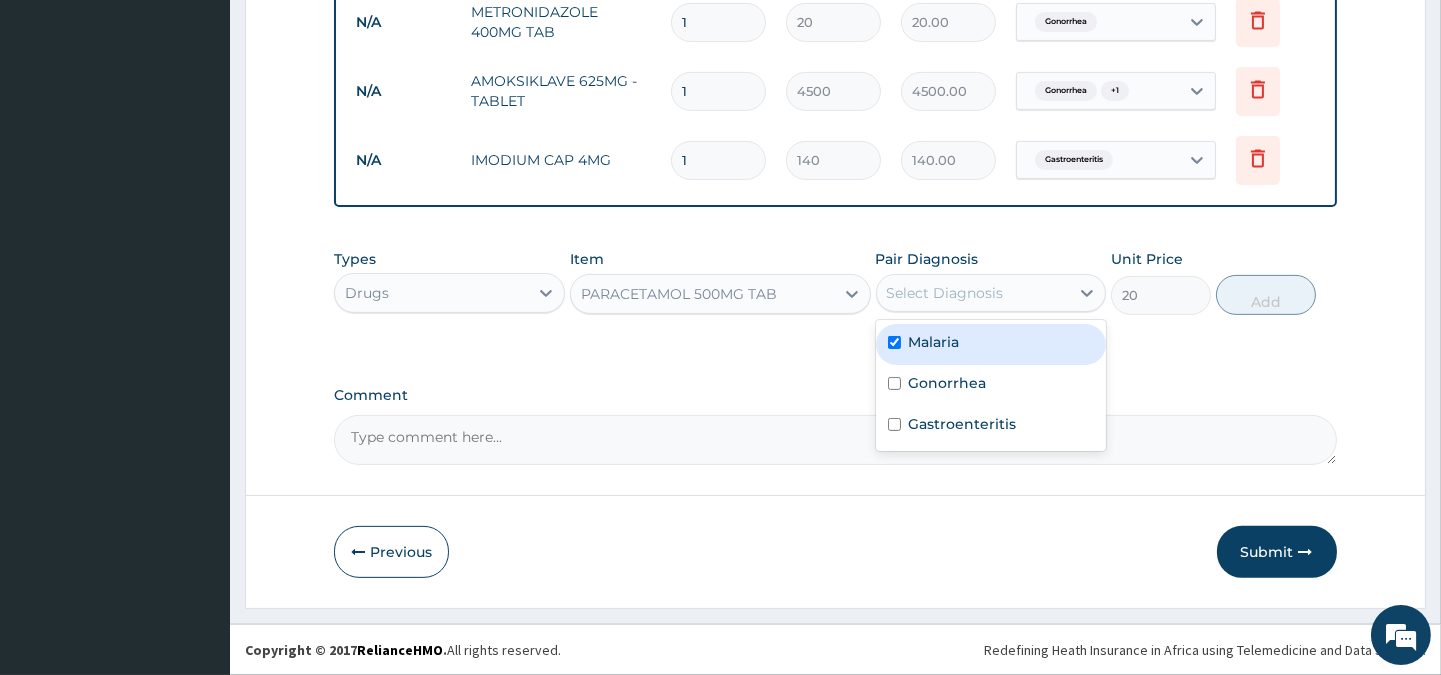 checkbox on "true" 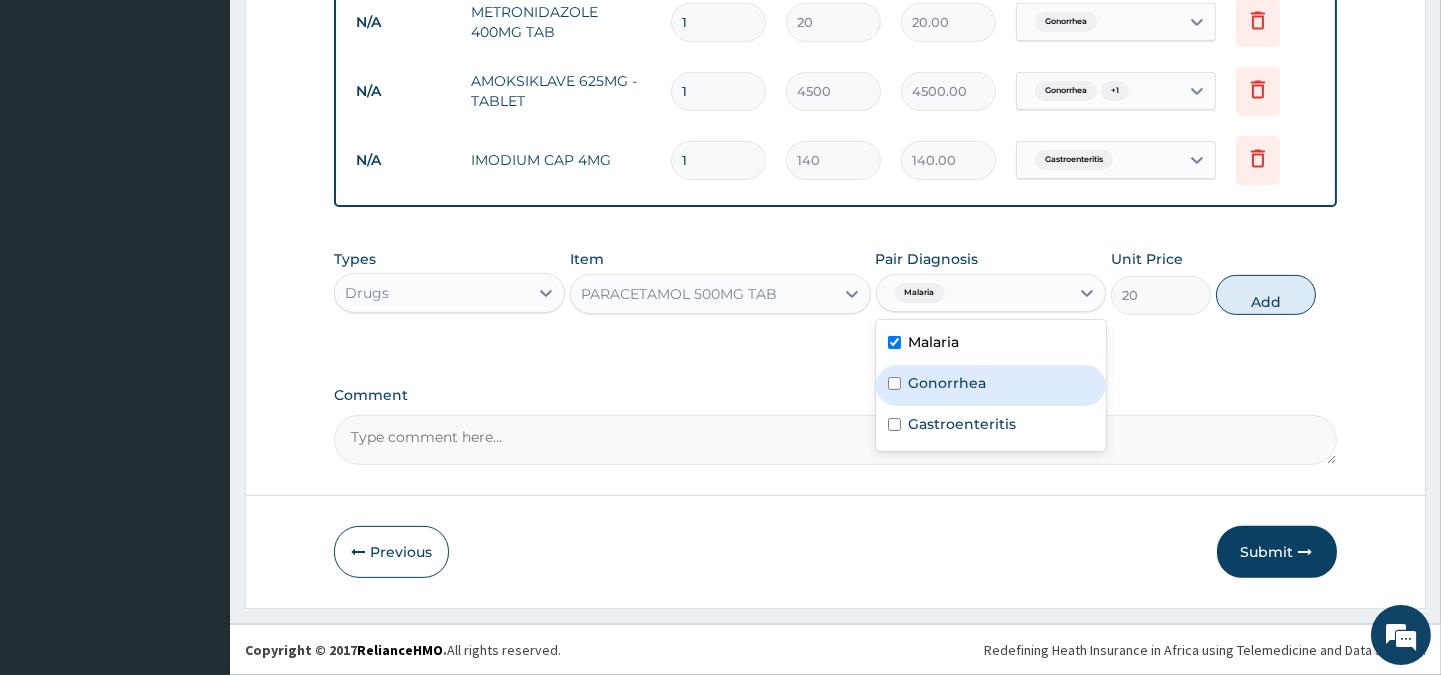 click on "Gonorrhea" at bounding box center (948, 383) 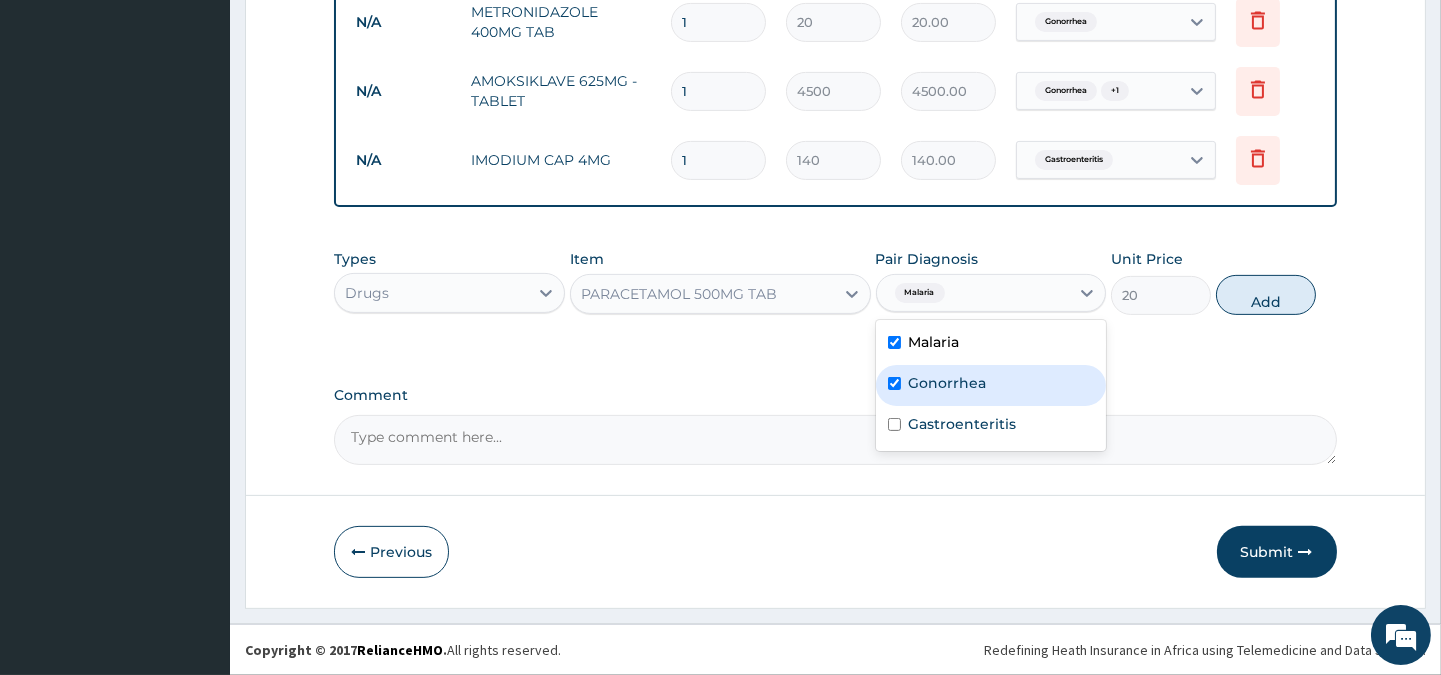 checkbox on "true" 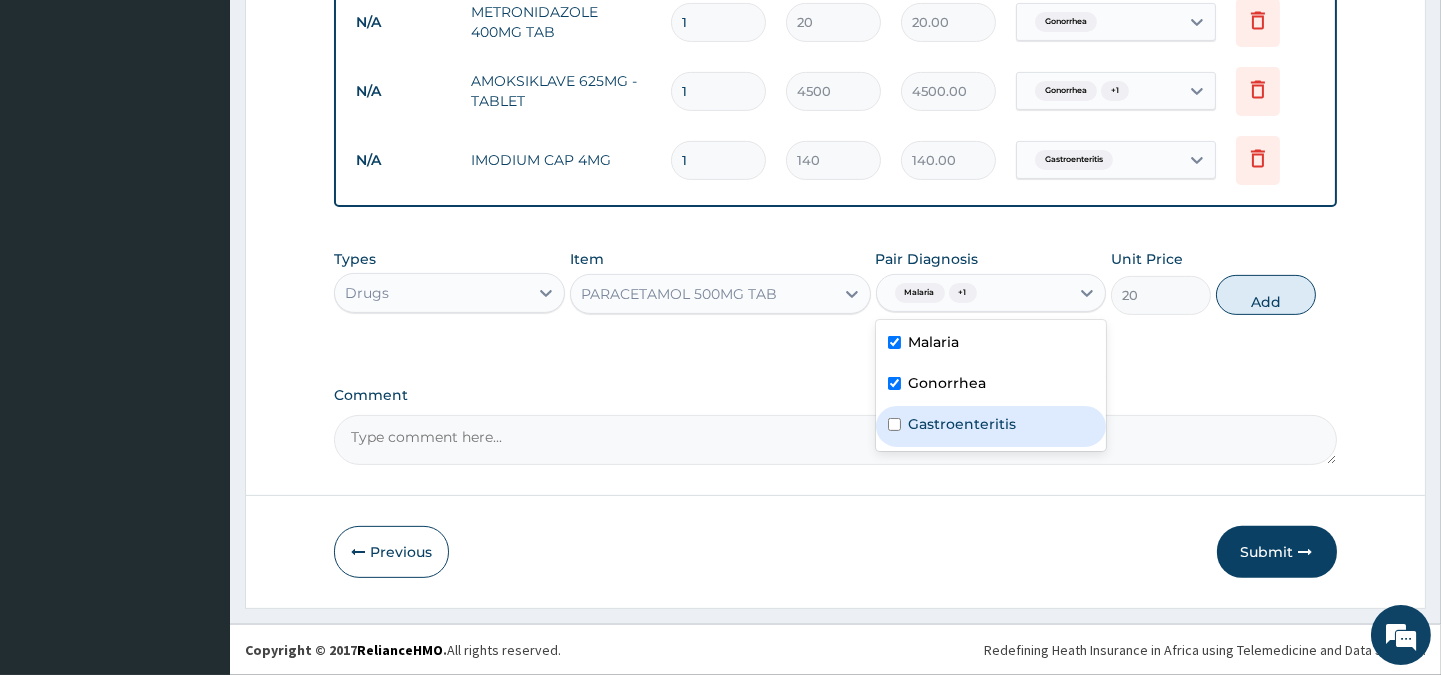 click on "Gastroenteritis" at bounding box center [963, 424] 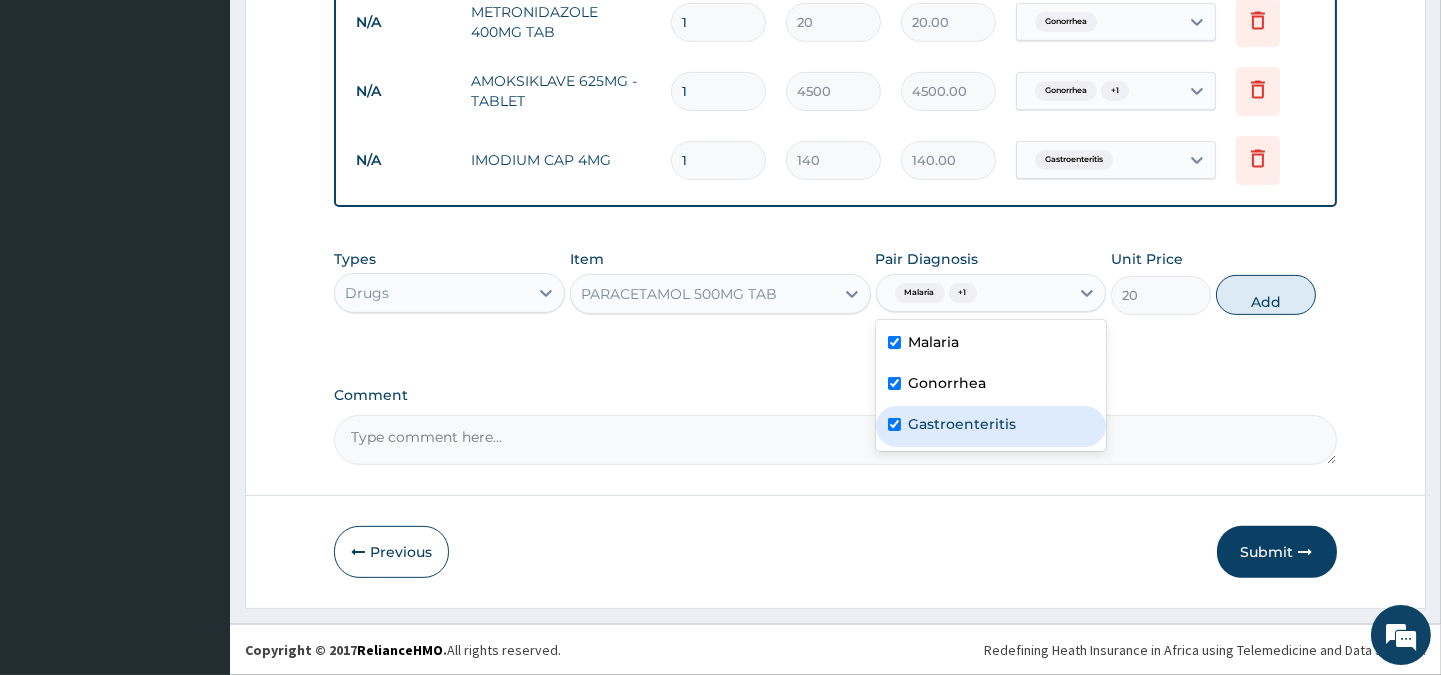 checkbox on "true" 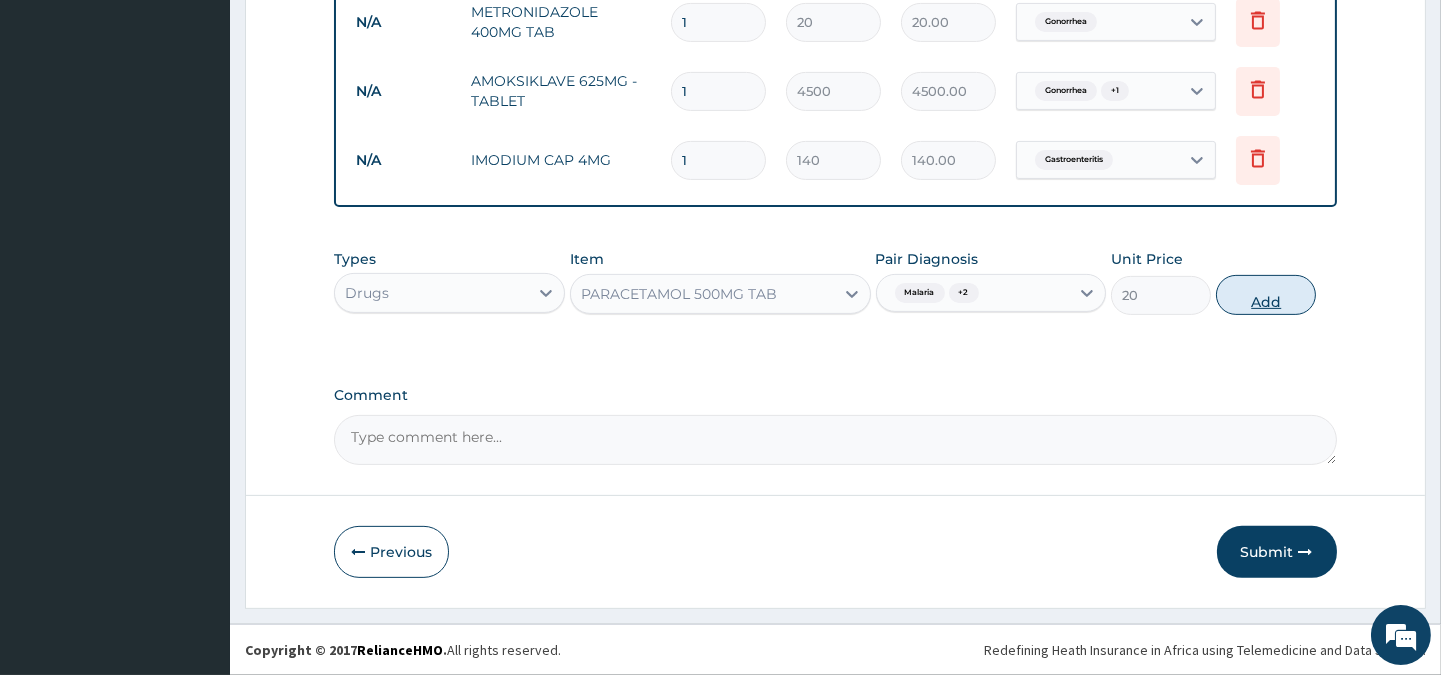 click on "Add" at bounding box center (1266, 295) 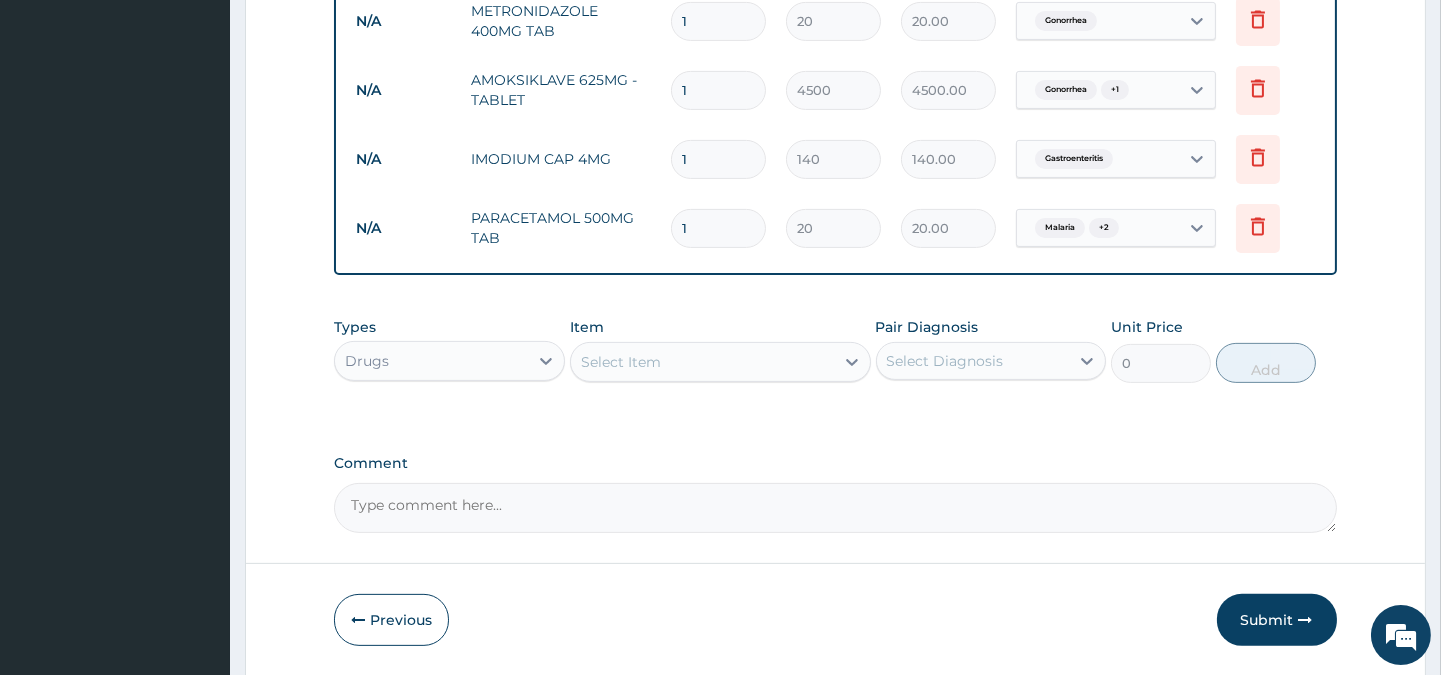 click on "1" at bounding box center [718, 228] 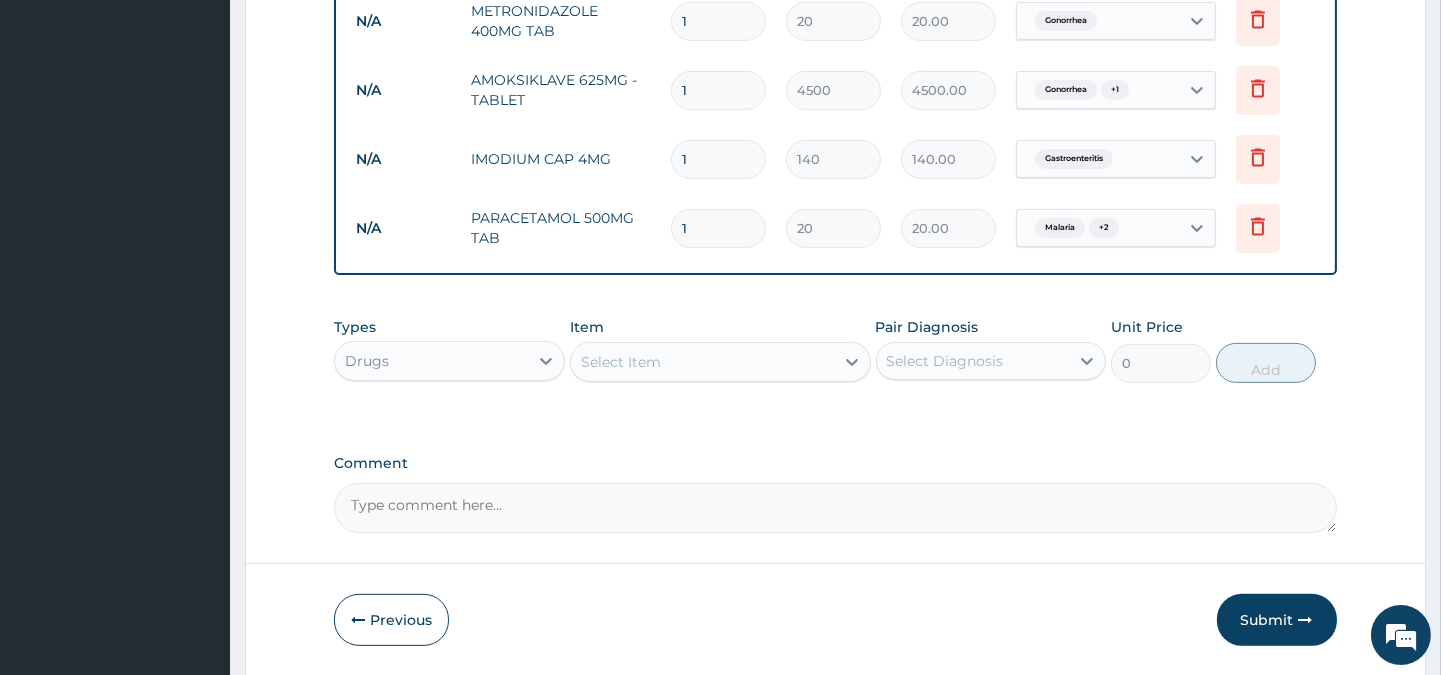 type 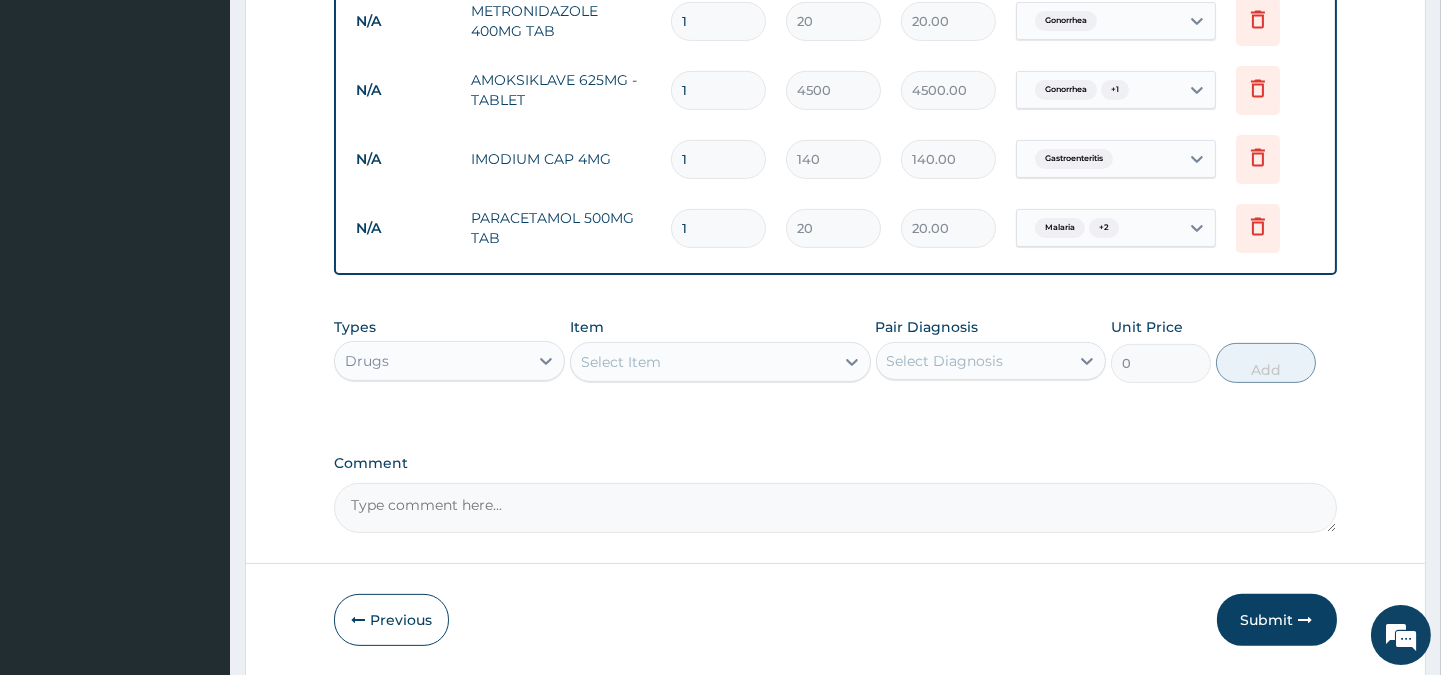 type on "0.00" 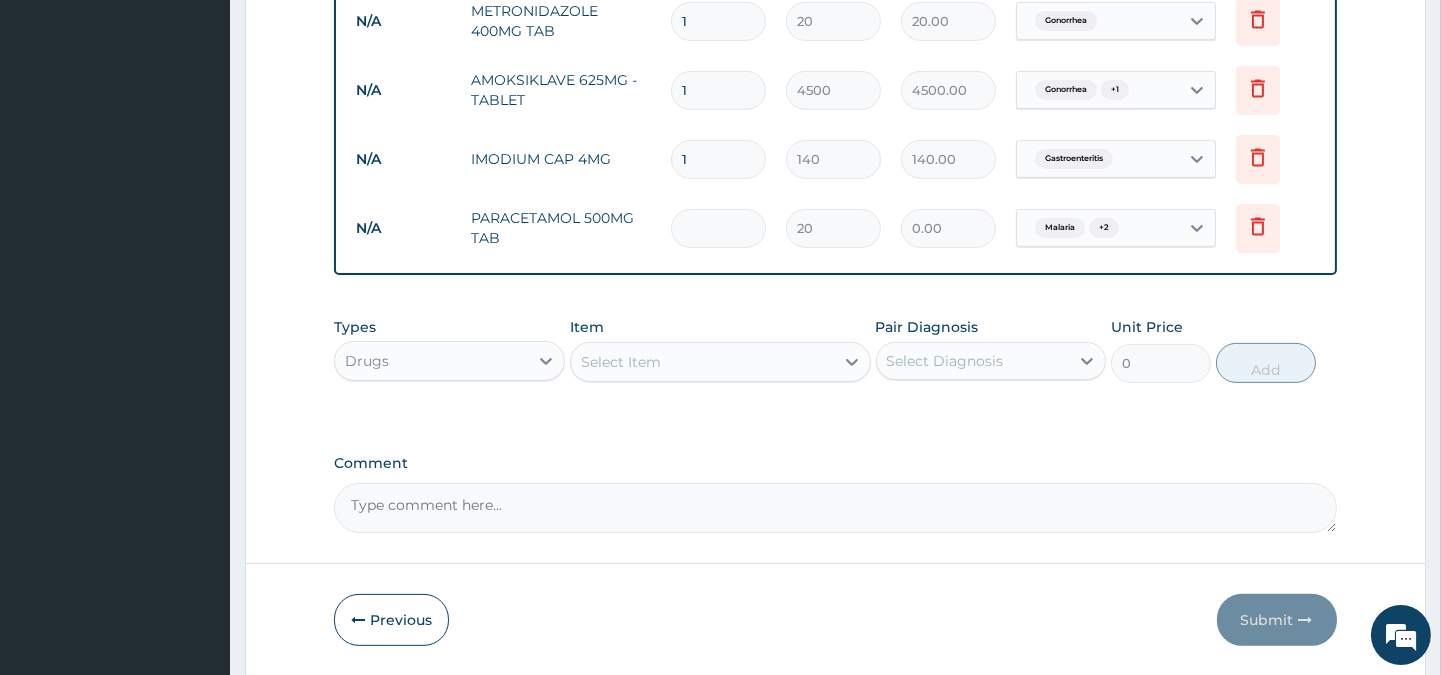type on "3" 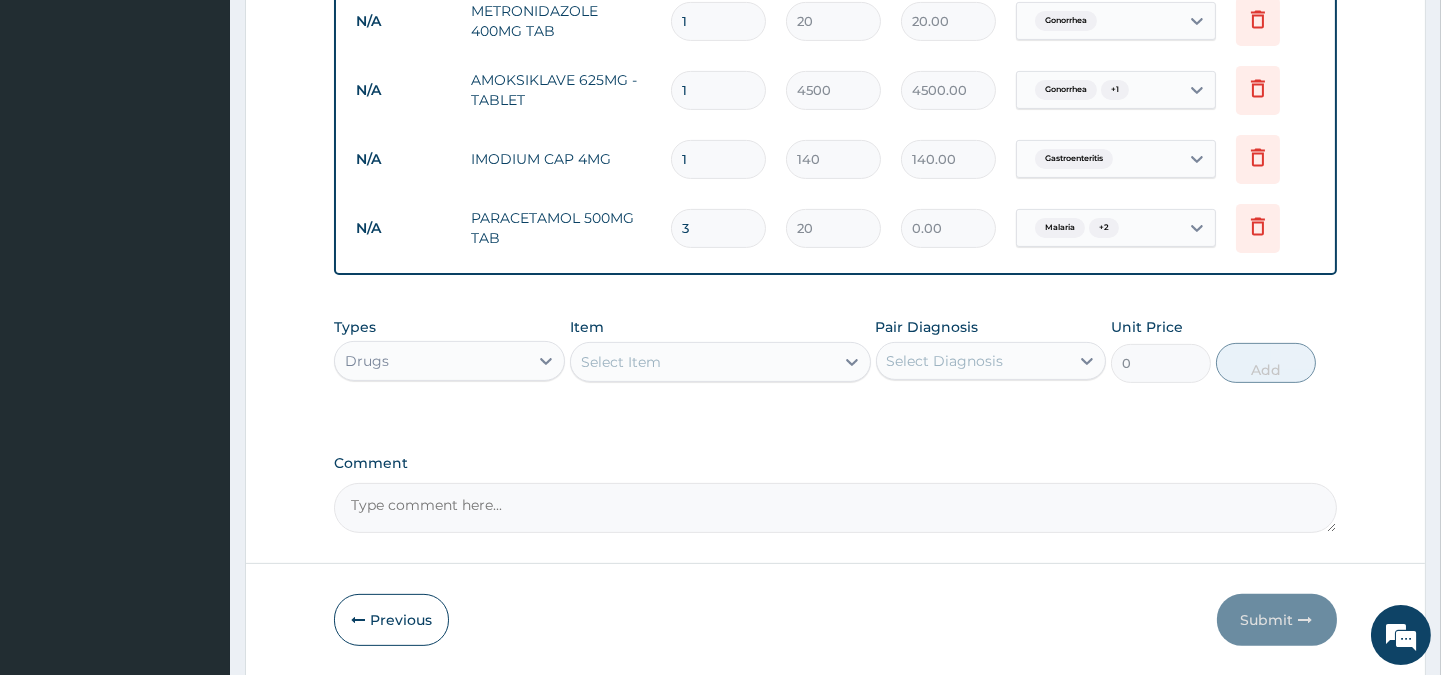 type on "60.00" 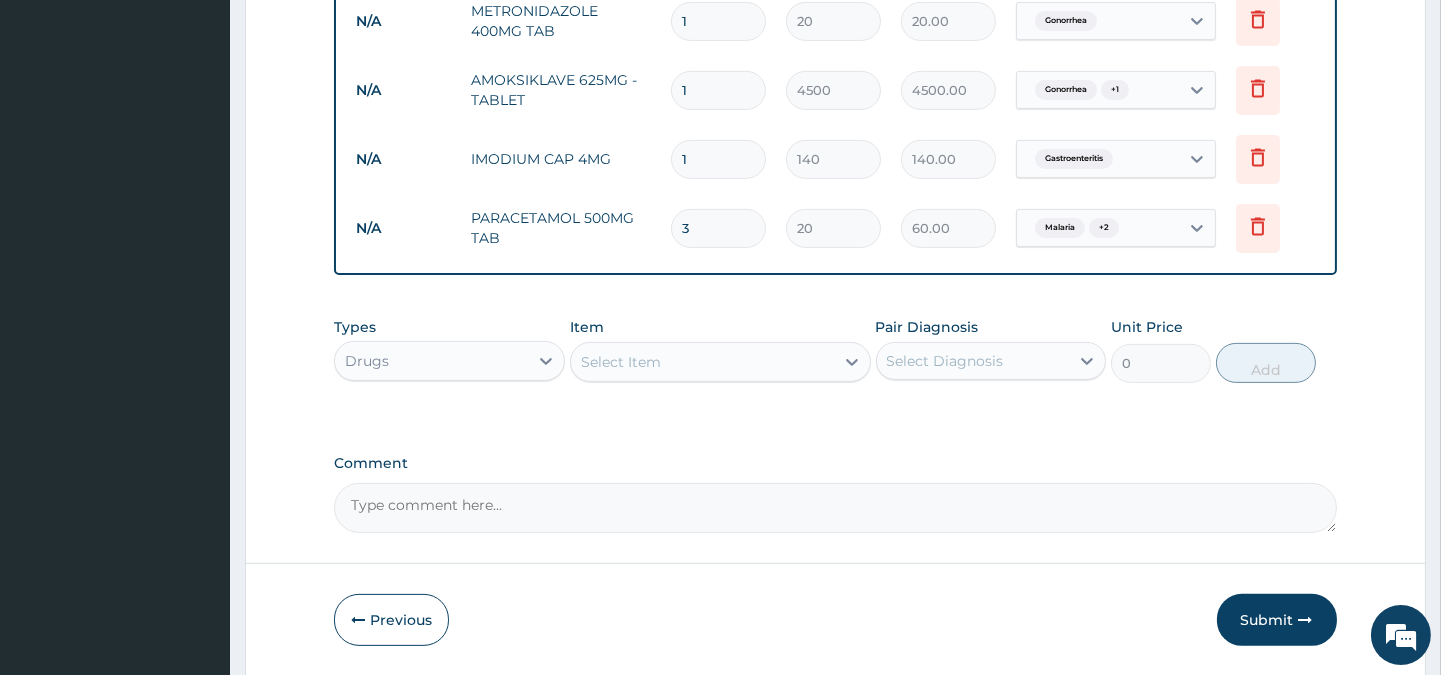 type on "30" 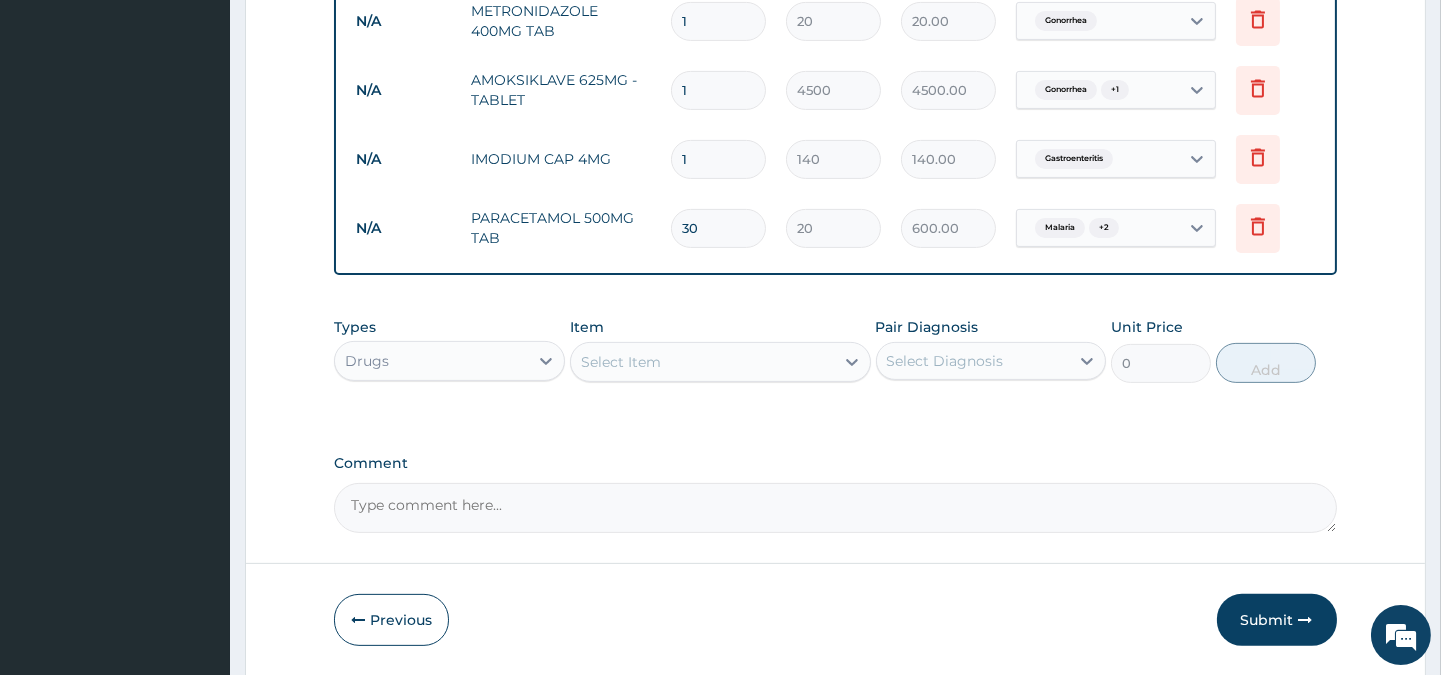 type on "30" 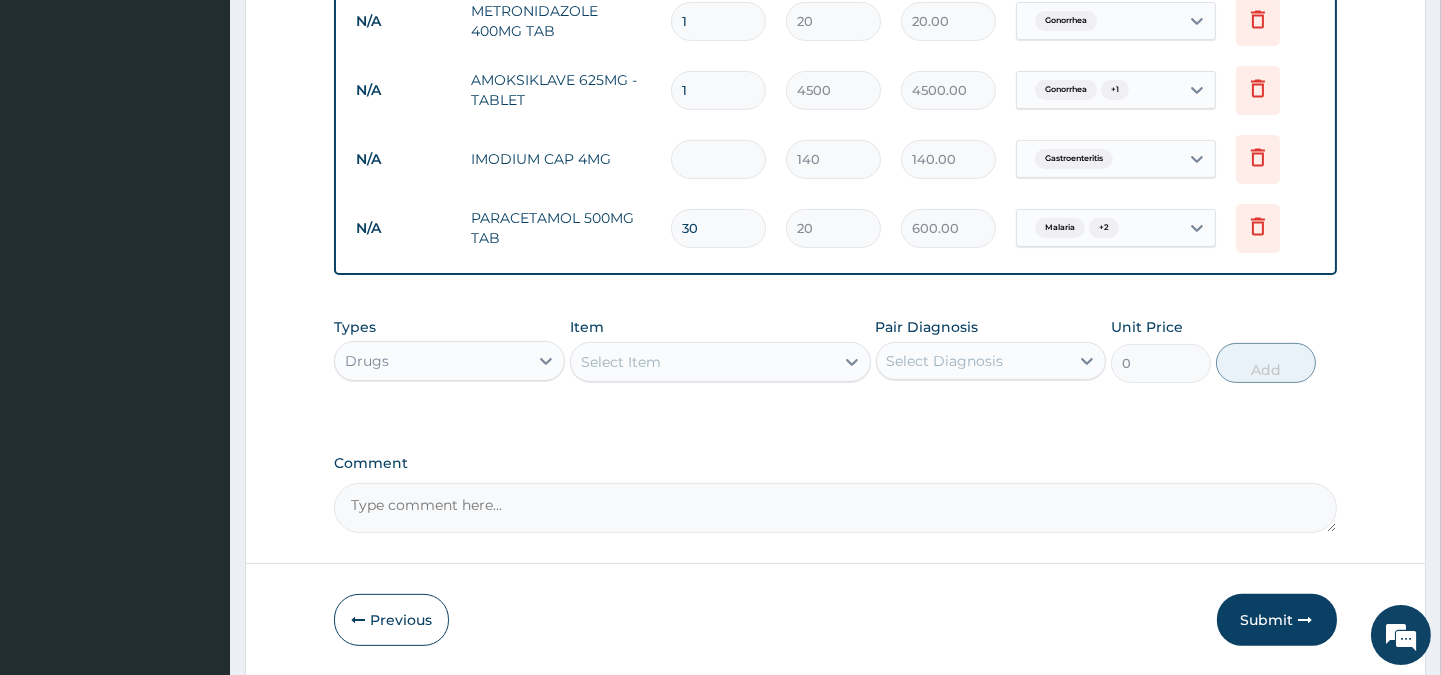 type on "0.00" 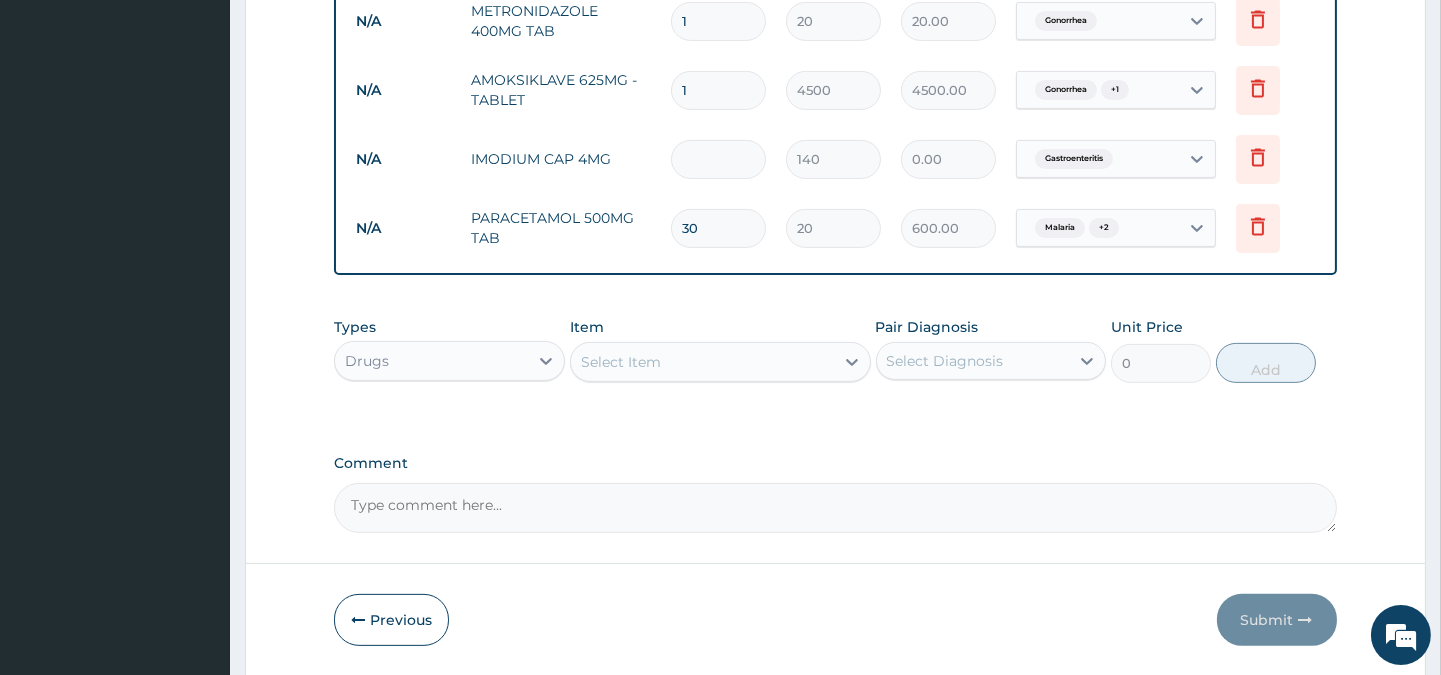 type on "2" 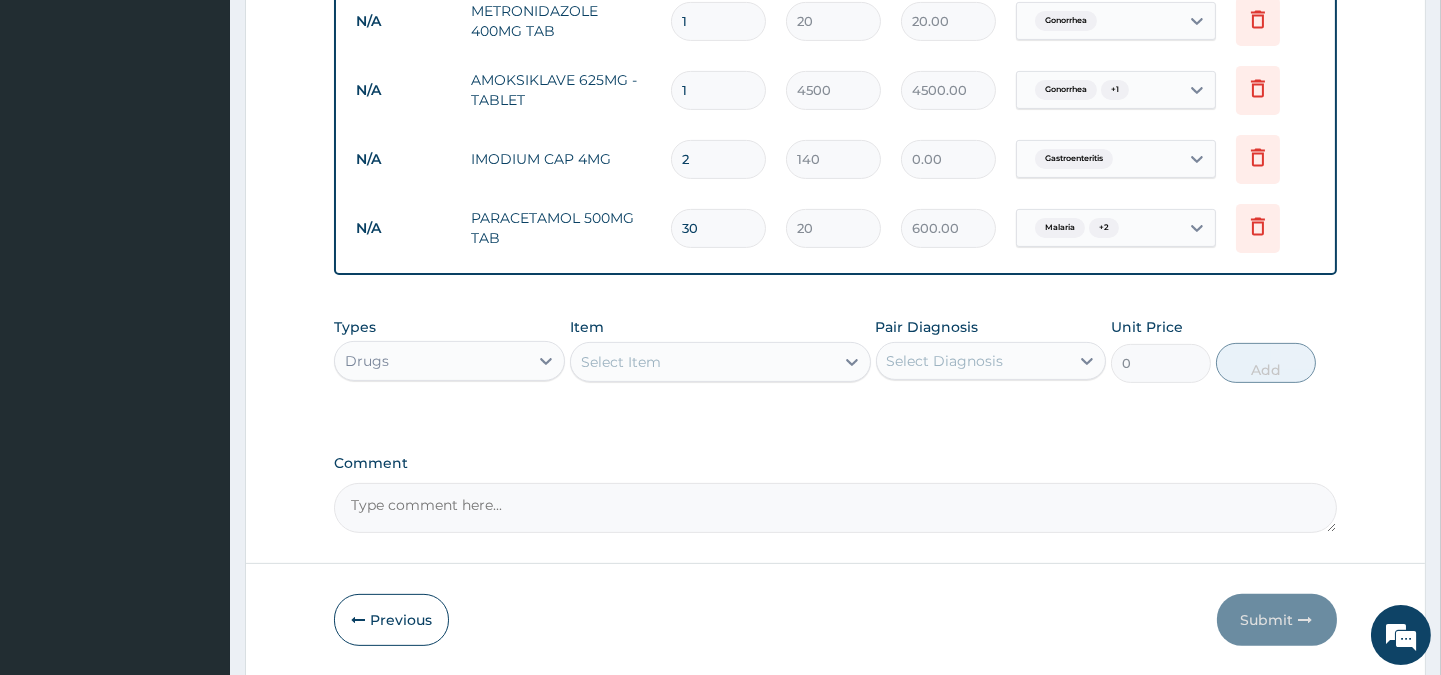 type on "280.00" 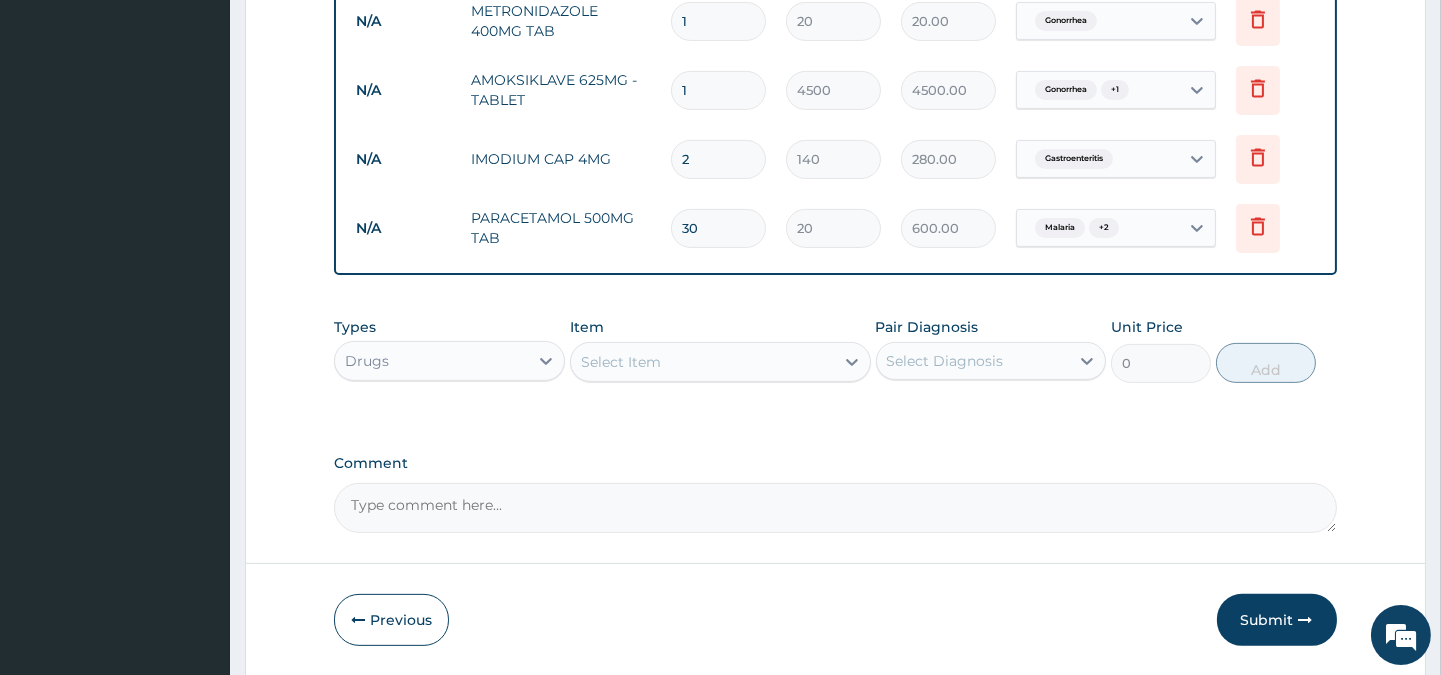 type on "2" 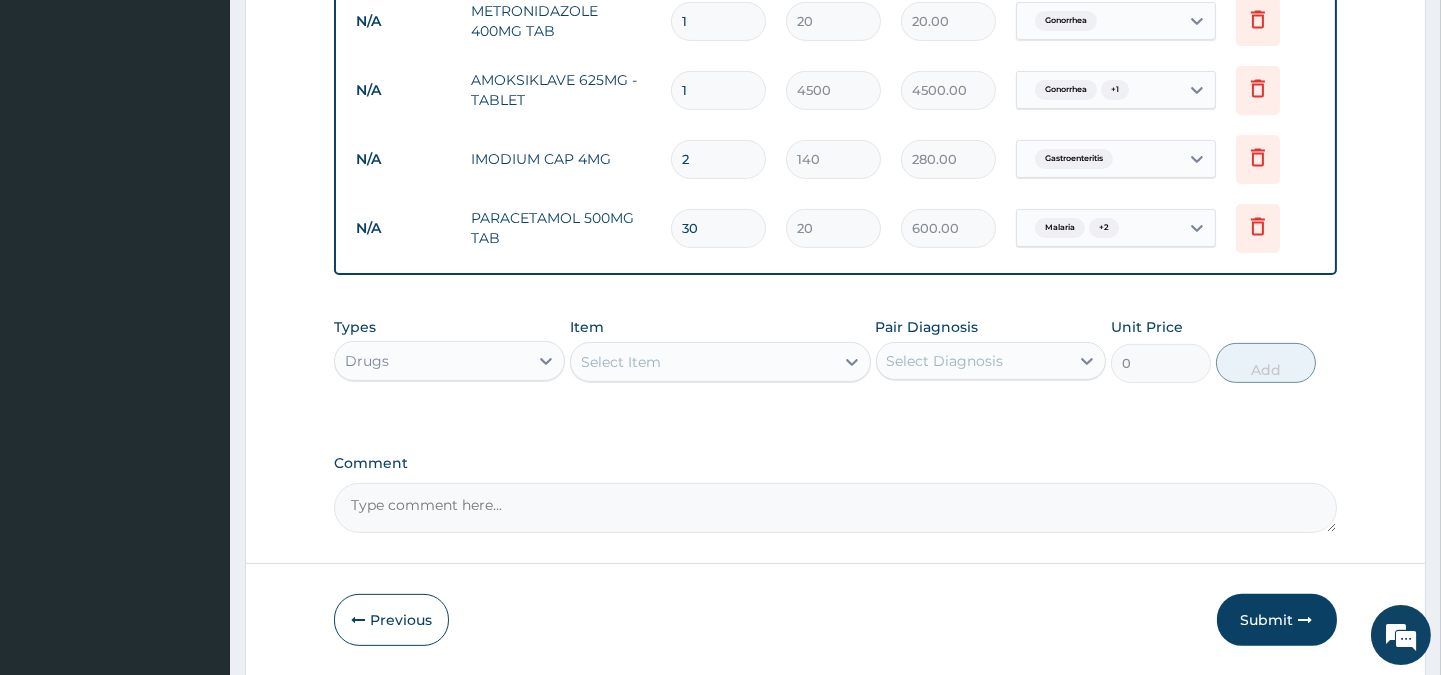 type on "15" 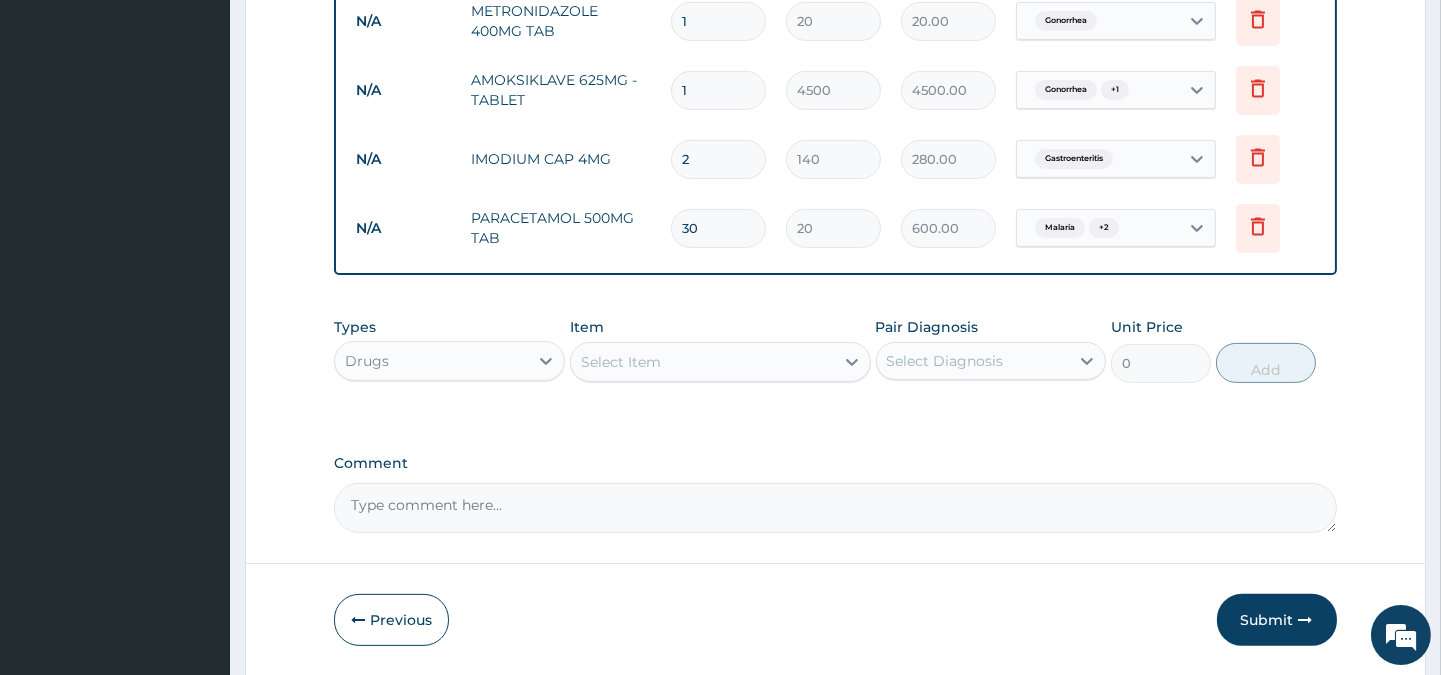 type on "300.00" 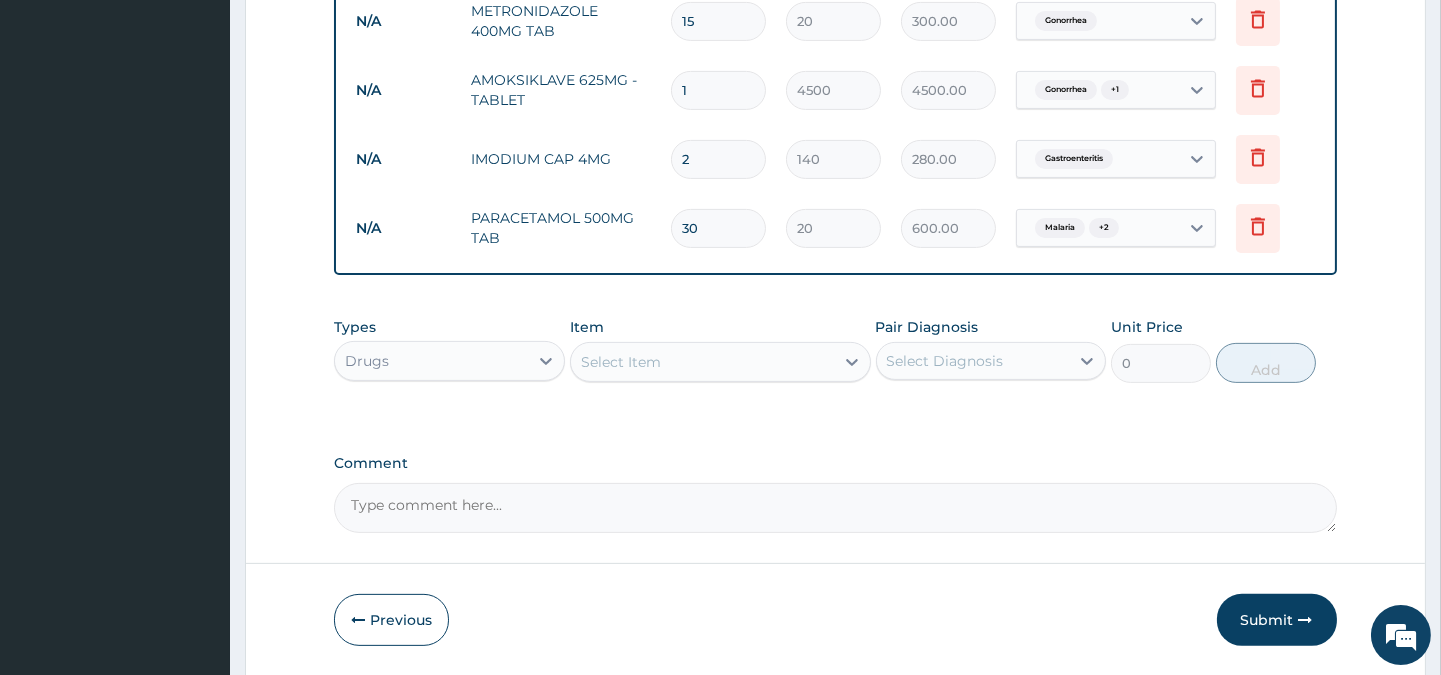 type on "15" 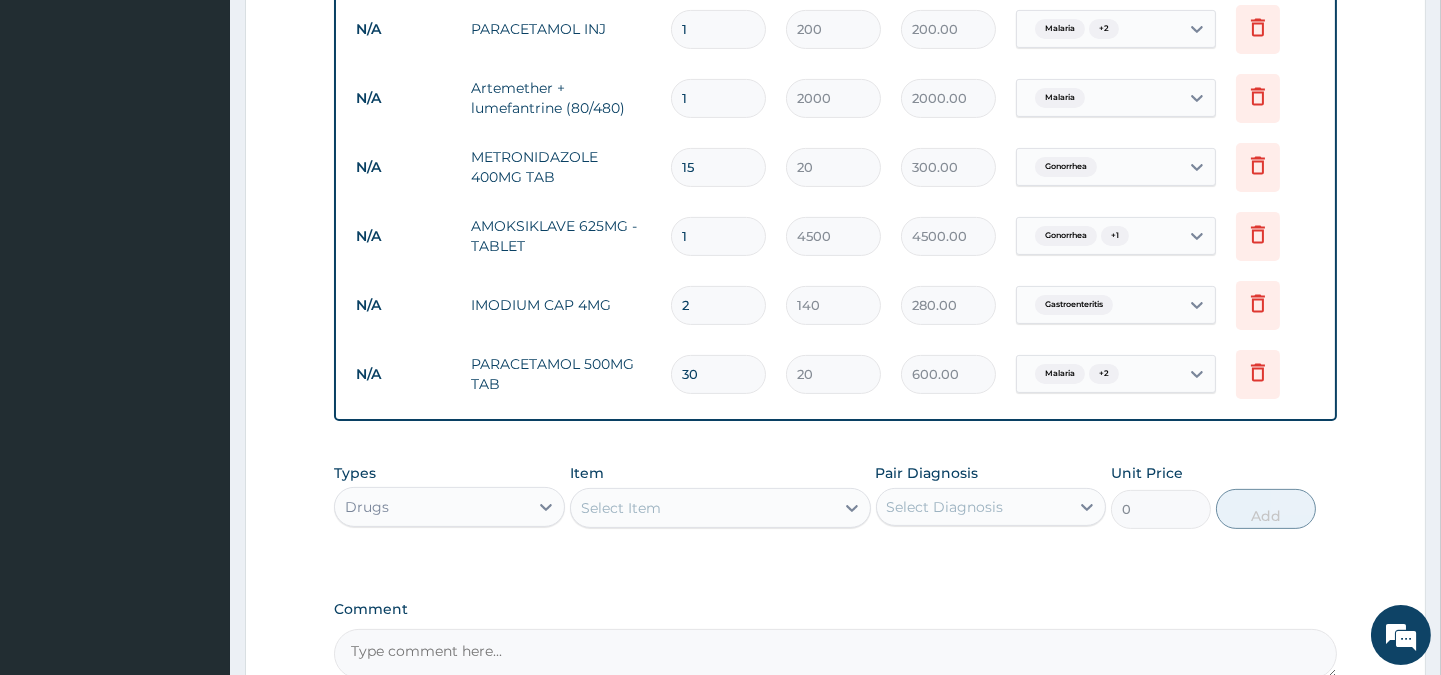 scroll, scrollTop: 998, scrollLeft: 0, axis: vertical 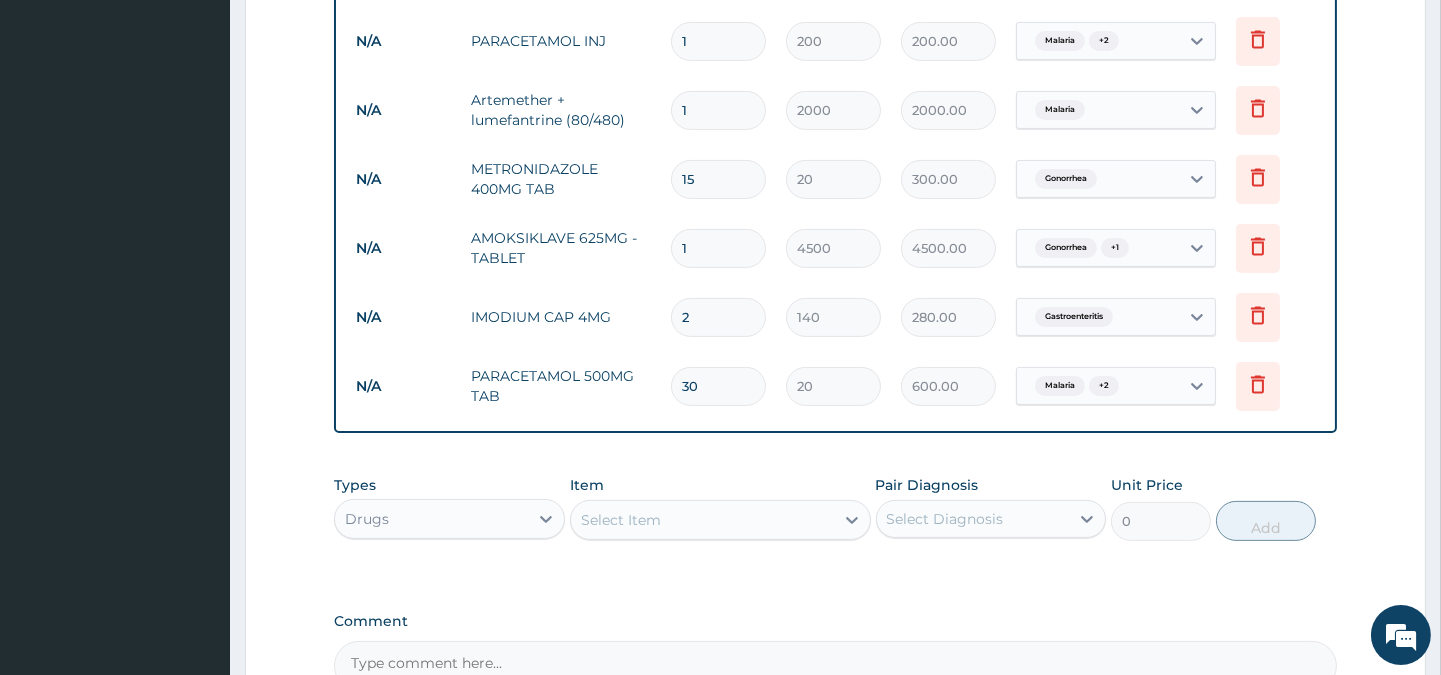 click on "1" at bounding box center (718, 41) 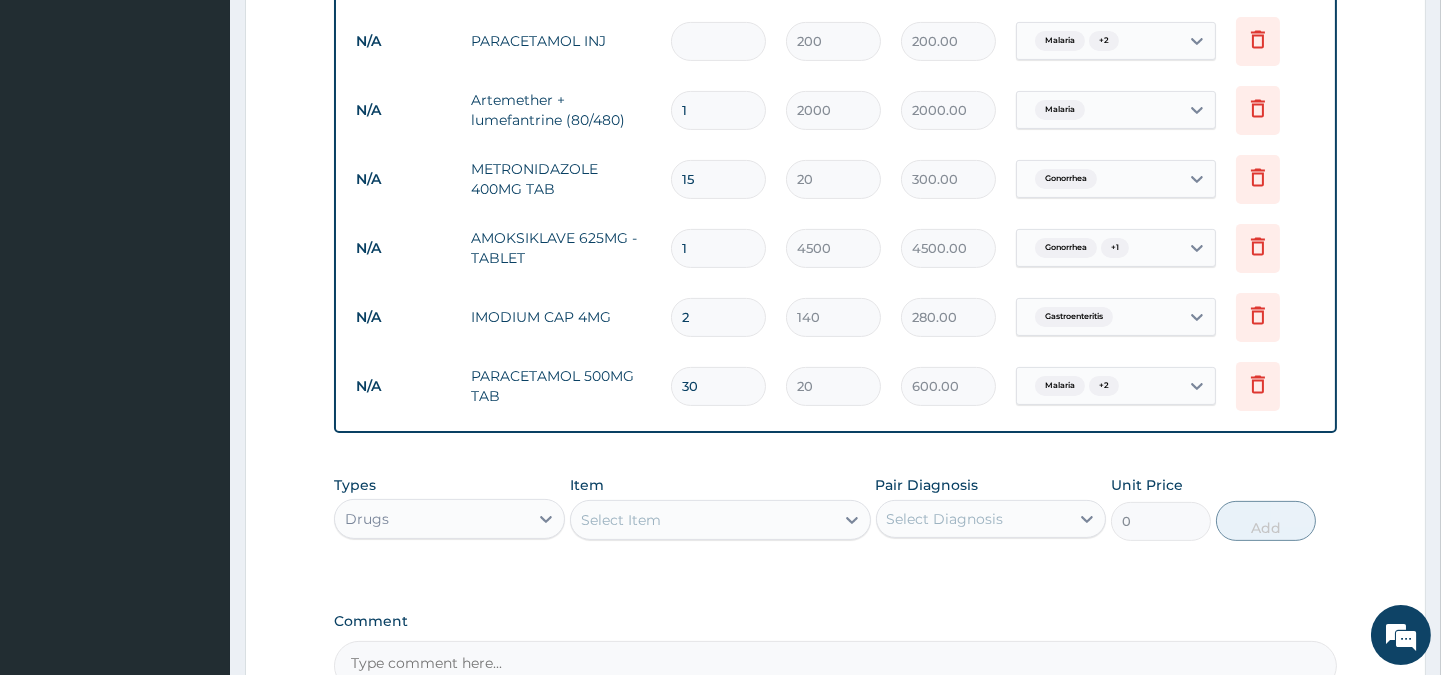 type on "0.00" 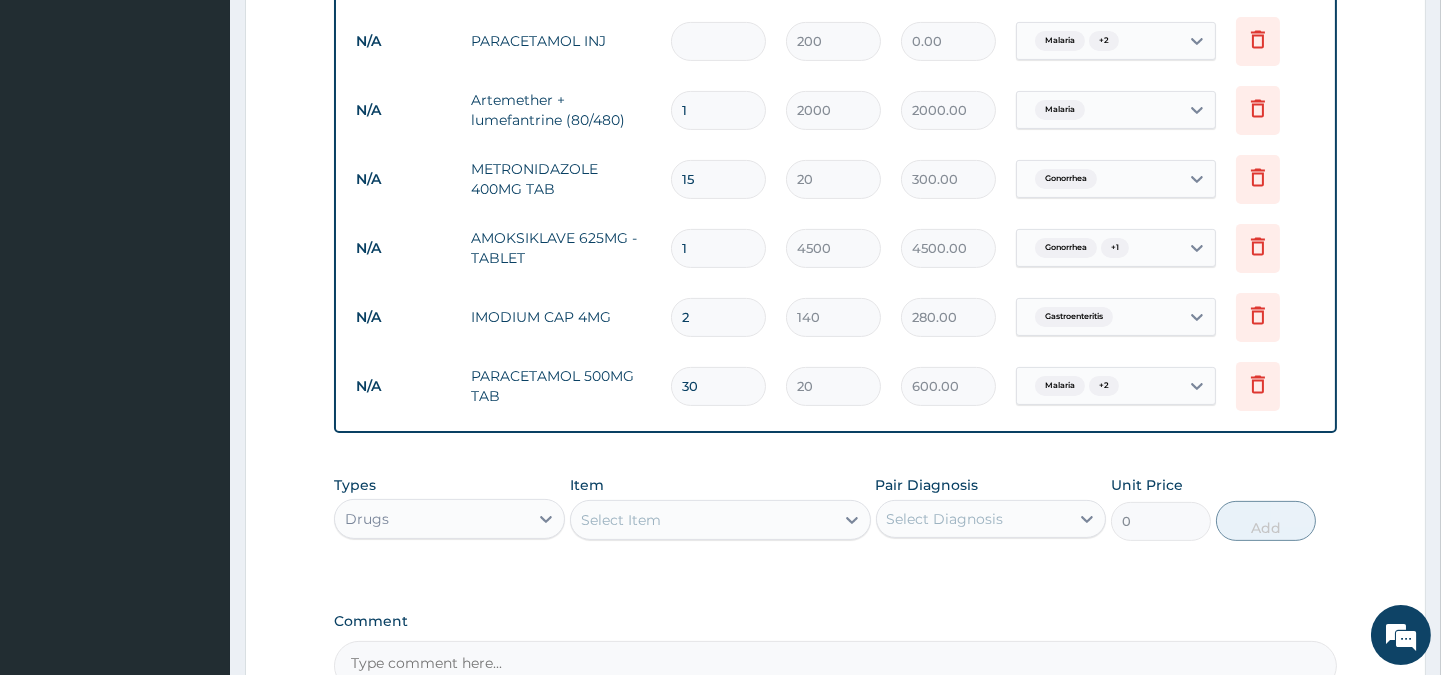 type on "2" 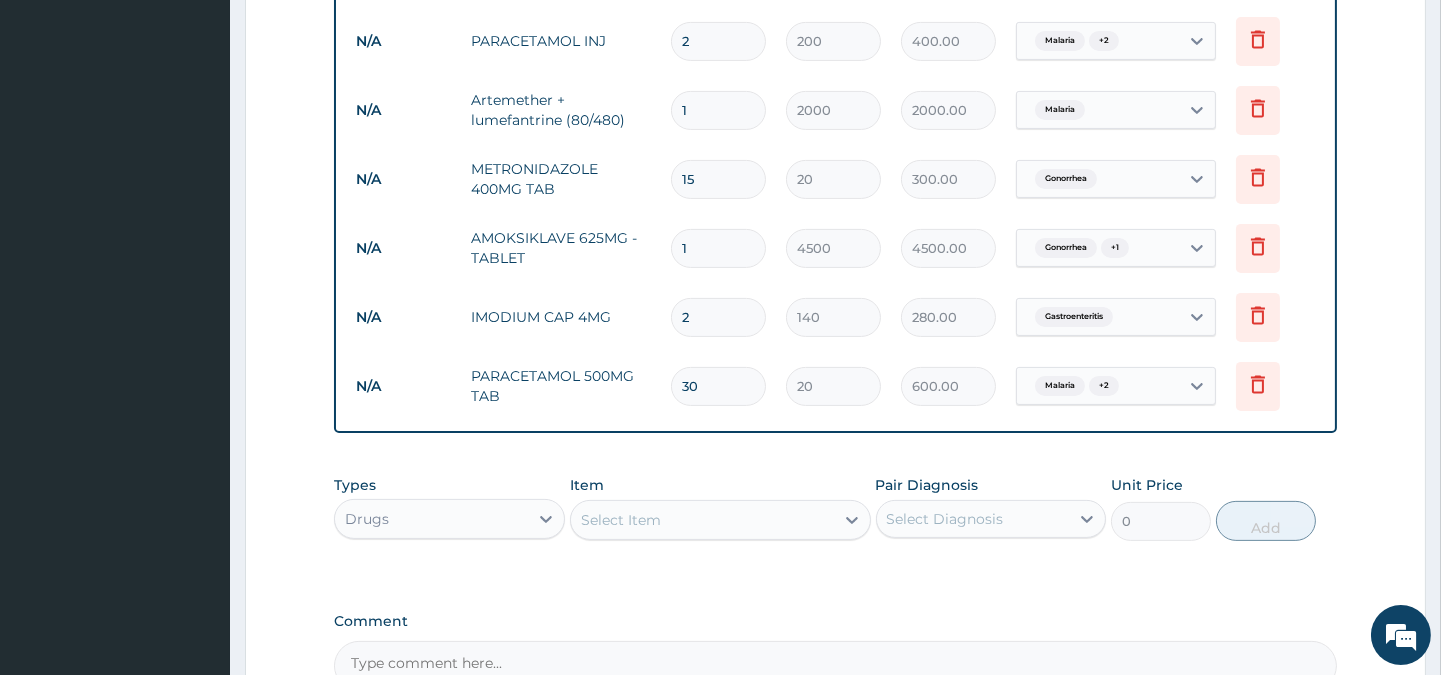 type on "2" 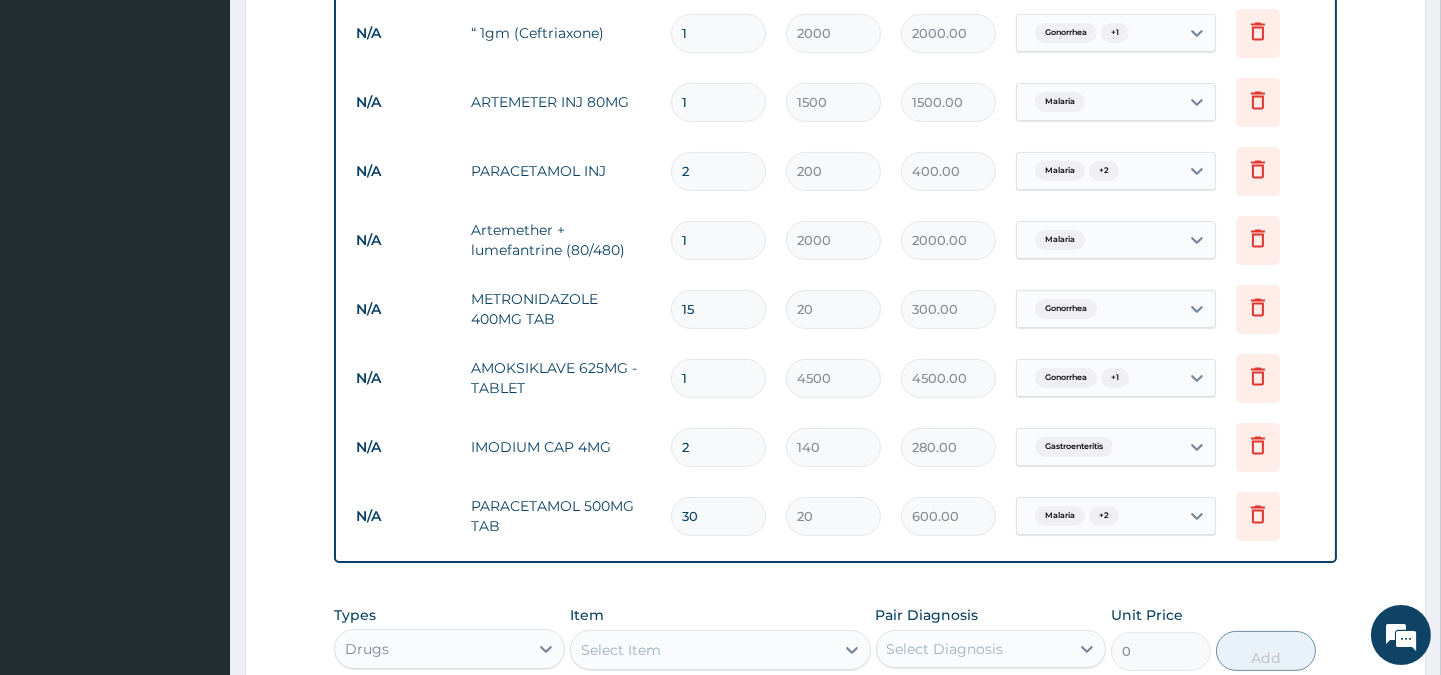 scroll, scrollTop: 867, scrollLeft: 0, axis: vertical 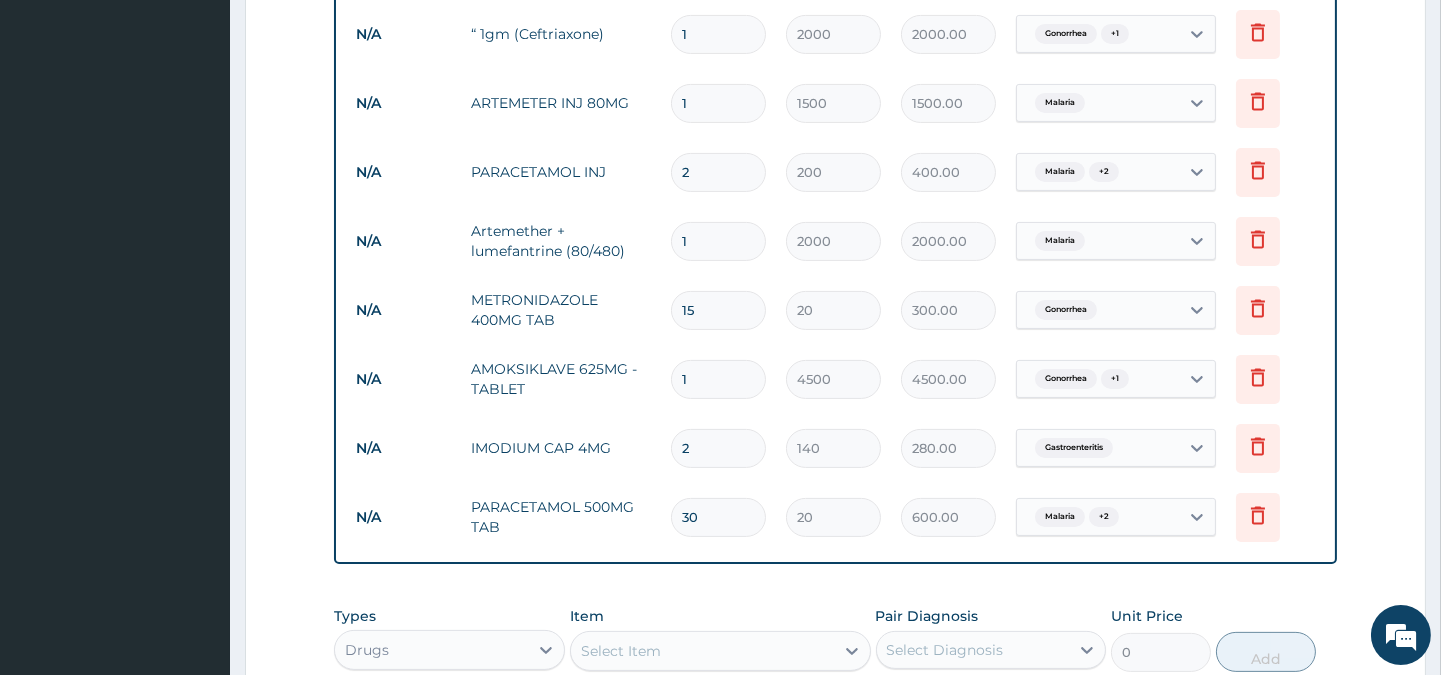 click on "1" at bounding box center [718, 103] 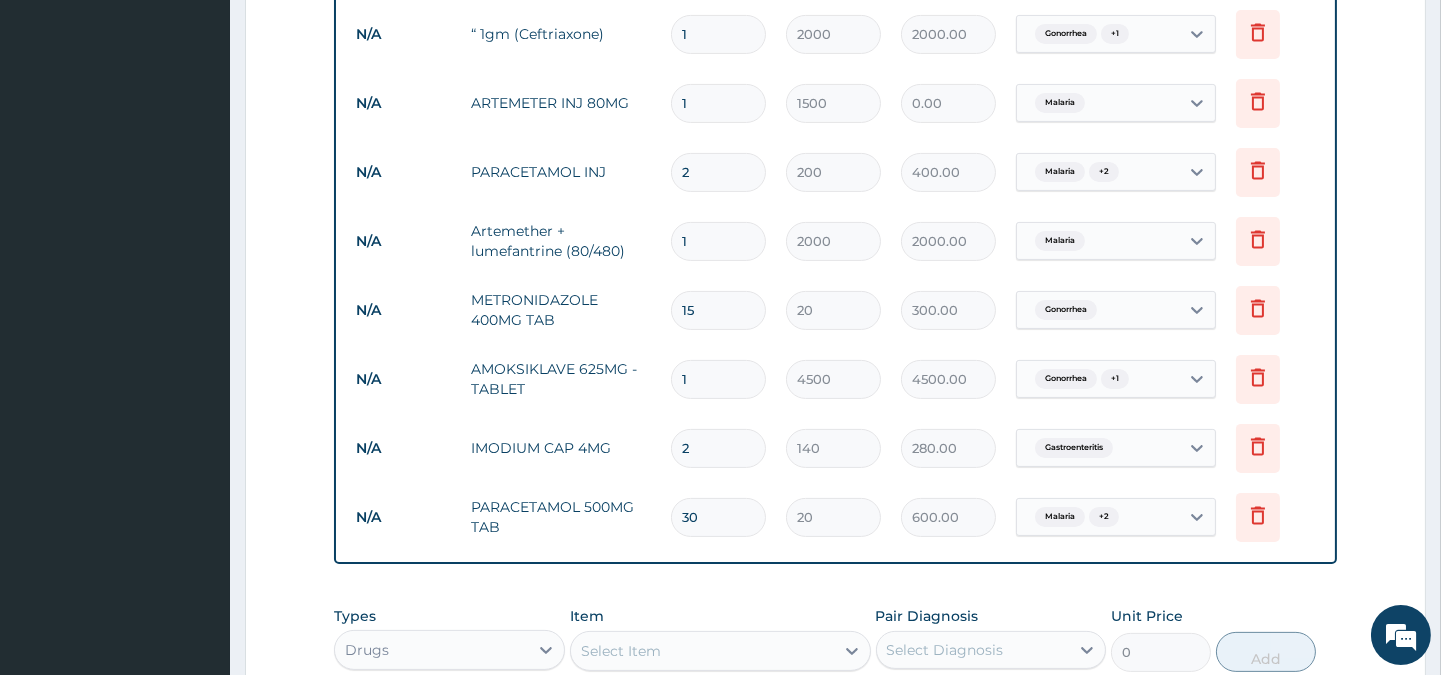 type 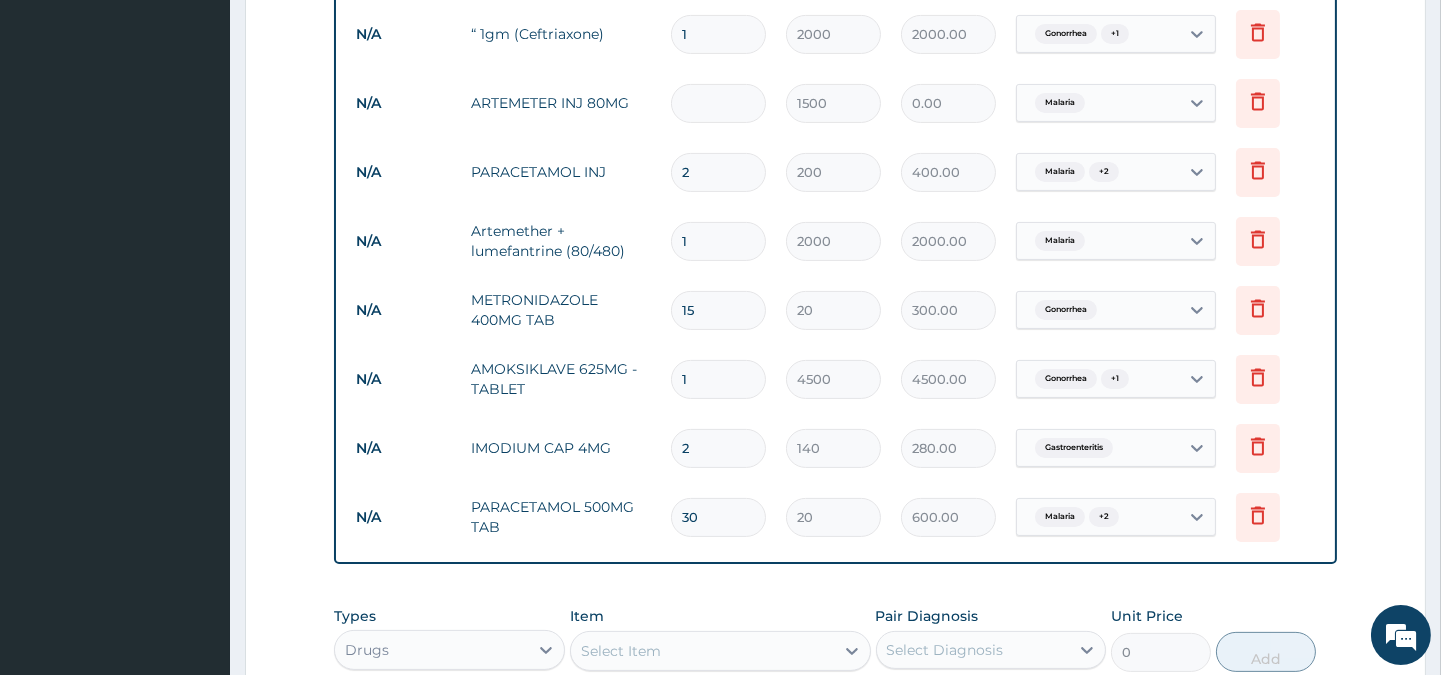 type on "0.00" 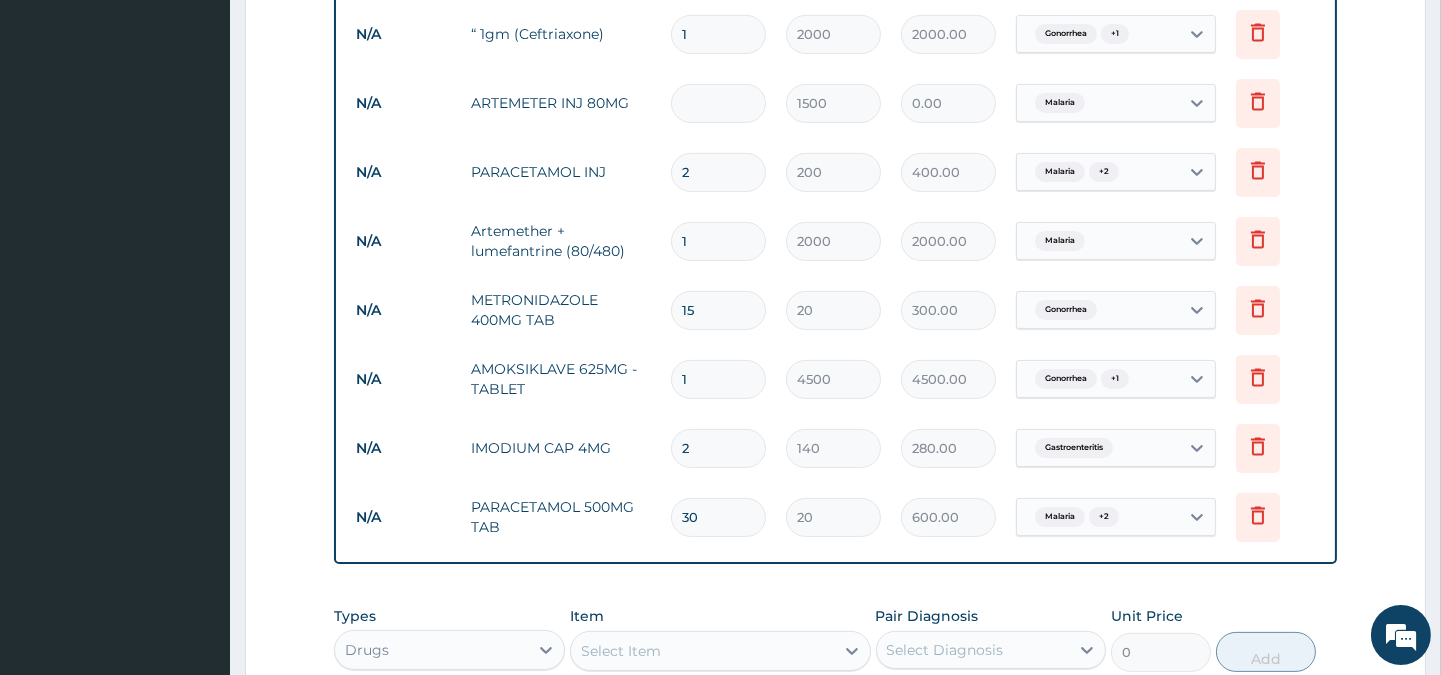 type on "6" 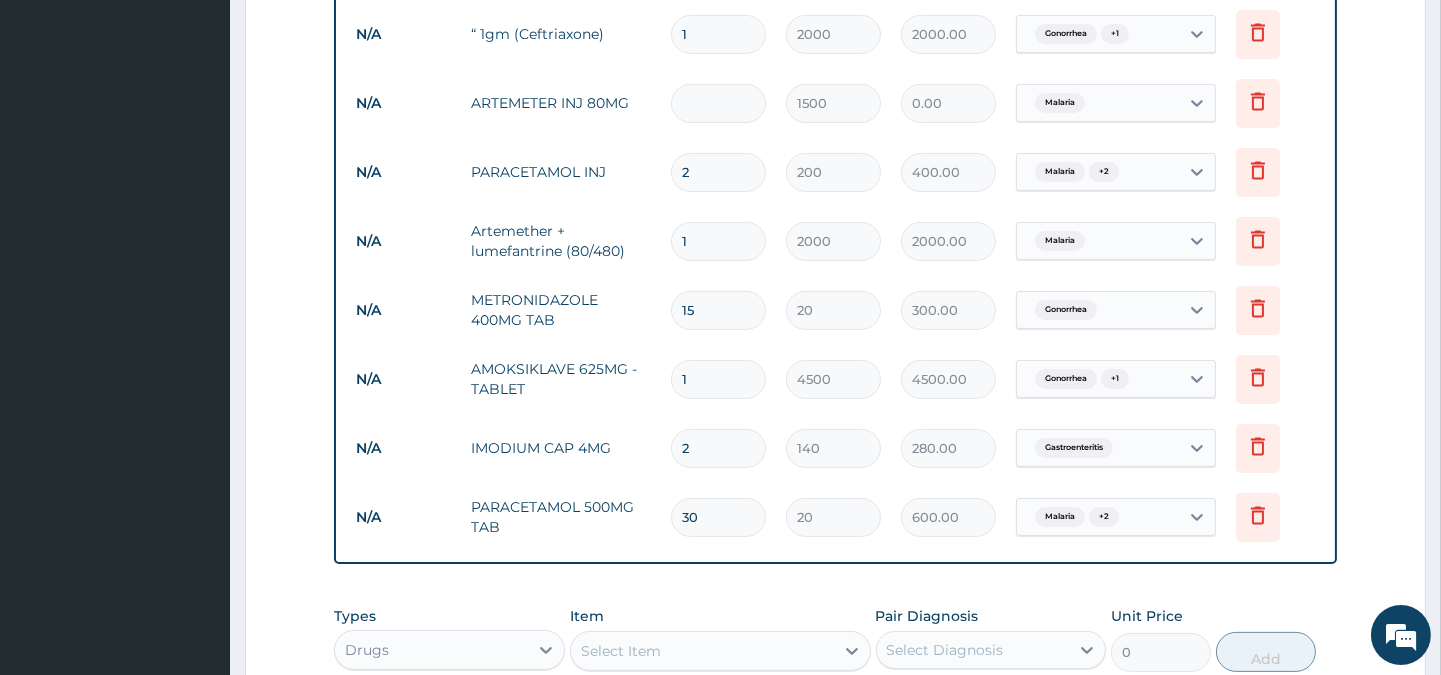 type on "9000.00" 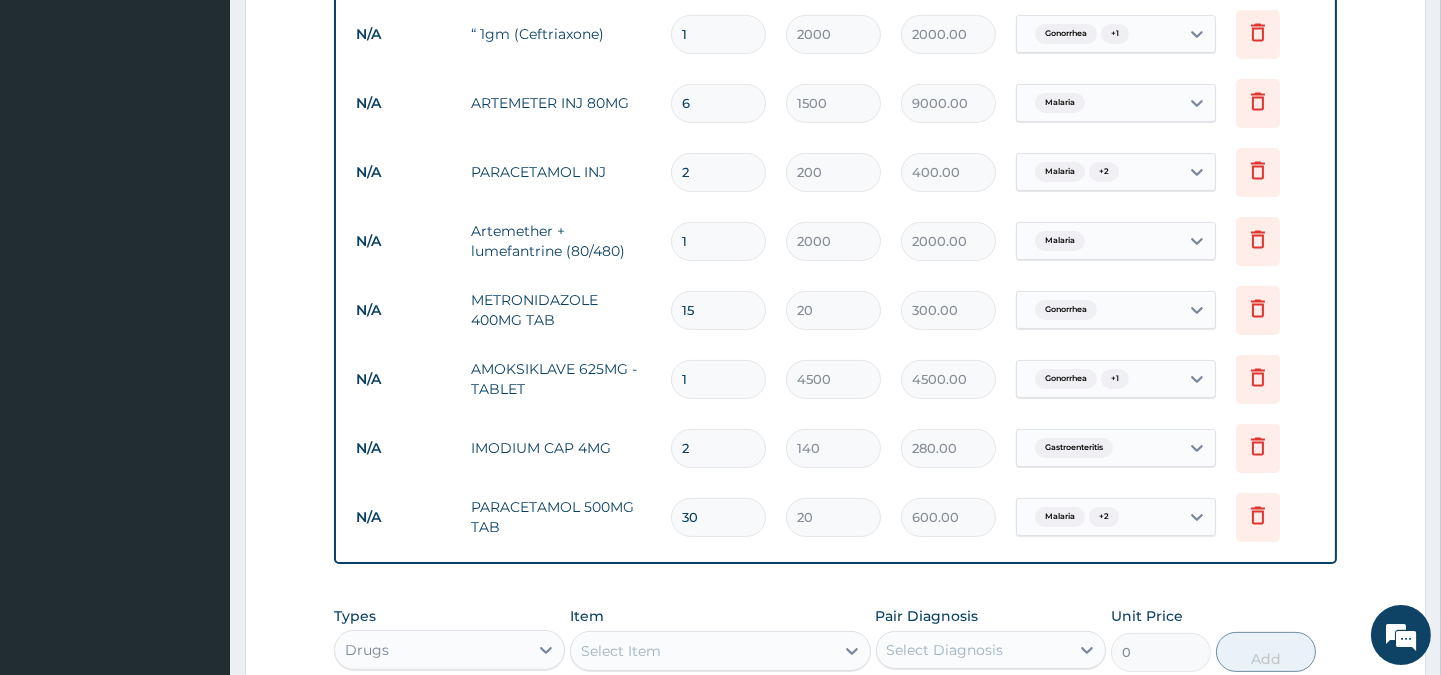 type on "6" 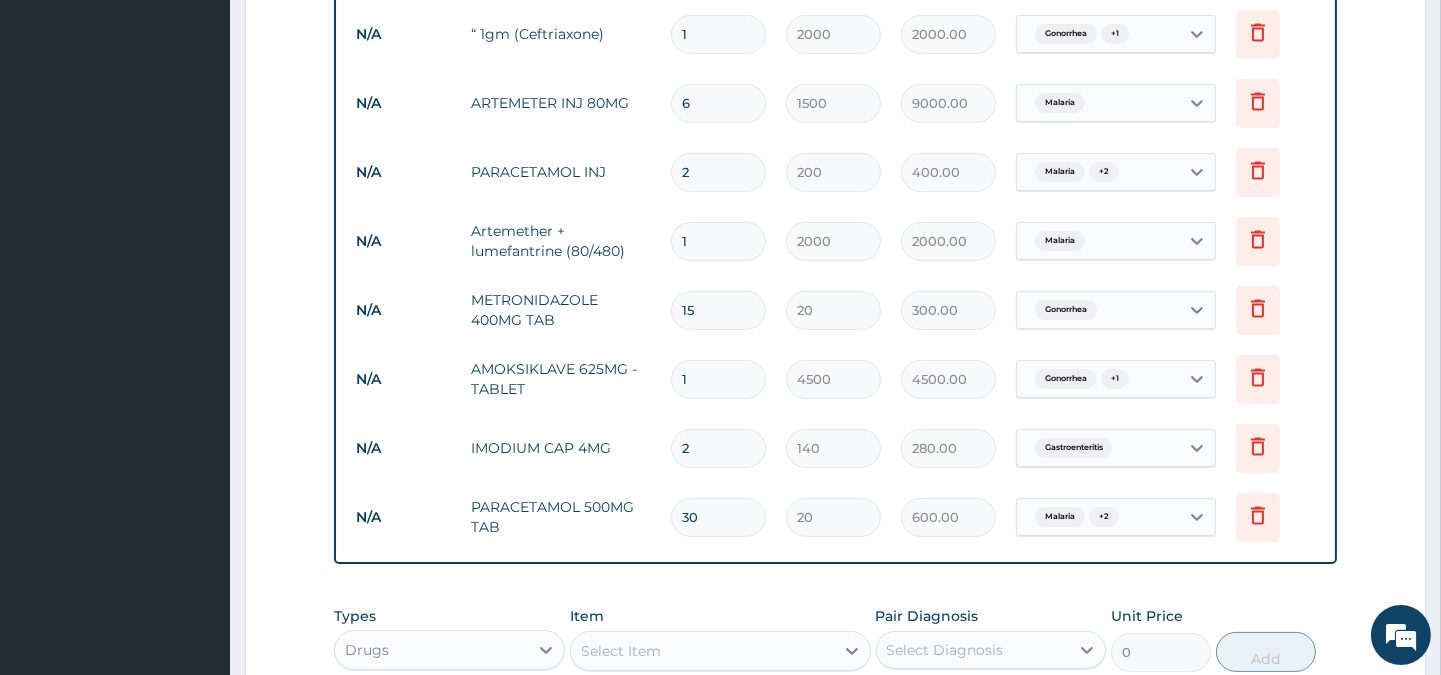 type 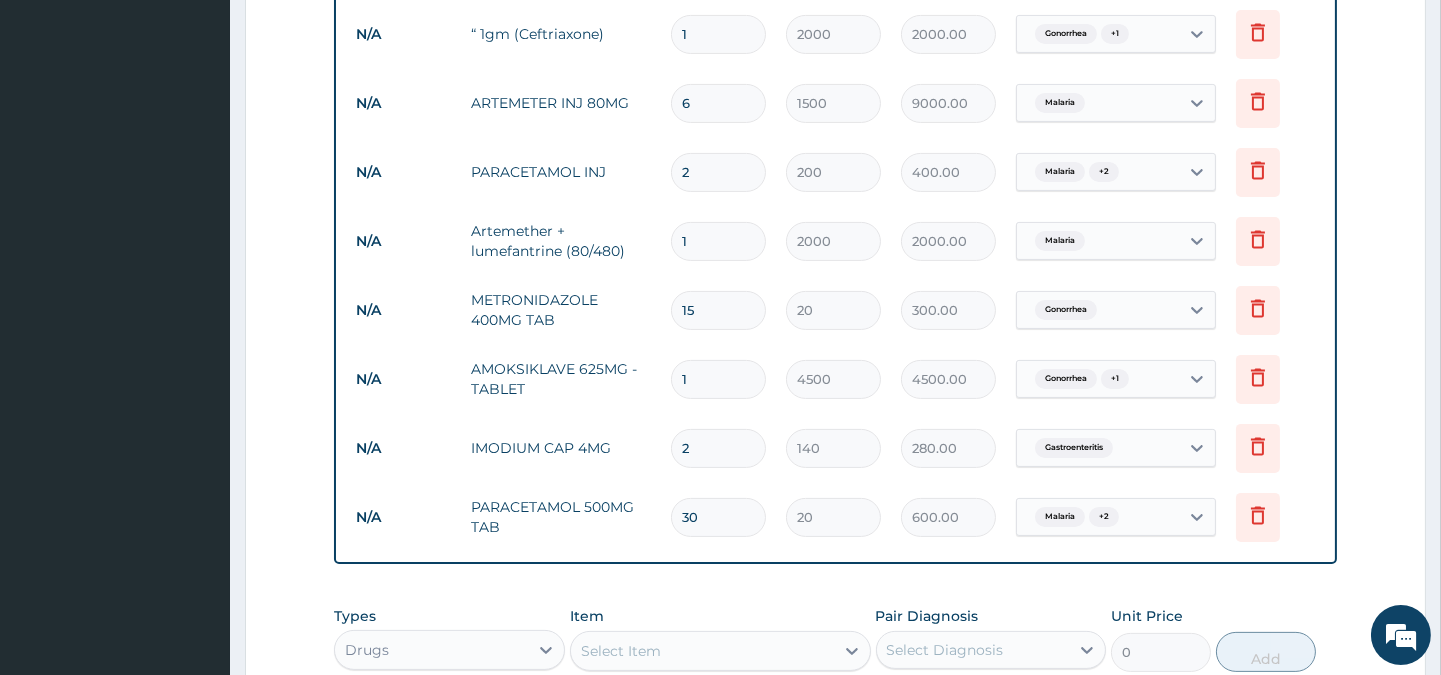 type on "0.00" 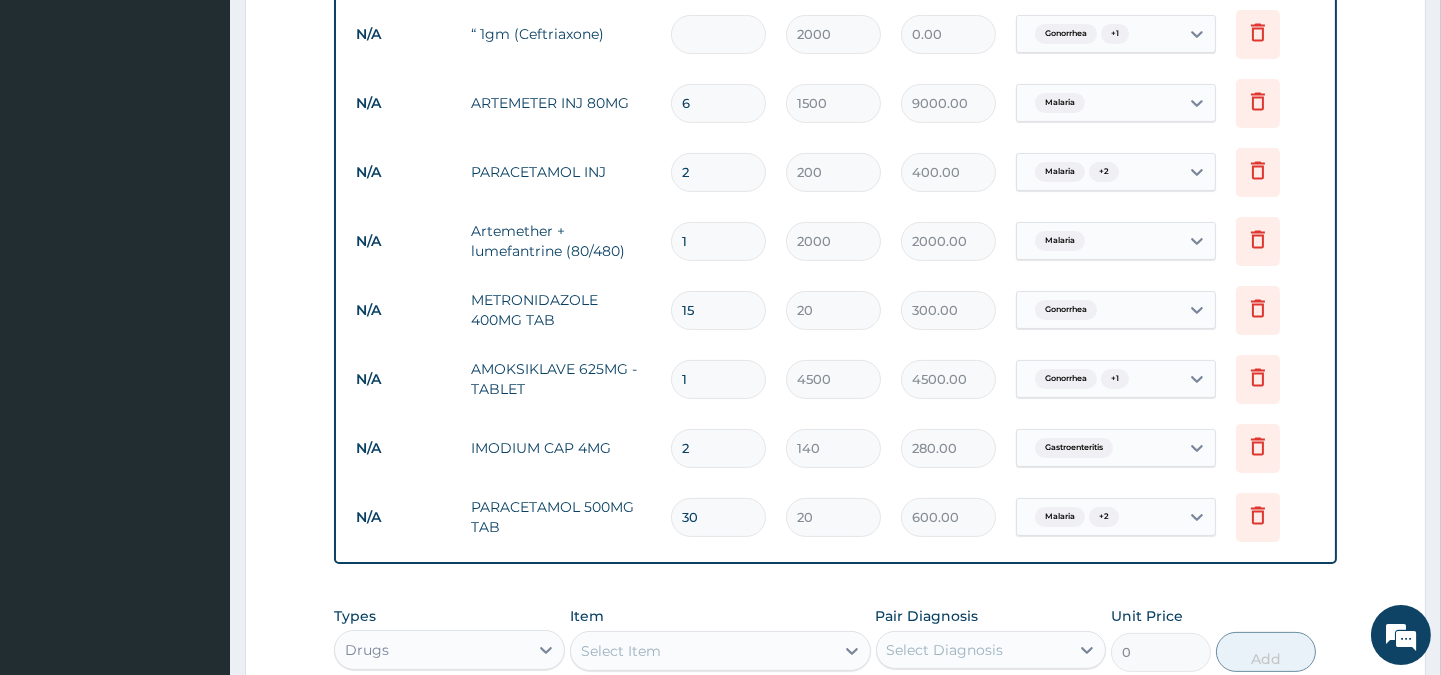 type on "2" 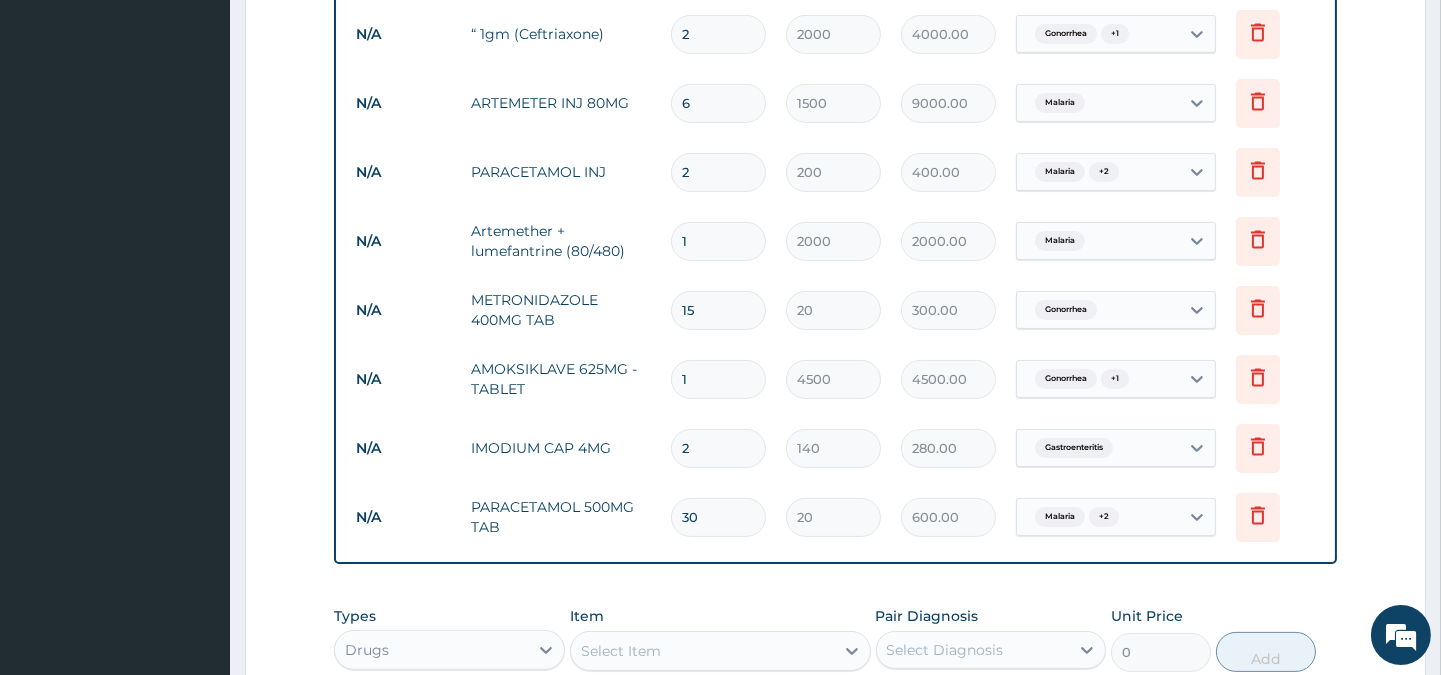 type on "2" 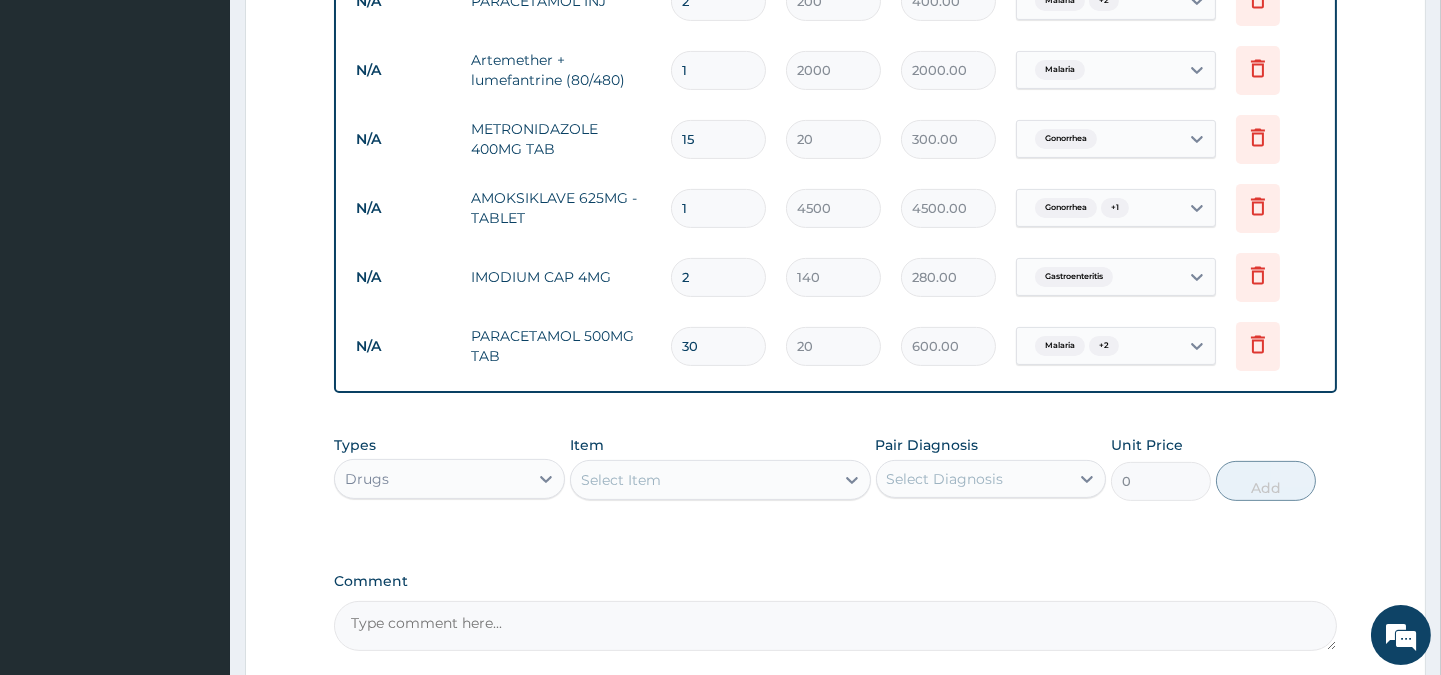 scroll, scrollTop: 1226, scrollLeft: 0, axis: vertical 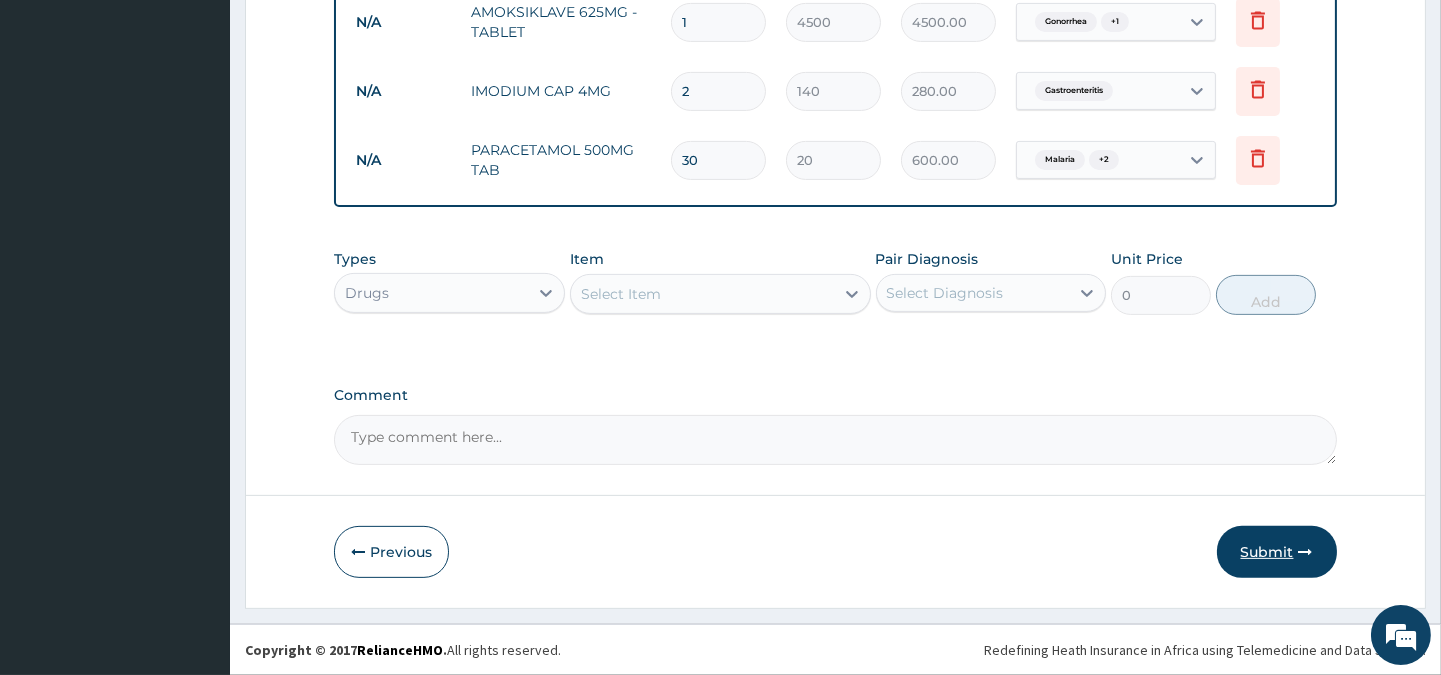click on "Submit" at bounding box center (1277, 552) 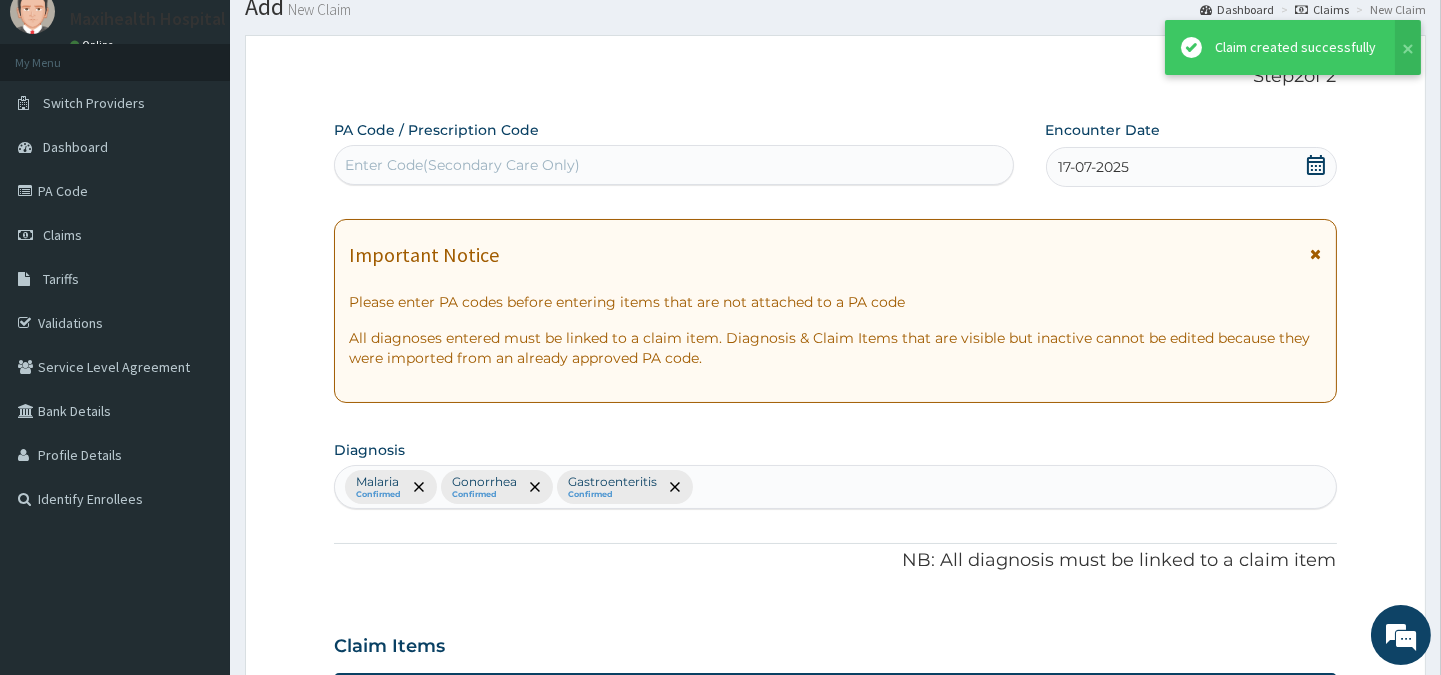 scroll, scrollTop: 1226, scrollLeft: 0, axis: vertical 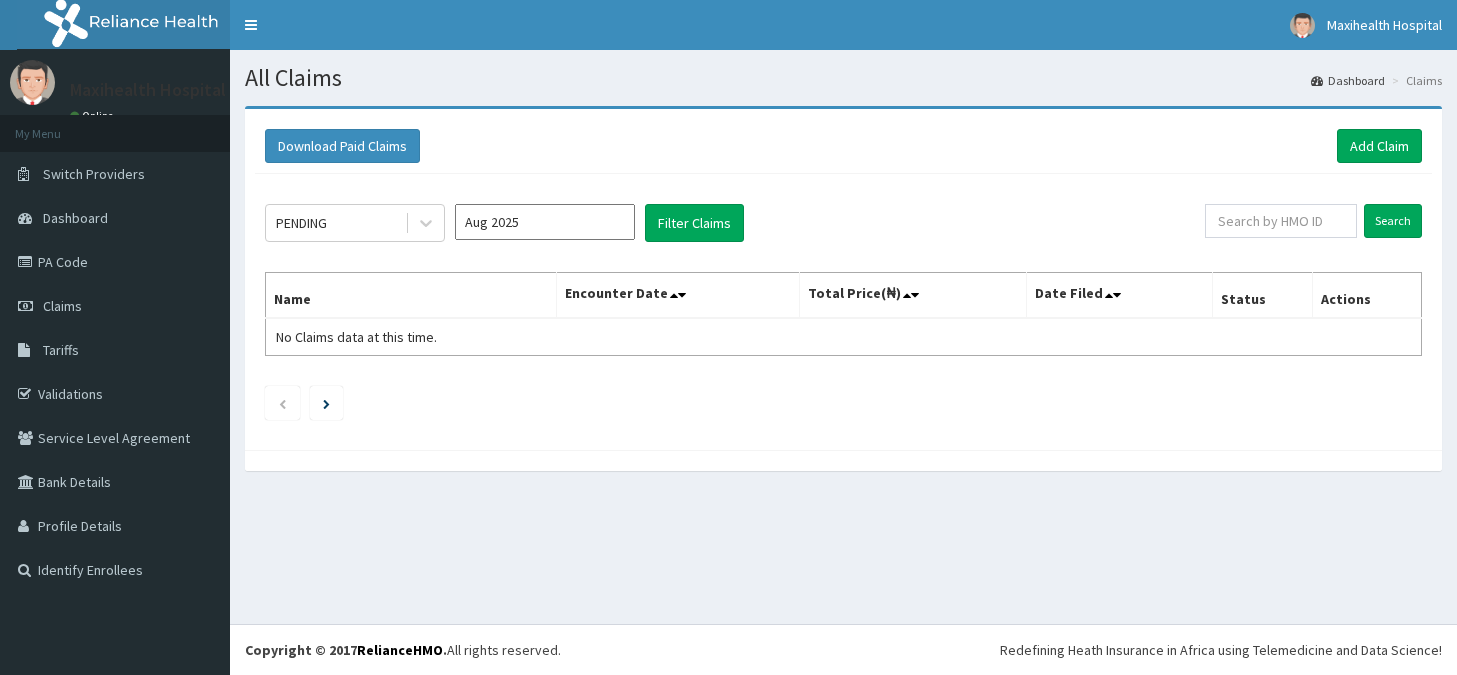 click on "Aug 2025" at bounding box center [545, 222] 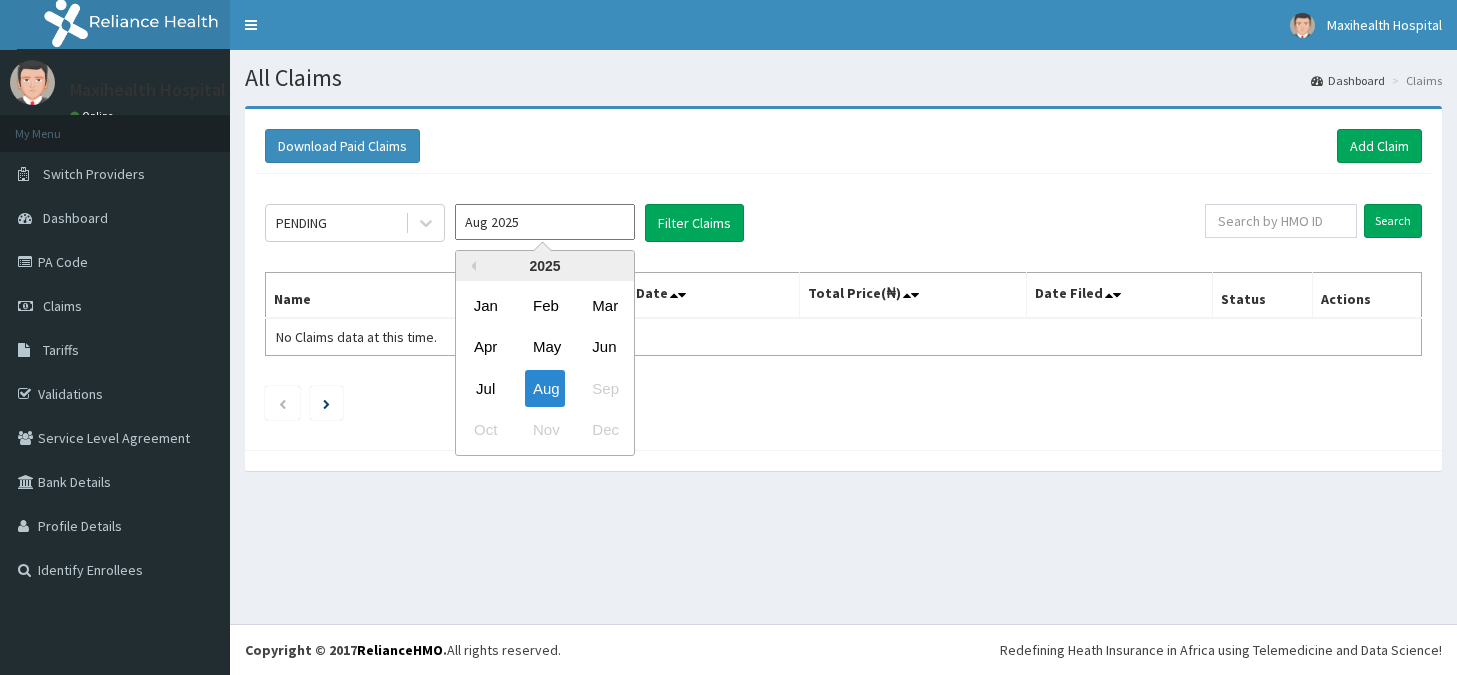 scroll, scrollTop: 0, scrollLeft: 0, axis: both 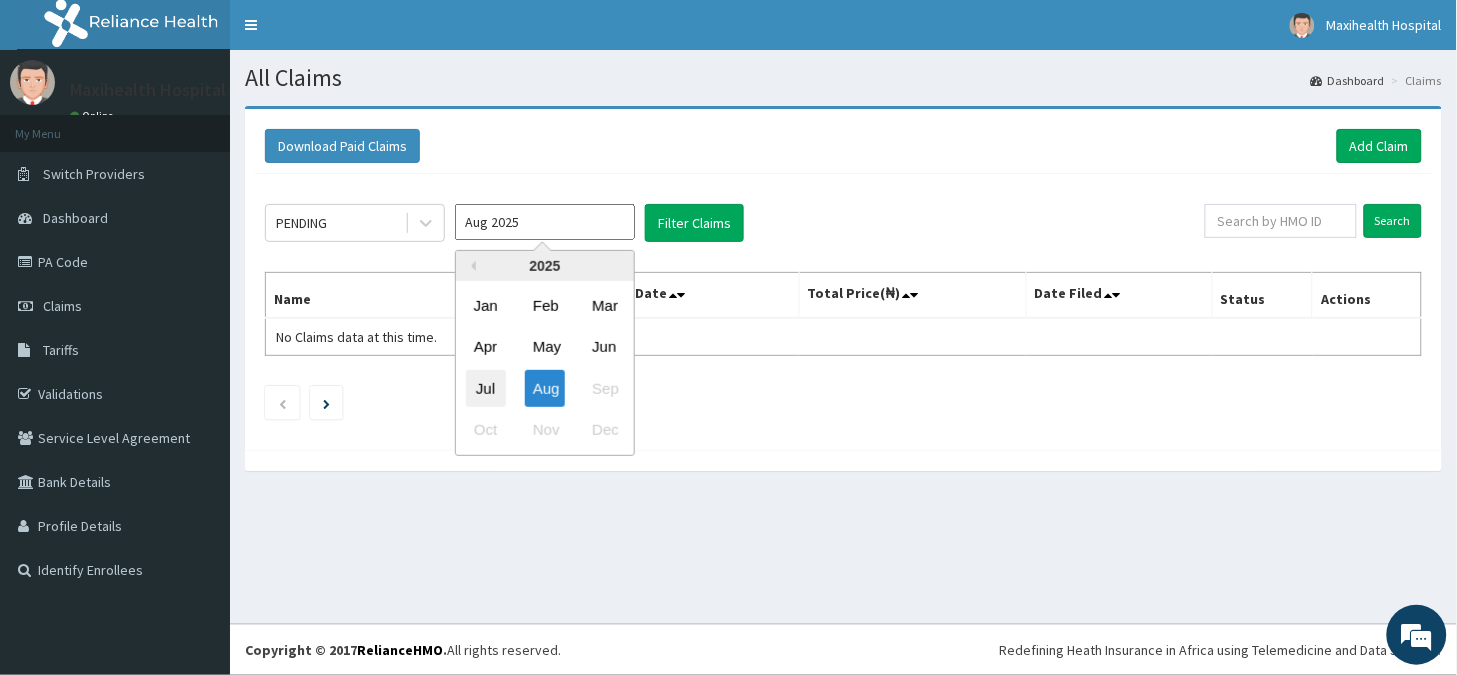click on "Jul" at bounding box center (486, 388) 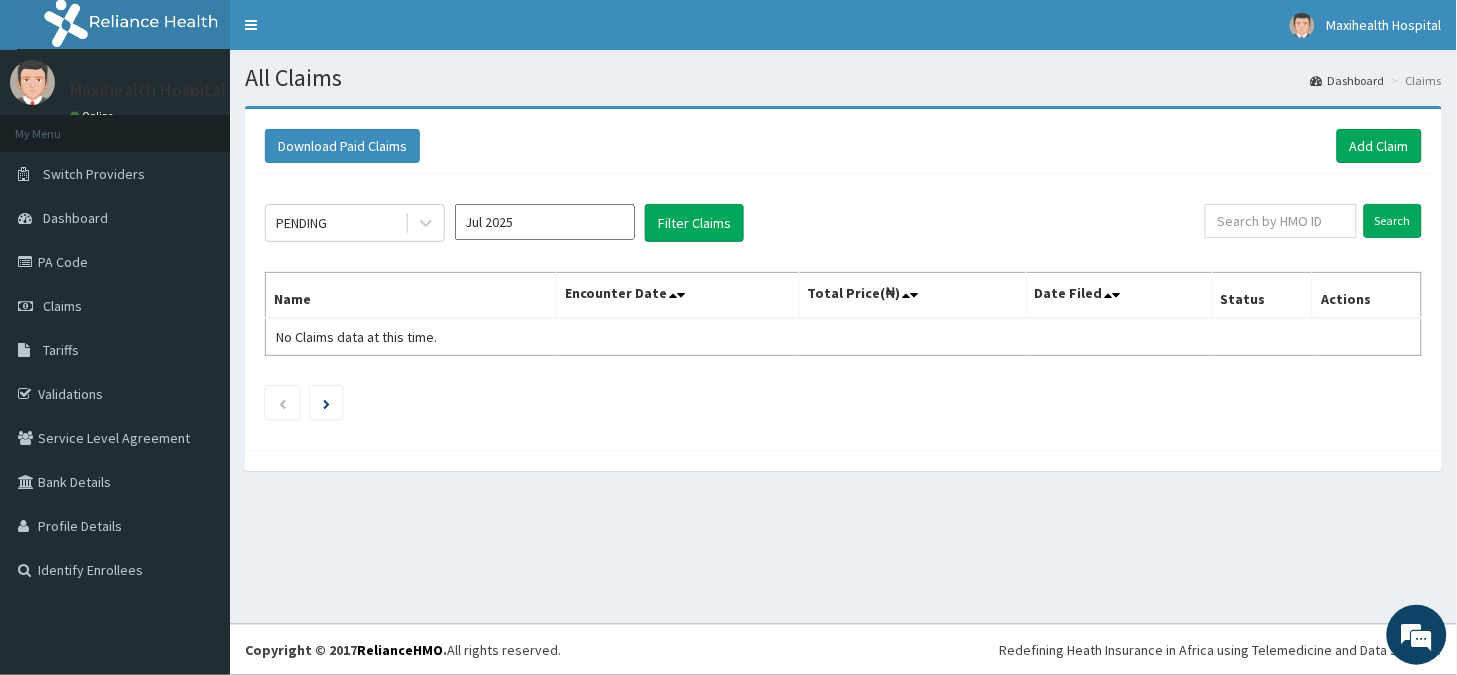type on "Jul 2025" 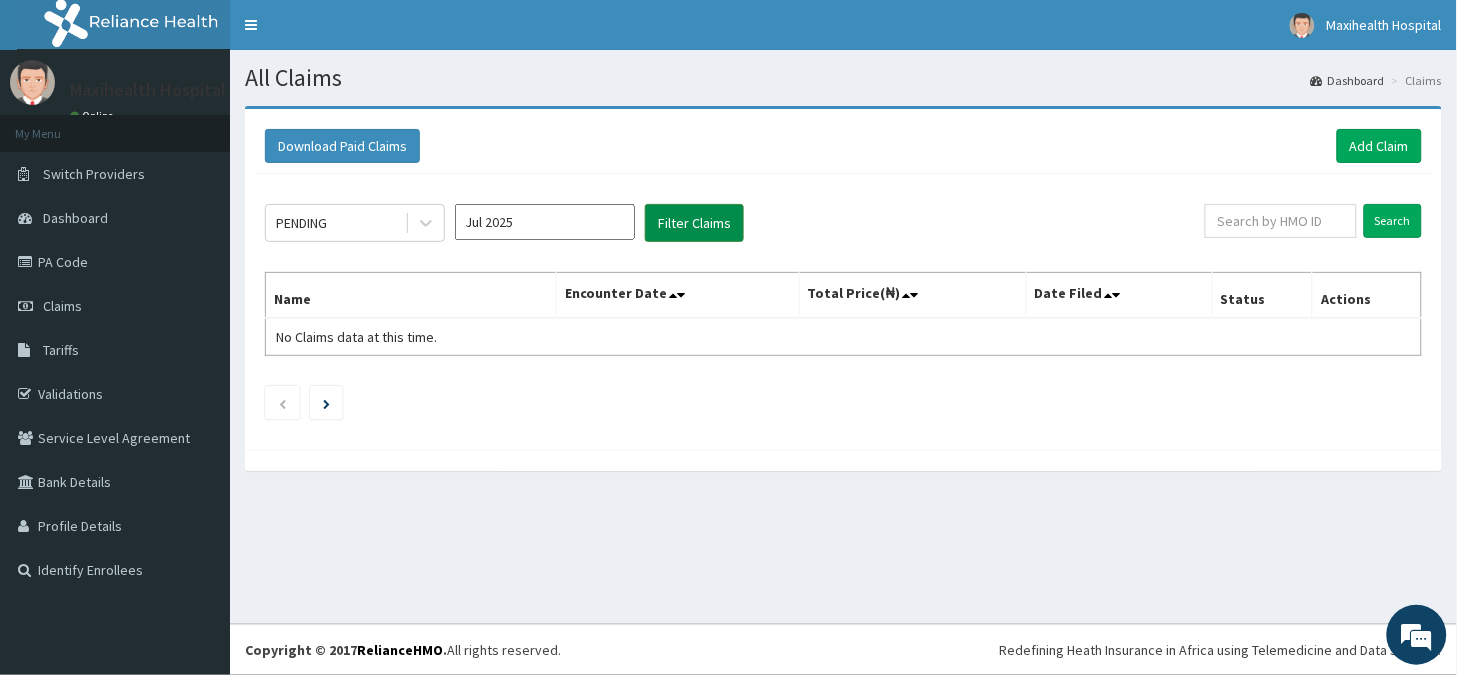 click on "Filter Claims" at bounding box center (694, 223) 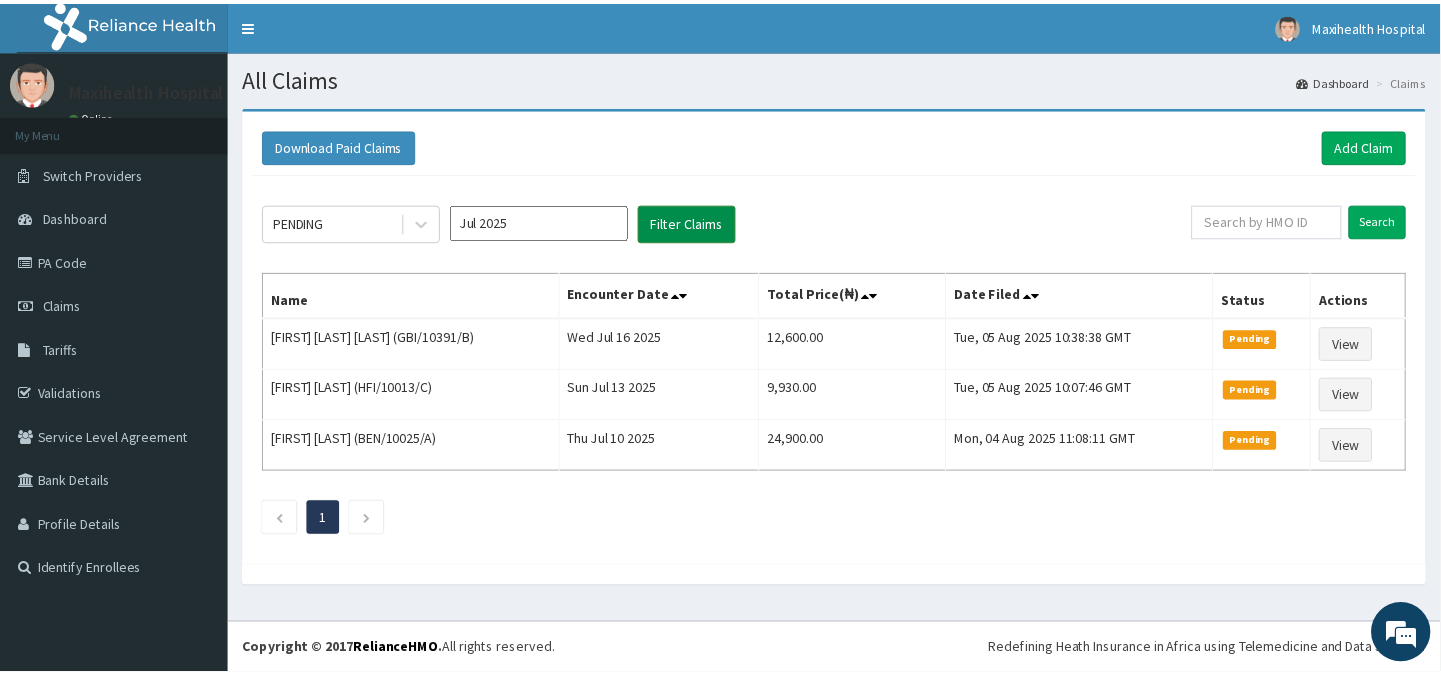 scroll, scrollTop: 0, scrollLeft: 0, axis: both 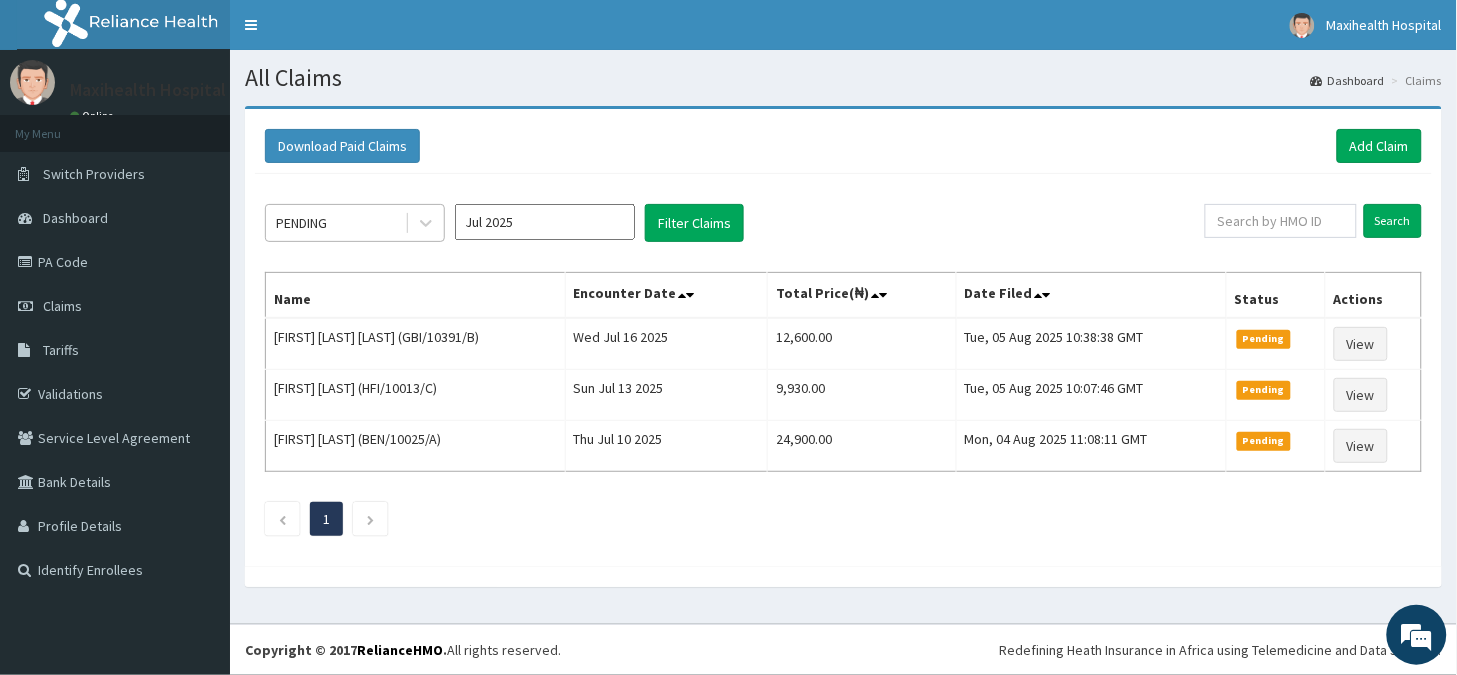 click on "PENDING" at bounding box center (335, 223) 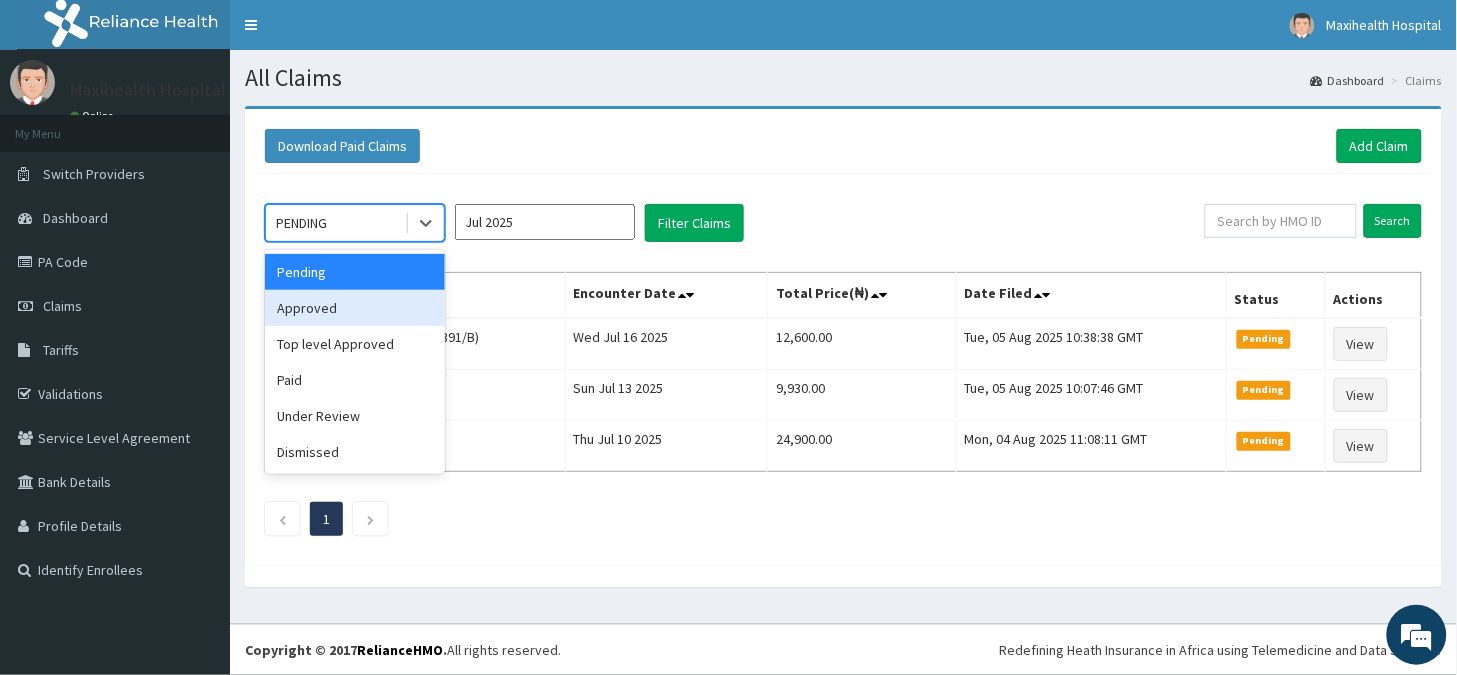 click on "Approved" at bounding box center (355, 308) 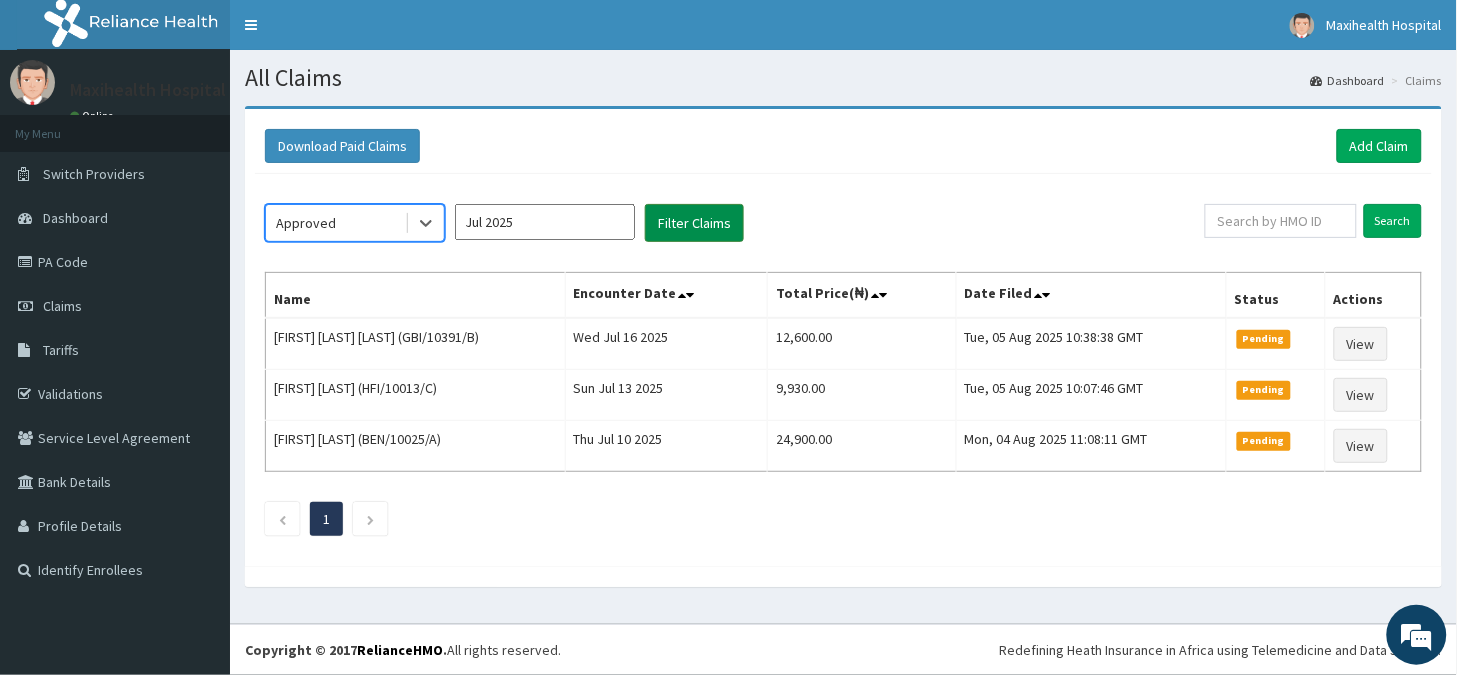 click on "Filter Claims" at bounding box center (694, 223) 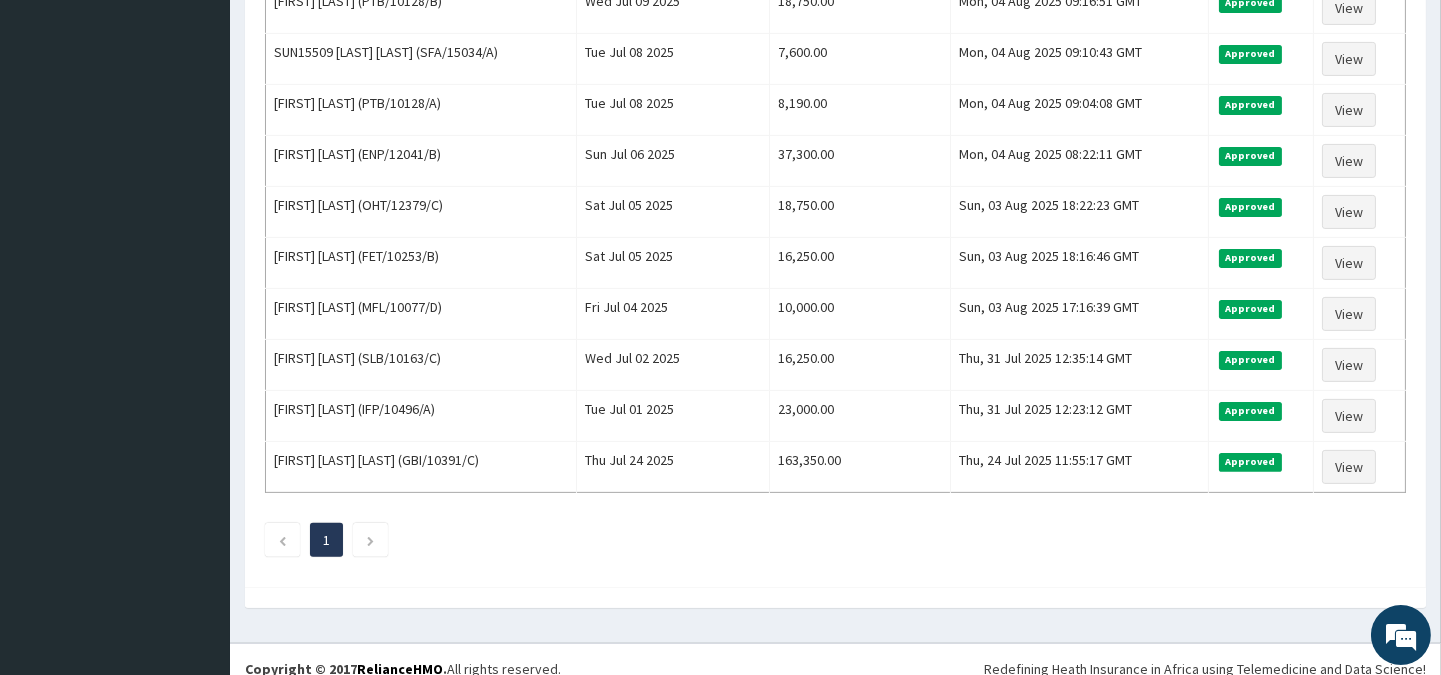 click on "Sat Jul 05 2025" at bounding box center (673, 212) 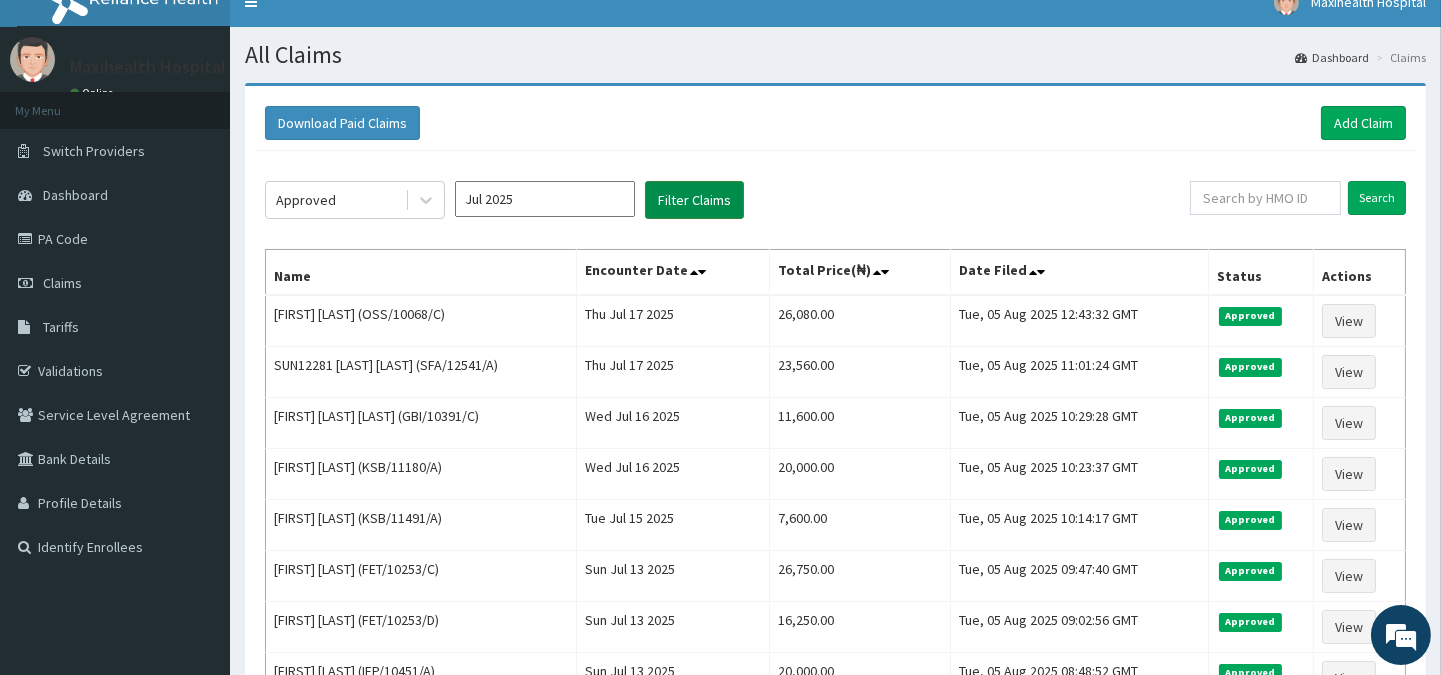 scroll, scrollTop: 0, scrollLeft: 0, axis: both 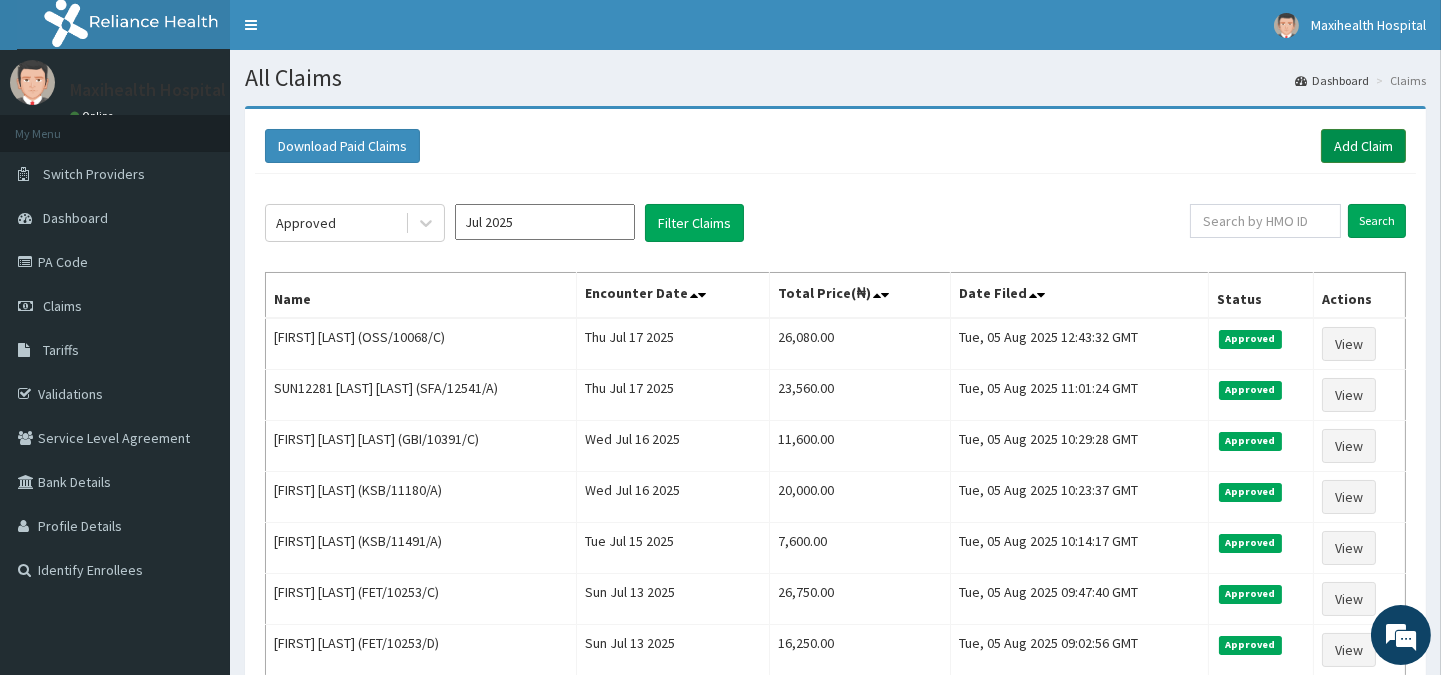 click on "Add Claim" at bounding box center [1363, 146] 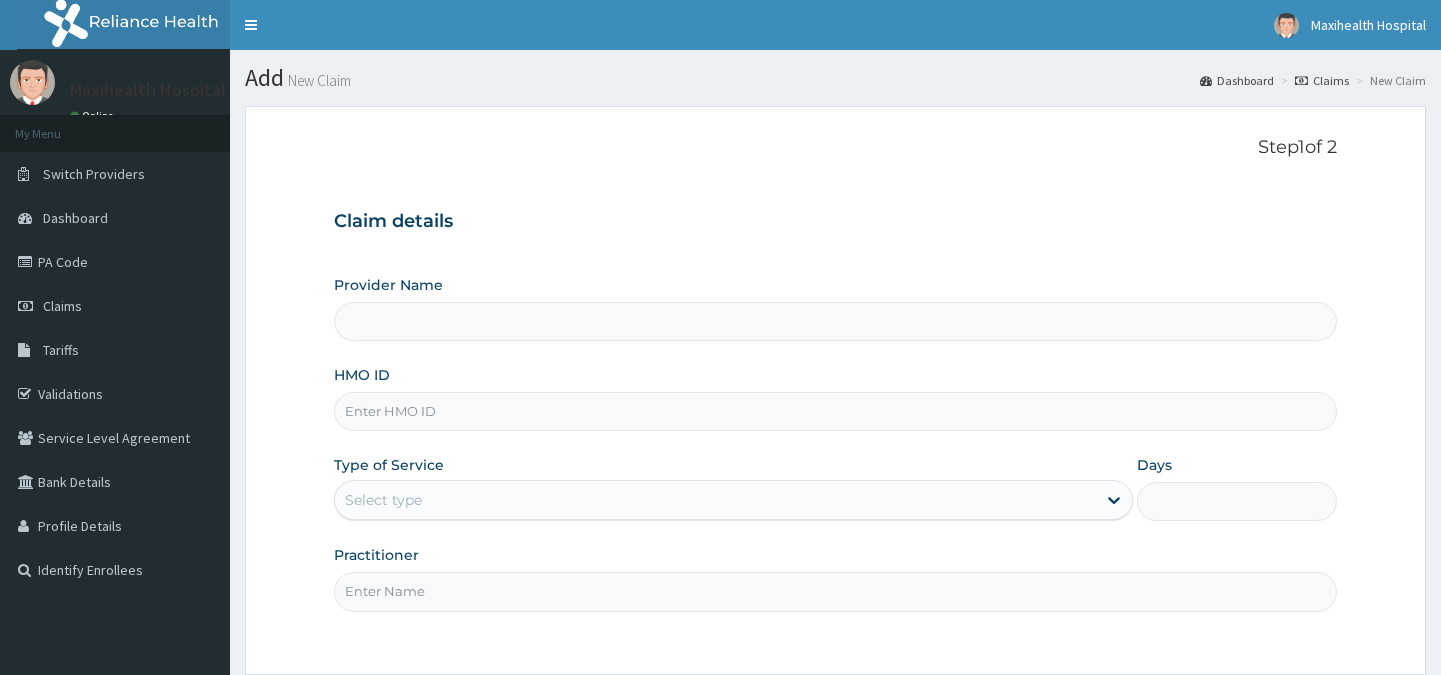 scroll, scrollTop: 0, scrollLeft: 0, axis: both 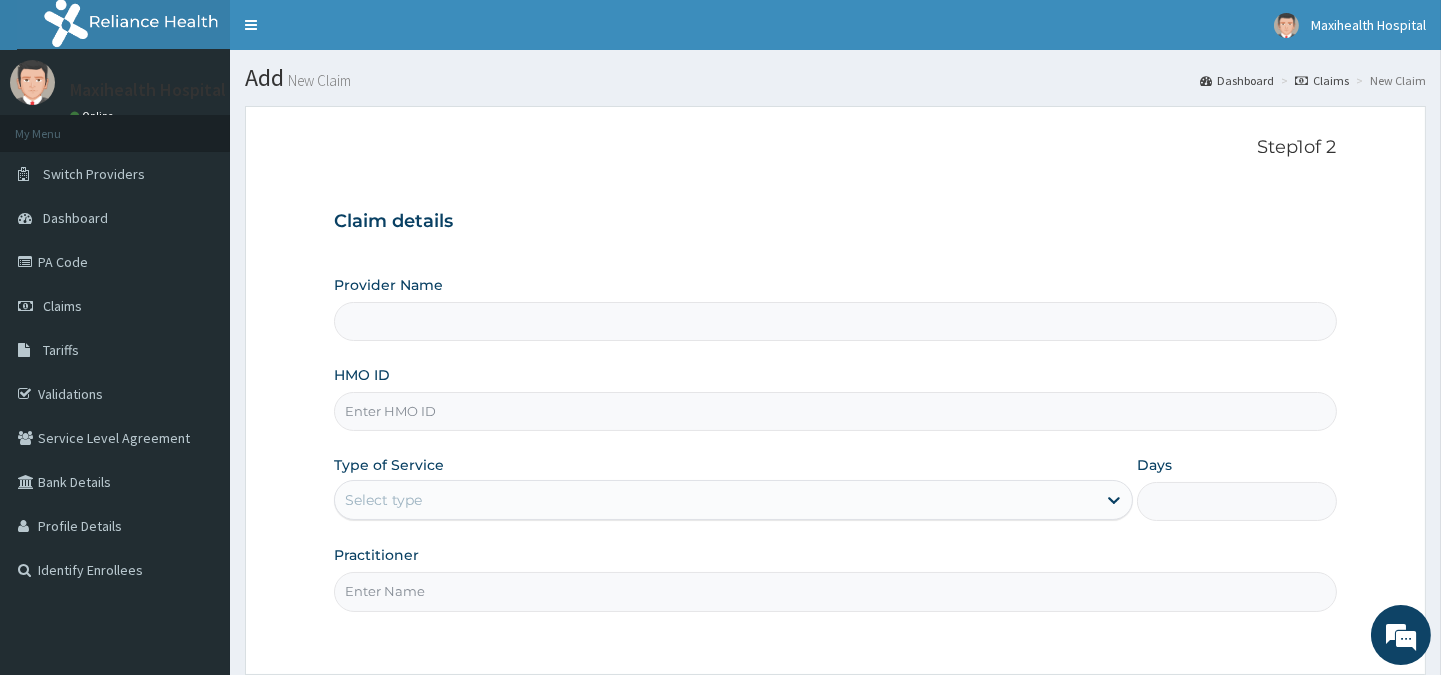 click on "HMO ID" at bounding box center (835, 411) 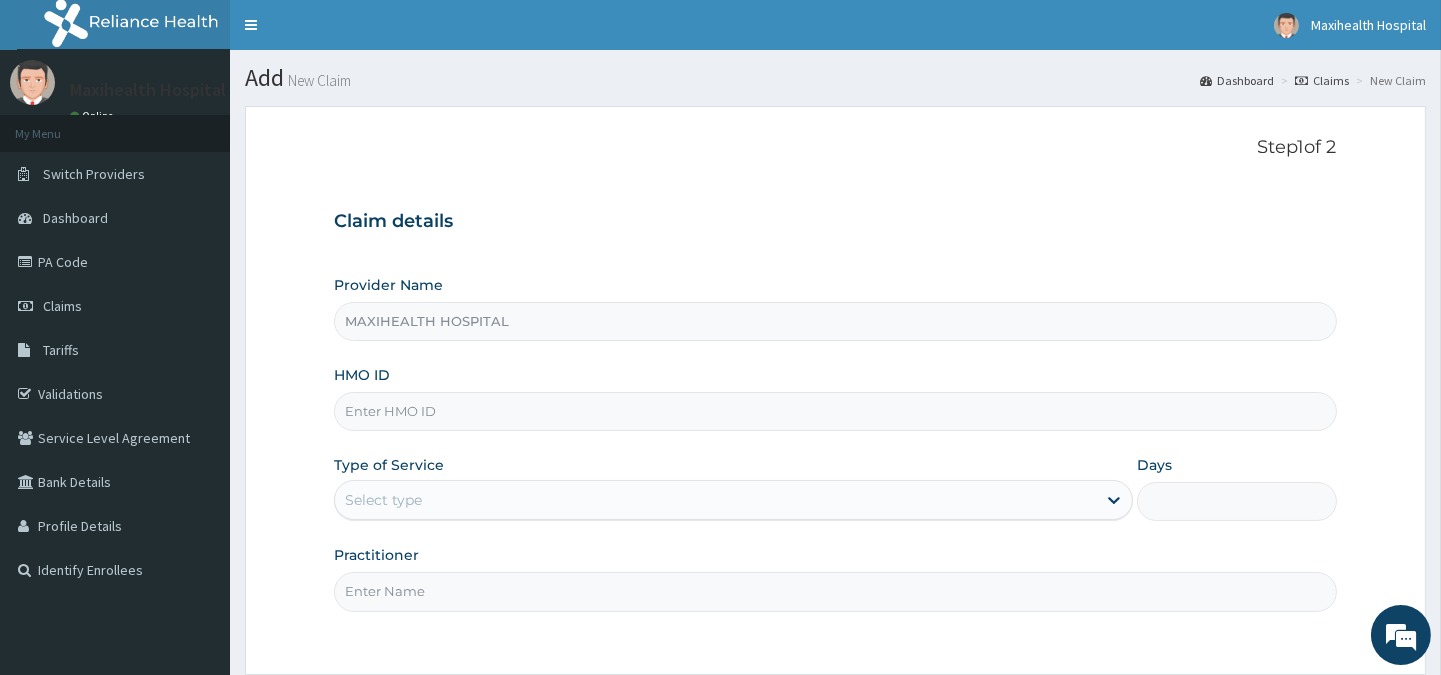 type on "MAXIHEALTH HOSPITAL" 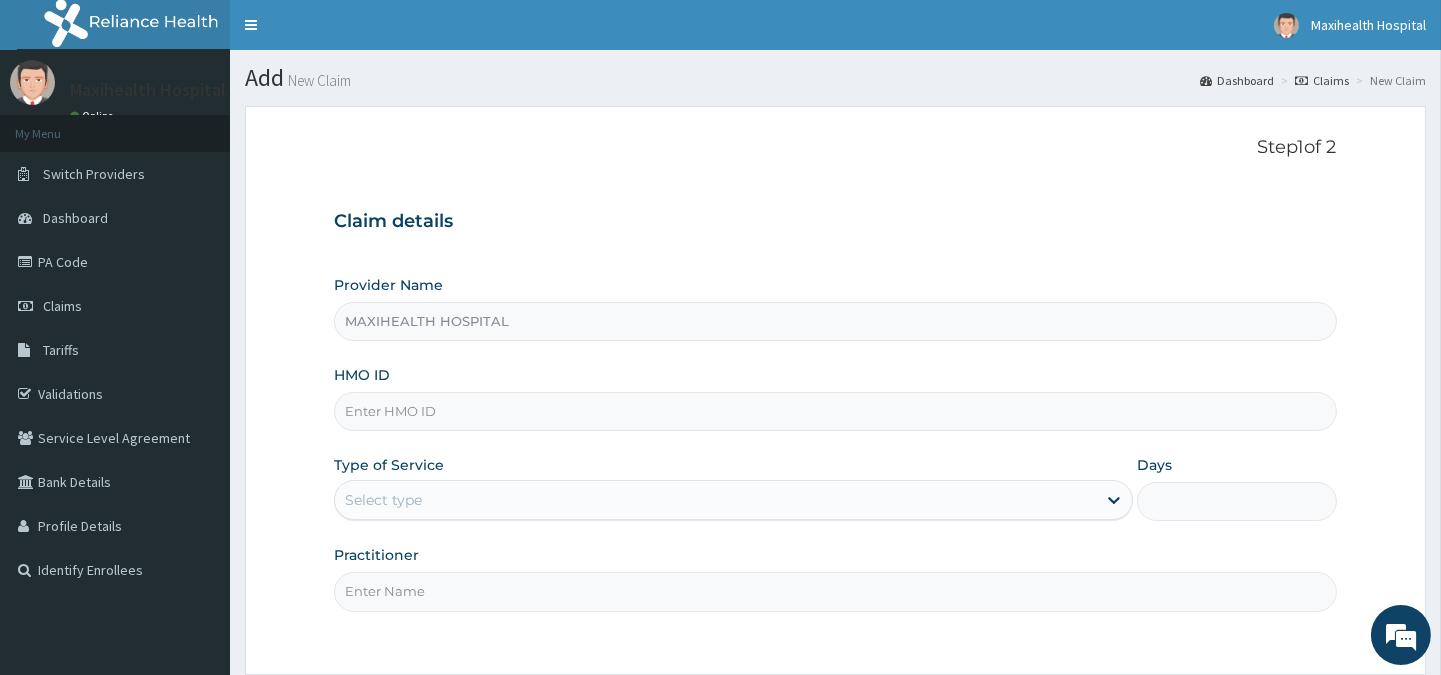 scroll, scrollTop: 0, scrollLeft: 0, axis: both 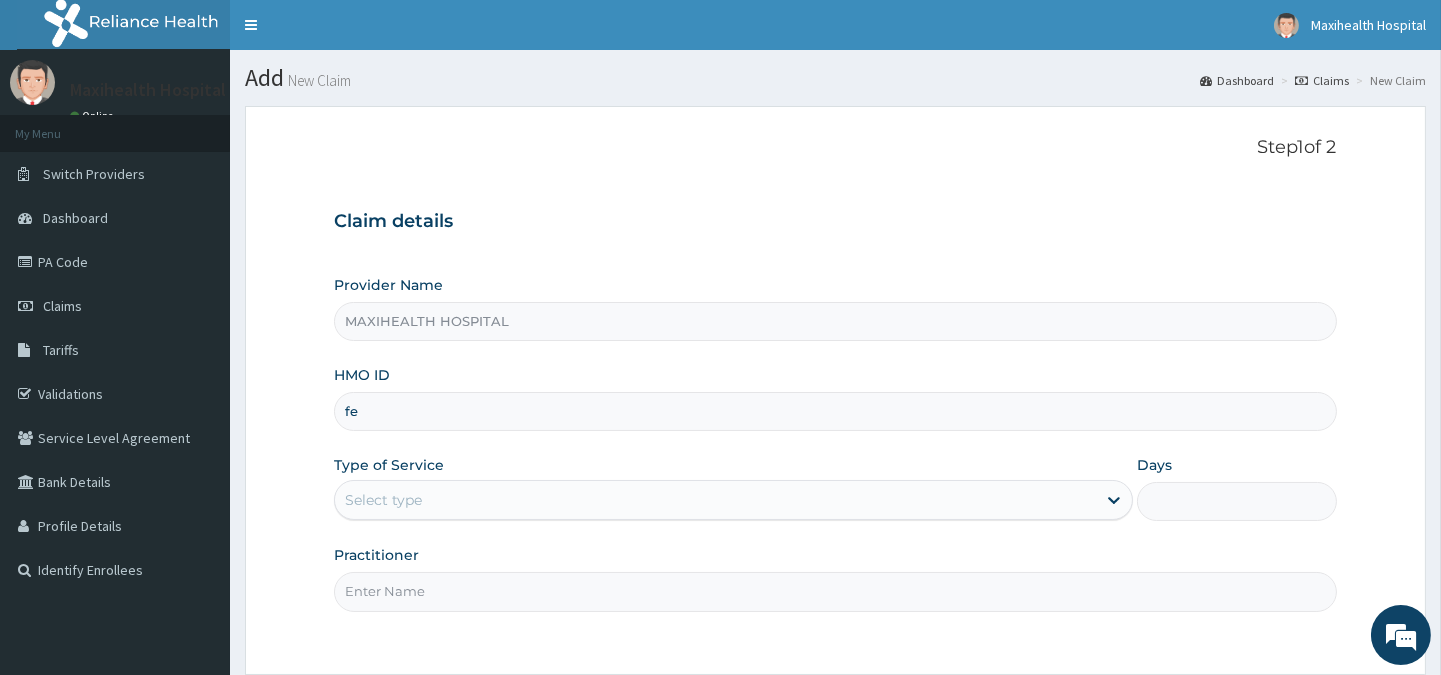 type on "f" 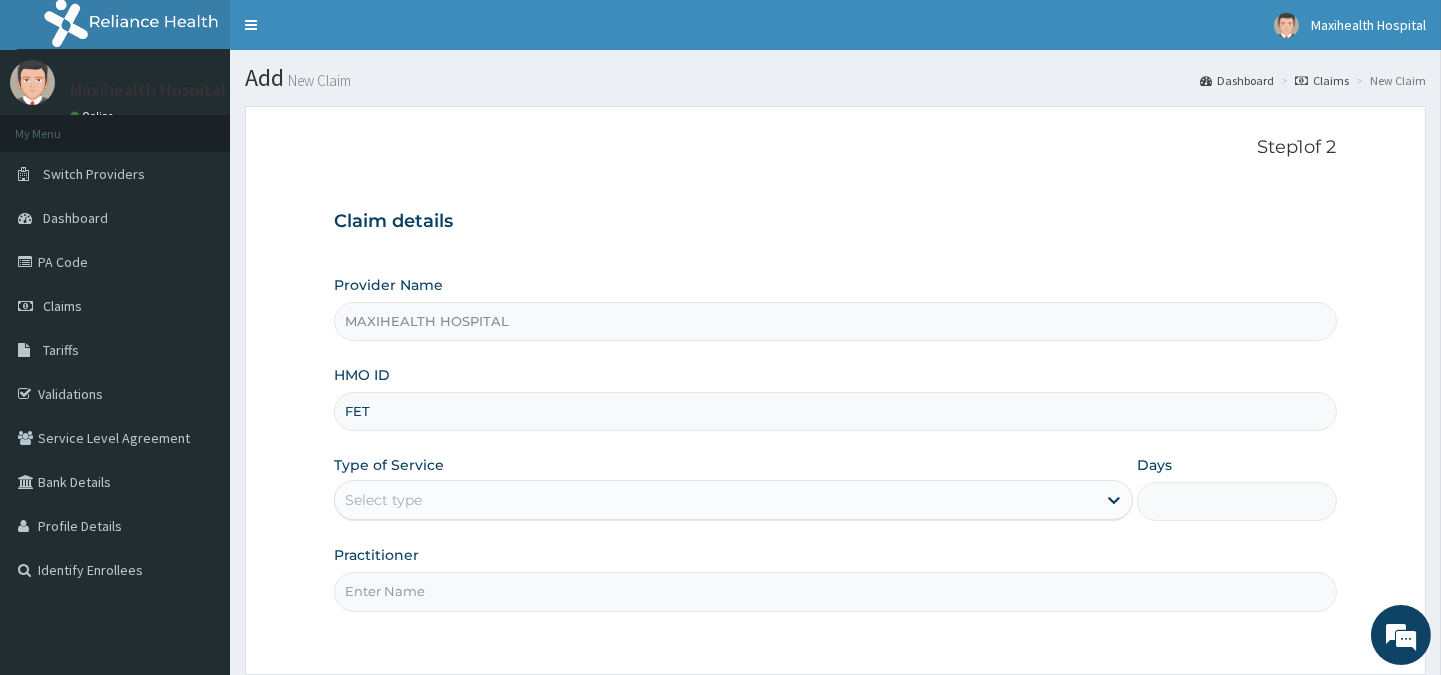 type on "FET/10253/A" 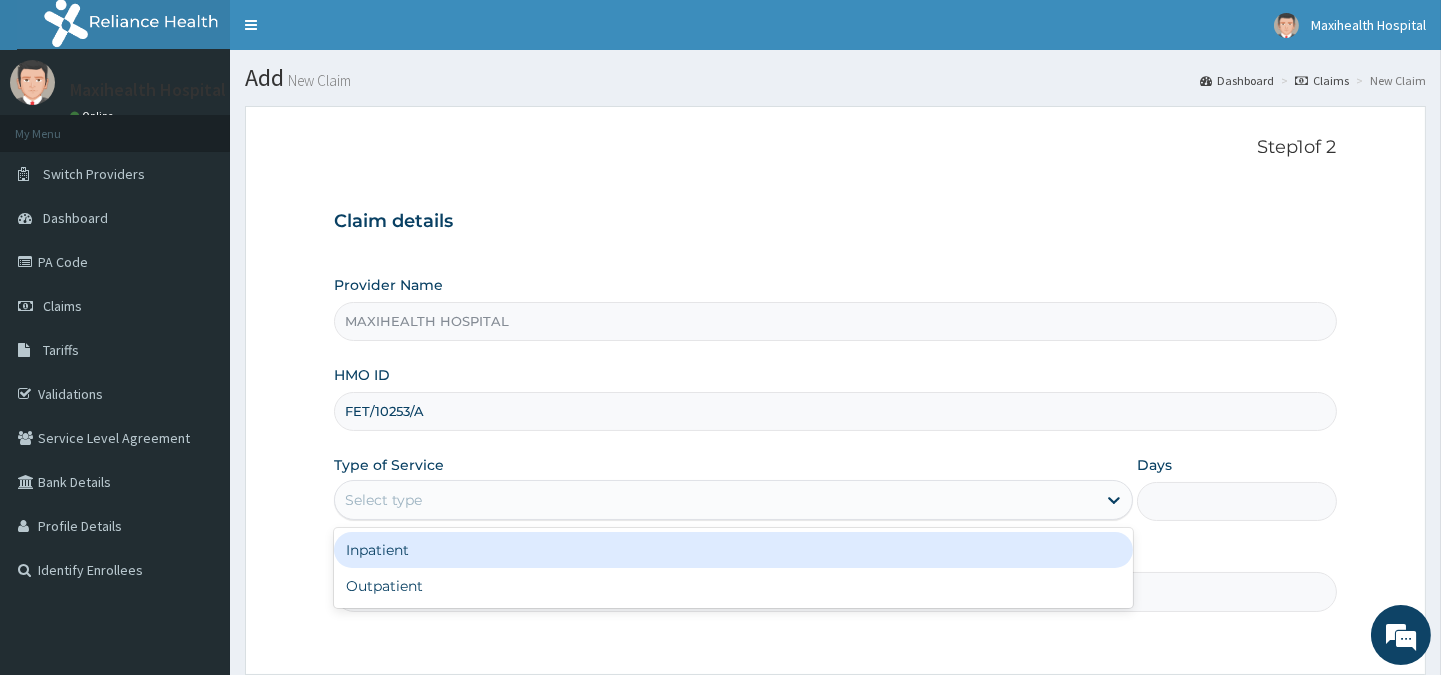 click on "Select type" at bounding box center [383, 500] 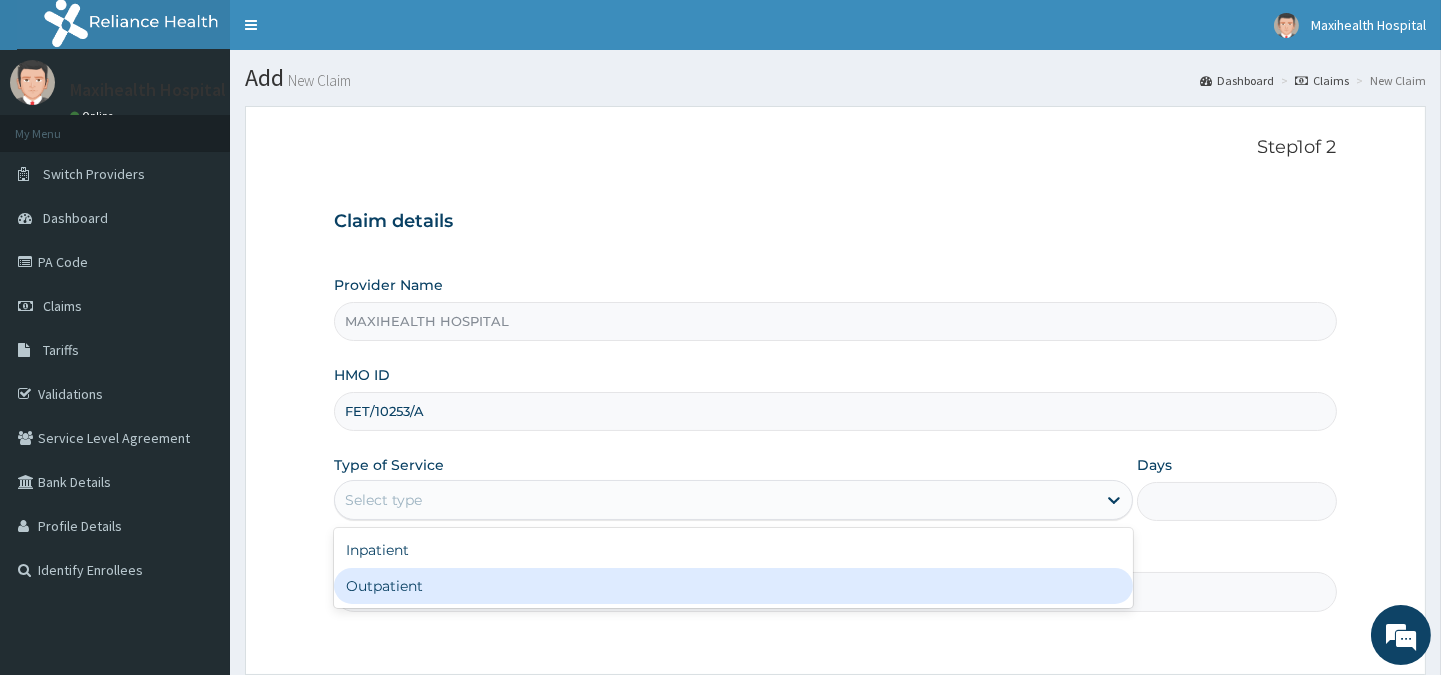 click on "Outpatient" at bounding box center [733, 586] 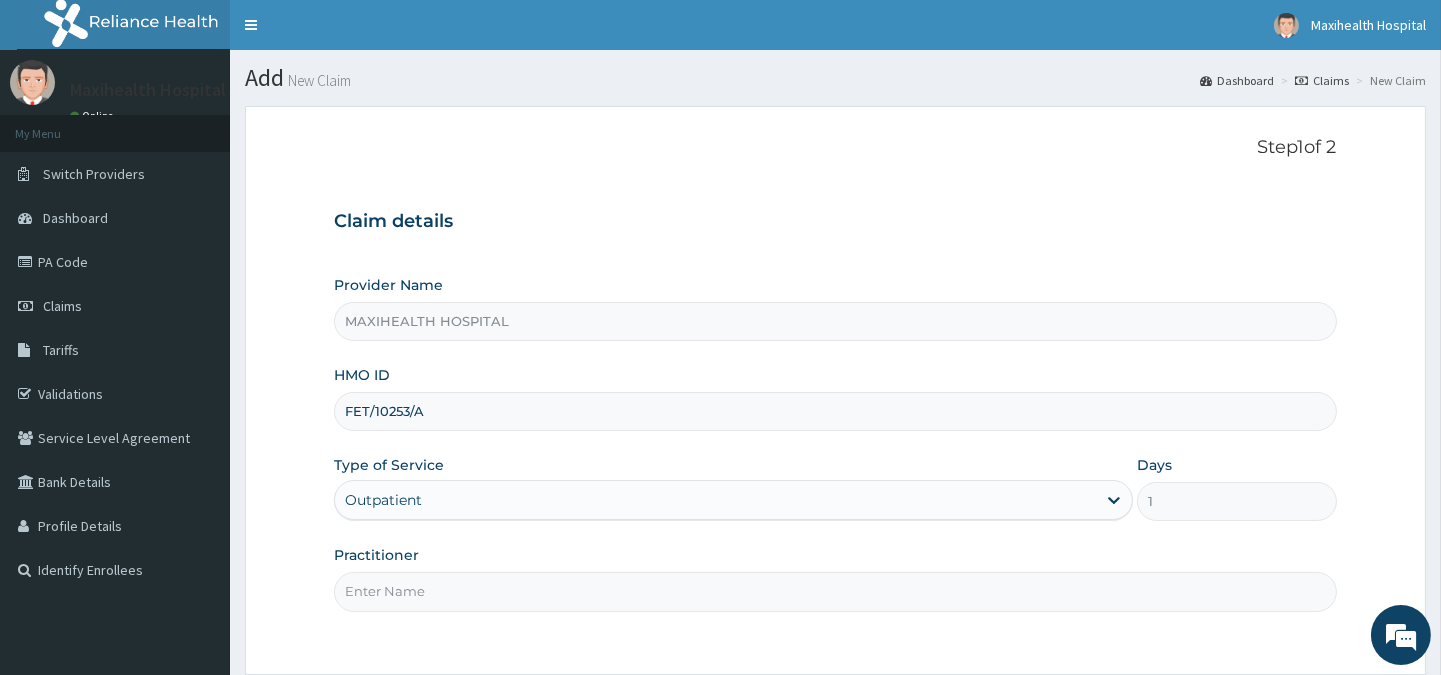 click on "Practitioner" at bounding box center (835, 591) 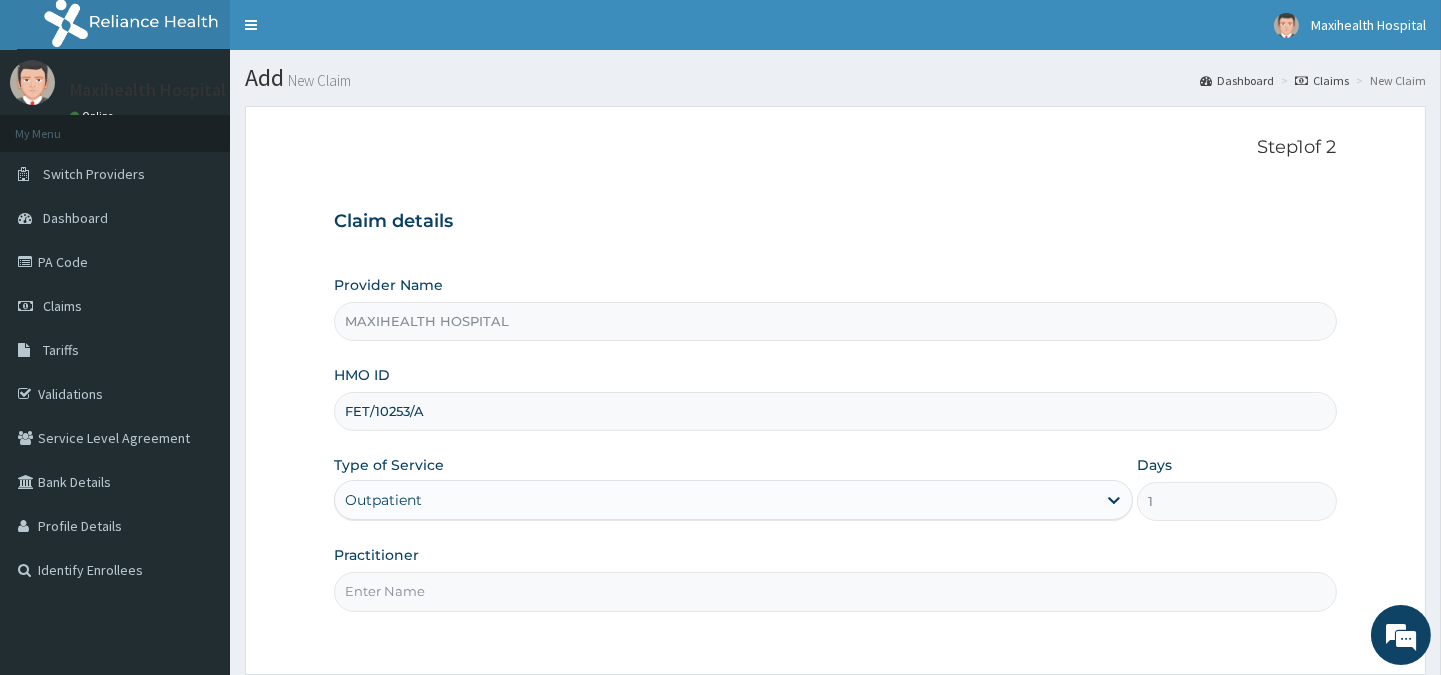 type on "DR. JEREMIAH" 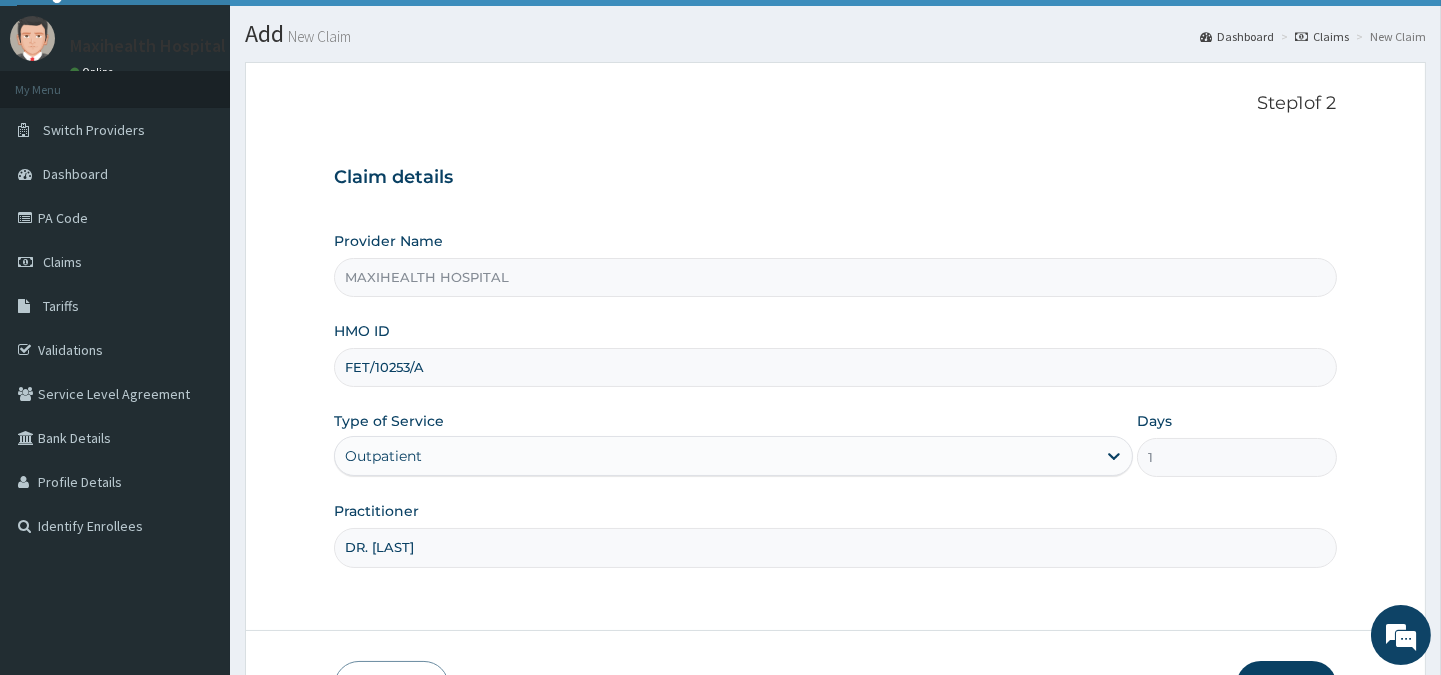 scroll, scrollTop: 178, scrollLeft: 0, axis: vertical 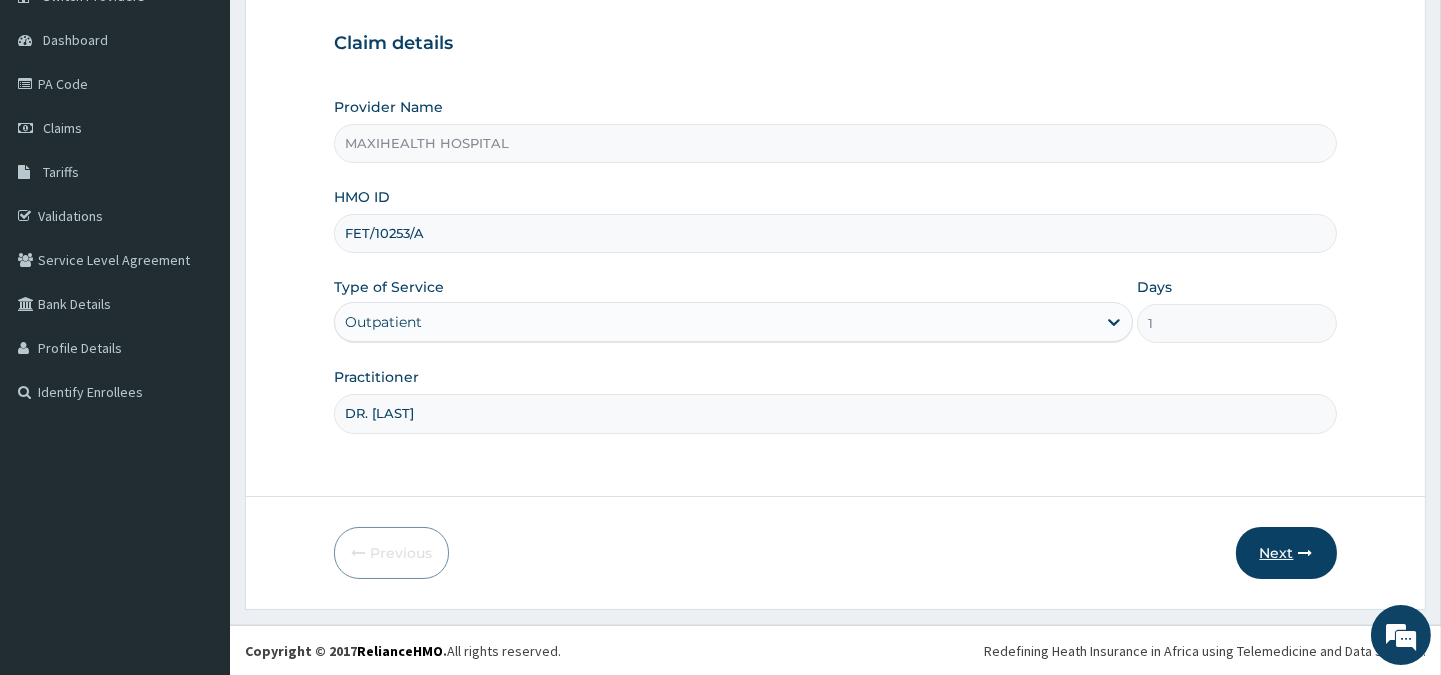 click on "Next" at bounding box center (1286, 553) 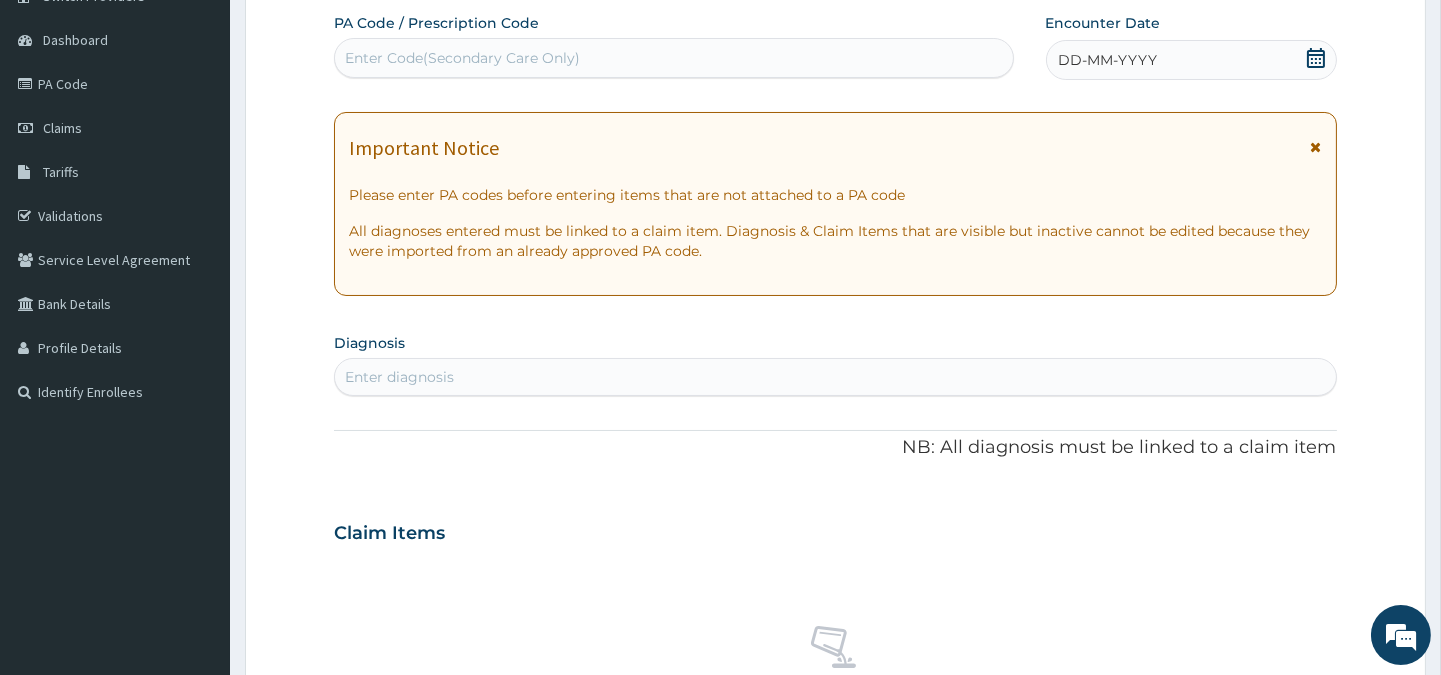 click on "DD-MM-YYYY" at bounding box center (1108, 60) 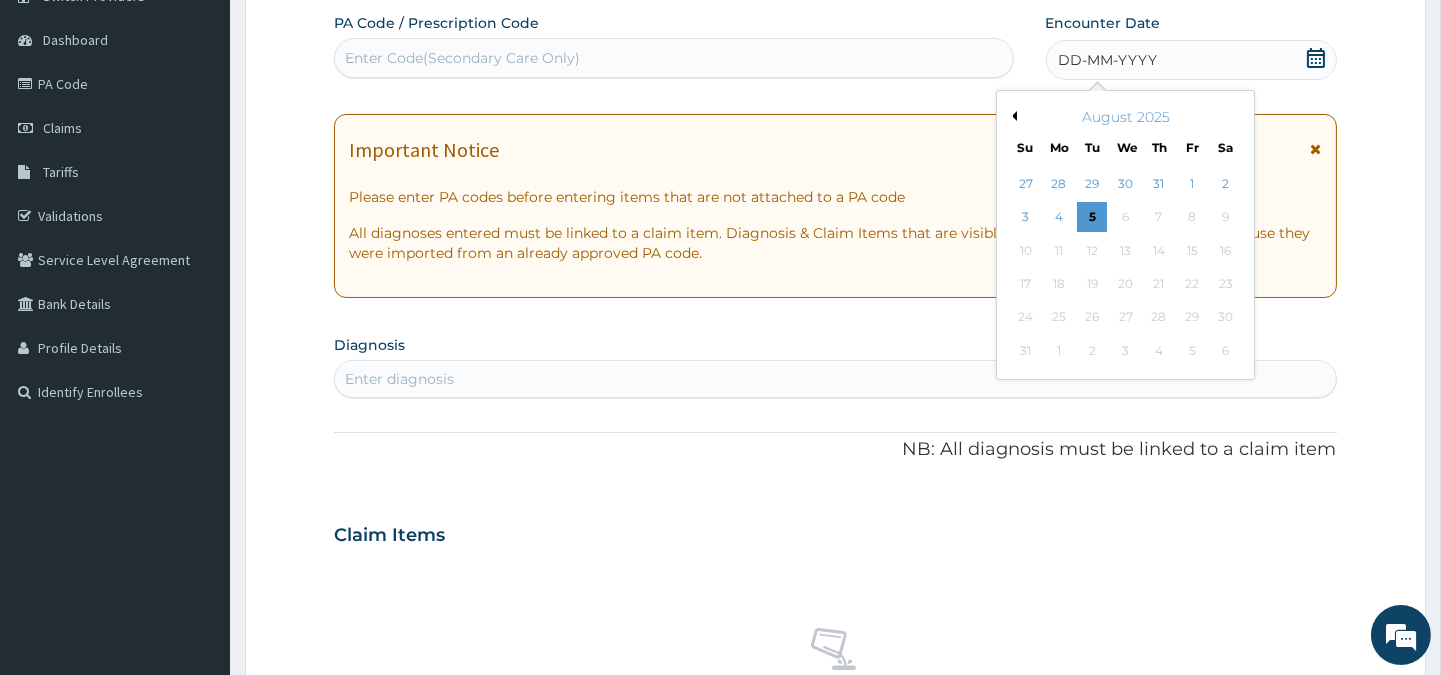 click on "Previous Month" at bounding box center (1012, 116) 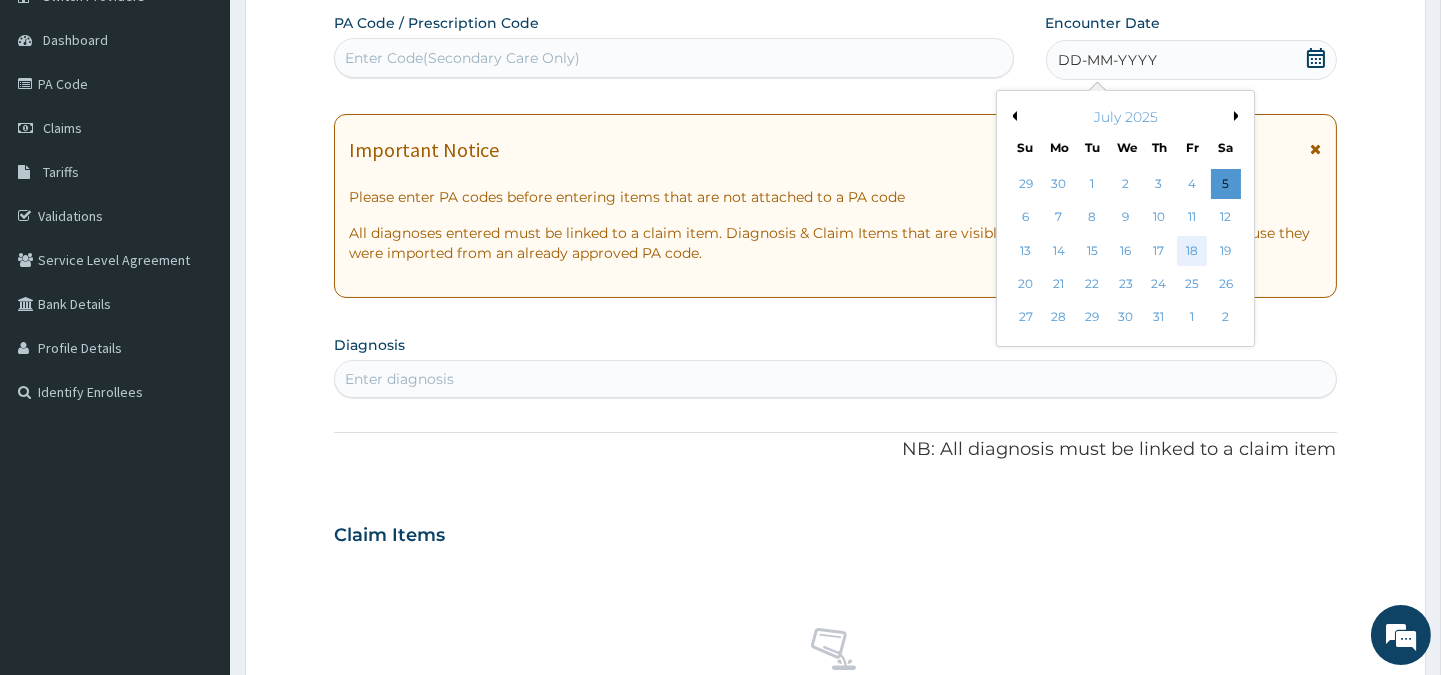 click on "18" at bounding box center [1192, 251] 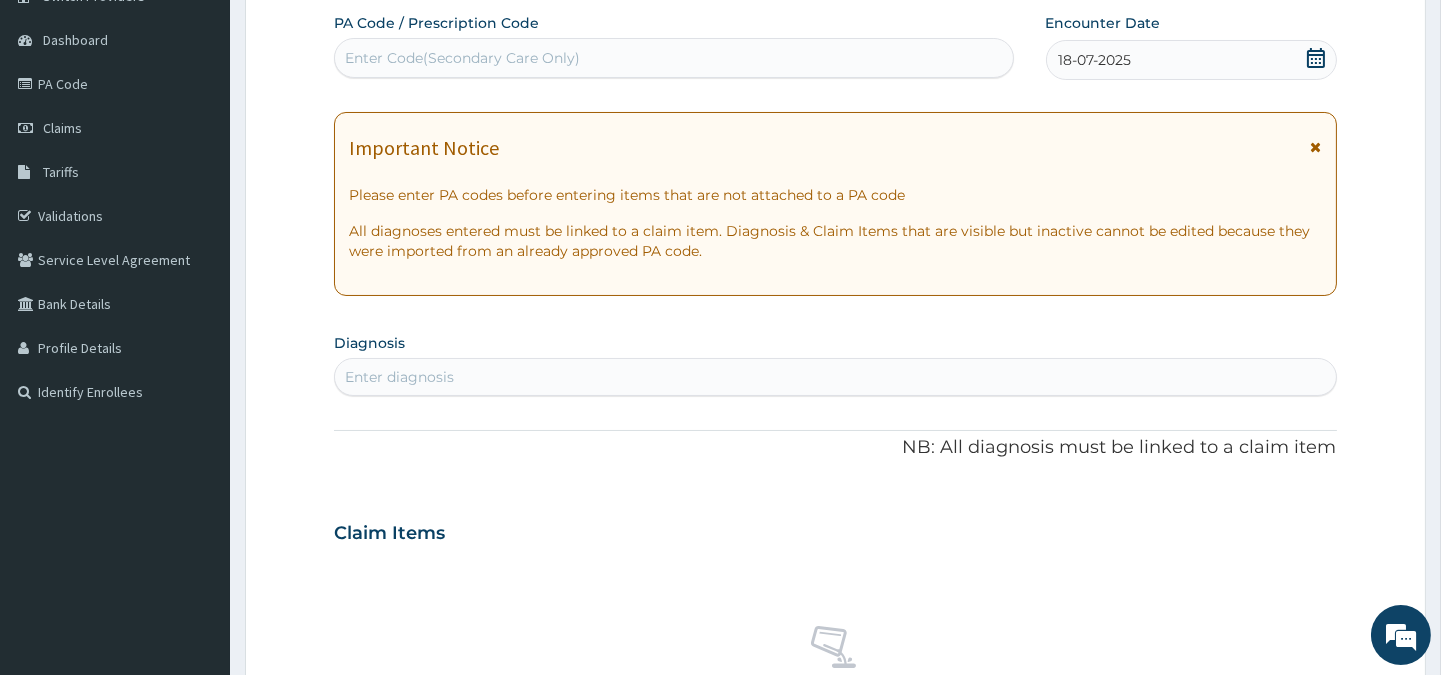 click on "Enter diagnosis" at bounding box center [835, 377] 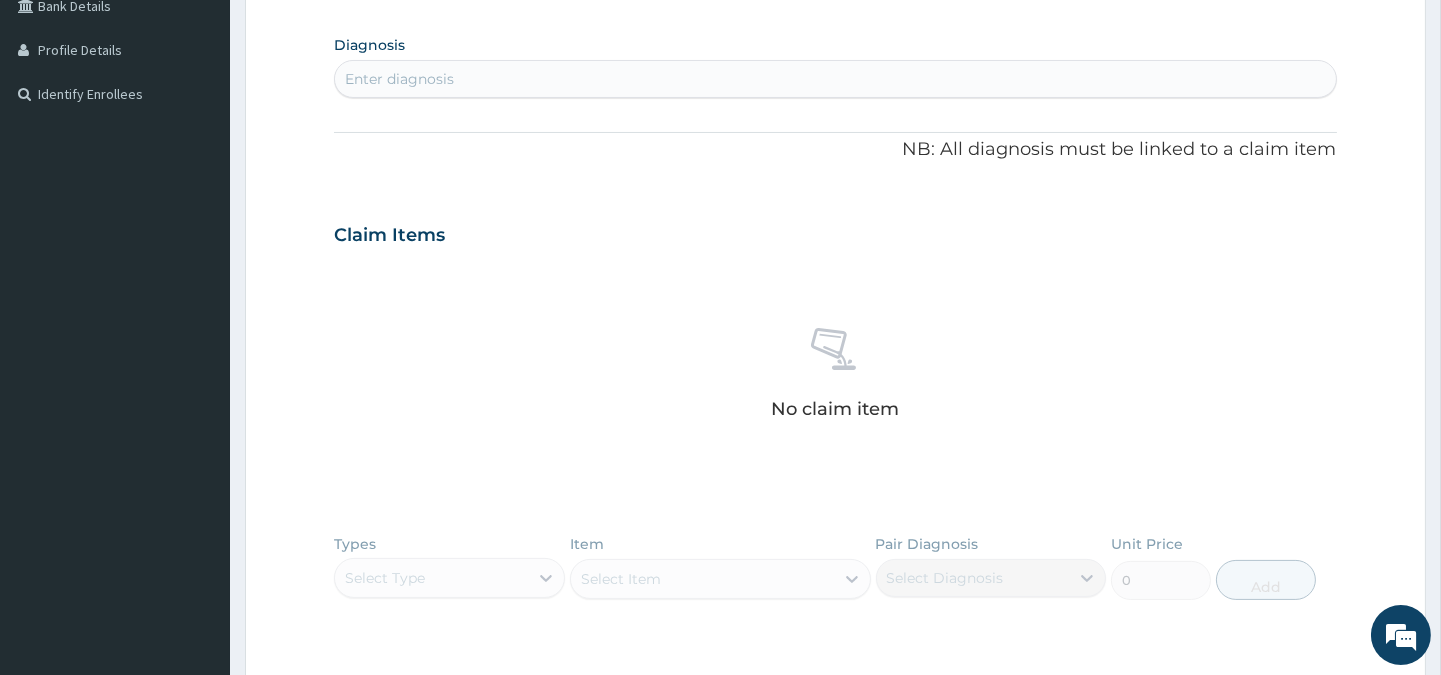 scroll, scrollTop: 478, scrollLeft: 0, axis: vertical 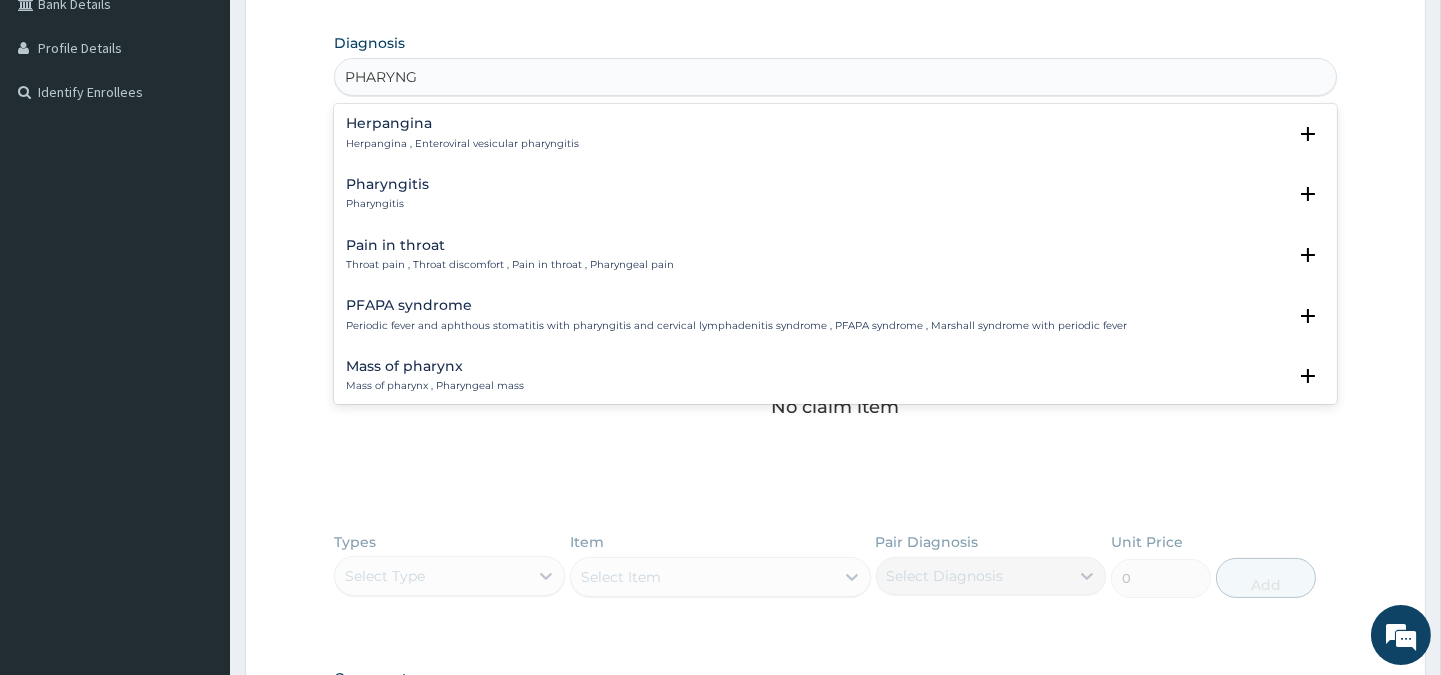 type on "PHARYNGO" 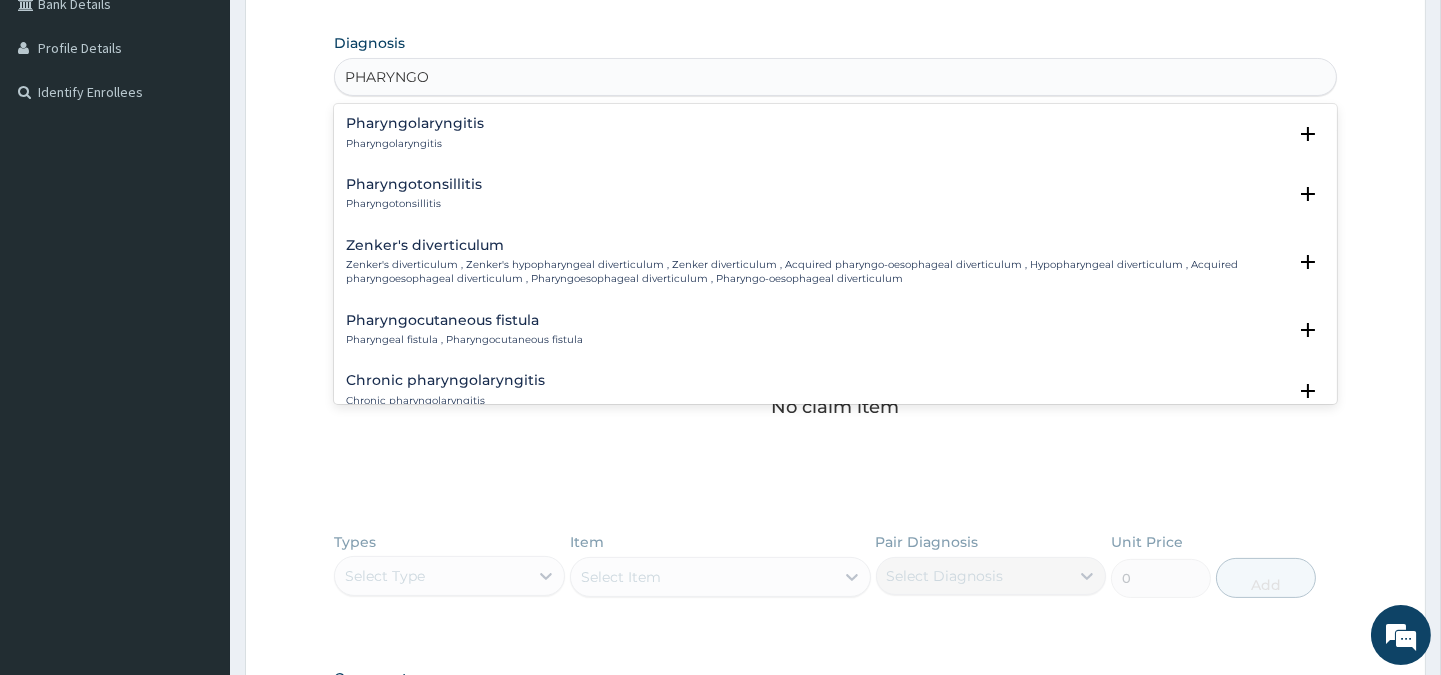 click on "Pharyngotonsillitis" at bounding box center (414, 184) 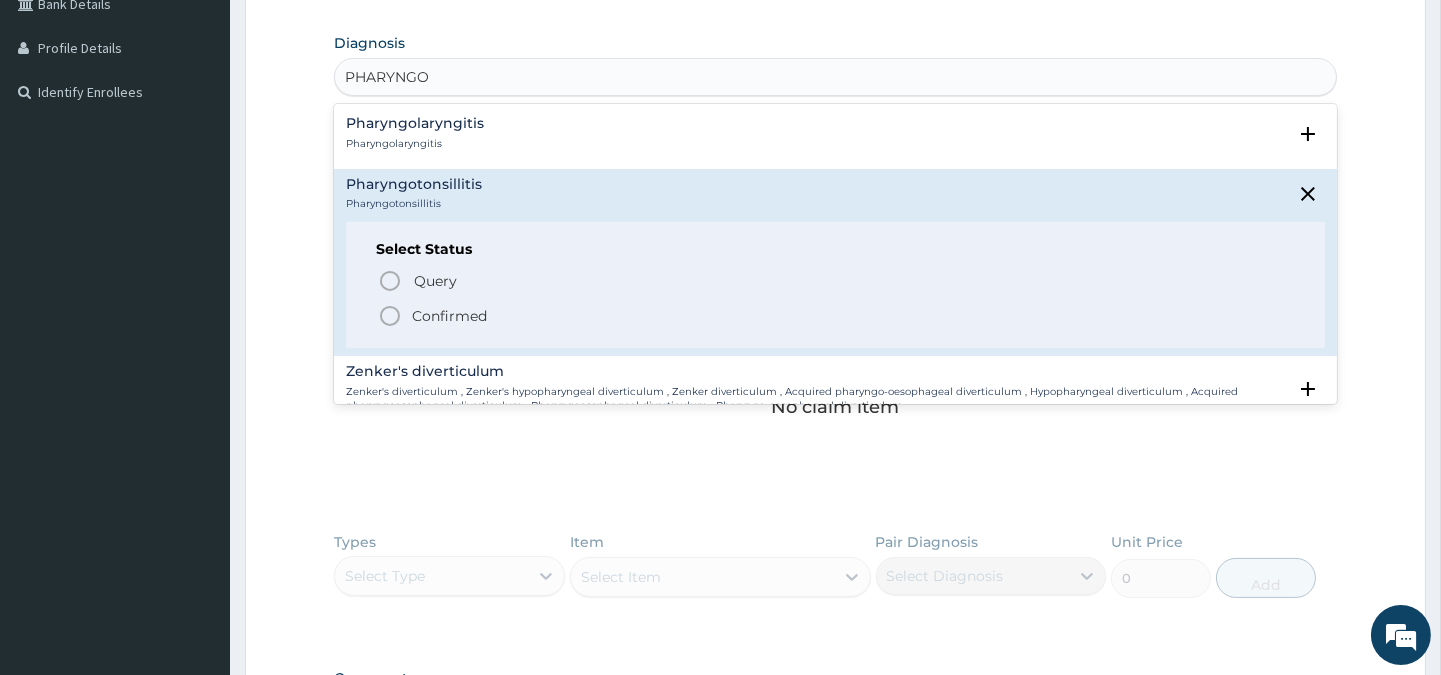 click 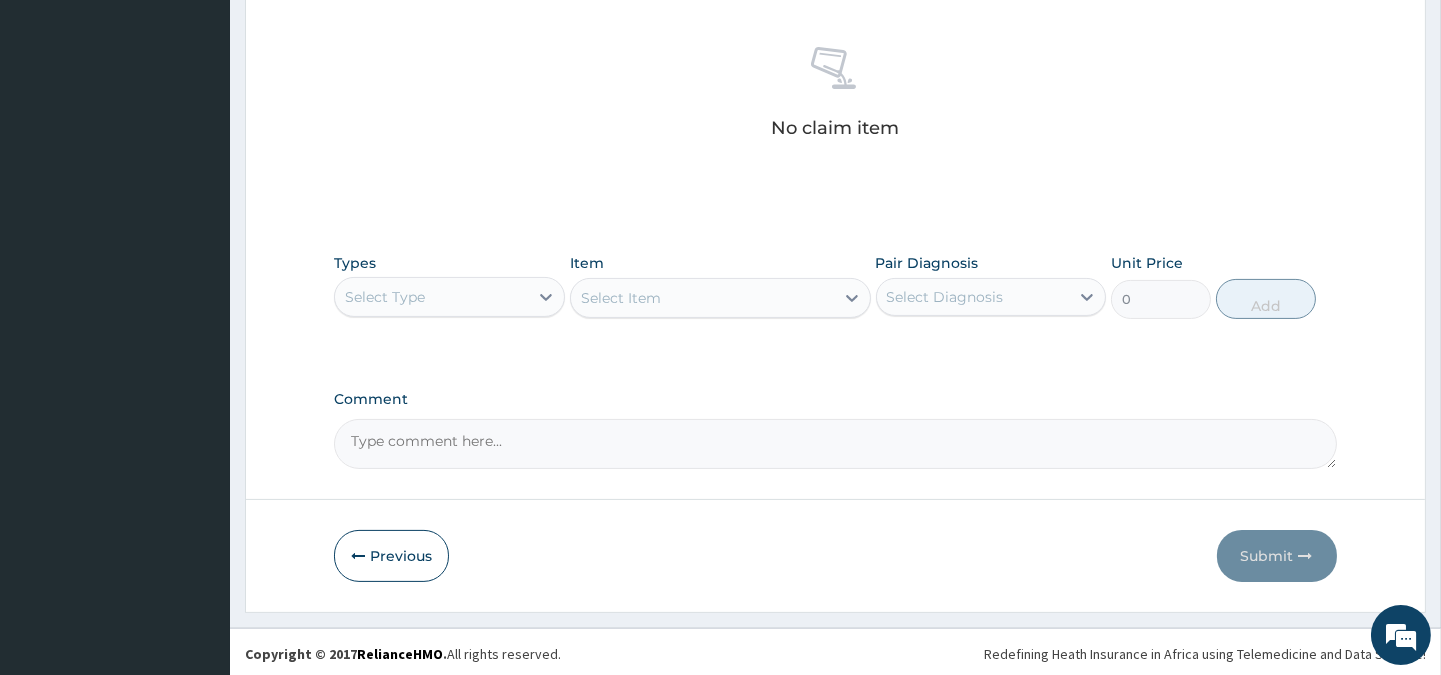 scroll, scrollTop: 766, scrollLeft: 0, axis: vertical 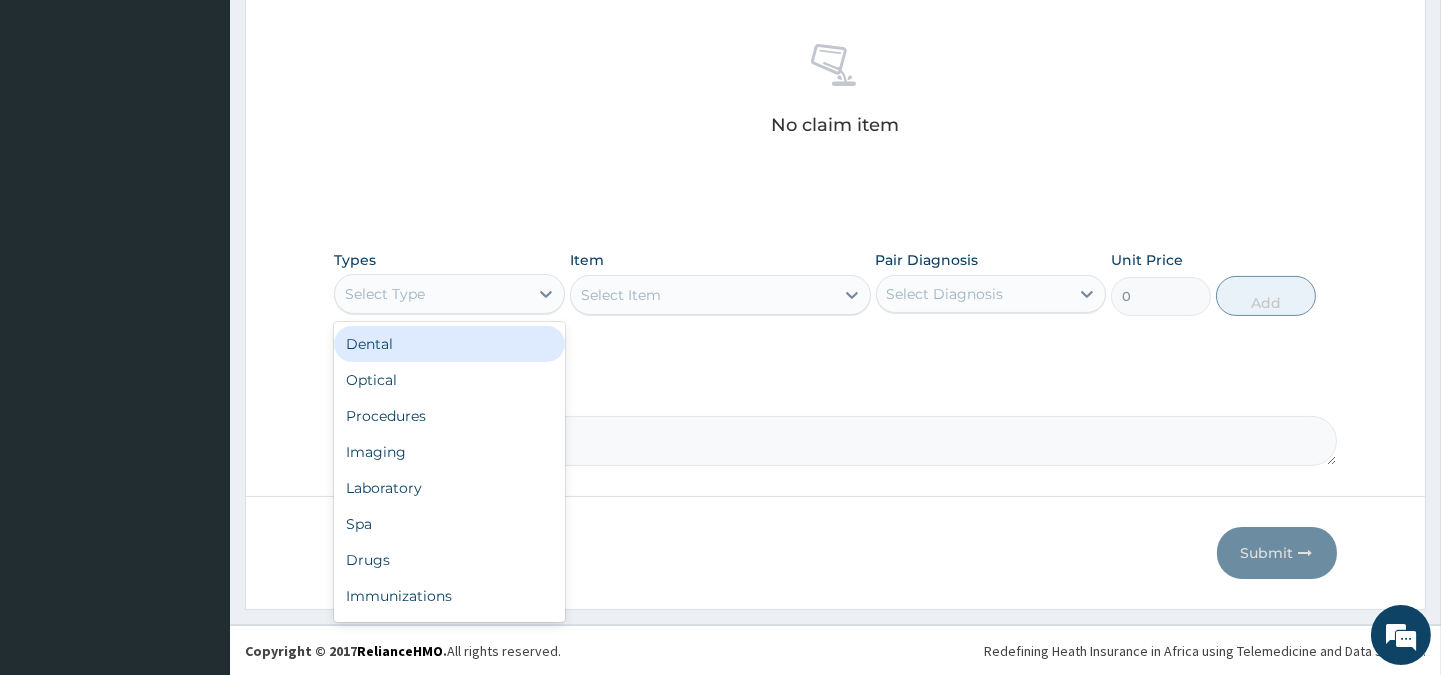 click on "Select Type" at bounding box center [385, 294] 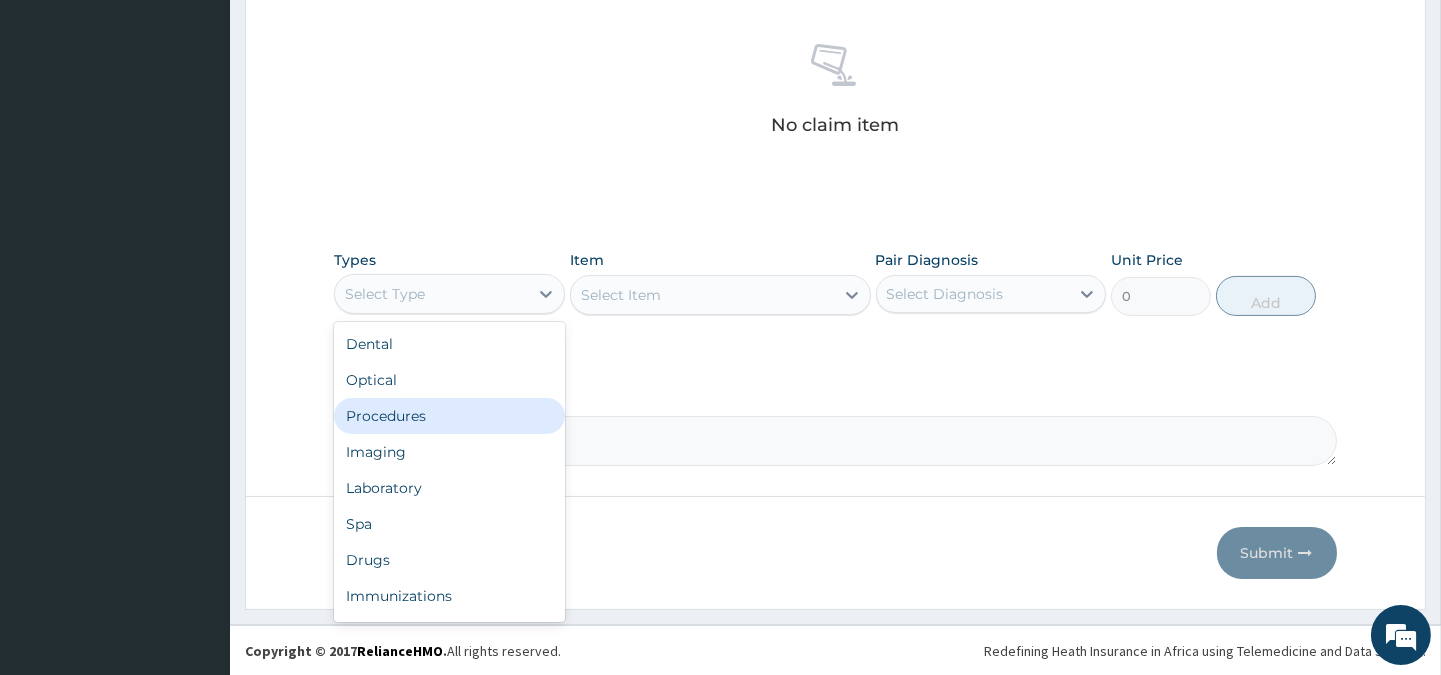 click on "Procedures" at bounding box center [449, 416] 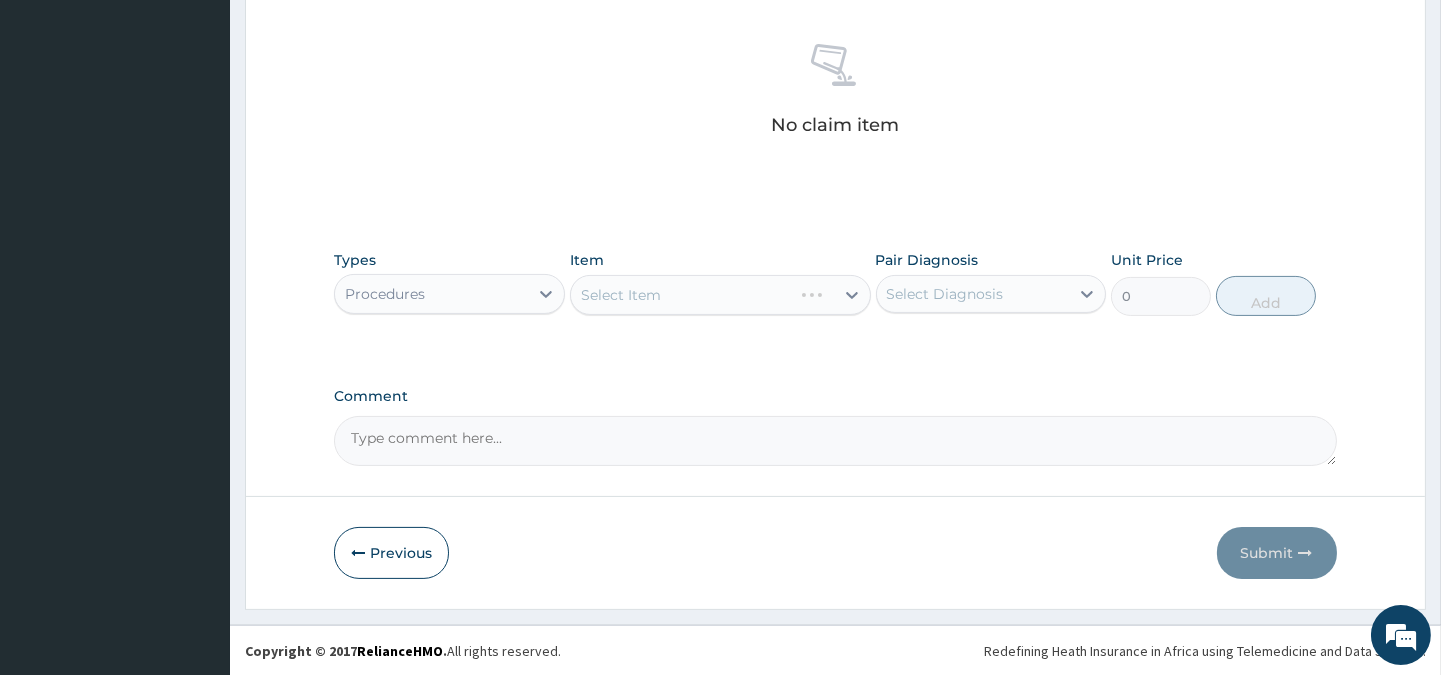 click on "Select Item" at bounding box center [720, 295] 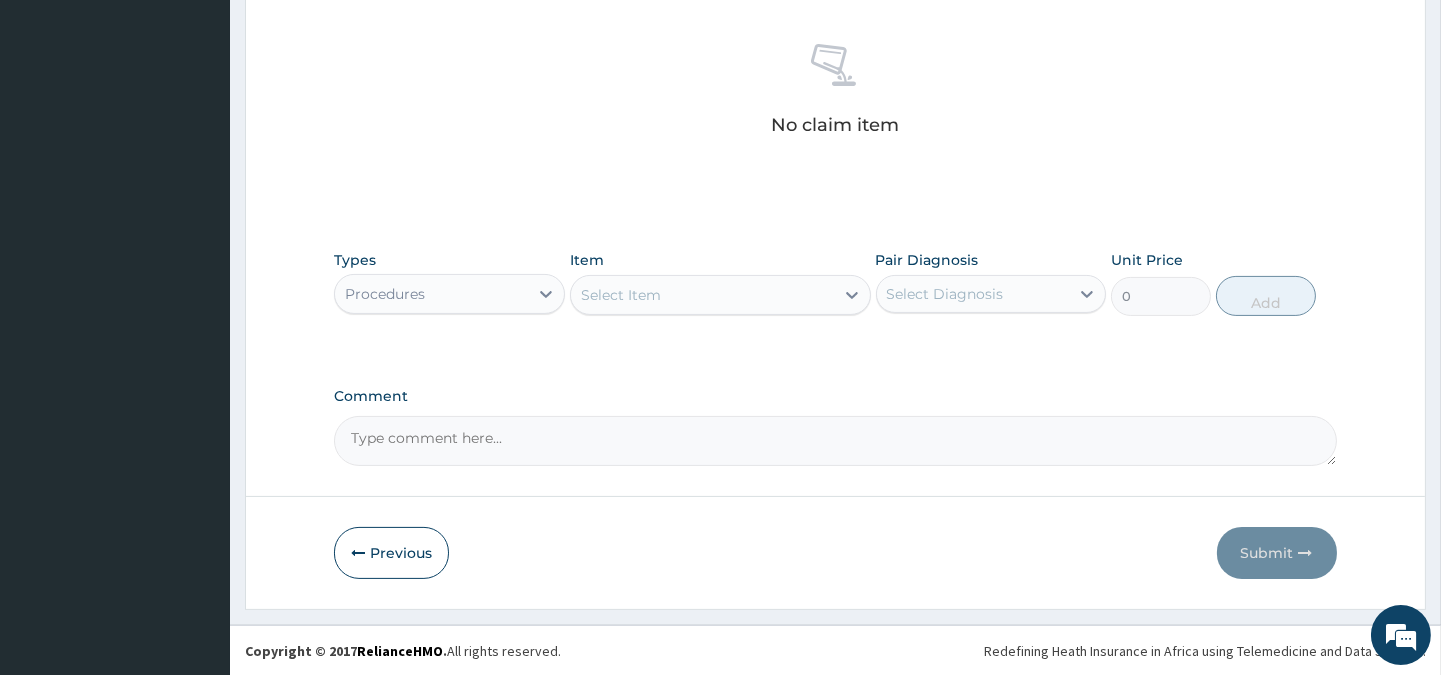 click on "Select Item" at bounding box center [720, 295] 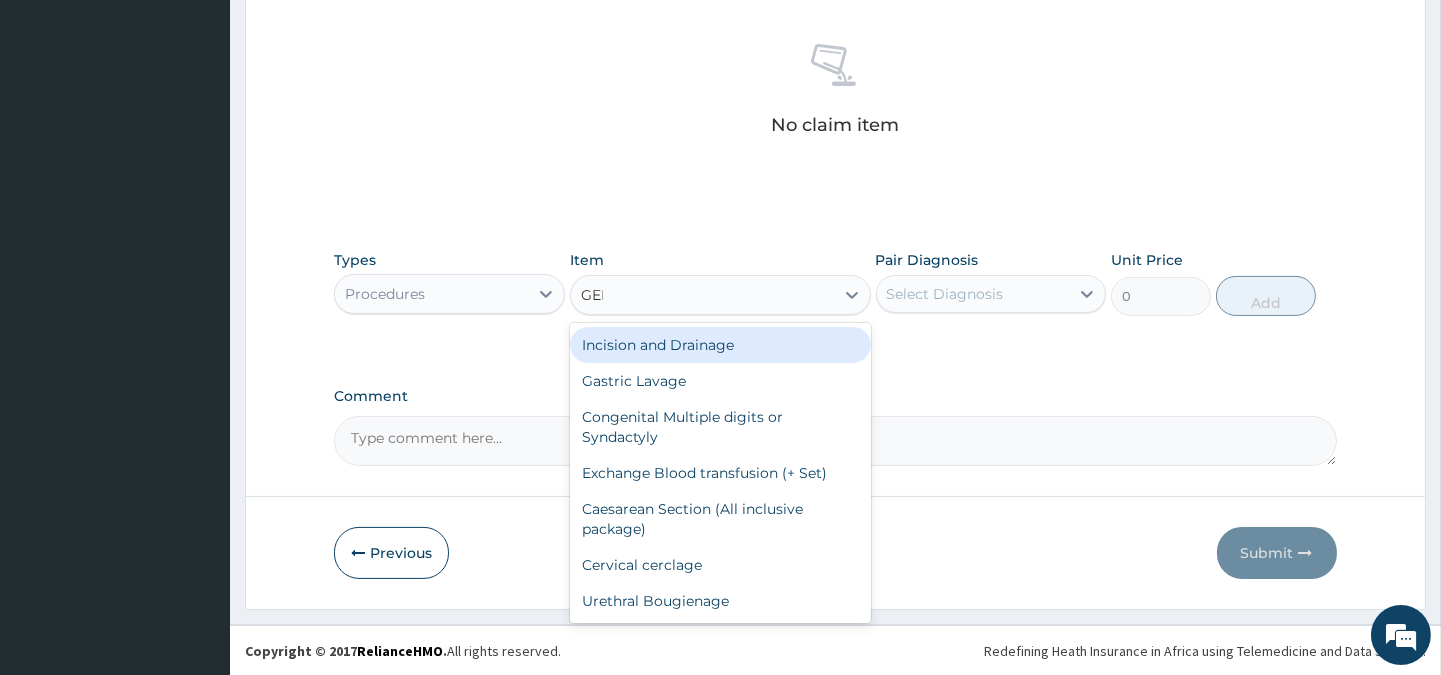 type on "GENE" 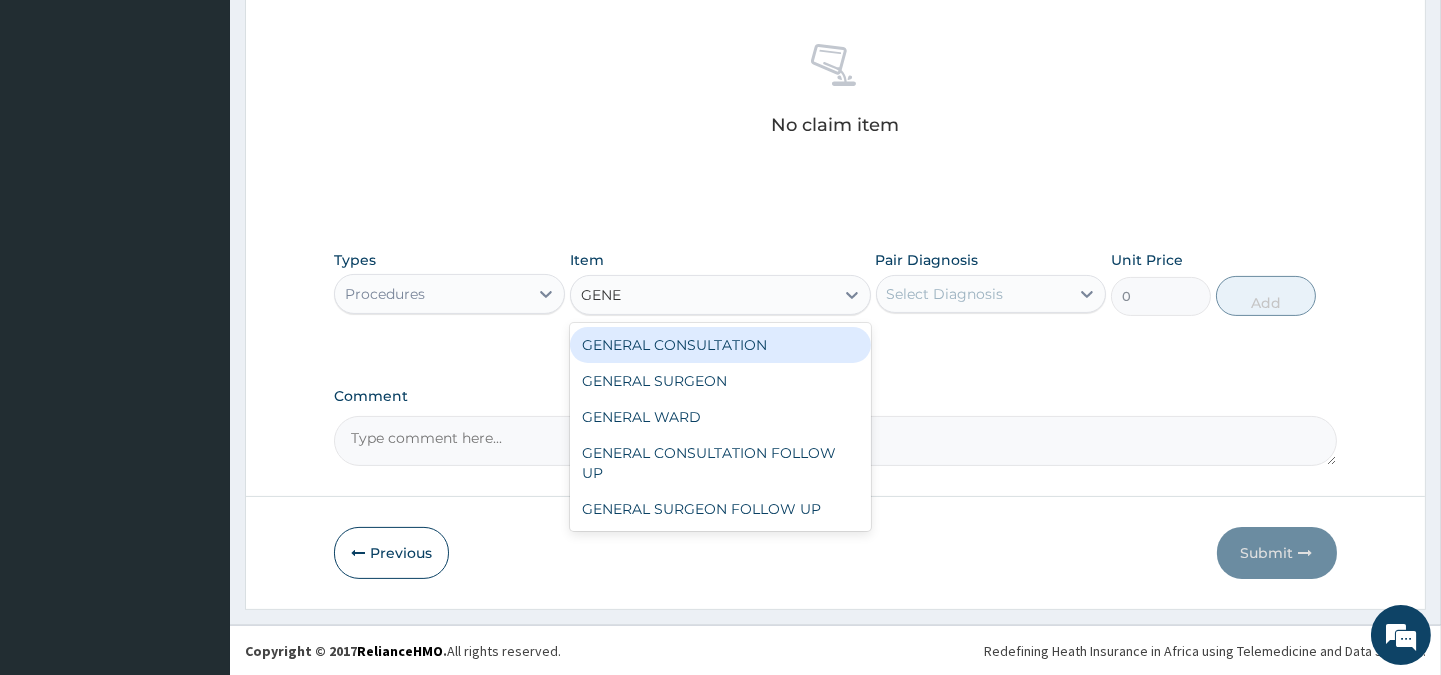click on "GENERAL CONSULTATION" at bounding box center (720, 345) 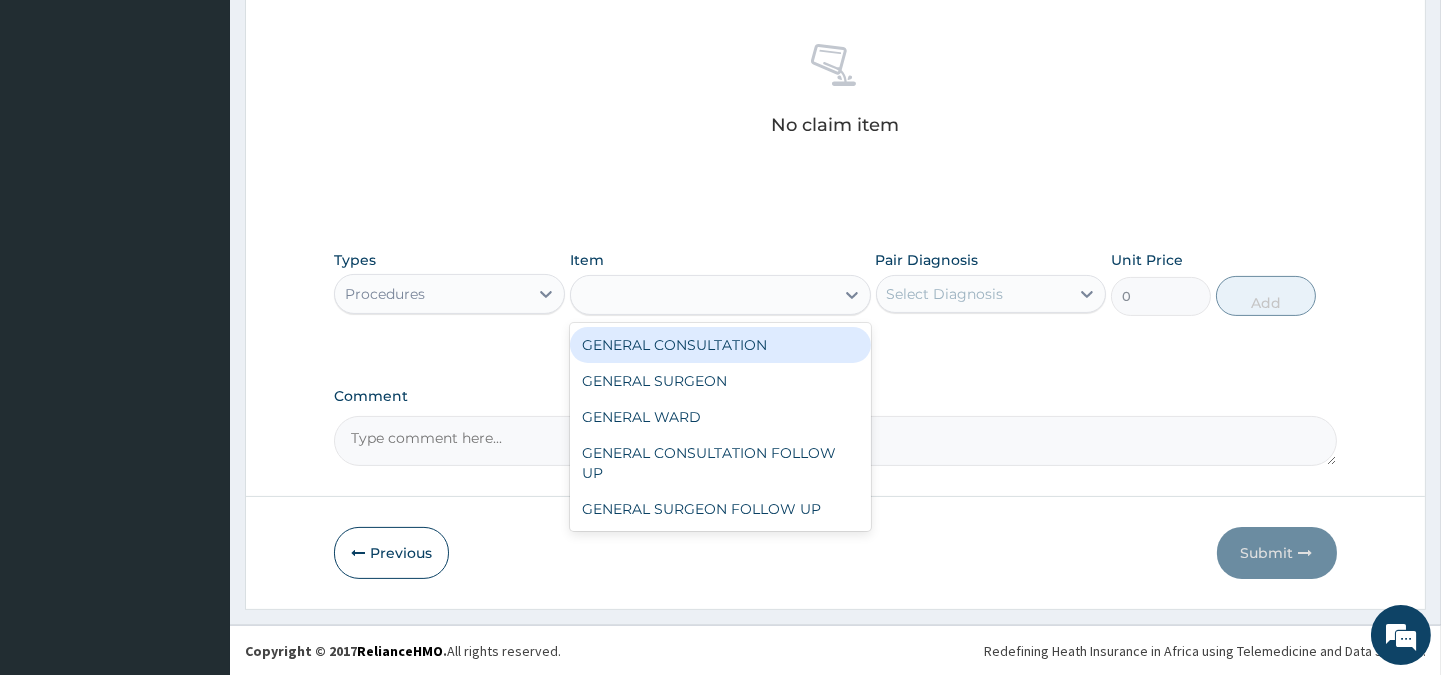 type on "5000" 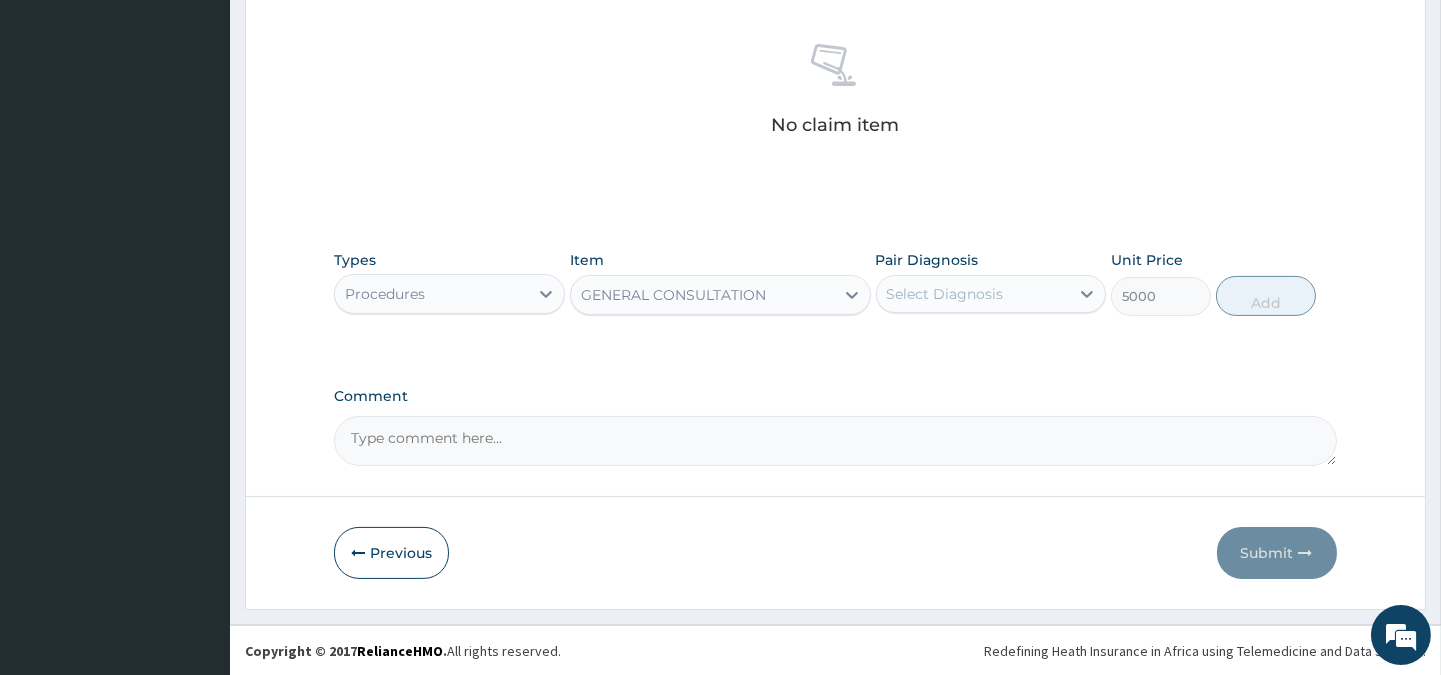 click on "Select Diagnosis" at bounding box center [945, 294] 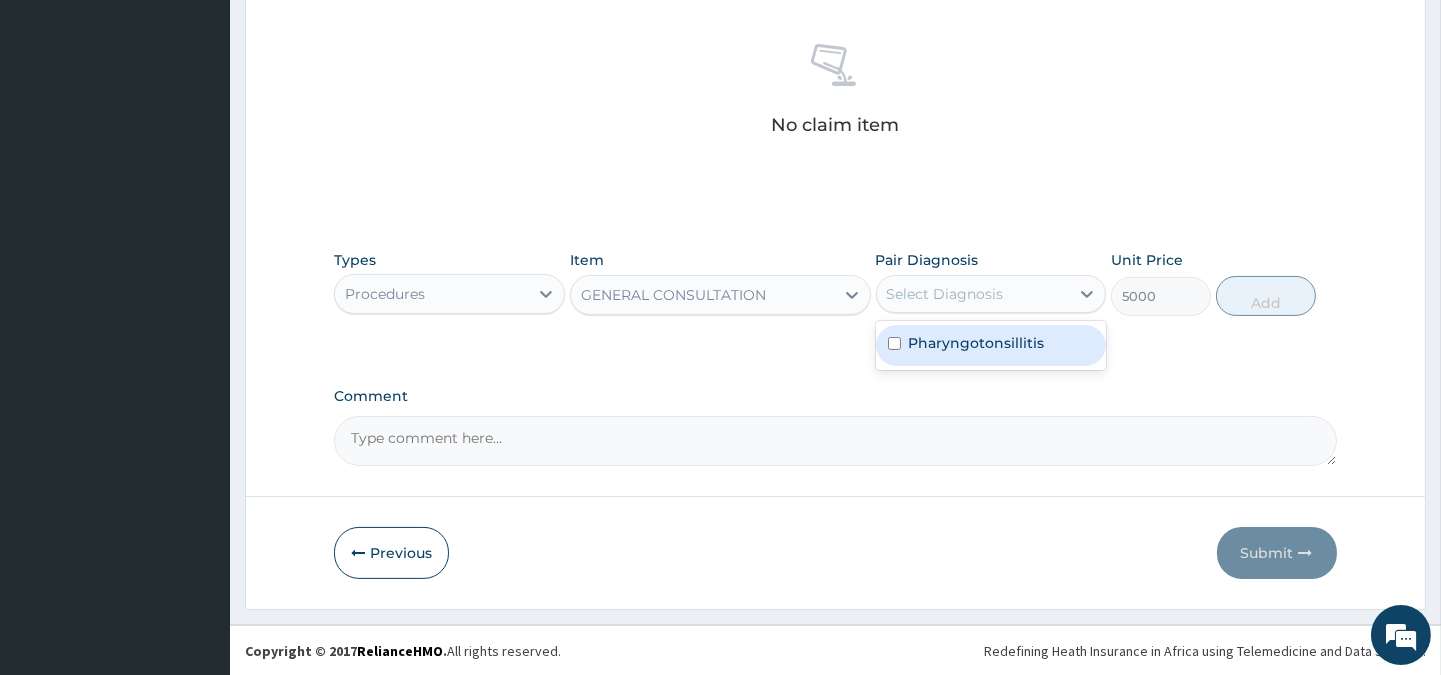 click on "Pharyngotonsillitis" at bounding box center [977, 343] 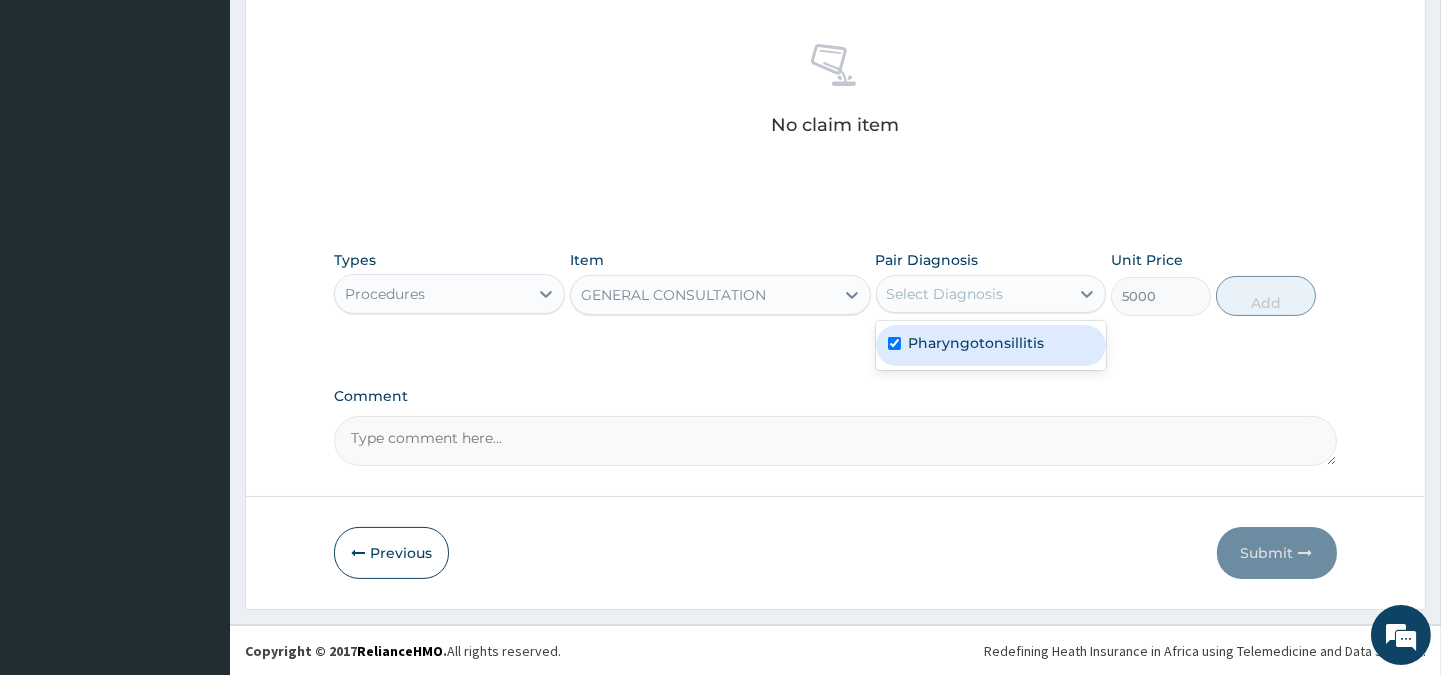 checkbox on "true" 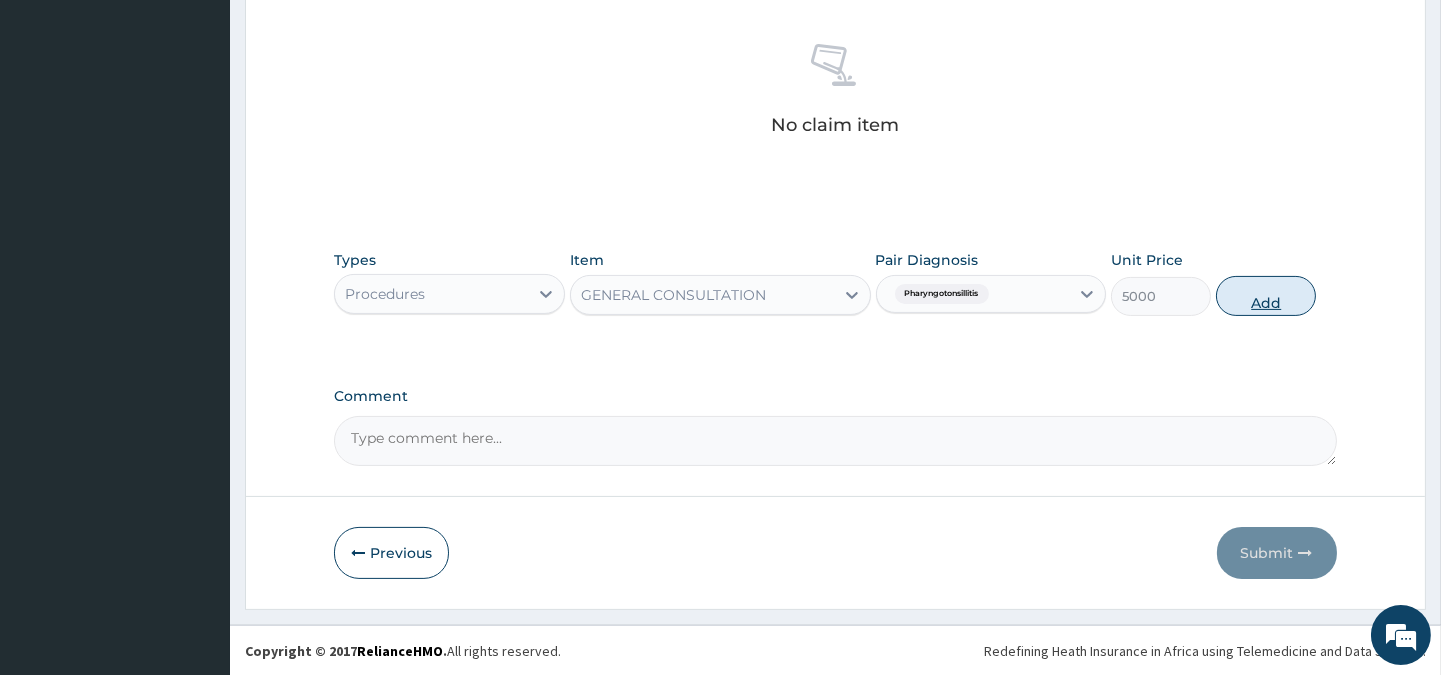 click on "Add" at bounding box center [1266, 296] 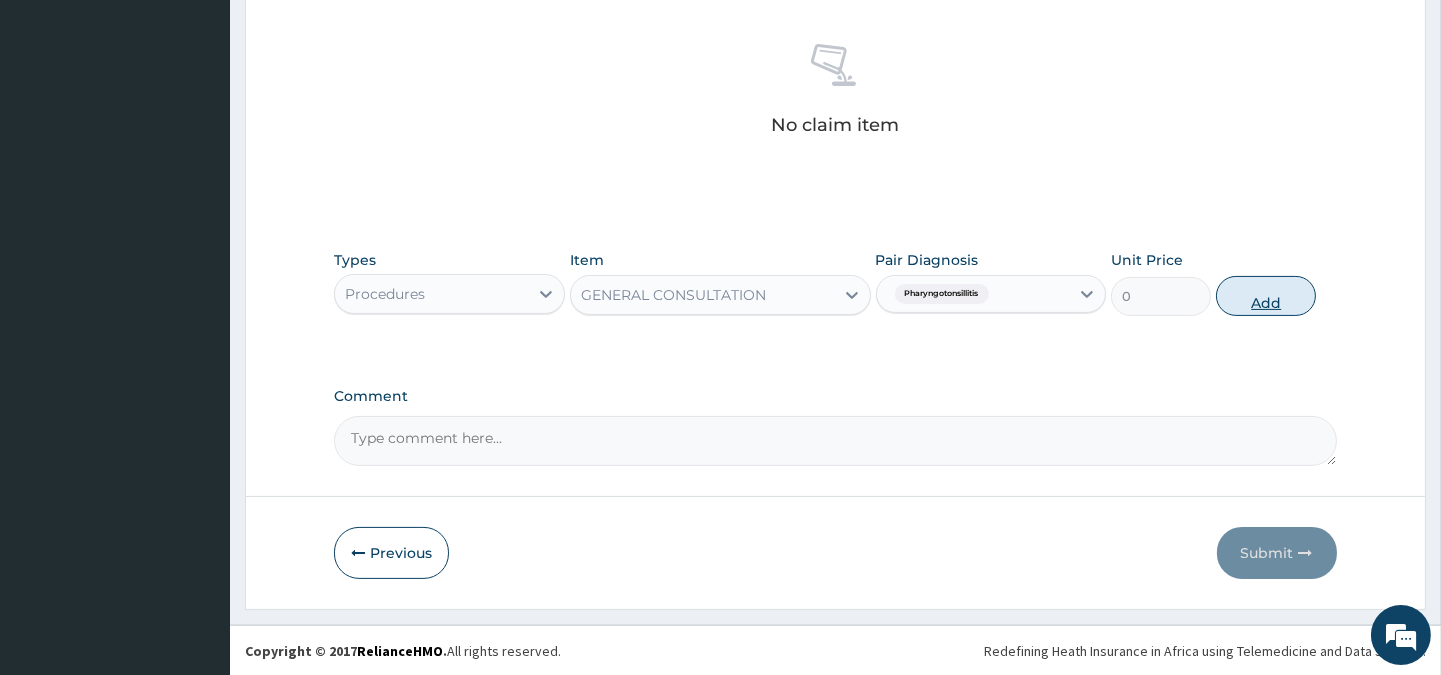 scroll, scrollTop: 670, scrollLeft: 0, axis: vertical 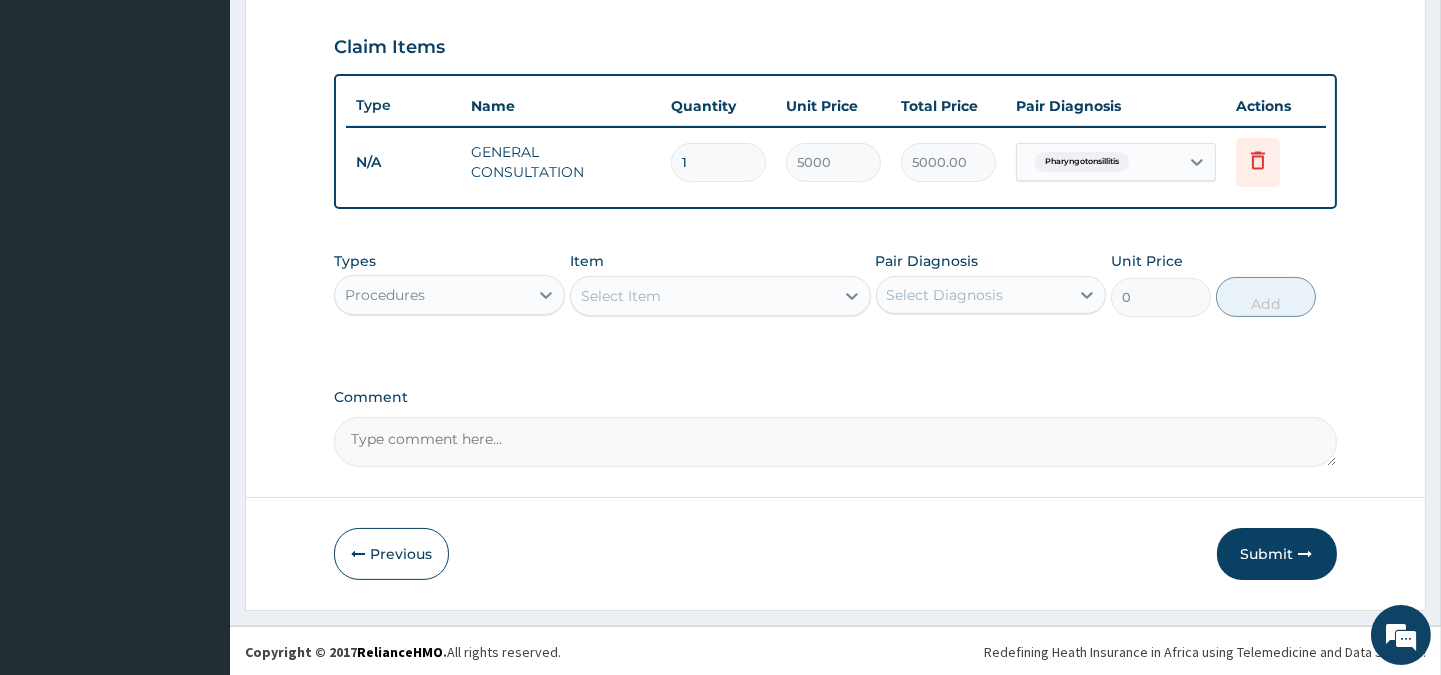 click on "Procedures" at bounding box center [431, 295] 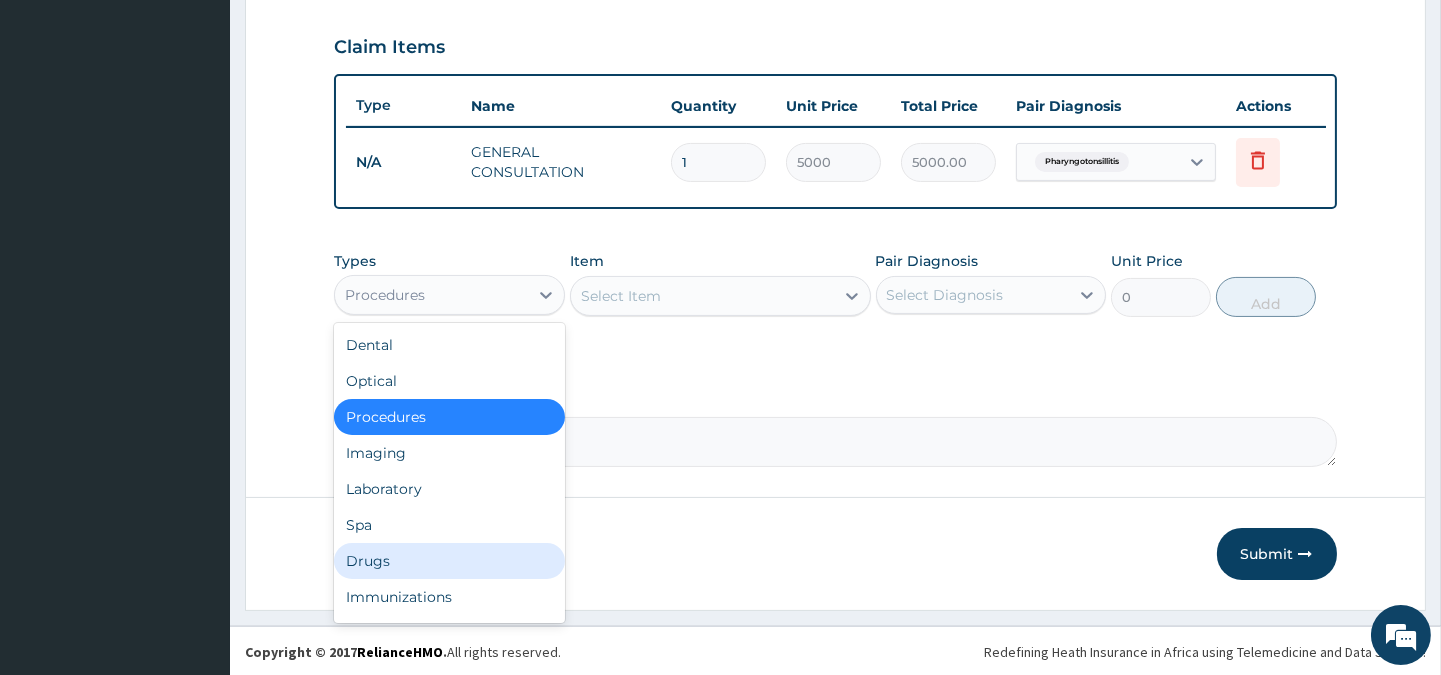 click on "Drugs" at bounding box center [449, 561] 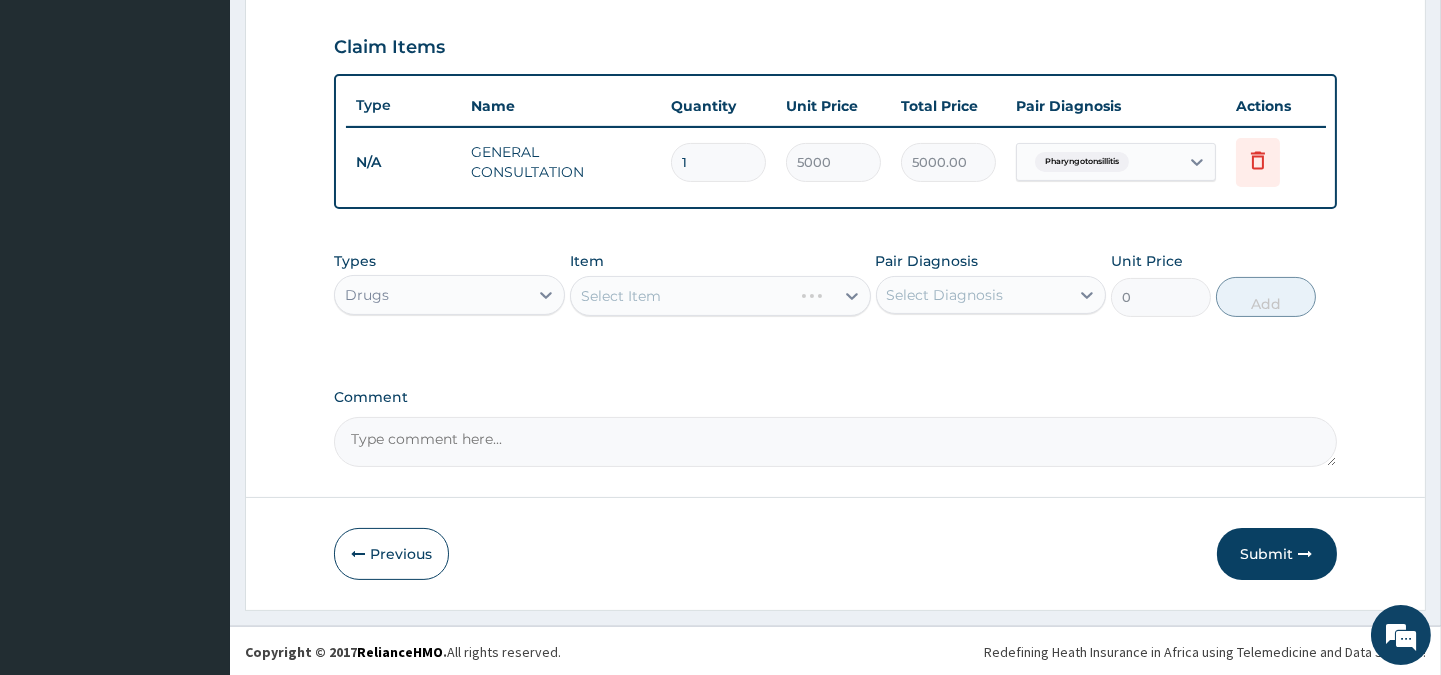 click on "Select Item" at bounding box center (720, 296) 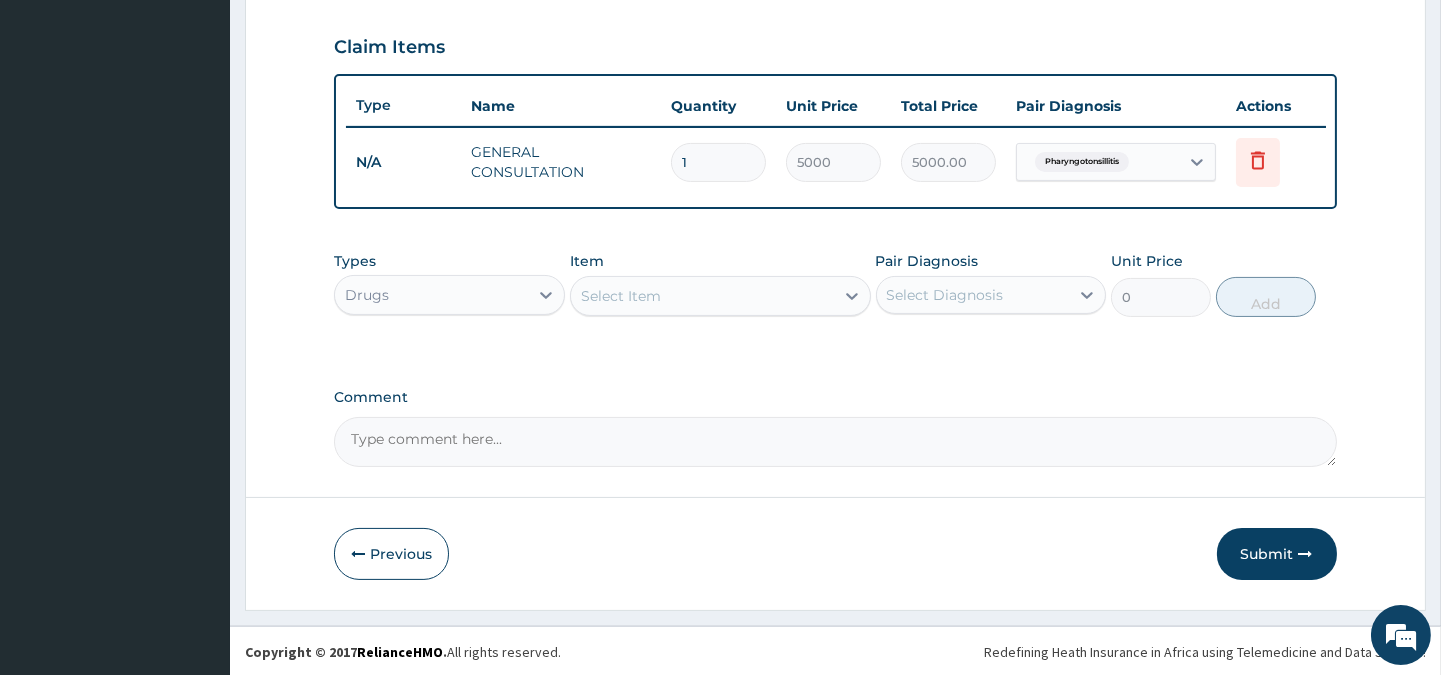 click on "Select Item" at bounding box center [702, 296] 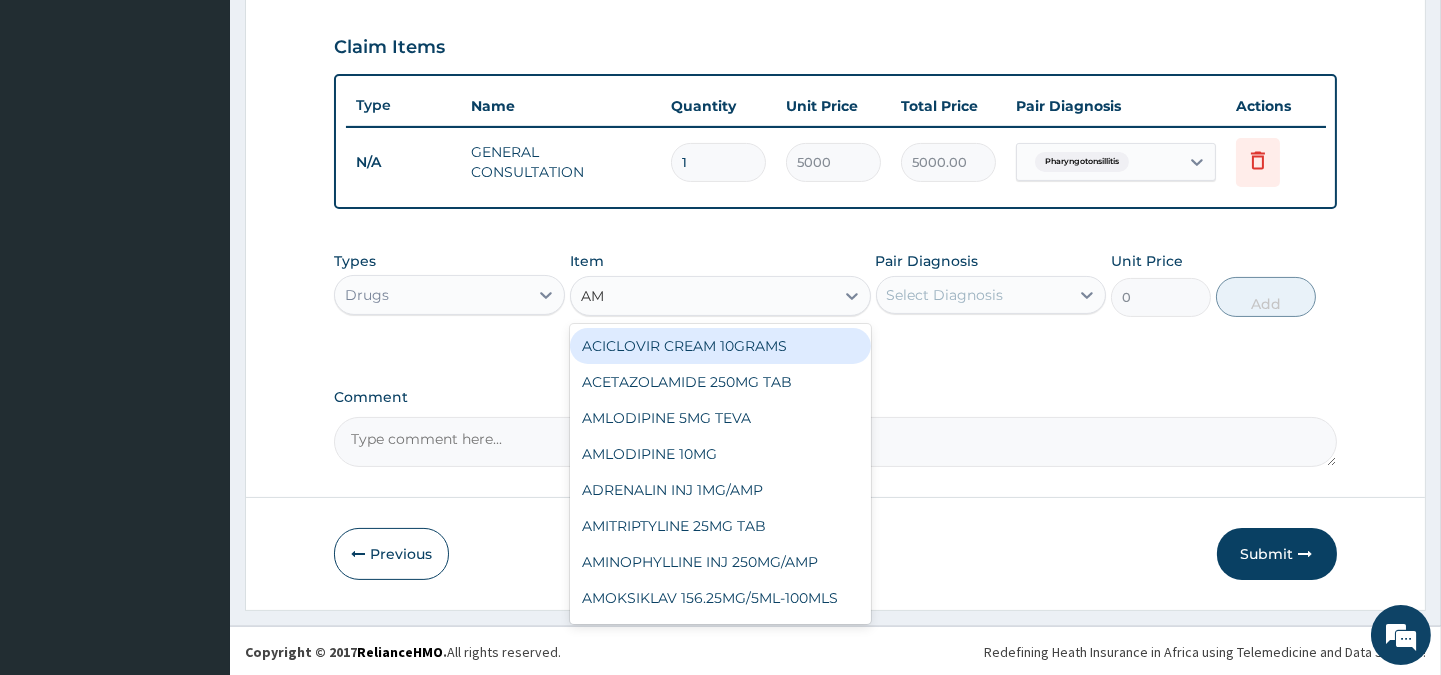 type on "AMO" 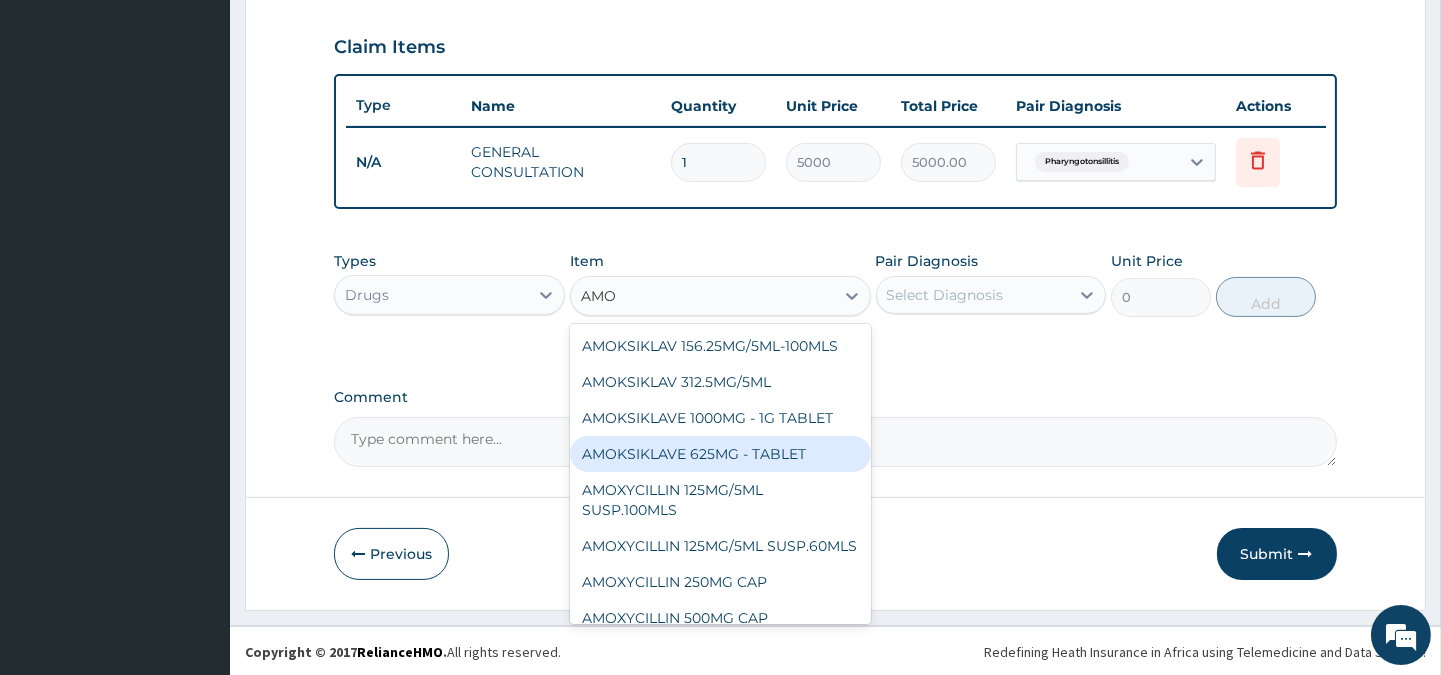 click on "AMOKSIKLAVE 625MG - TABLET" at bounding box center [720, 454] 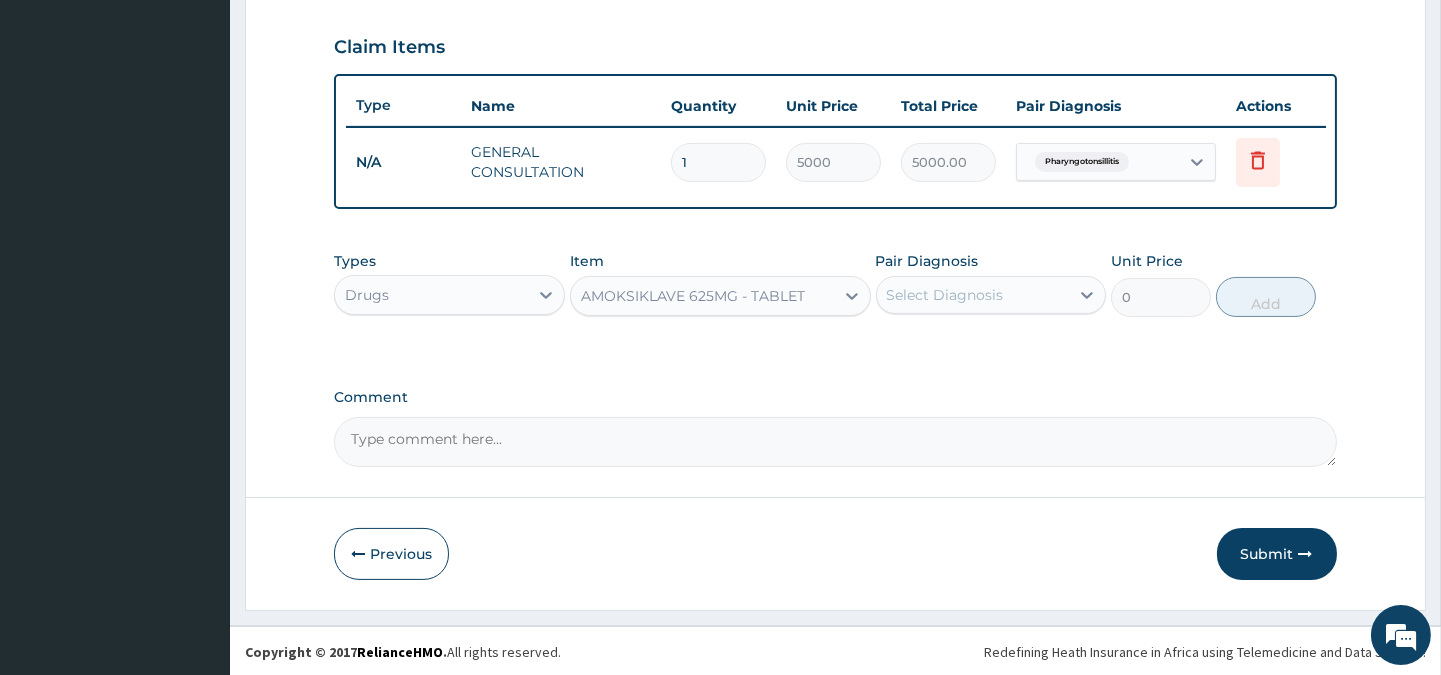 type 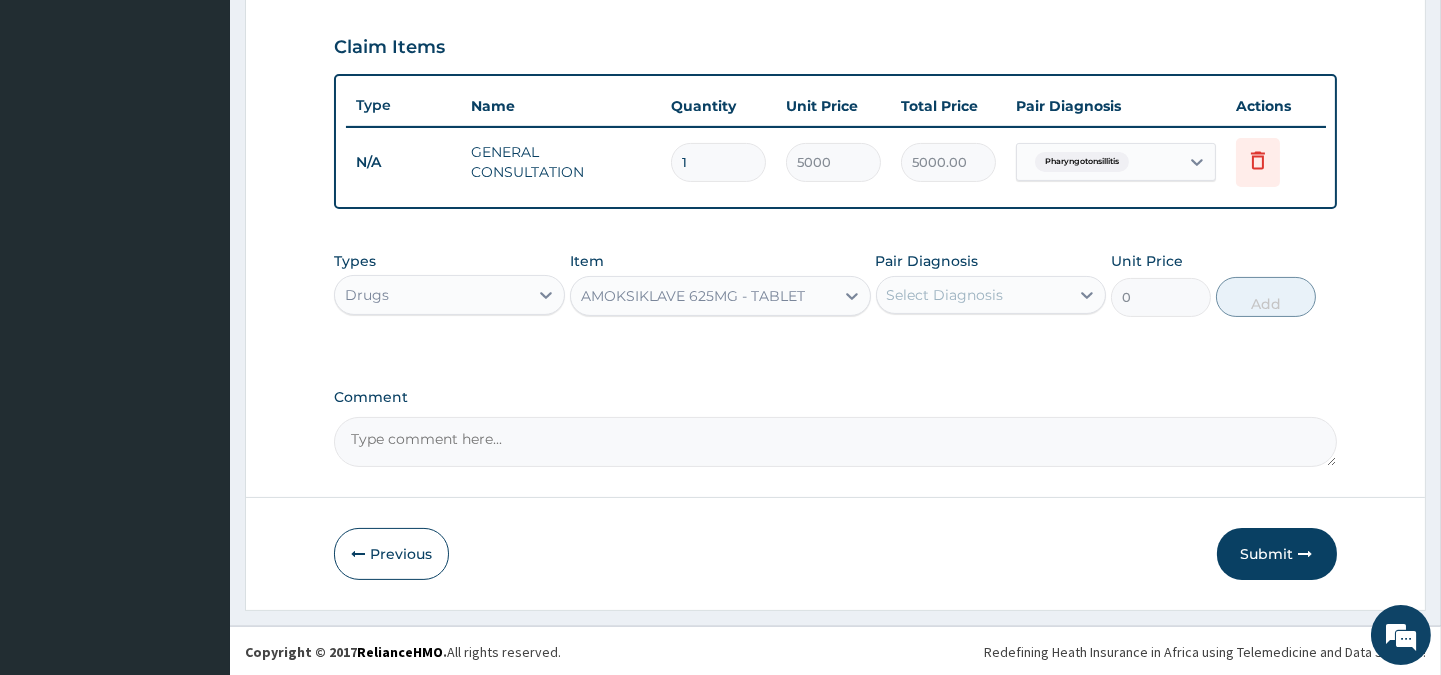 type on "4500" 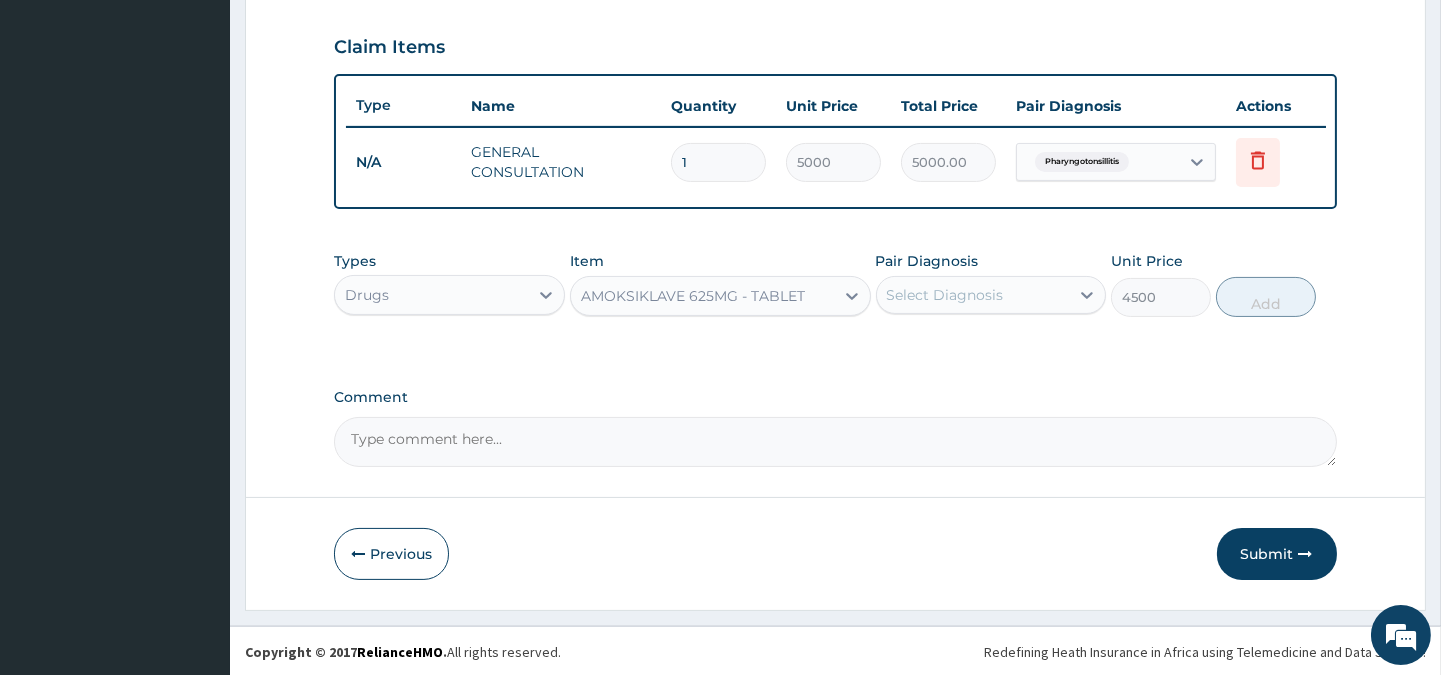 click on "Select Diagnosis" at bounding box center [945, 295] 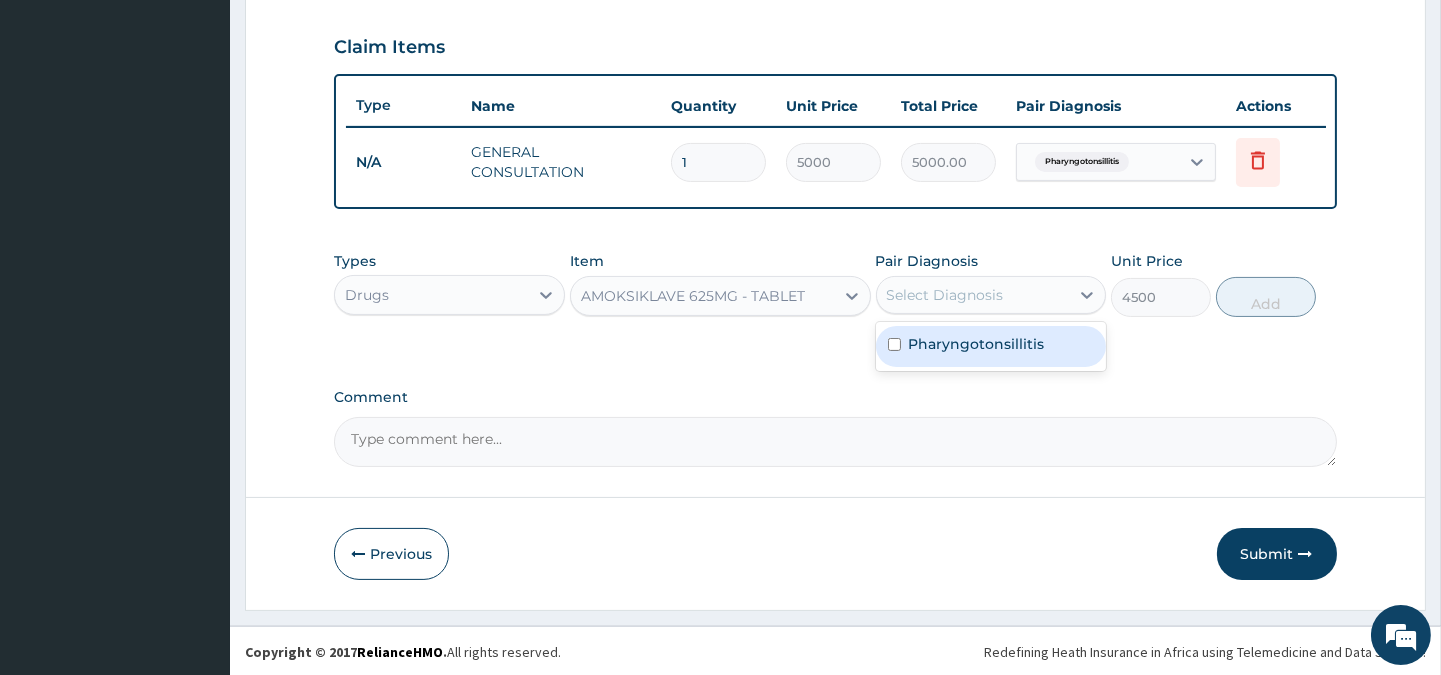 click on "Pharyngotonsillitis" at bounding box center (977, 344) 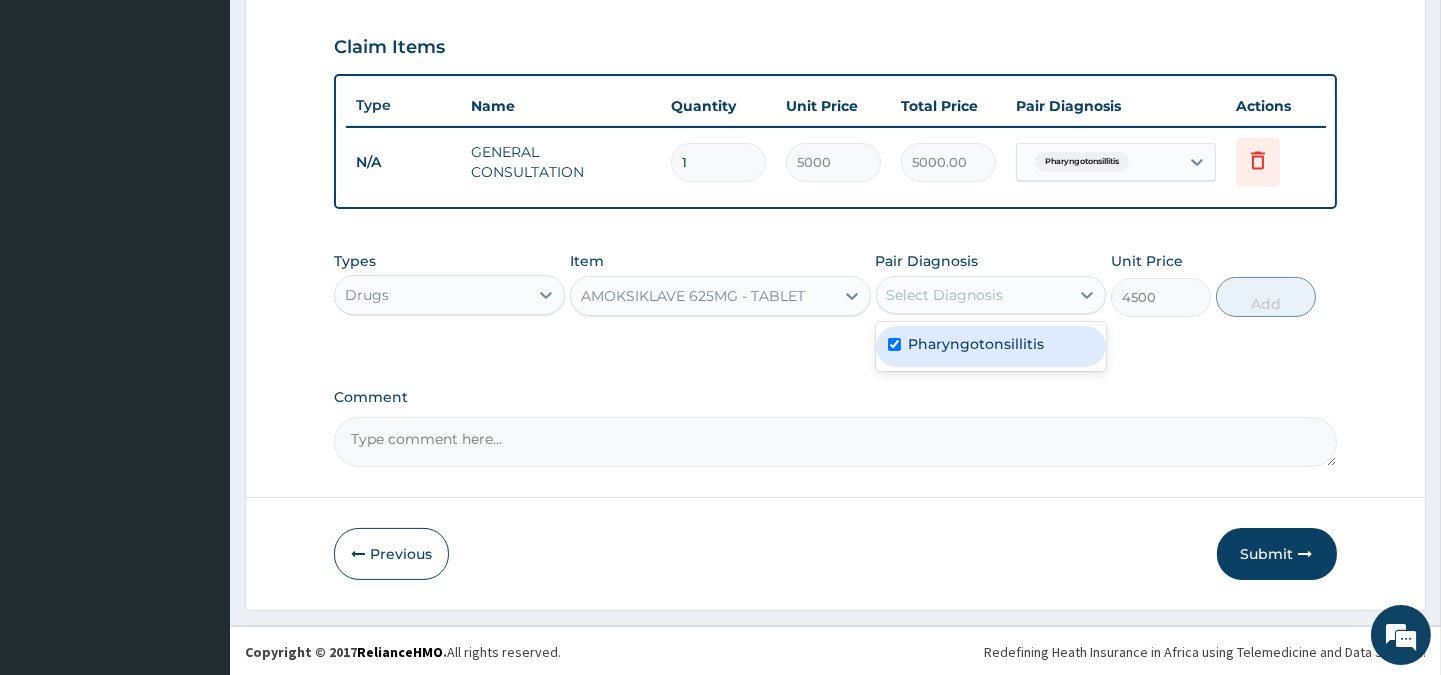 checkbox on "true" 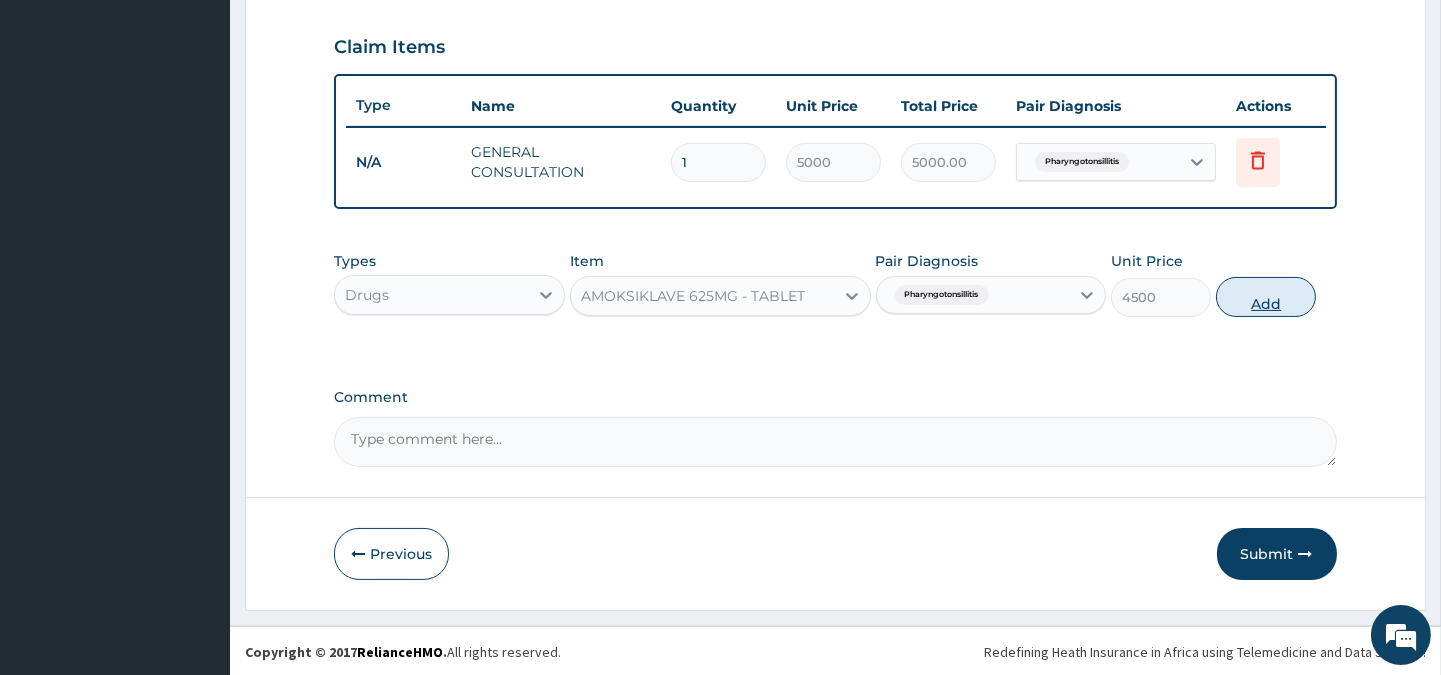 click on "Add" at bounding box center (1266, 297) 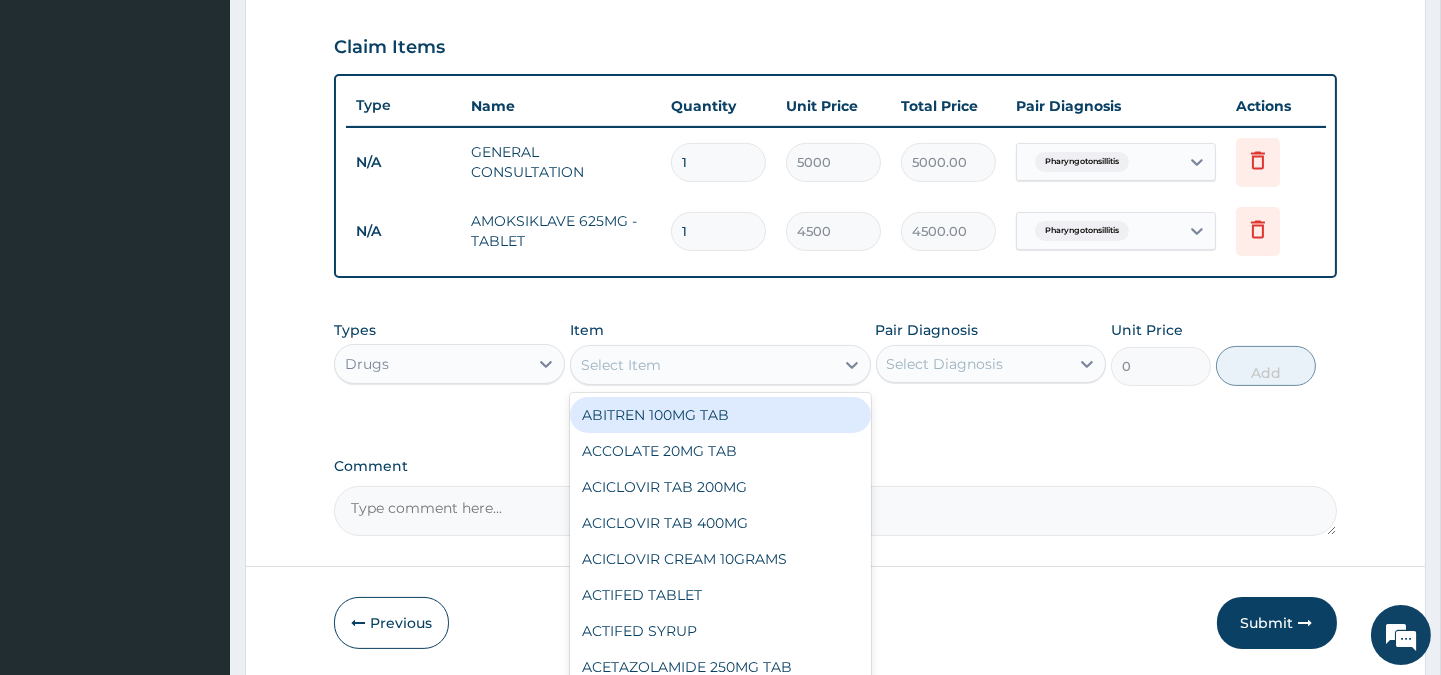 click on "Select Item" at bounding box center (702, 365) 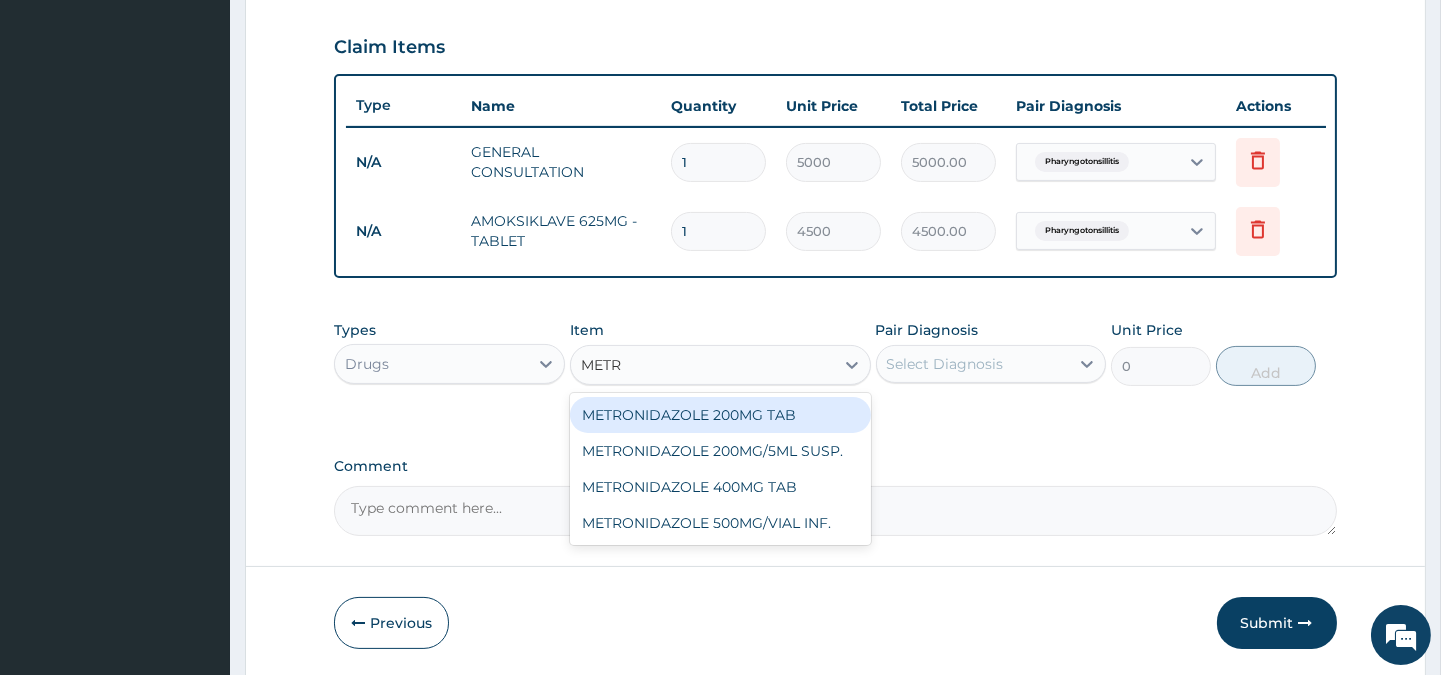 type on "METRO" 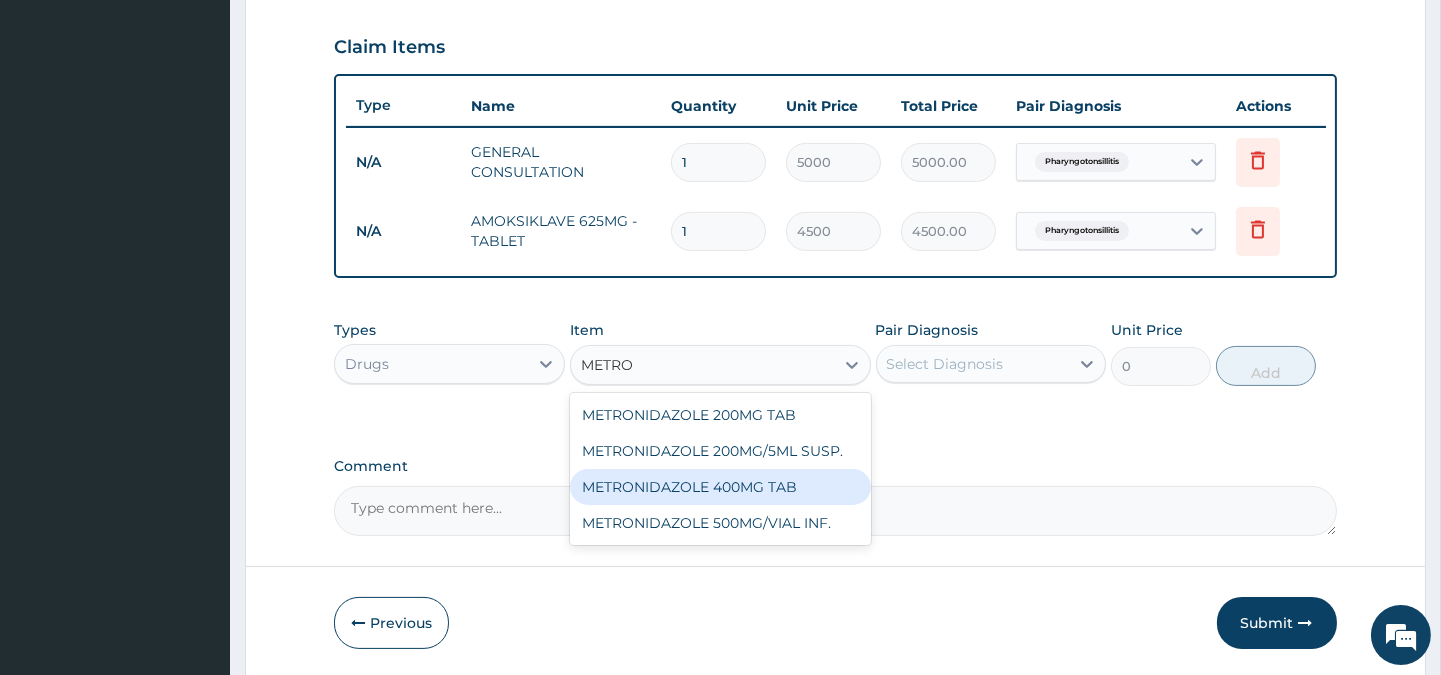 click on "METRONIDAZOLE 400MG TAB" at bounding box center (720, 487) 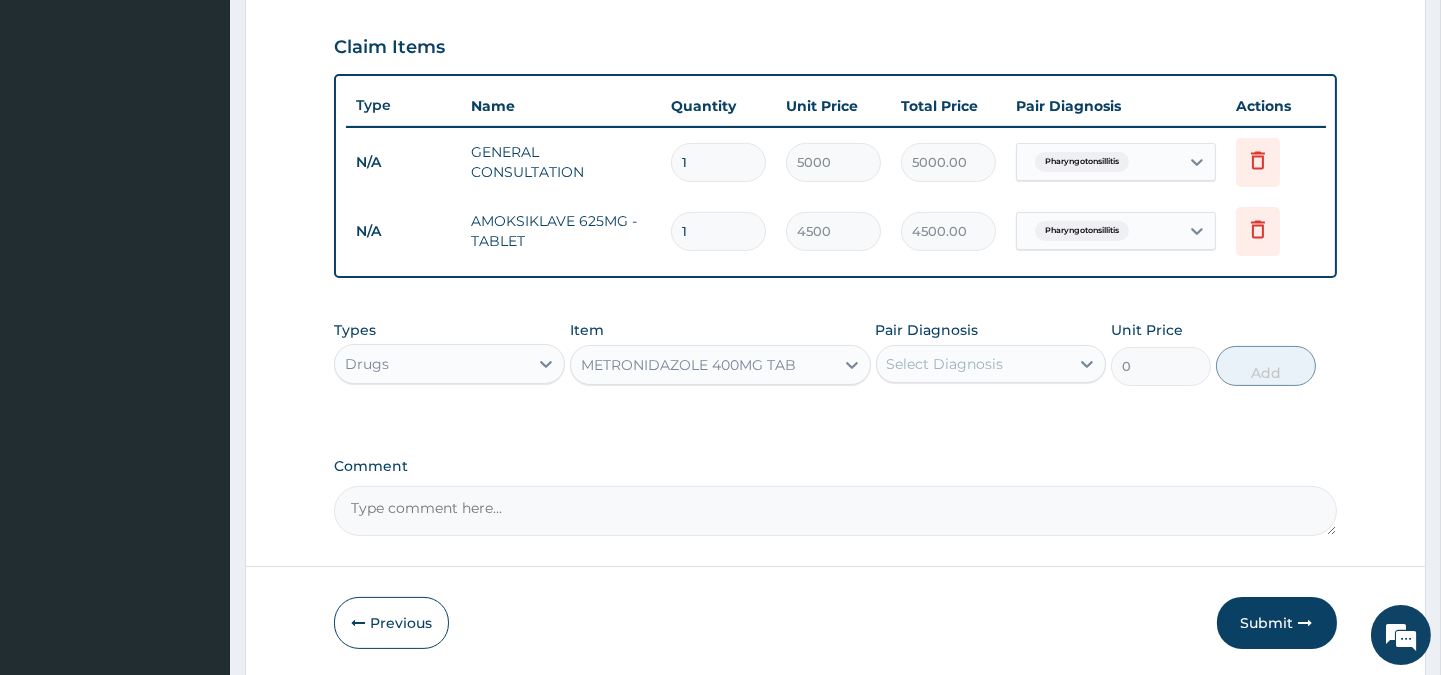 type 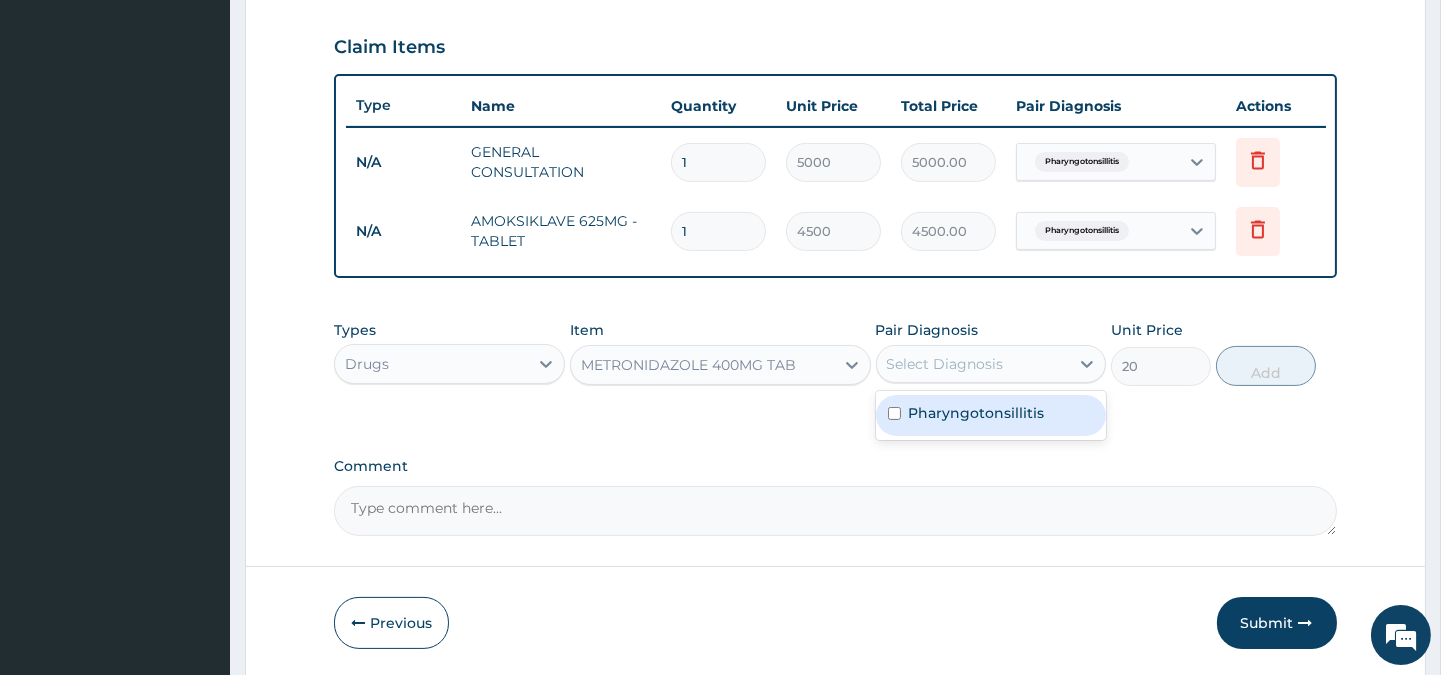 click on "Select Diagnosis" at bounding box center [945, 364] 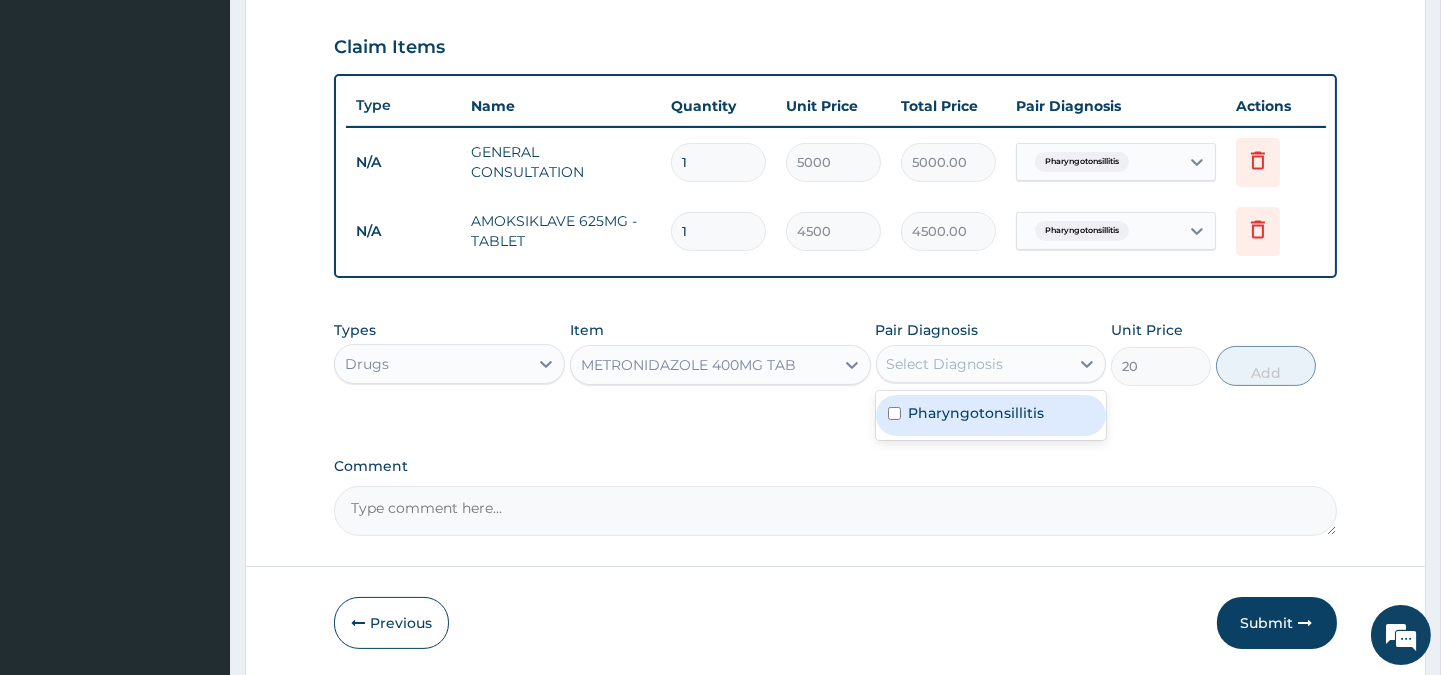 click on "Pharyngotonsillitis" at bounding box center (977, 413) 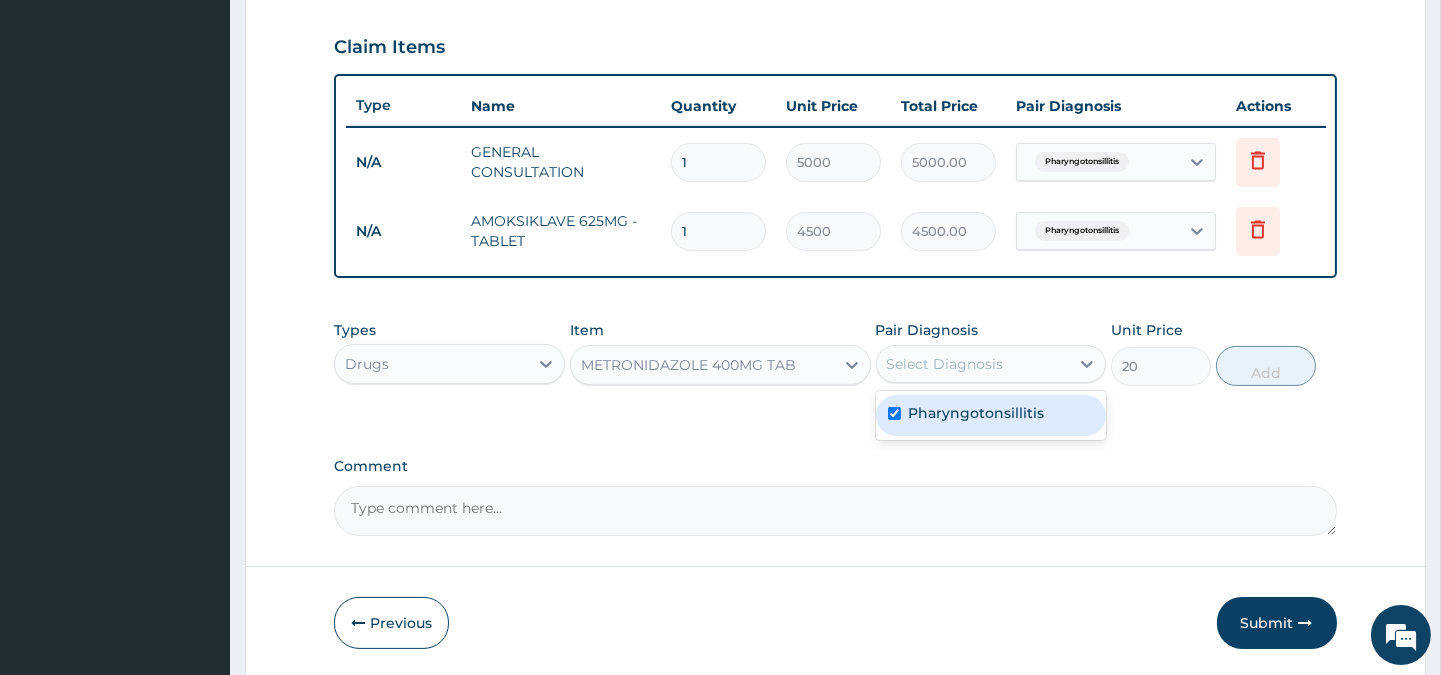 checkbox on "true" 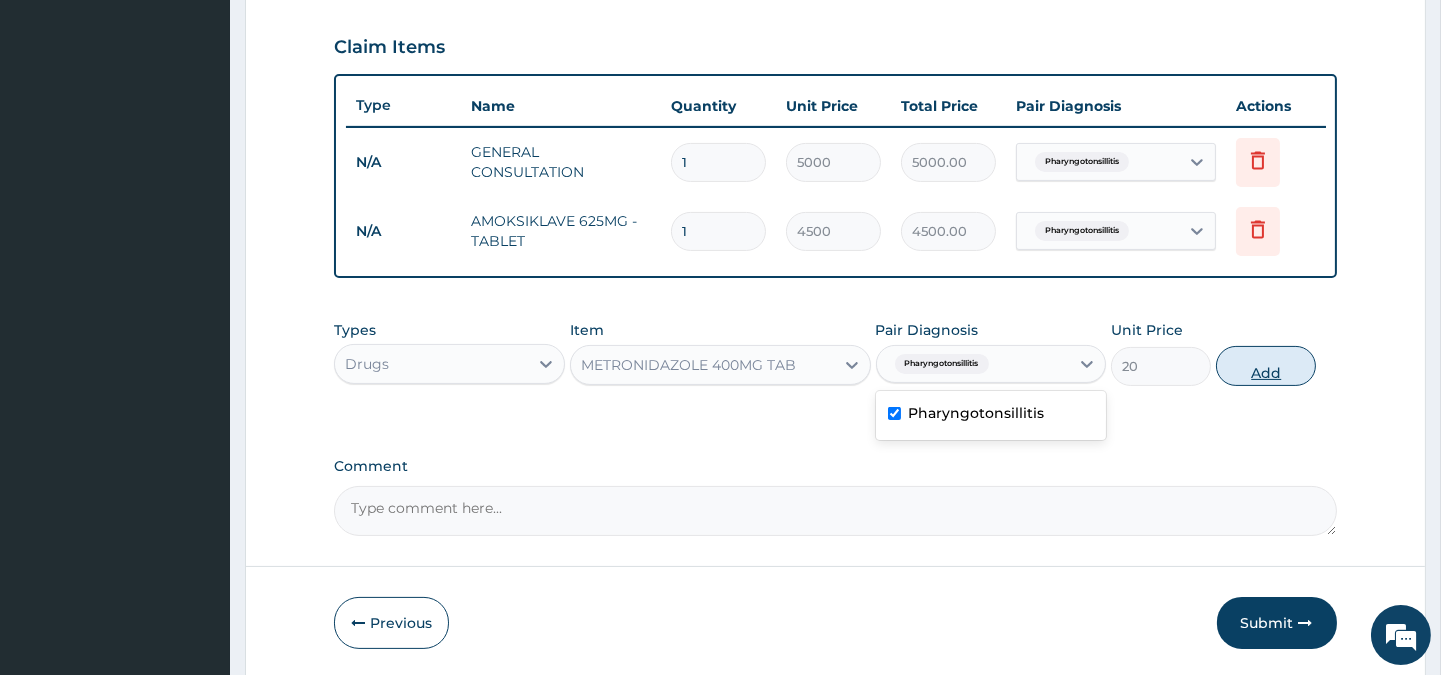 click on "Add" at bounding box center [1266, 366] 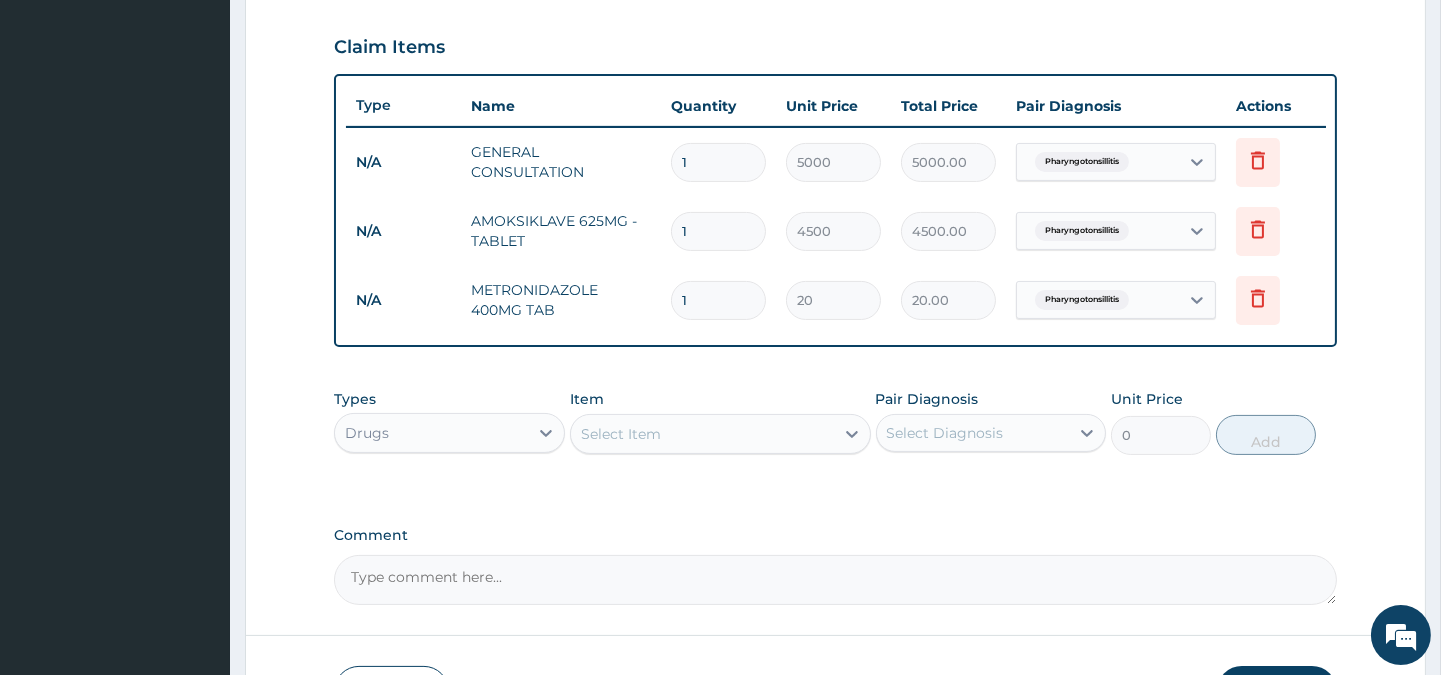 click on "Select Item" at bounding box center (621, 434) 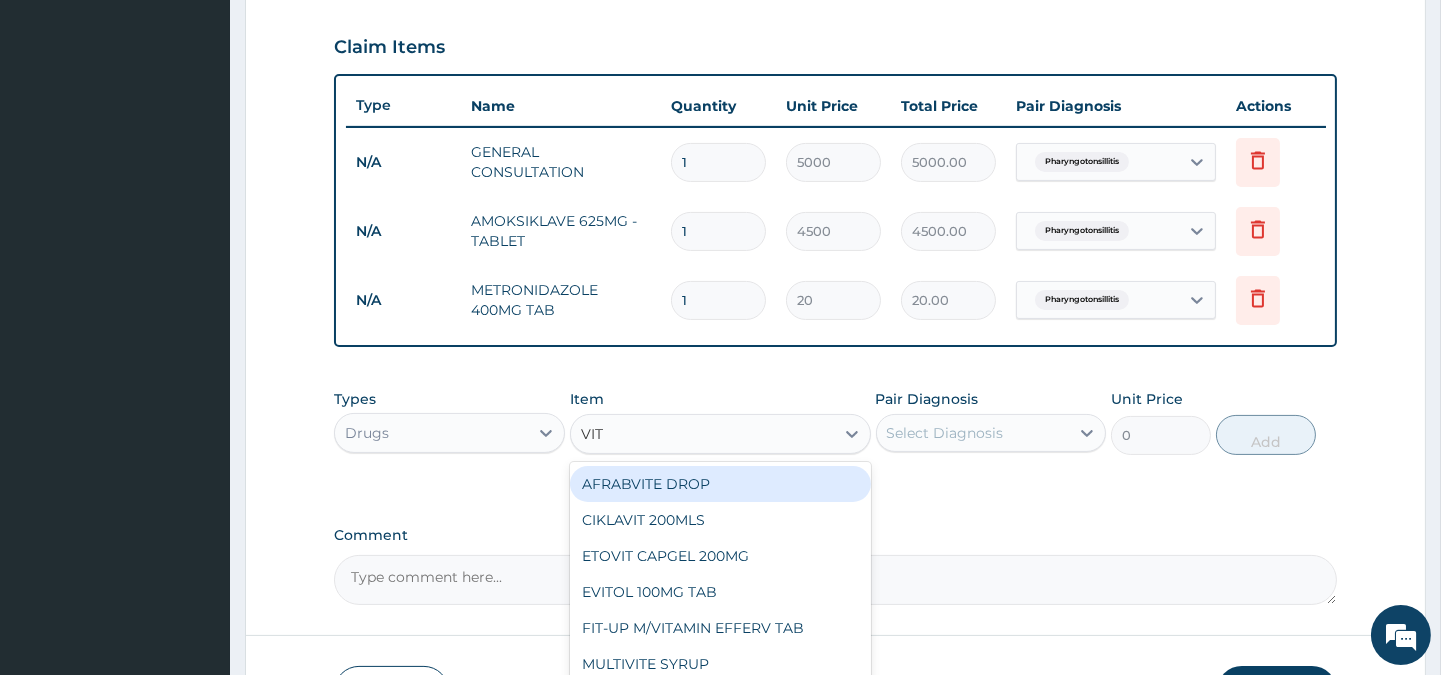 type on "VIT." 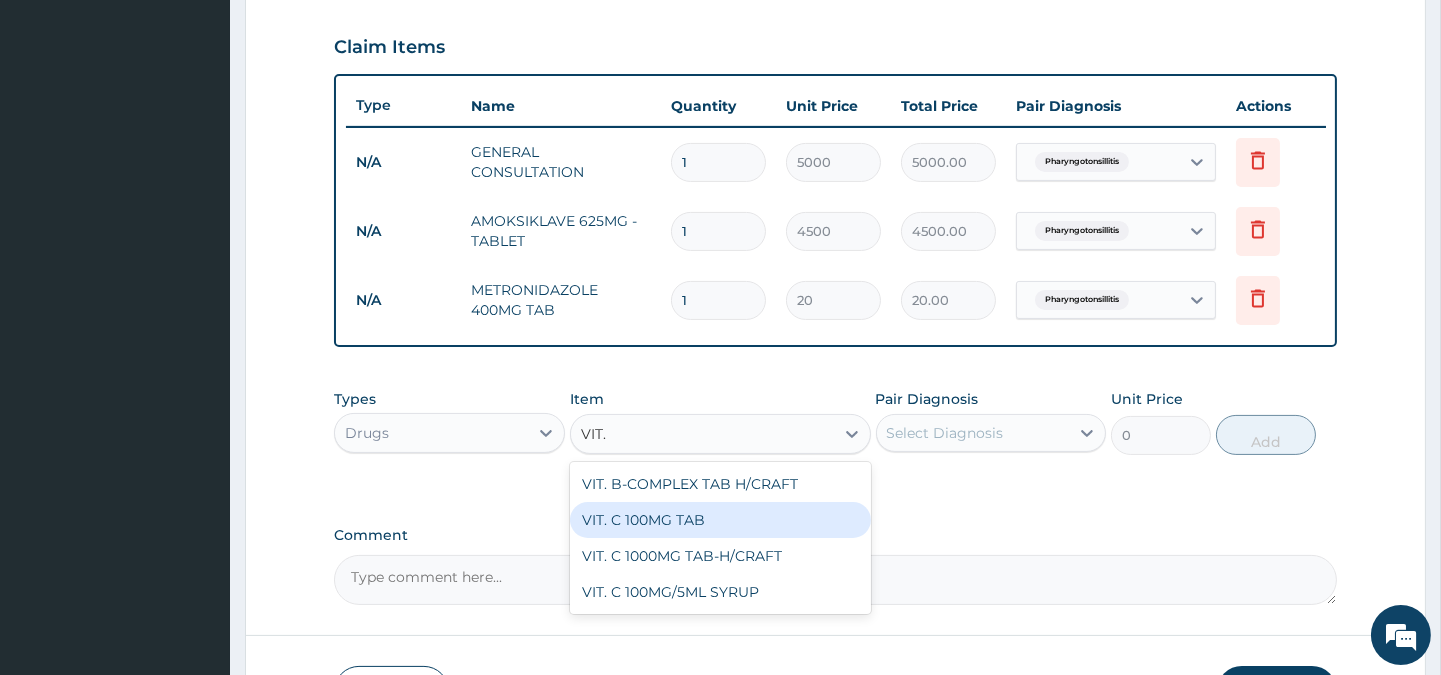 click on "VIT. C 100MG TAB" at bounding box center (720, 520) 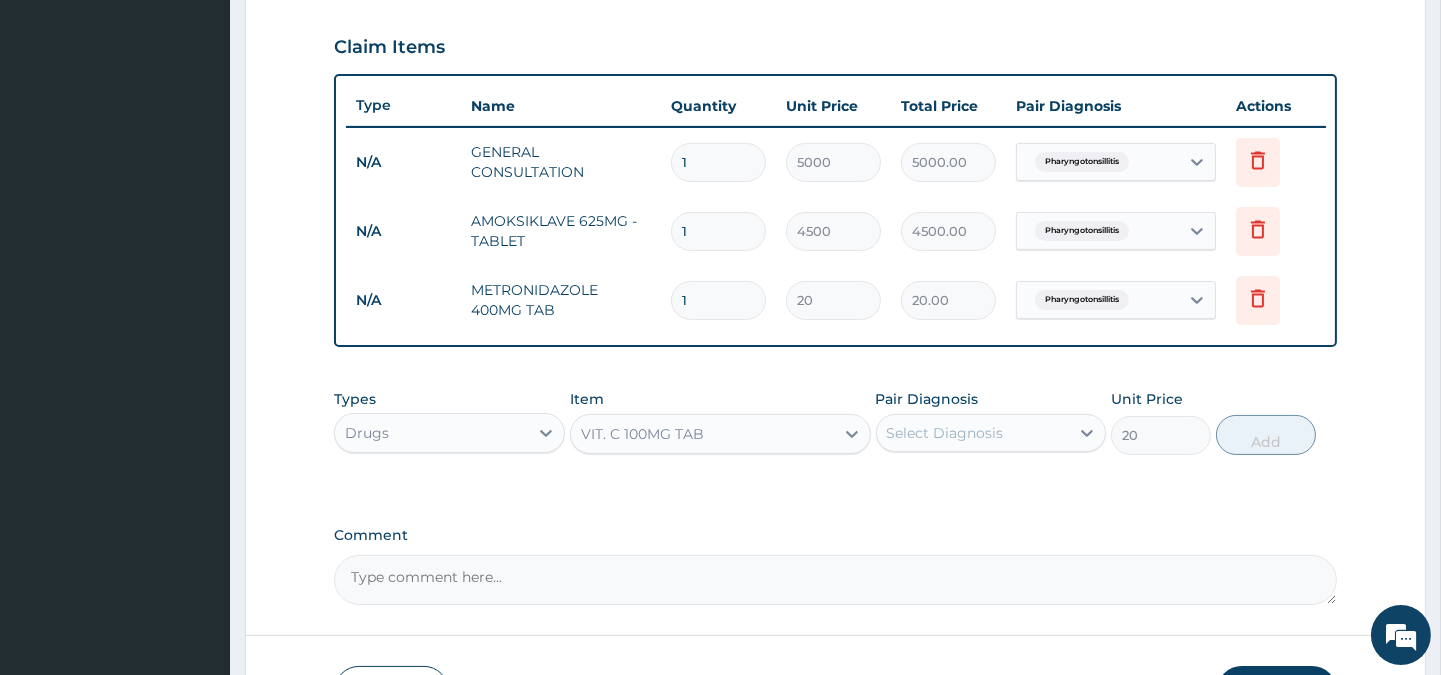 click on "Select Diagnosis" at bounding box center (945, 433) 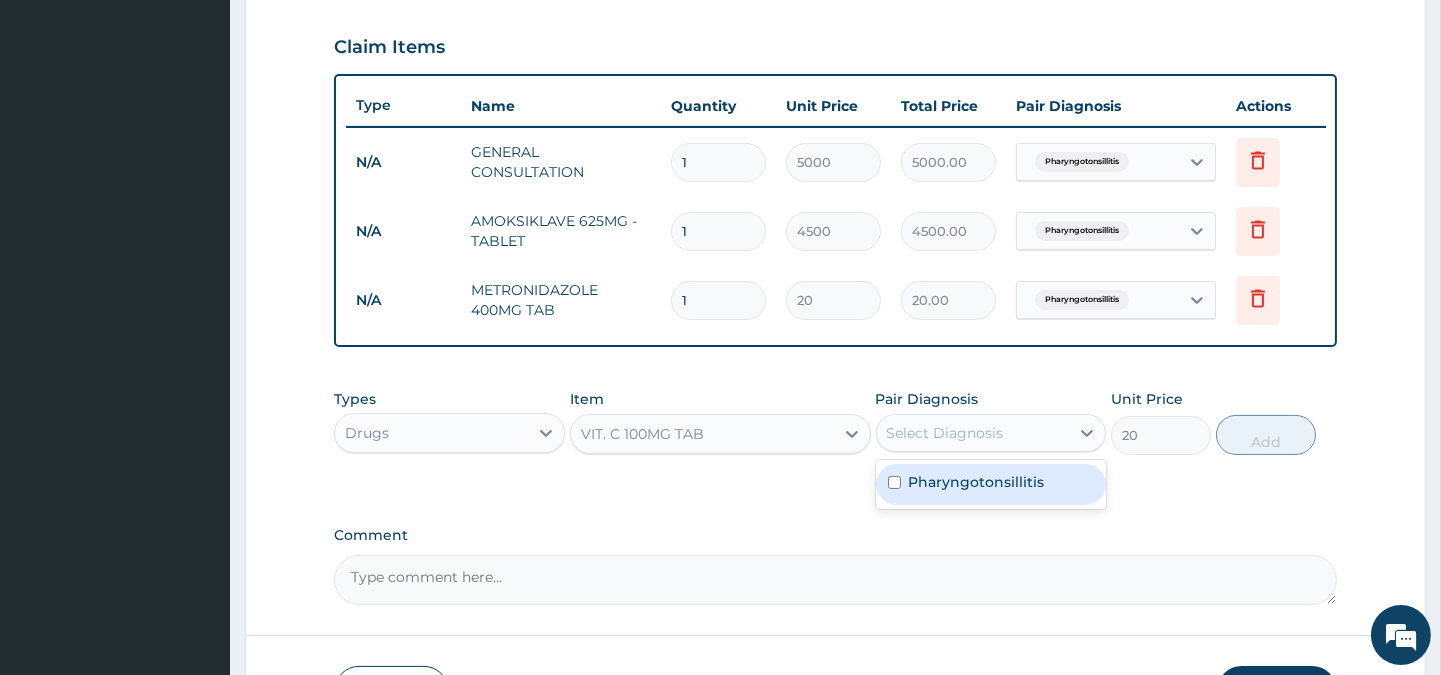 click on "Pharyngotonsillitis" at bounding box center (977, 482) 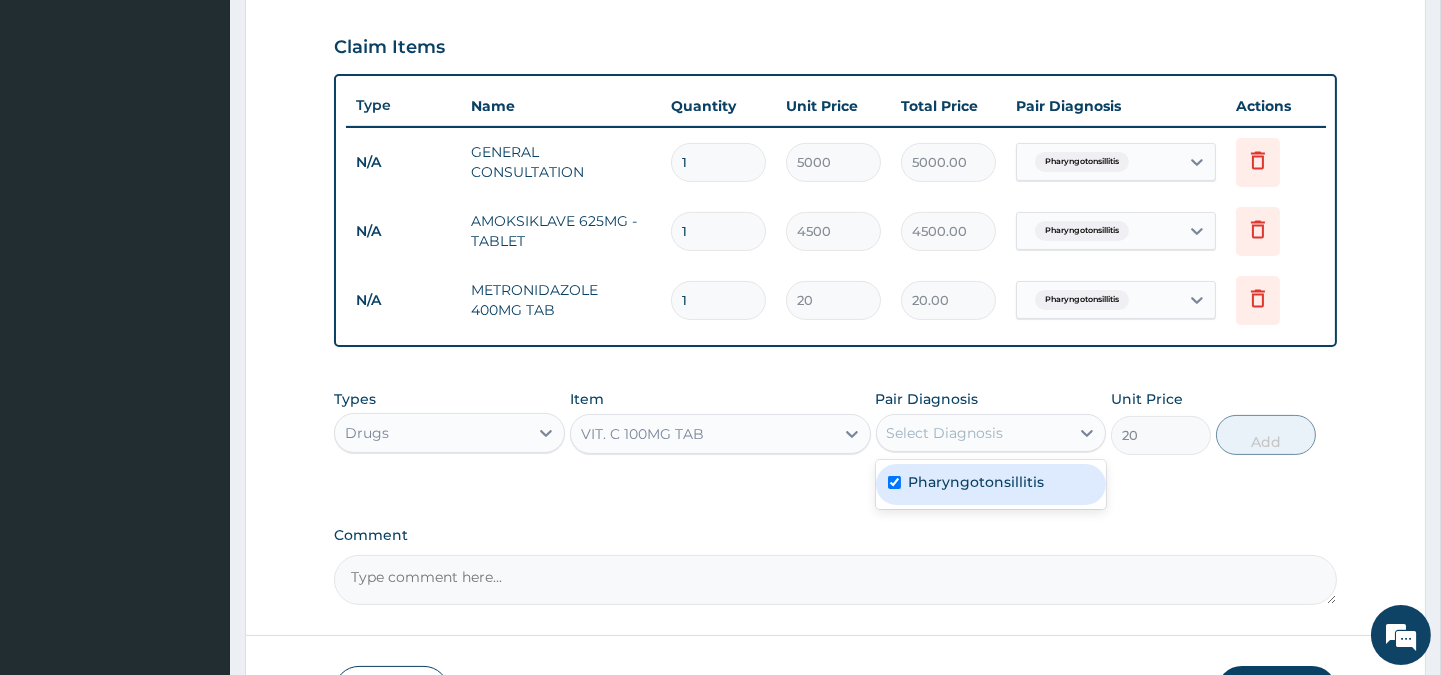 checkbox on "true" 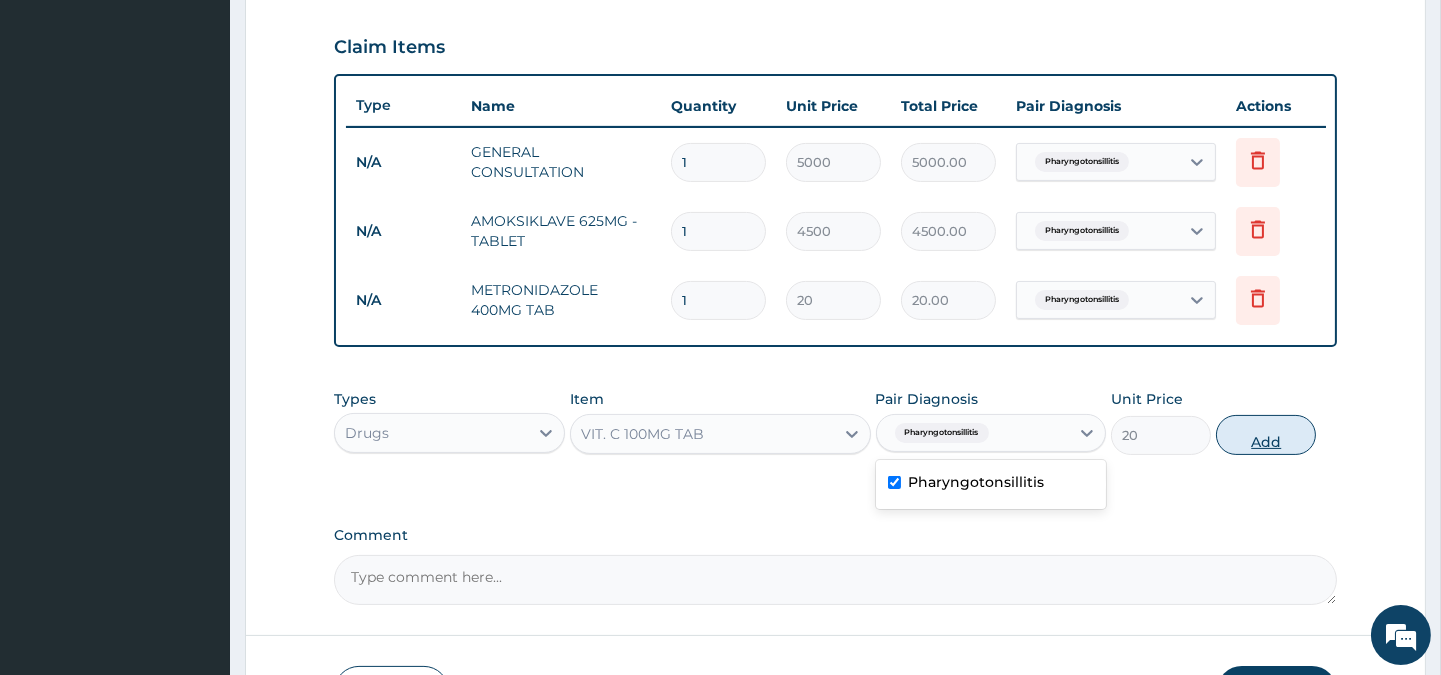 click on "Add" at bounding box center (1266, 435) 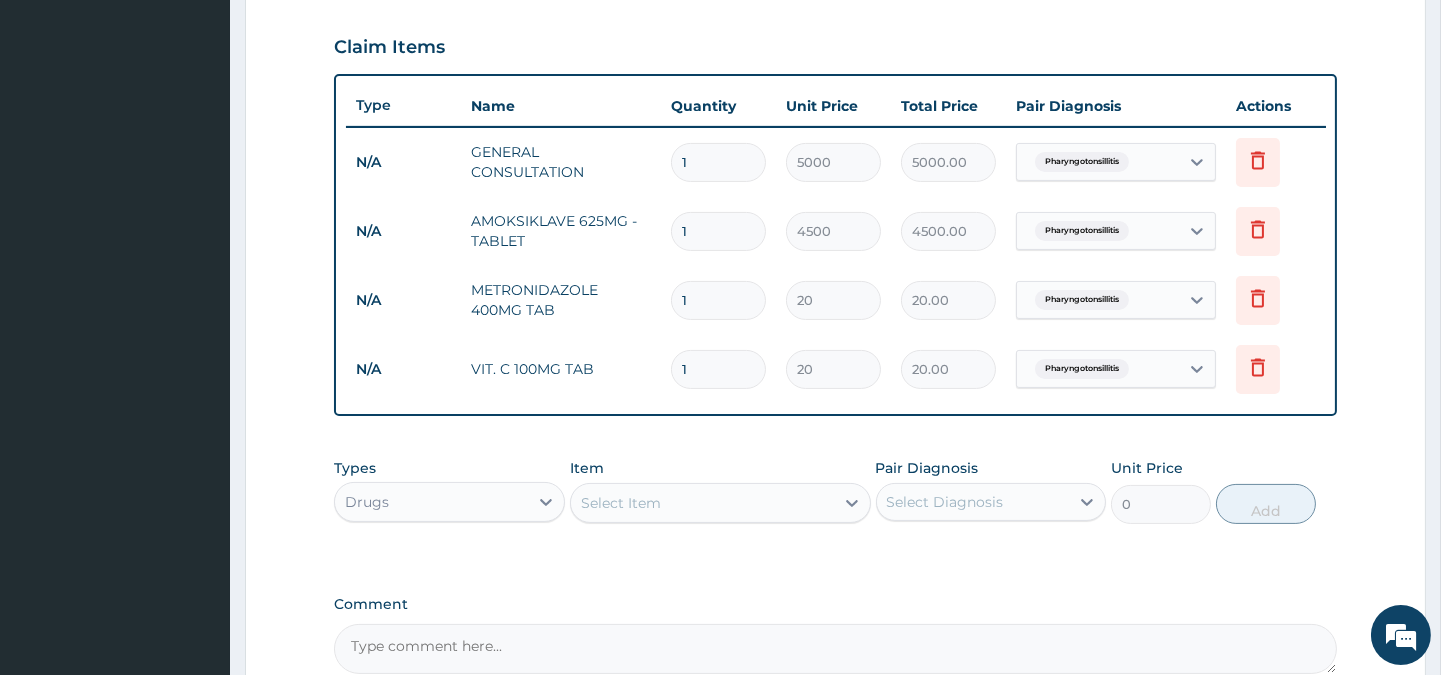 click on "Select Item" at bounding box center [621, 503] 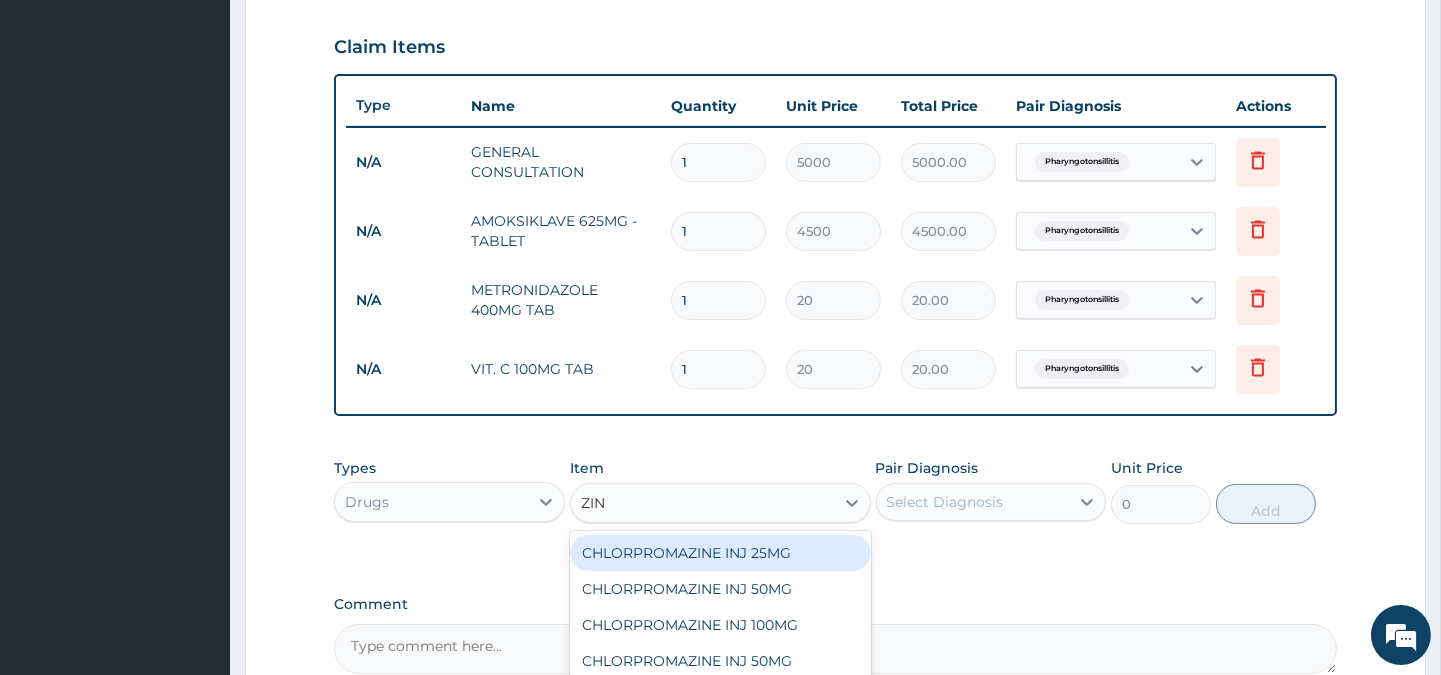 type on "ZINC" 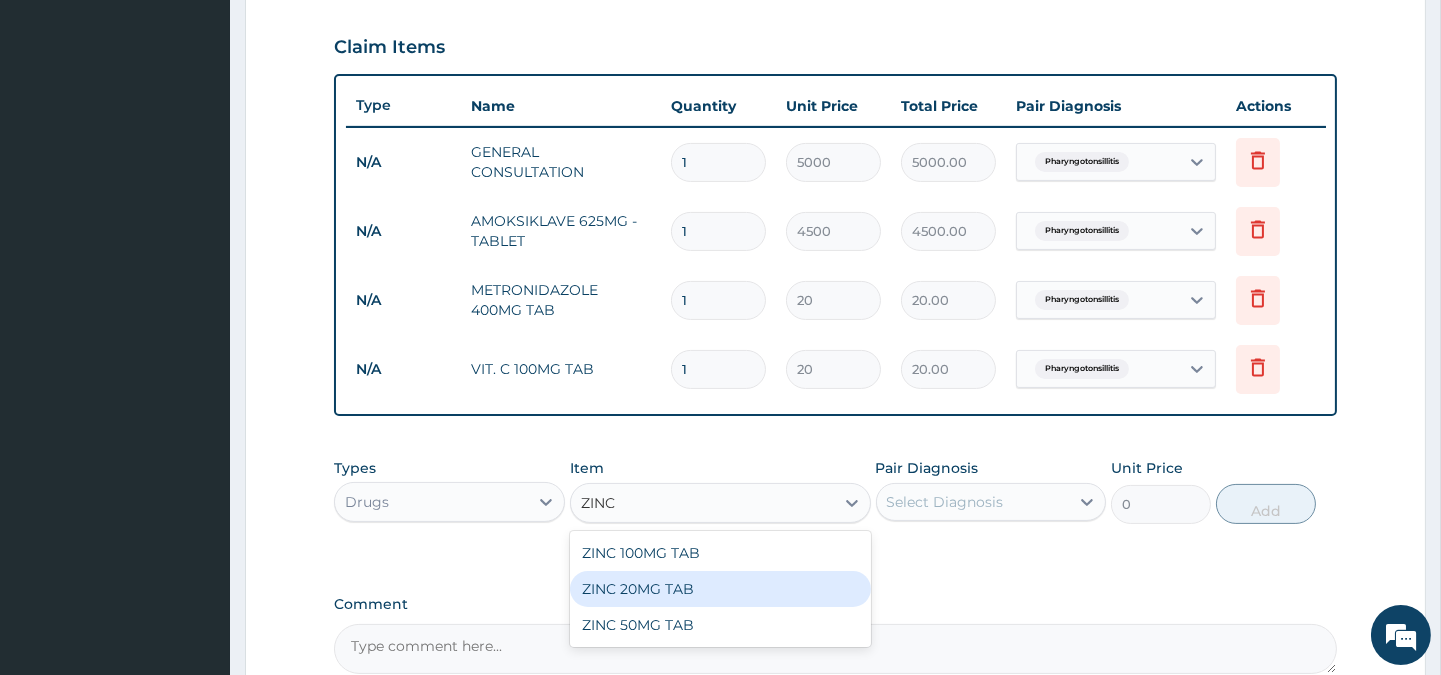 click on "ZINC 20MG TAB" at bounding box center (720, 589) 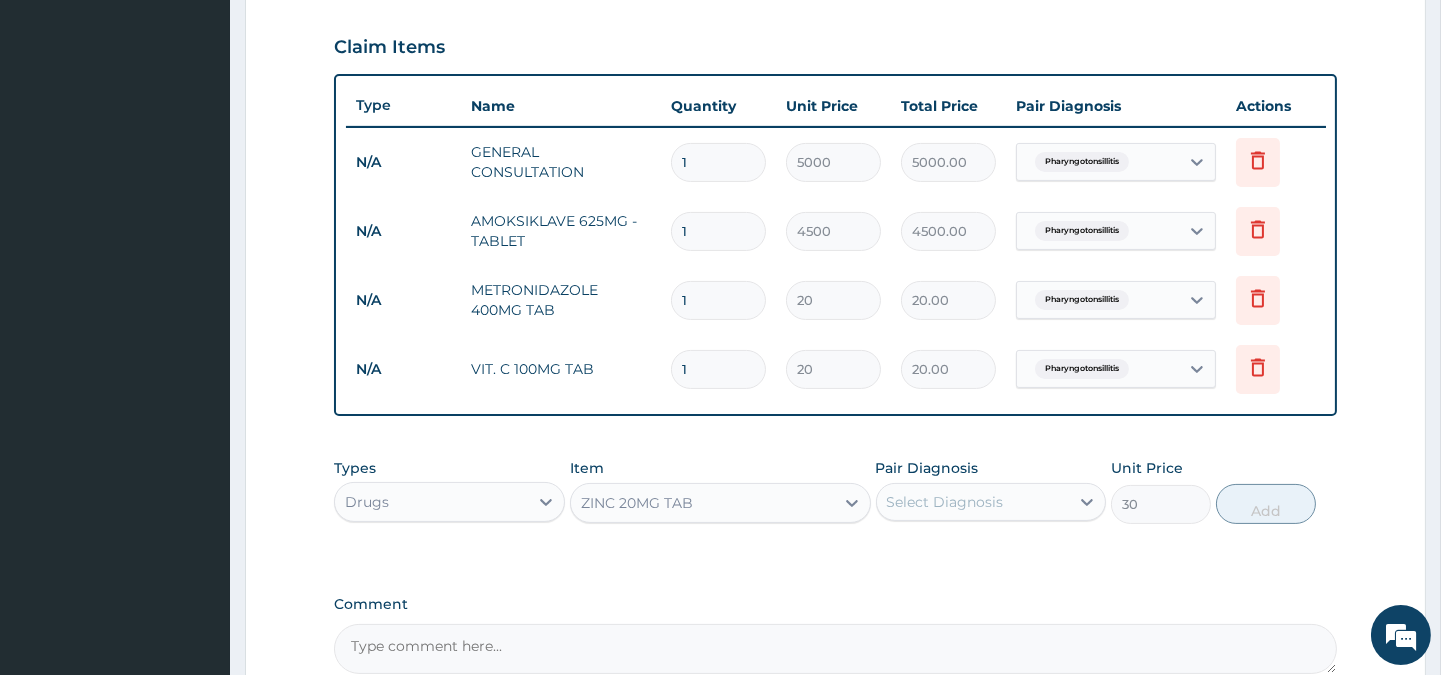 click on "Select Diagnosis" at bounding box center [945, 502] 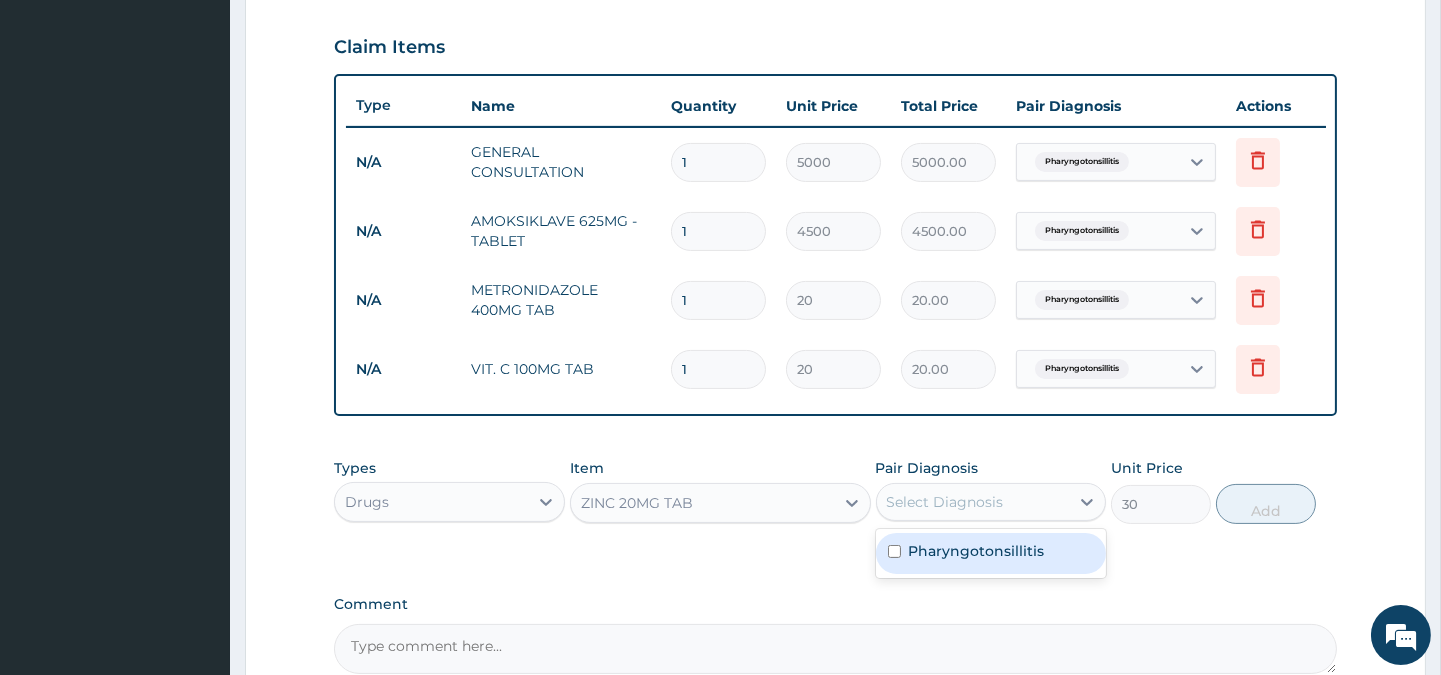 click on "Pharyngotonsillitis" at bounding box center (991, 553) 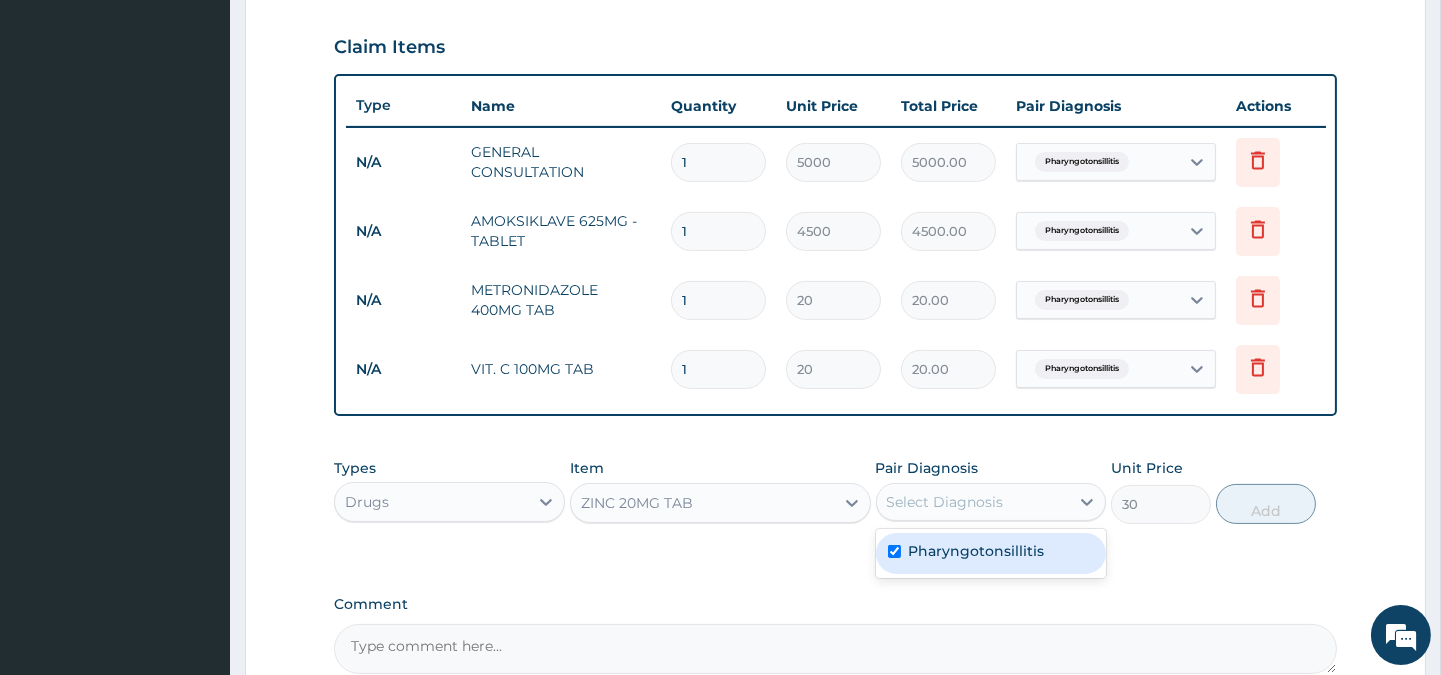 checkbox on "true" 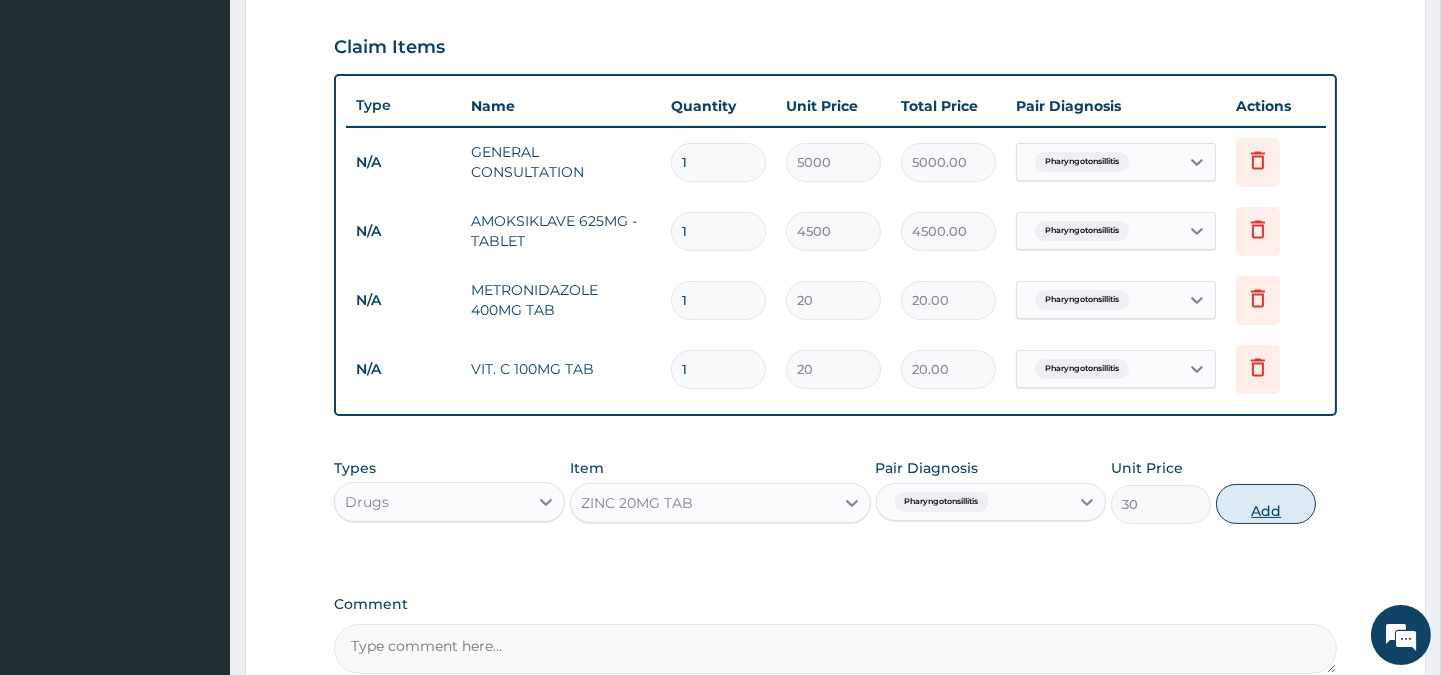 click on "Add" at bounding box center (1266, 504) 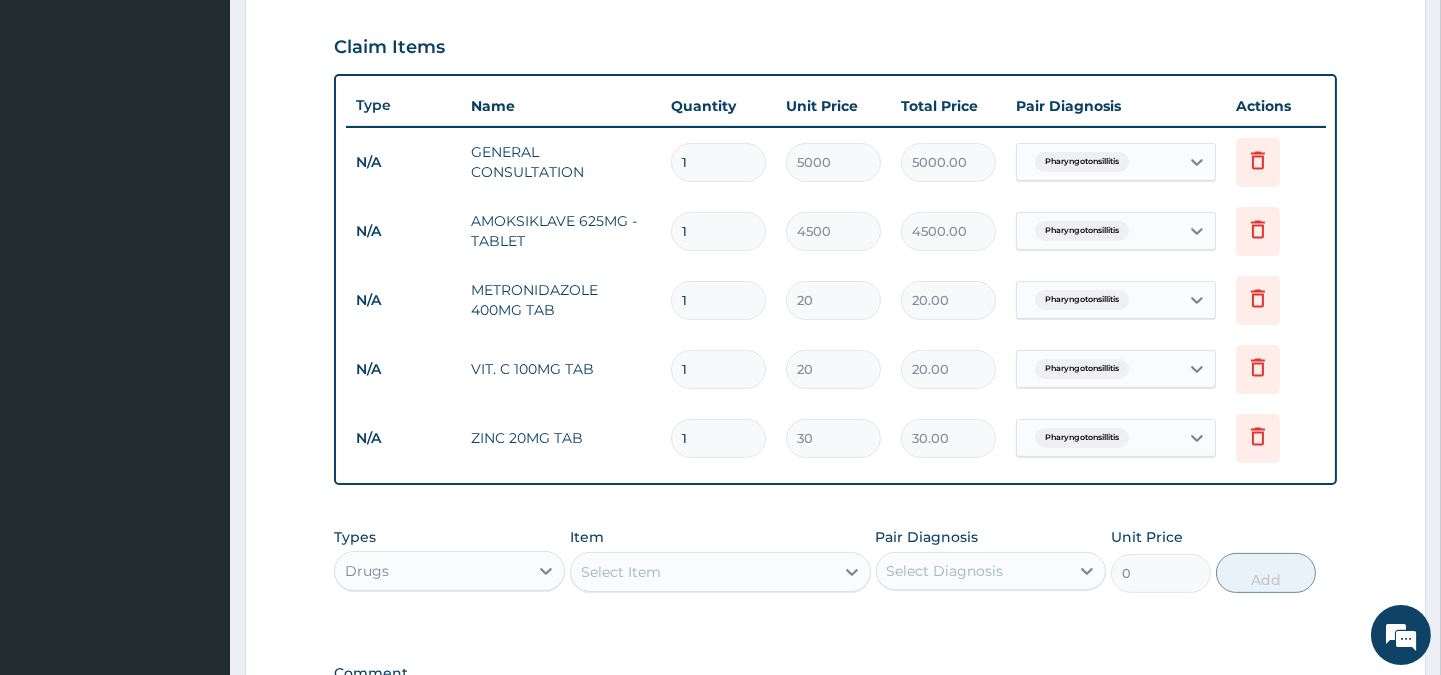 click on "Select Item" at bounding box center [702, 572] 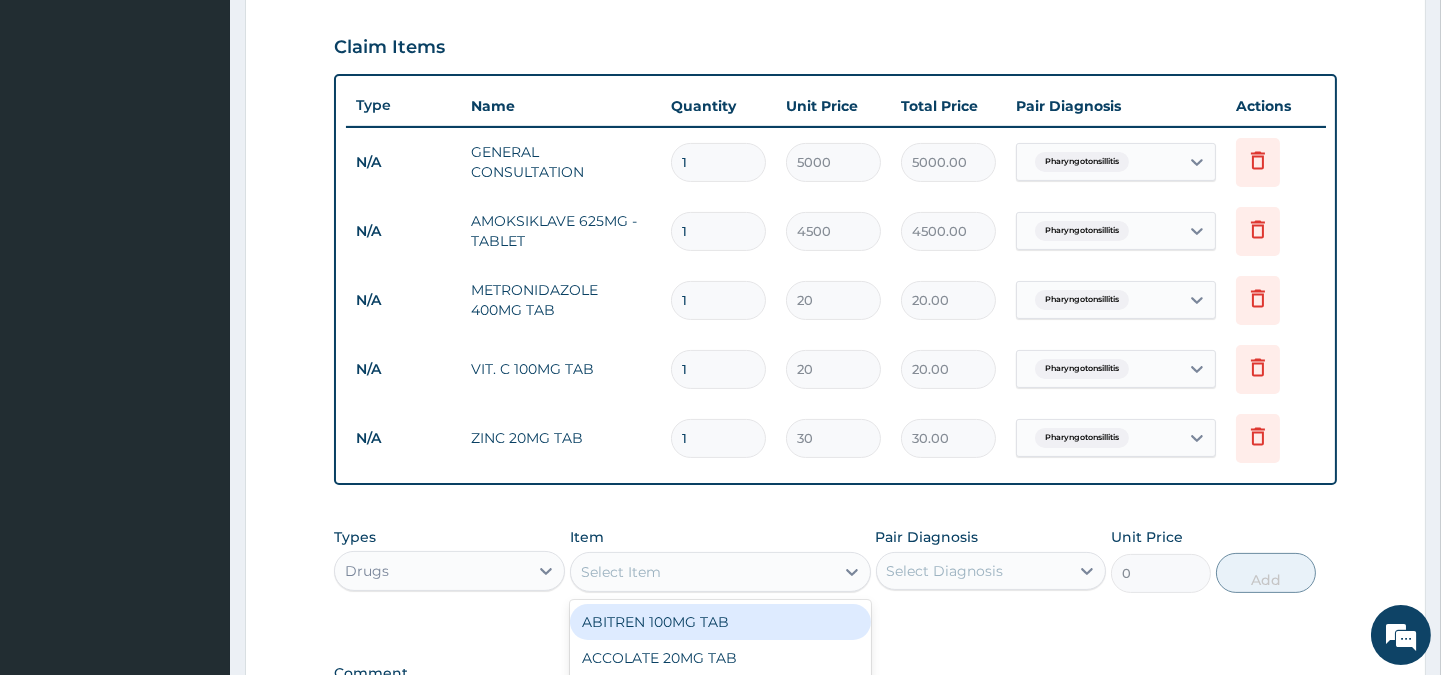 scroll, scrollTop: 947, scrollLeft: 0, axis: vertical 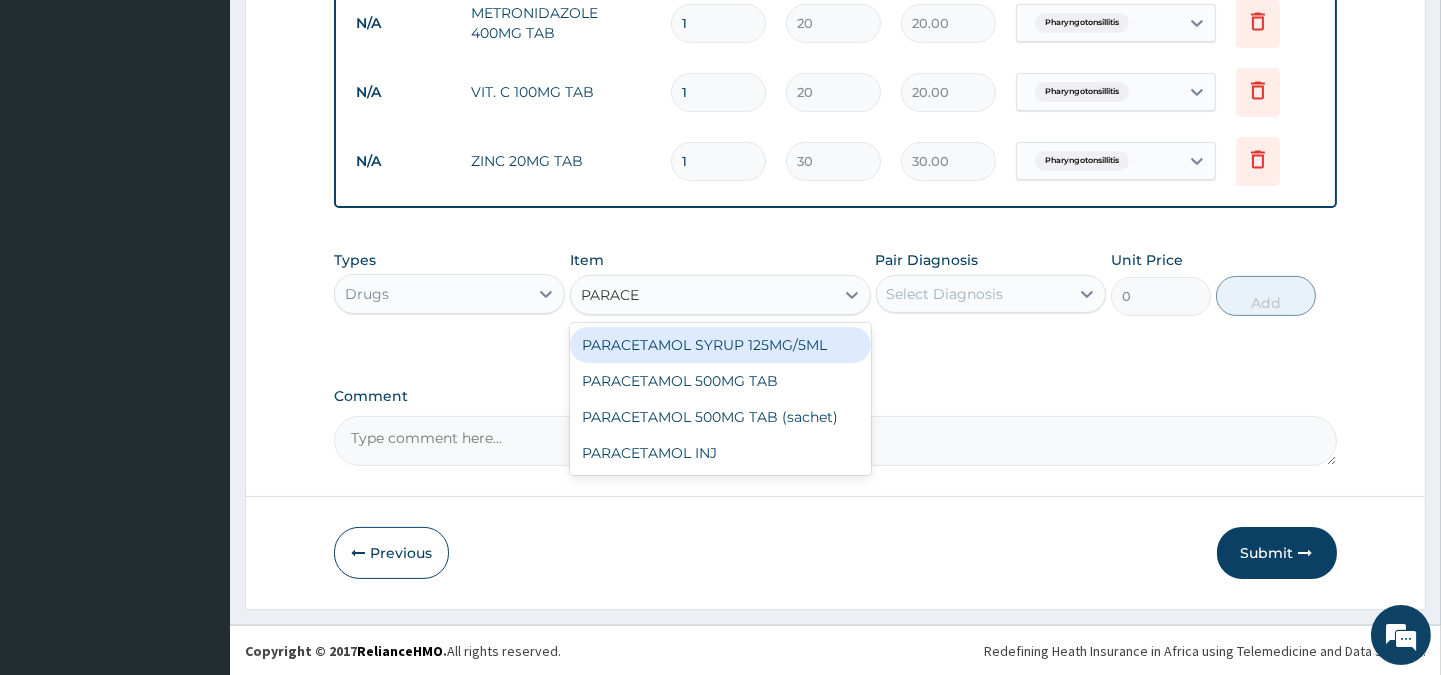 type on "PARACET" 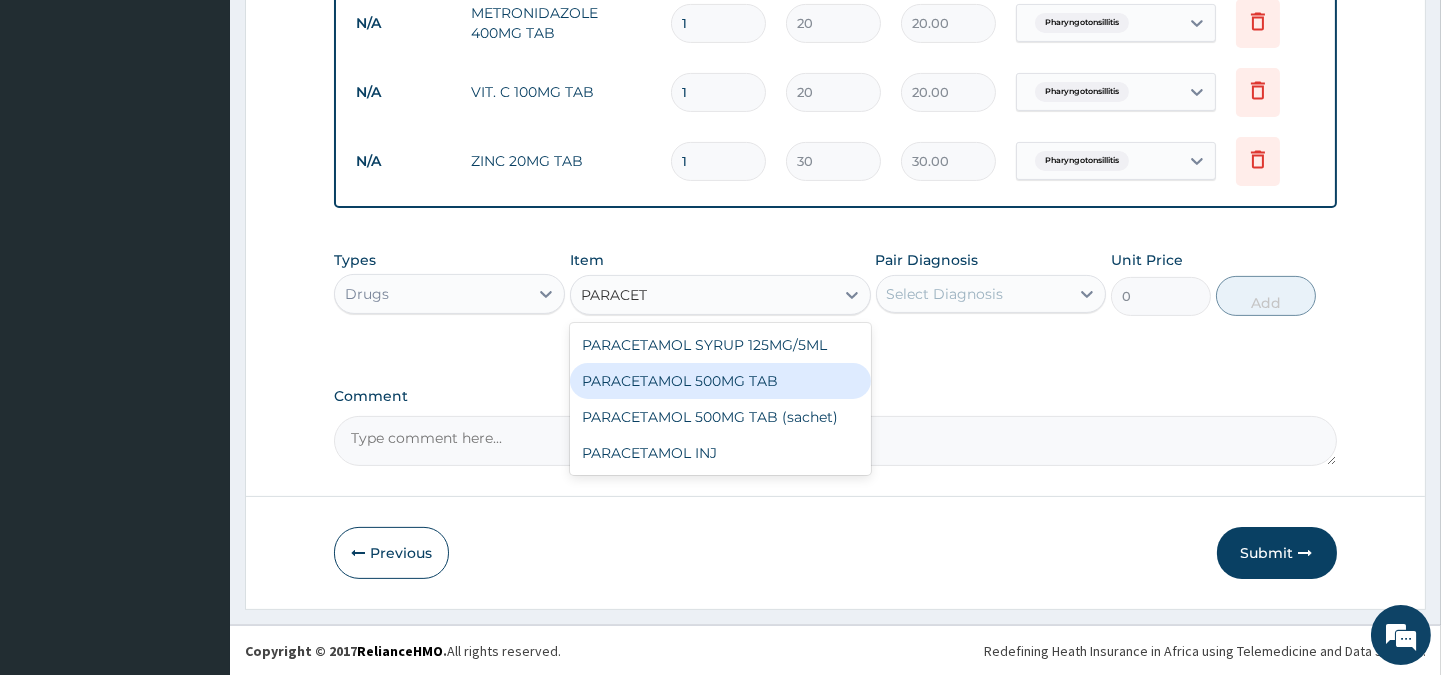 click on "PARACETAMOL 500MG TAB" at bounding box center [720, 381] 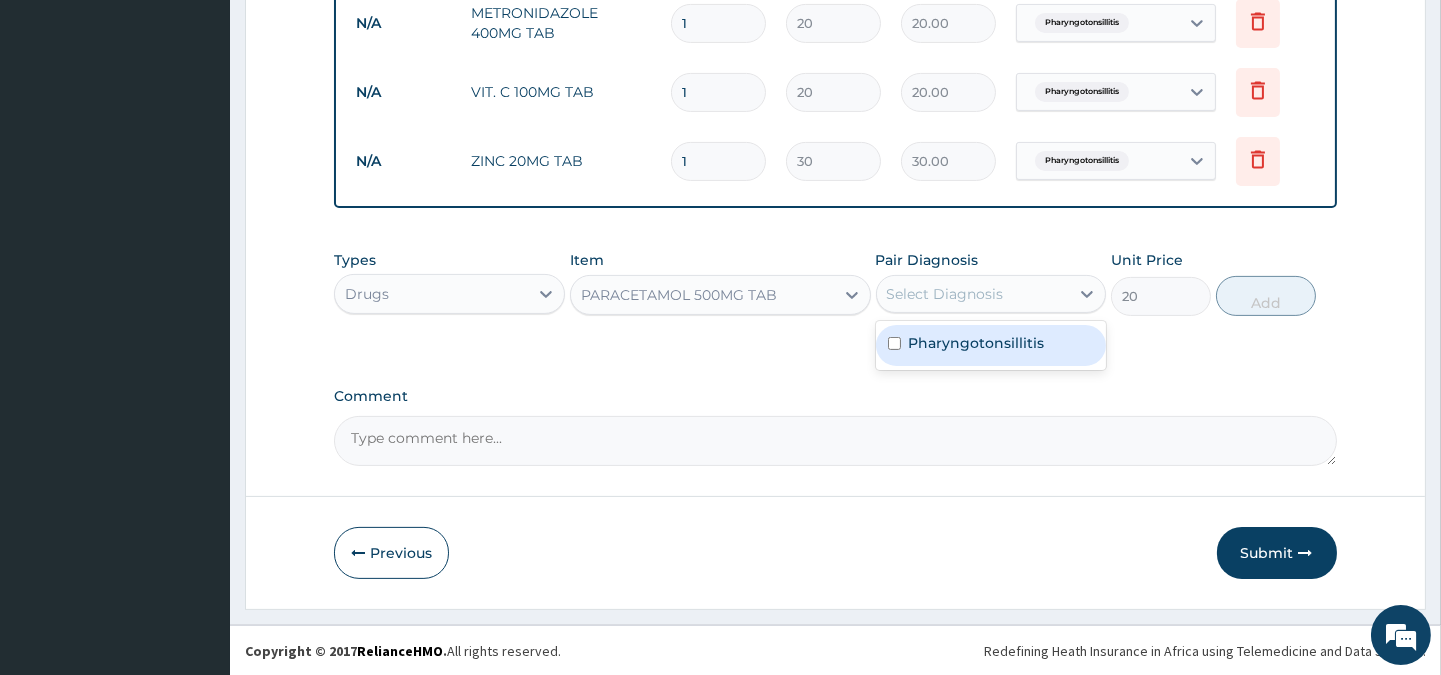 click on "Select Diagnosis" at bounding box center (945, 294) 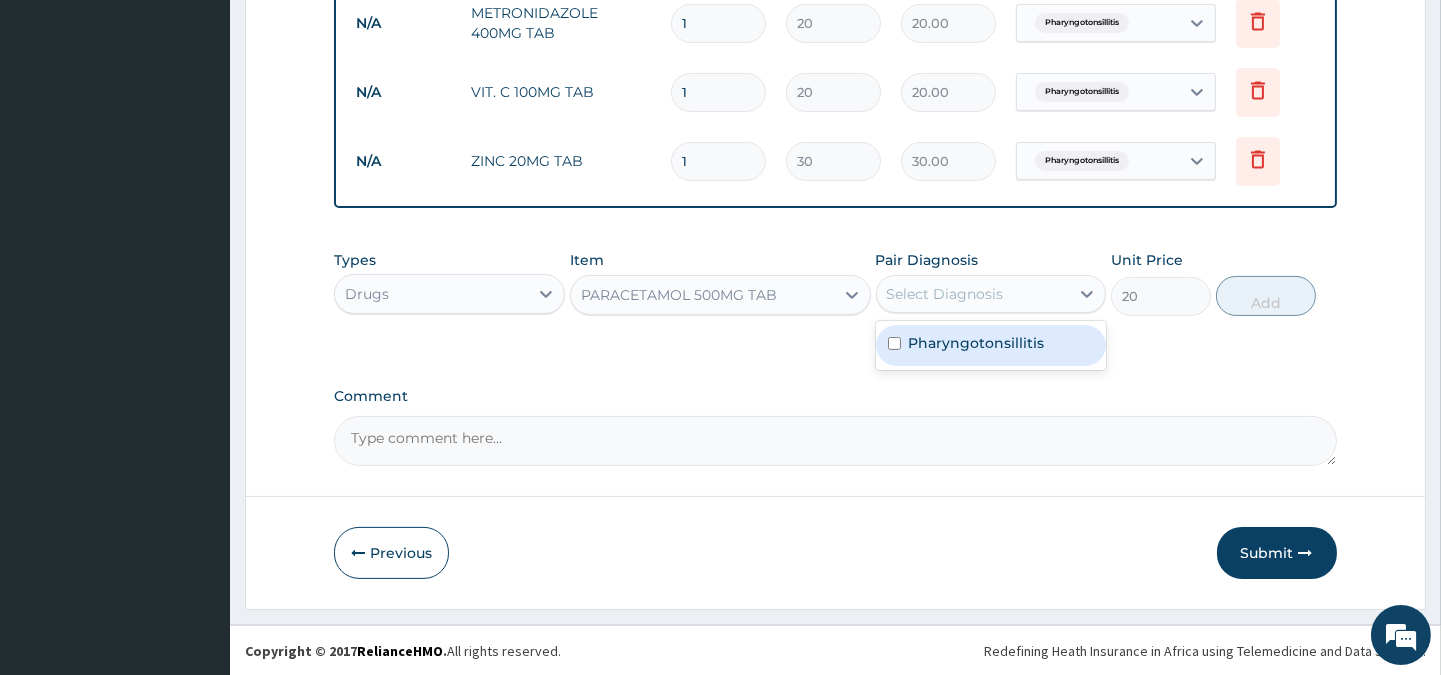 click on "Pharyngotonsillitis" at bounding box center (977, 343) 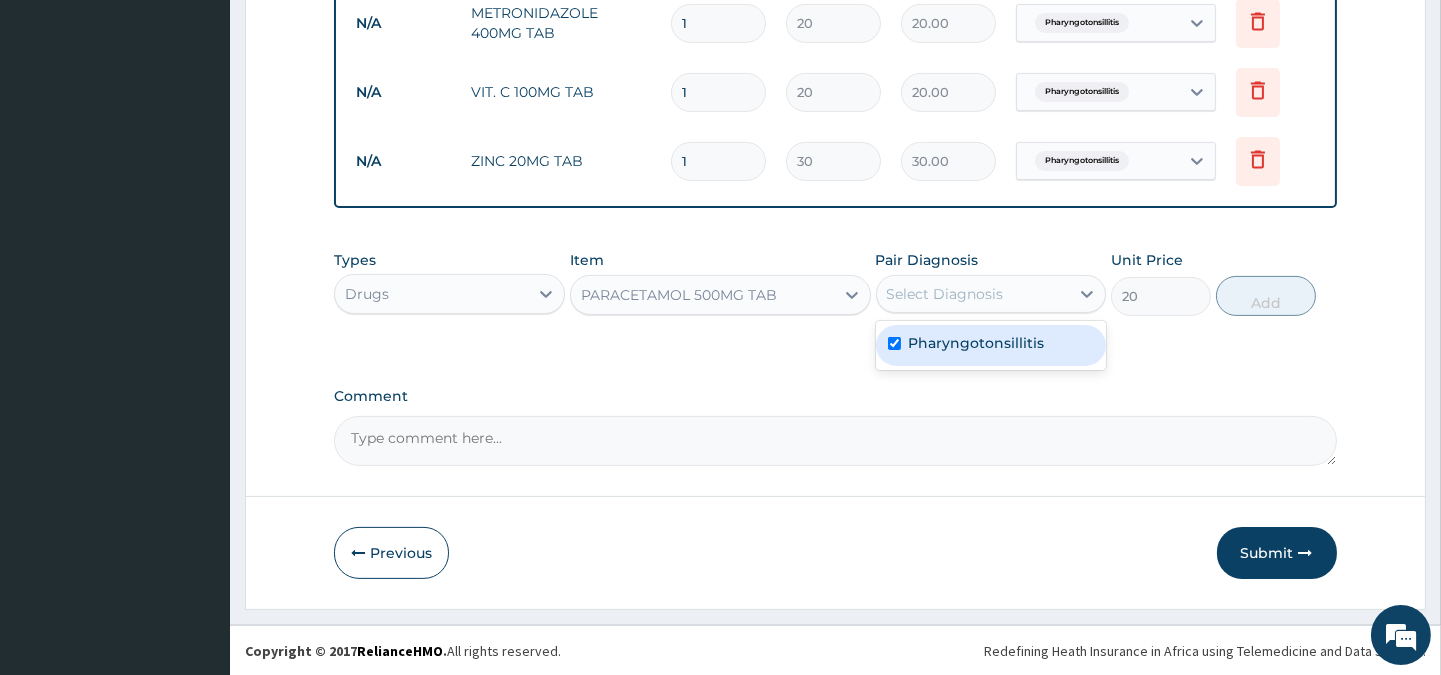 checkbox on "true" 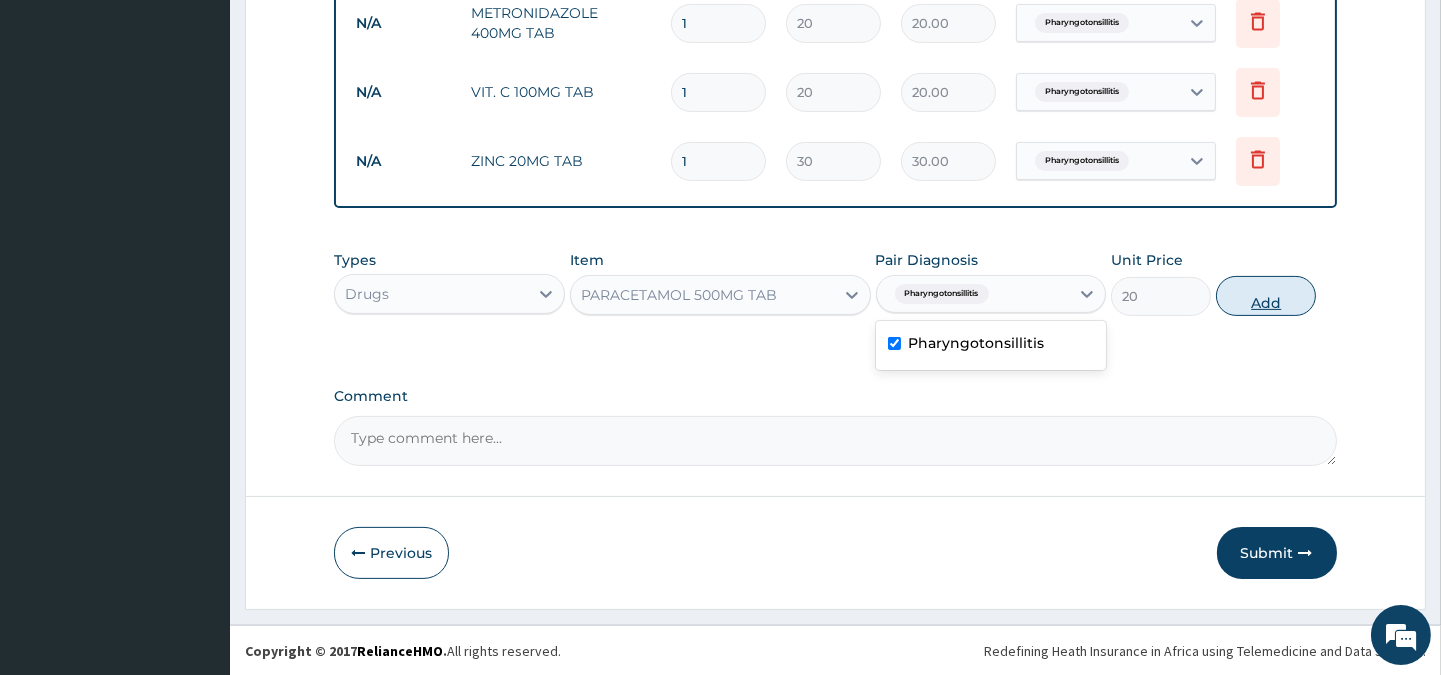 click on "Add" at bounding box center [1266, 296] 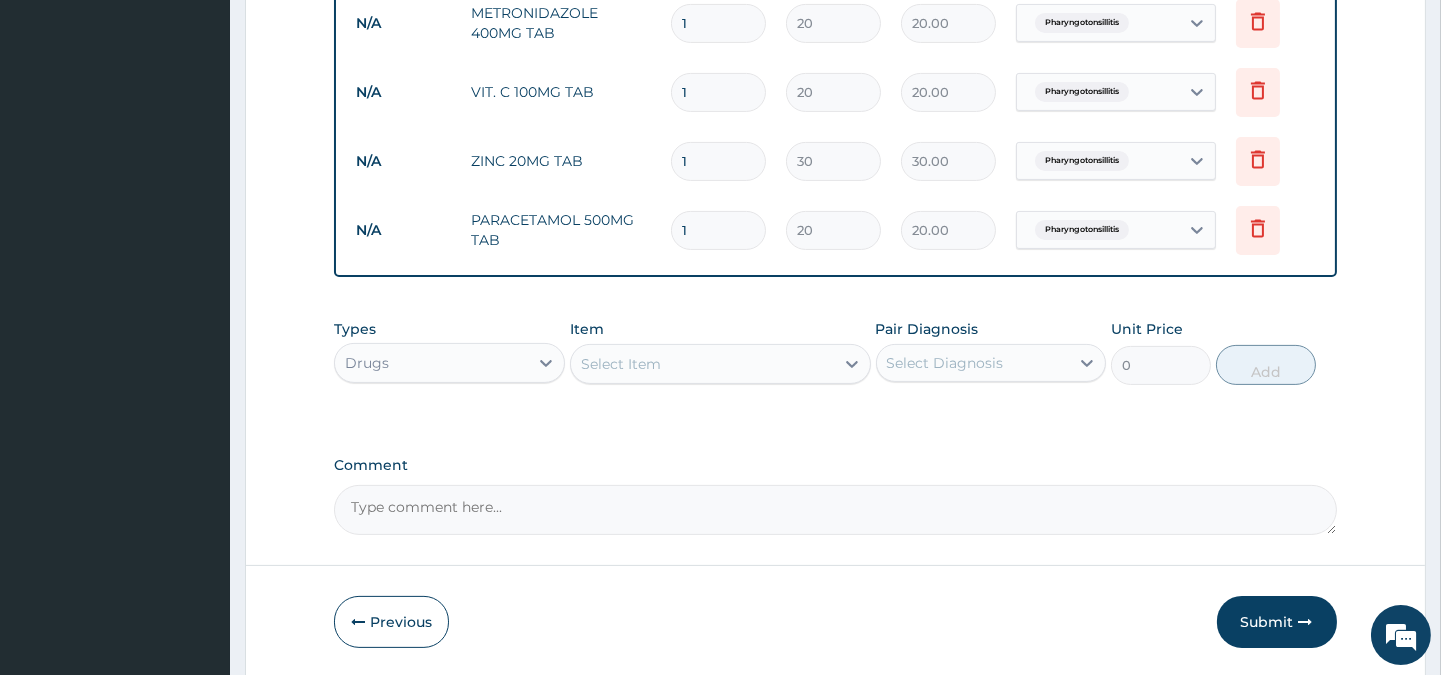 click on "Select Item" at bounding box center [702, 364] 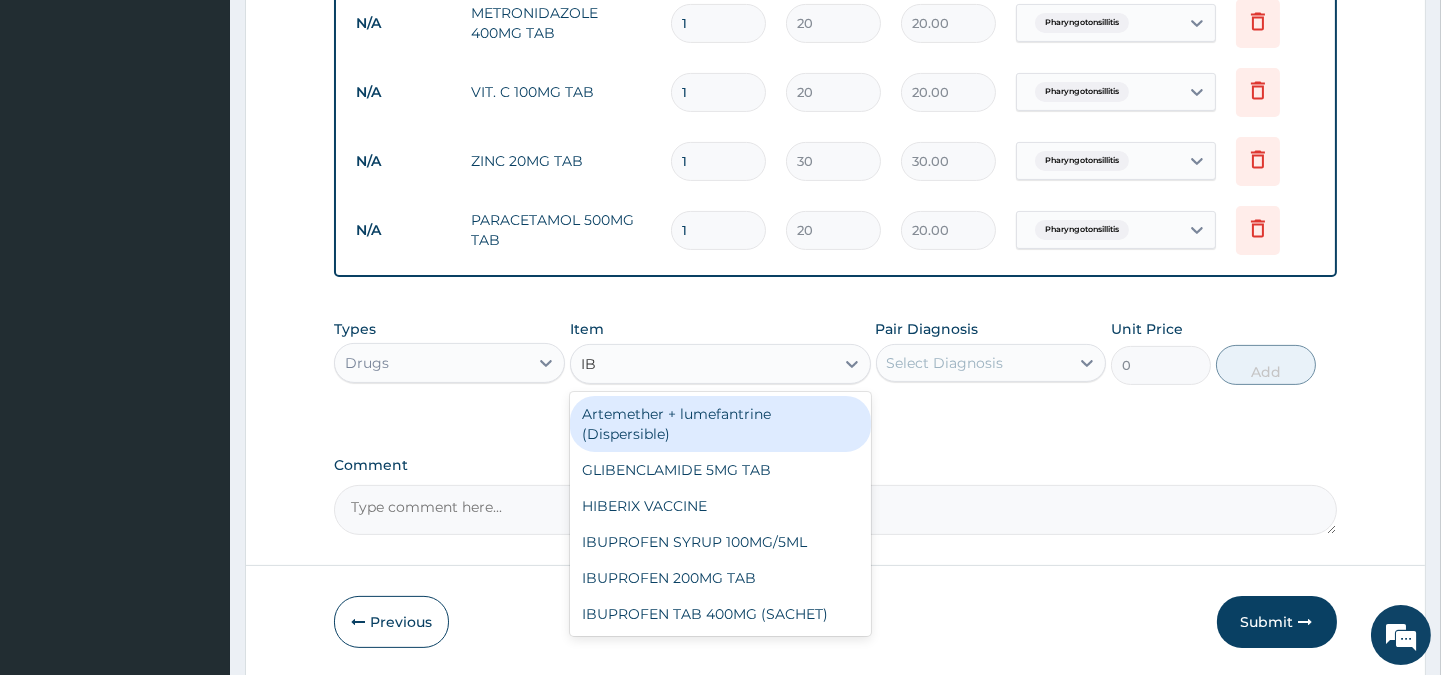 type on "IBU" 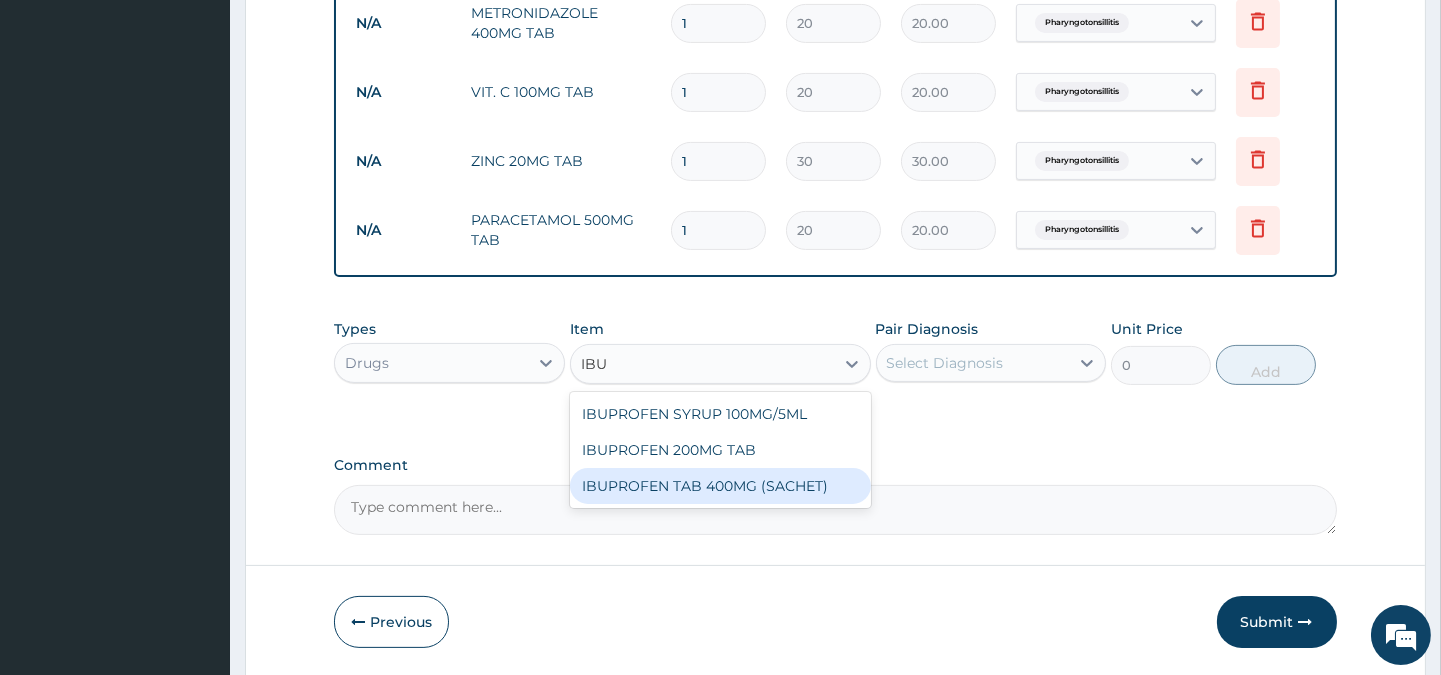 click on "IBUPROFEN TAB 400MG (SACHET)" at bounding box center (720, 486) 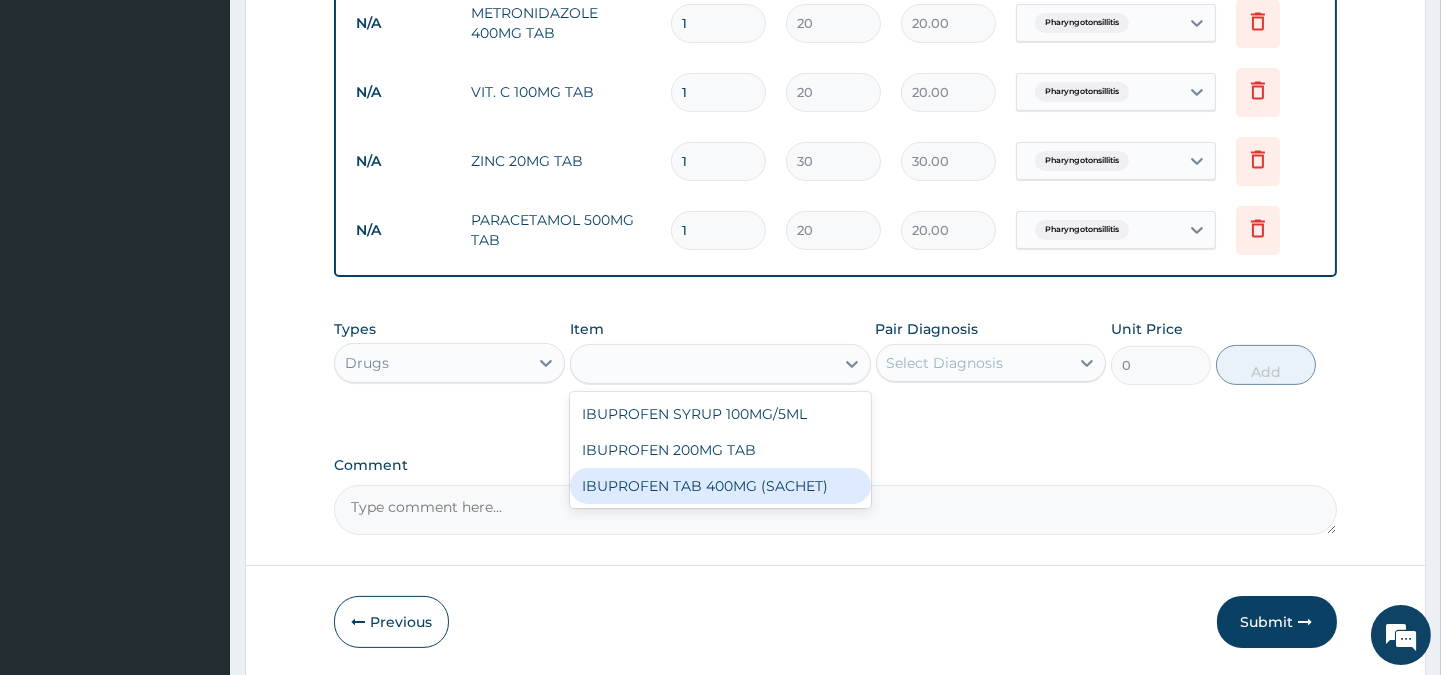 type on "26" 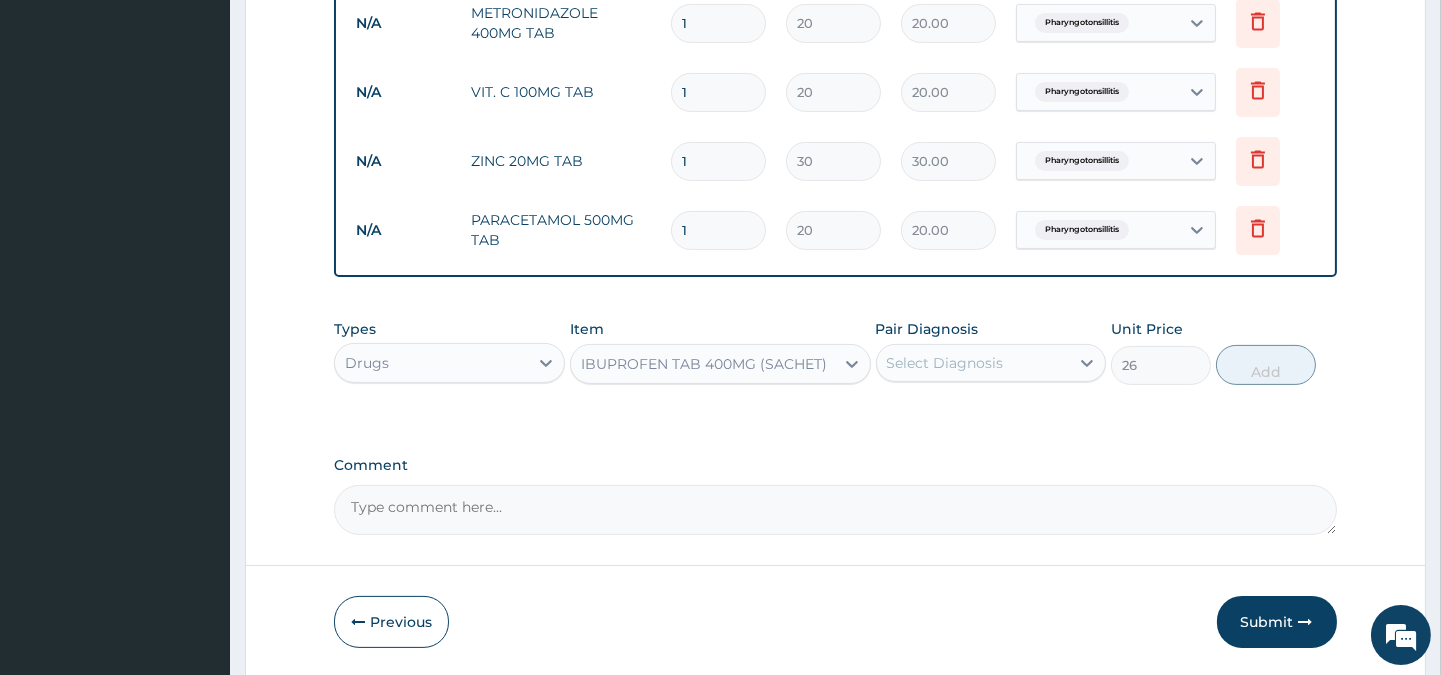 click on "IBUPROFEN TAB 400MG (SACHET)" at bounding box center [720, 364] 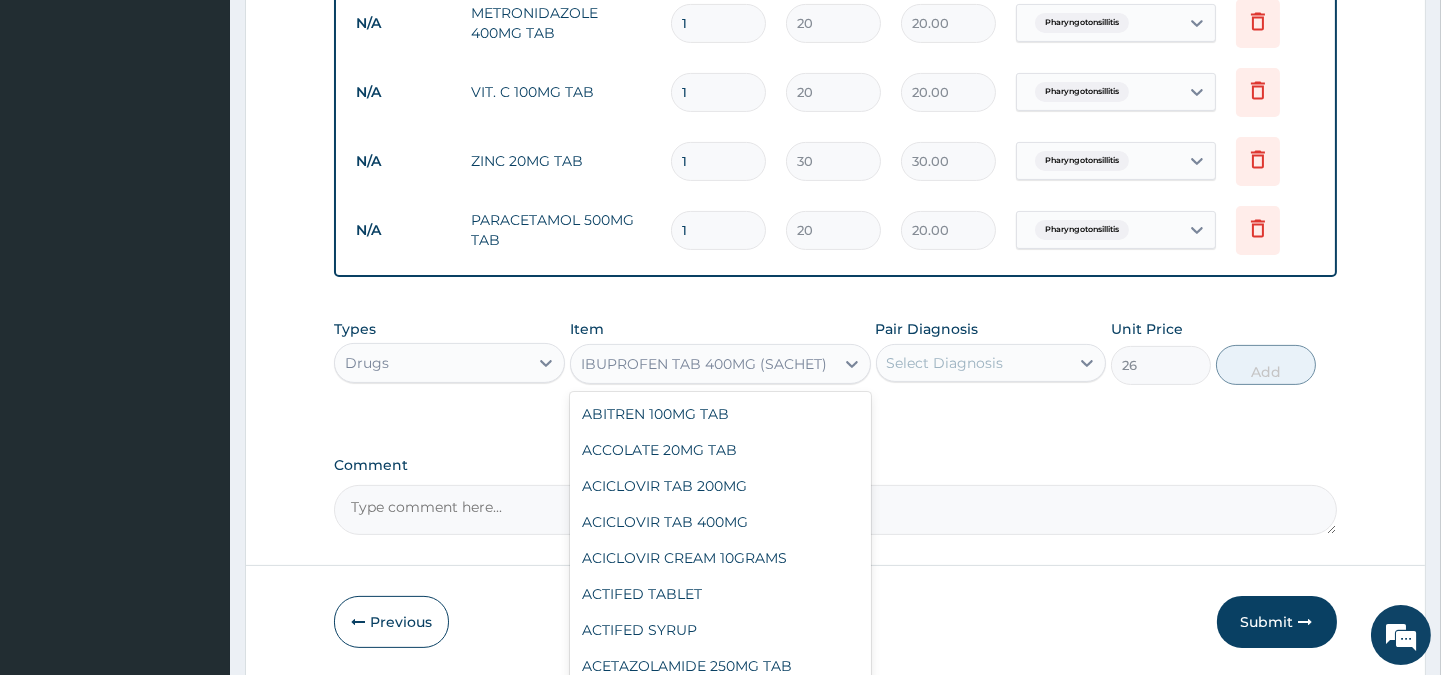 scroll, scrollTop: 12515, scrollLeft: 0, axis: vertical 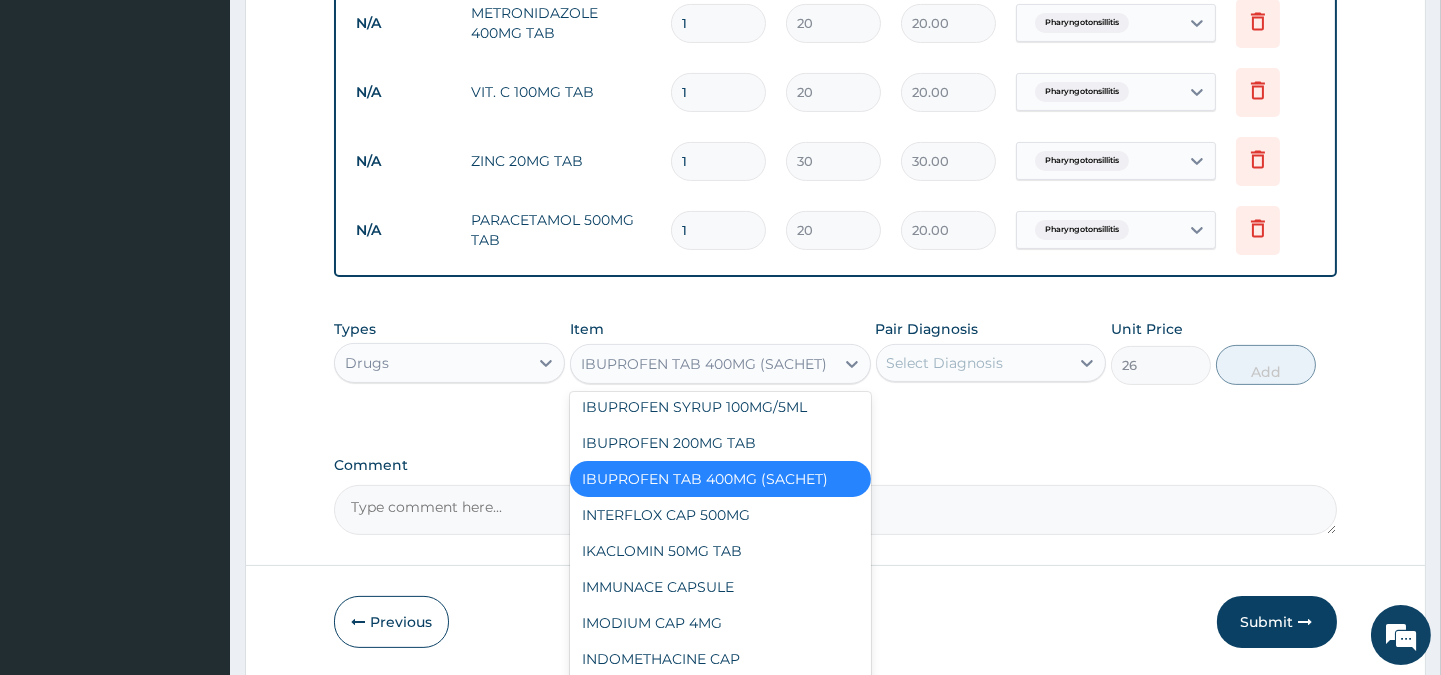 click on "1" at bounding box center (718, 230) 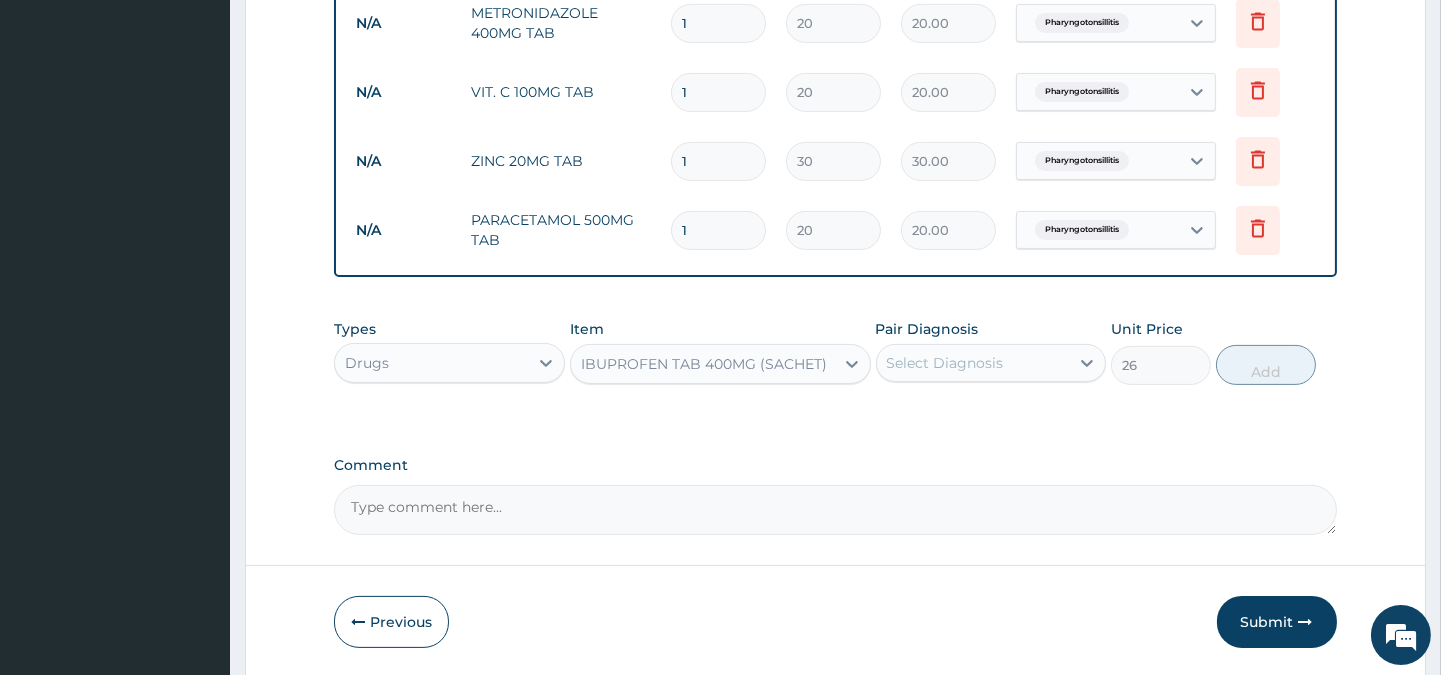 type 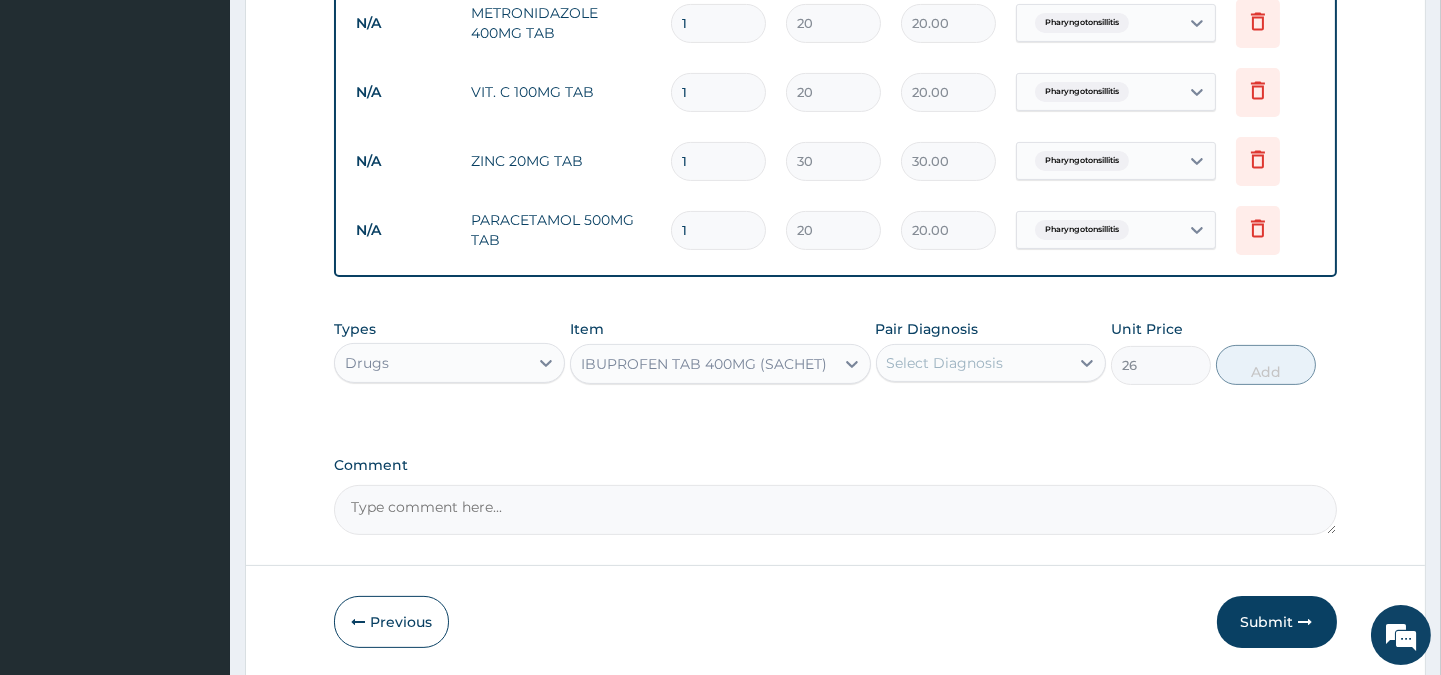 type on "0.00" 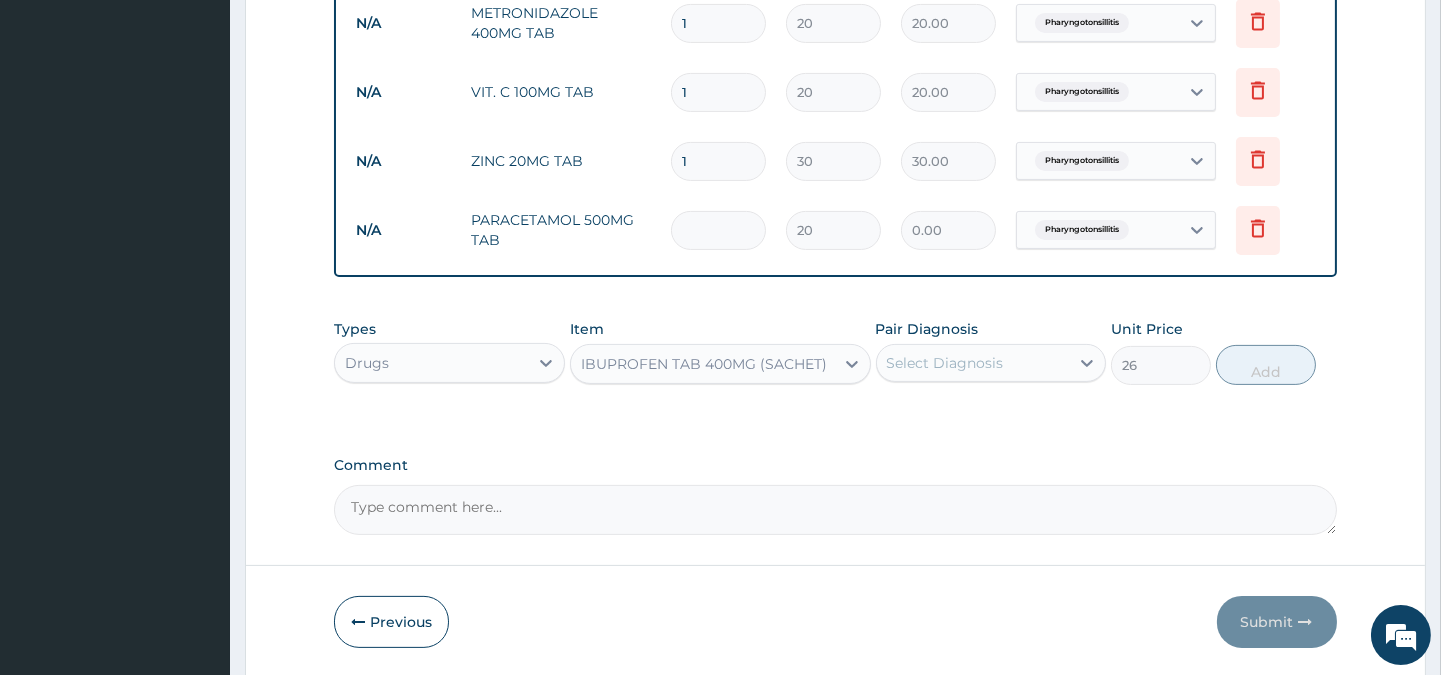 type on "3" 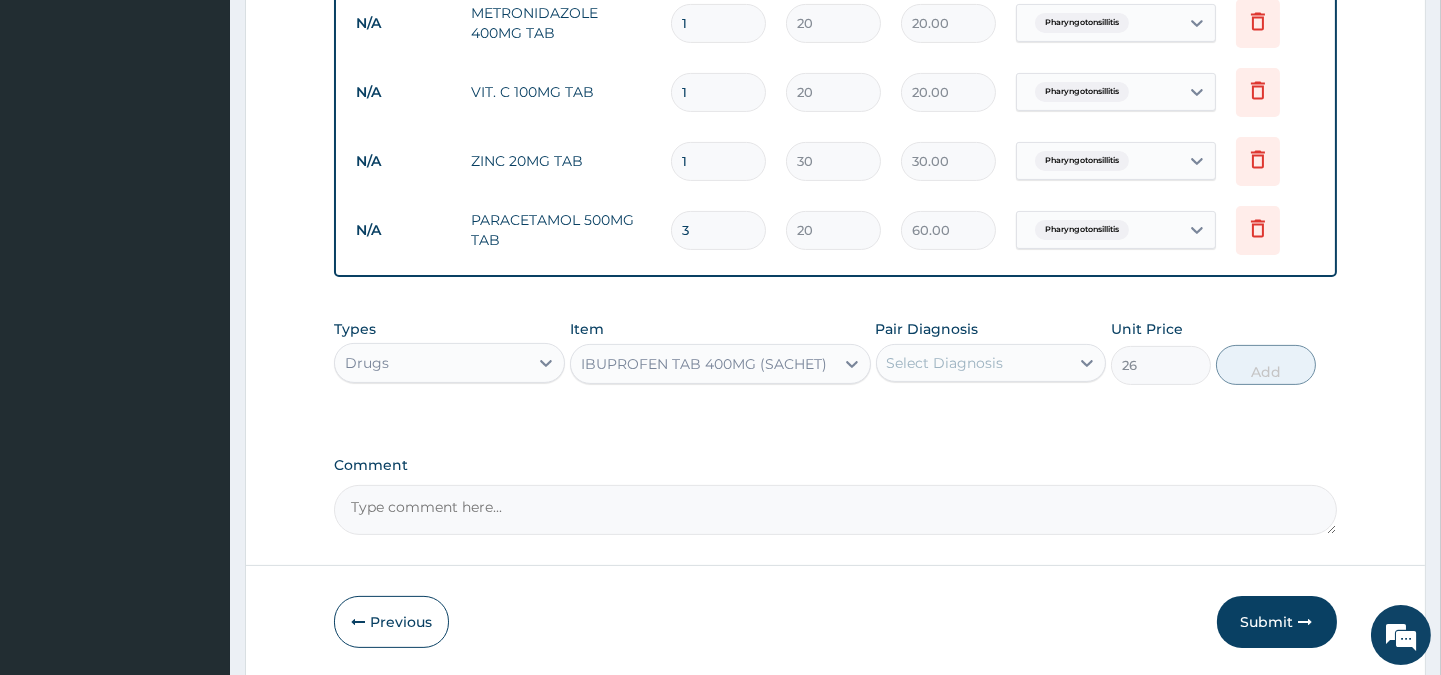 type on "30" 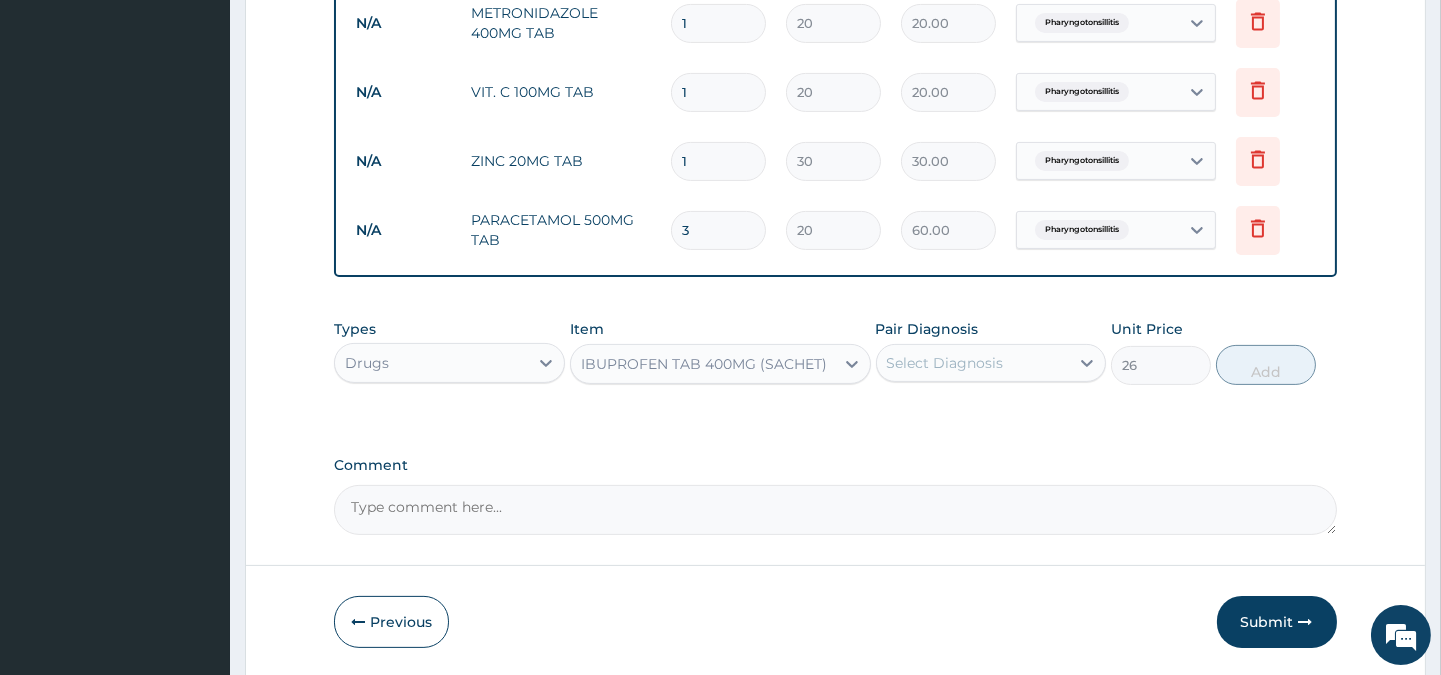 type on "600.00" 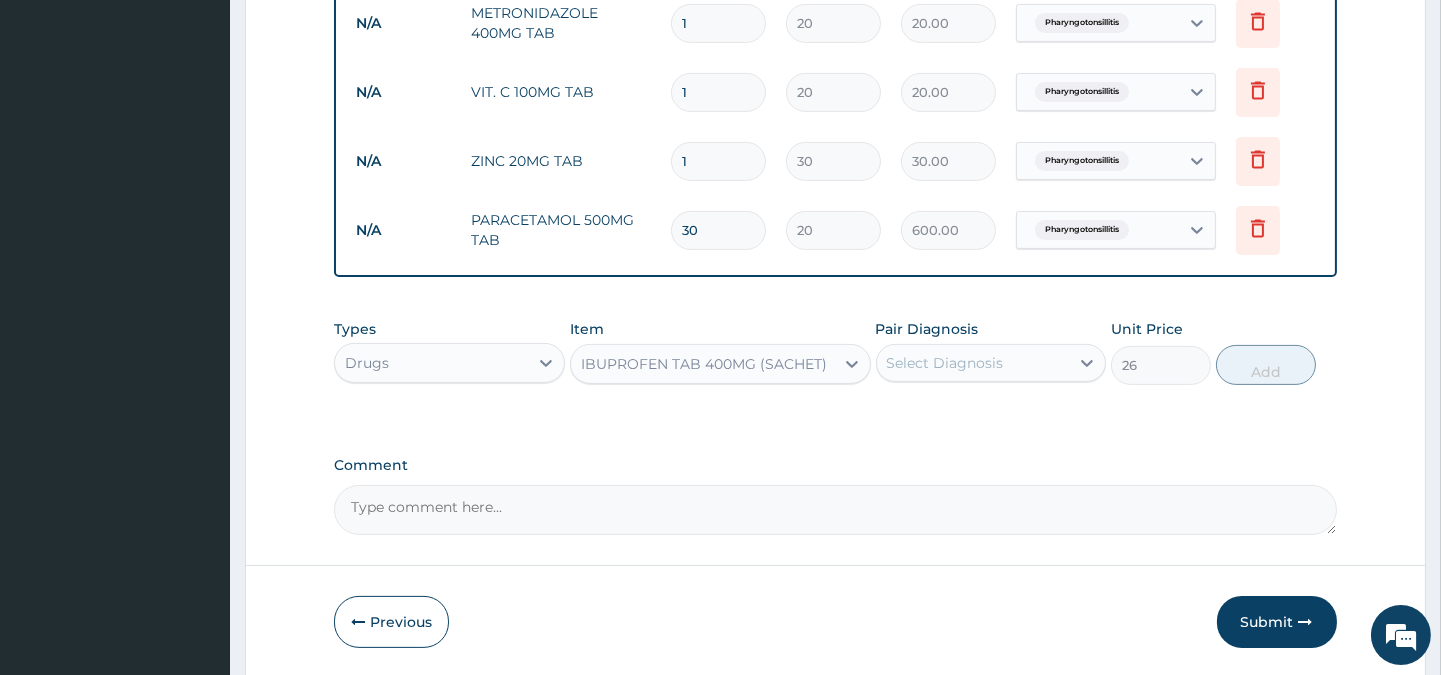 type on "30" 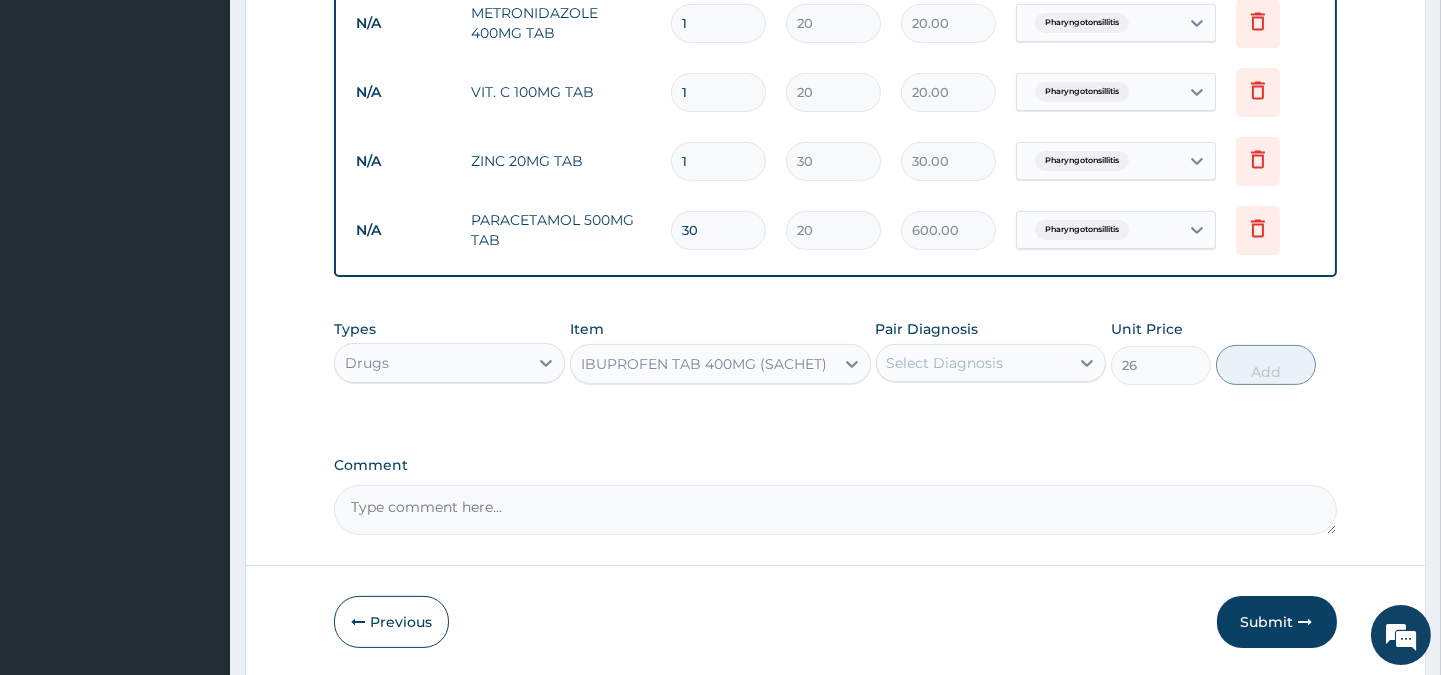 type 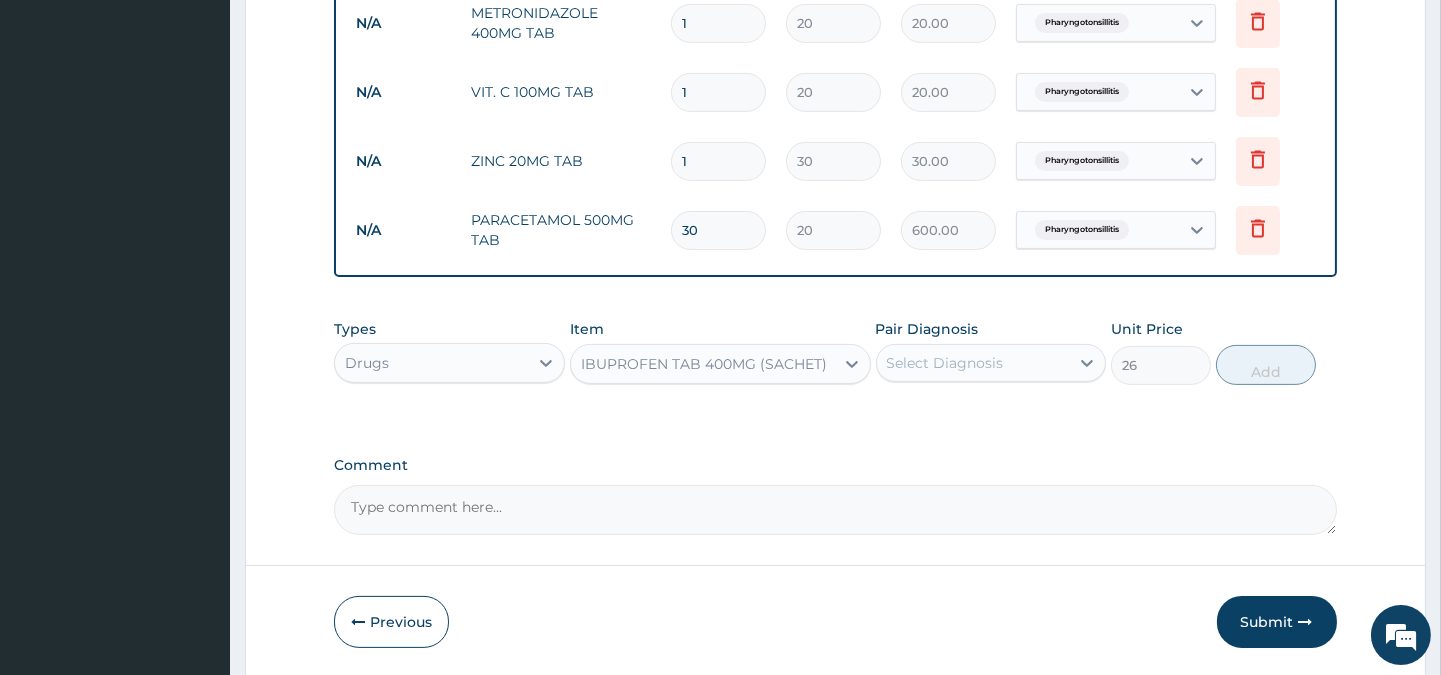 type on "0.00" 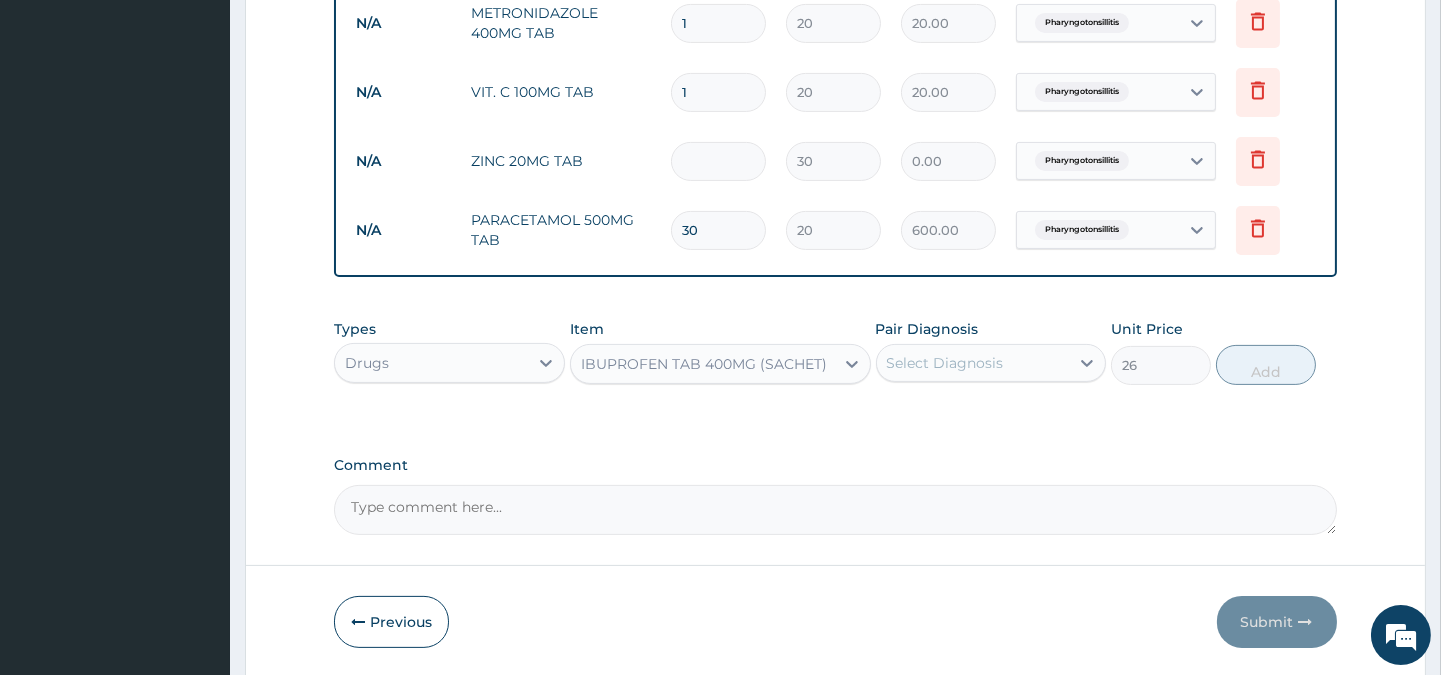 type on "5" 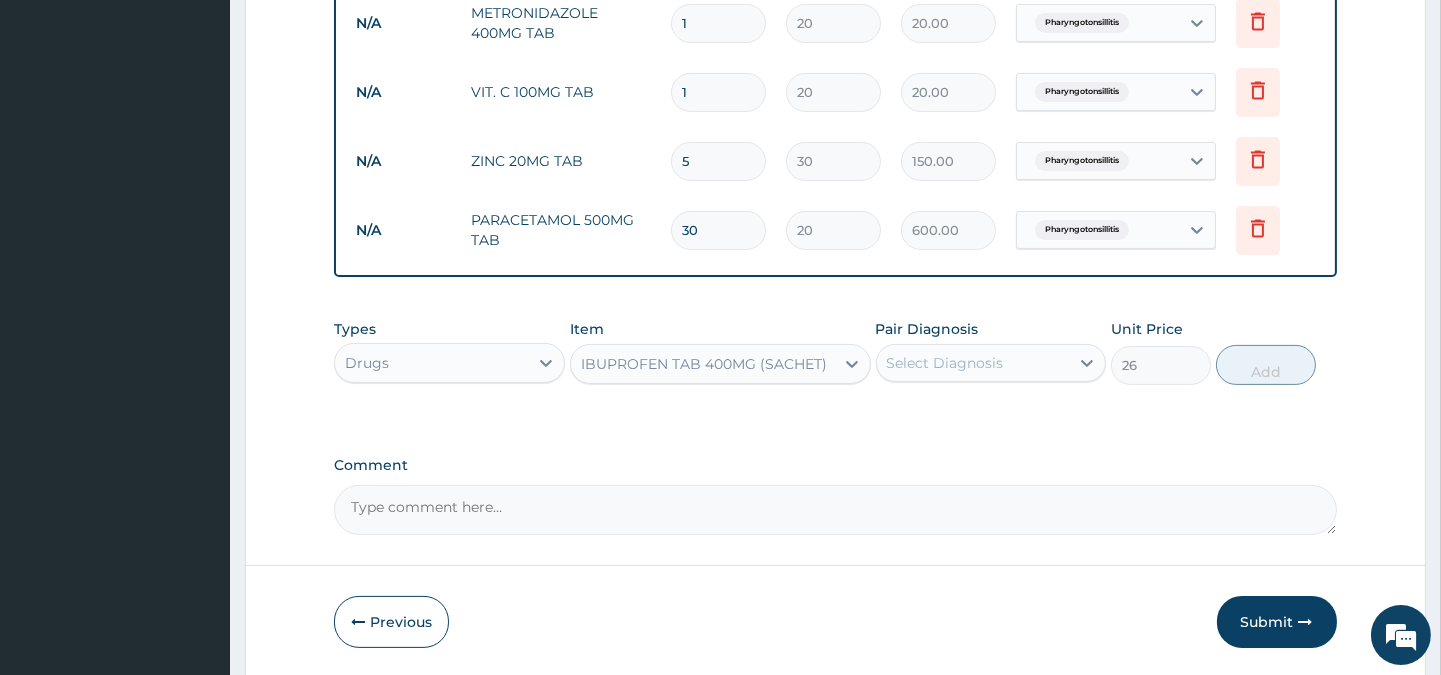 type on "5" 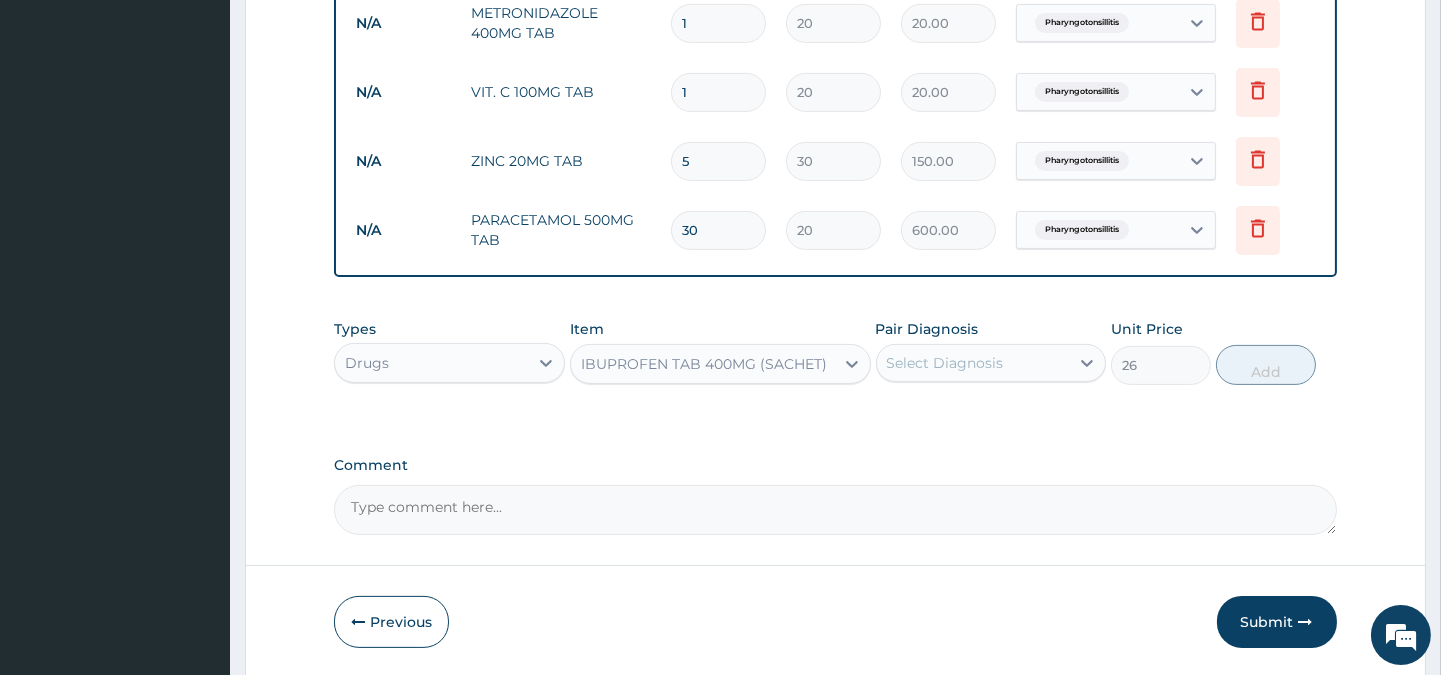 type 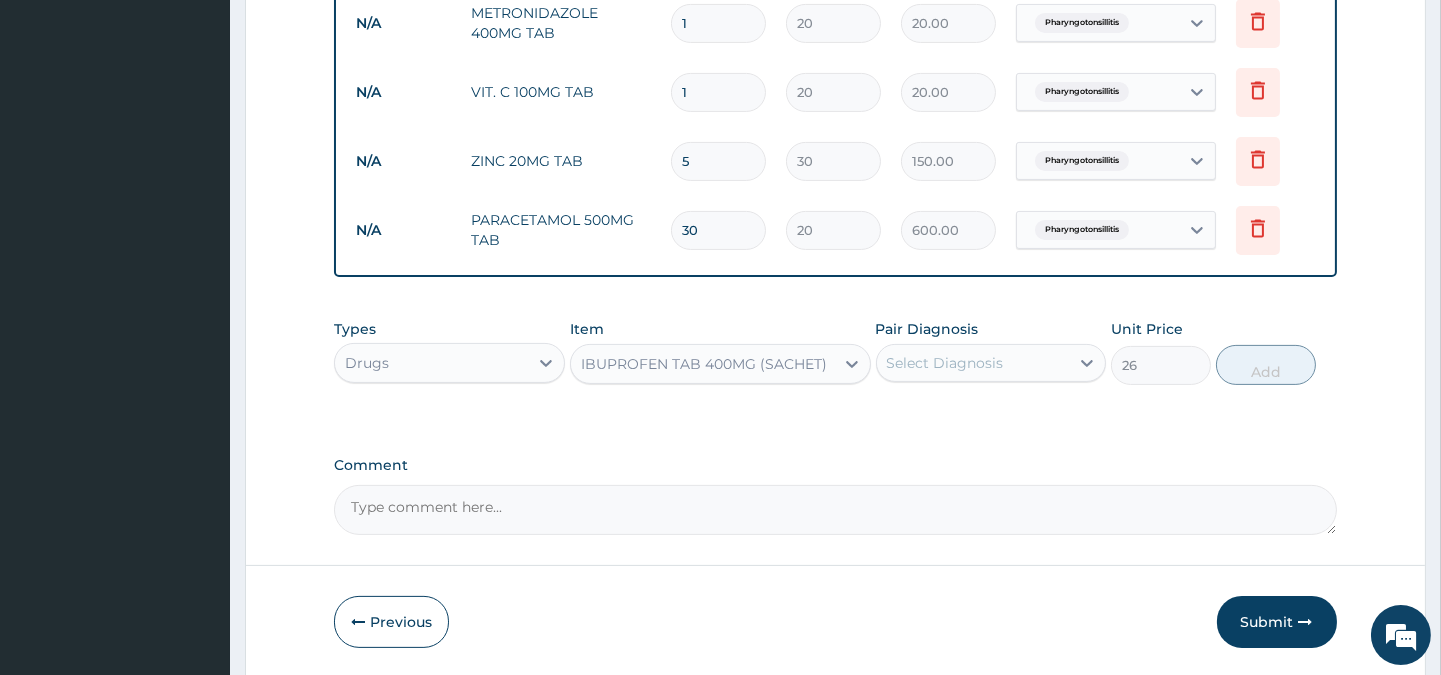 type on "0.00" 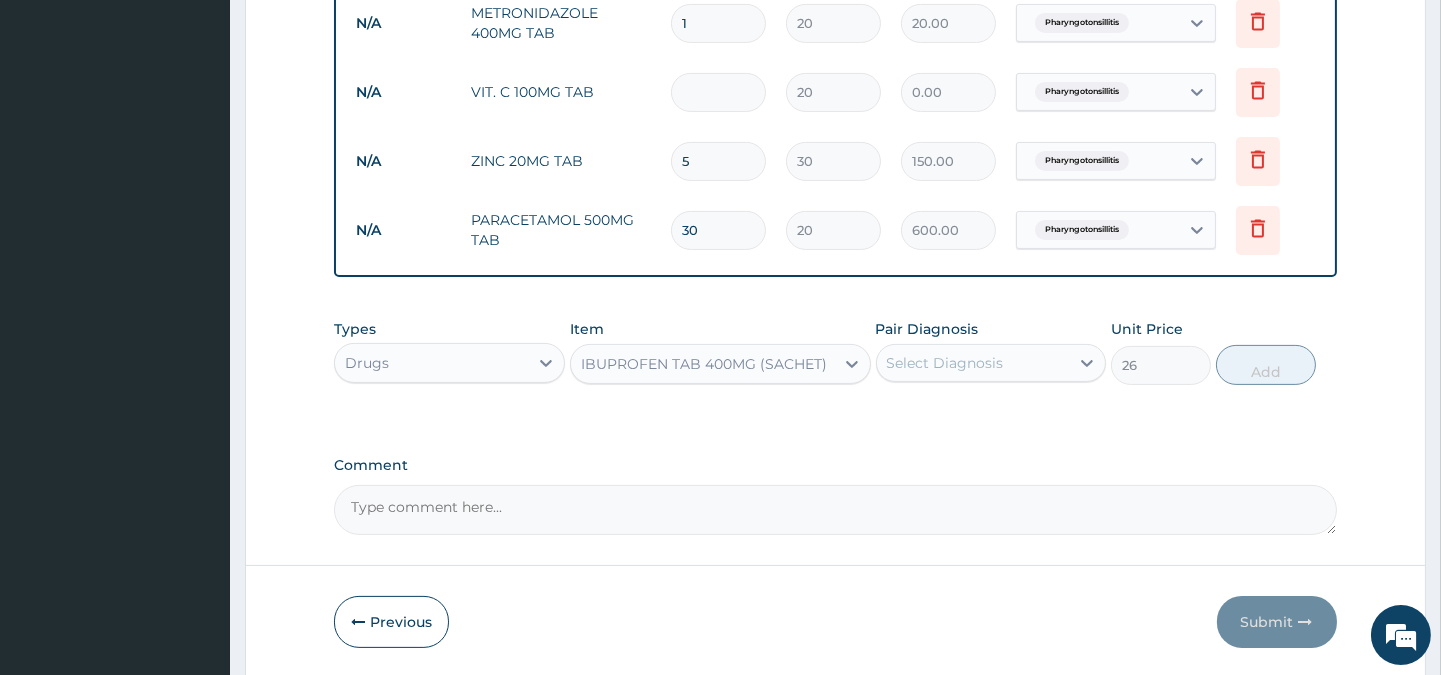 type on "3" 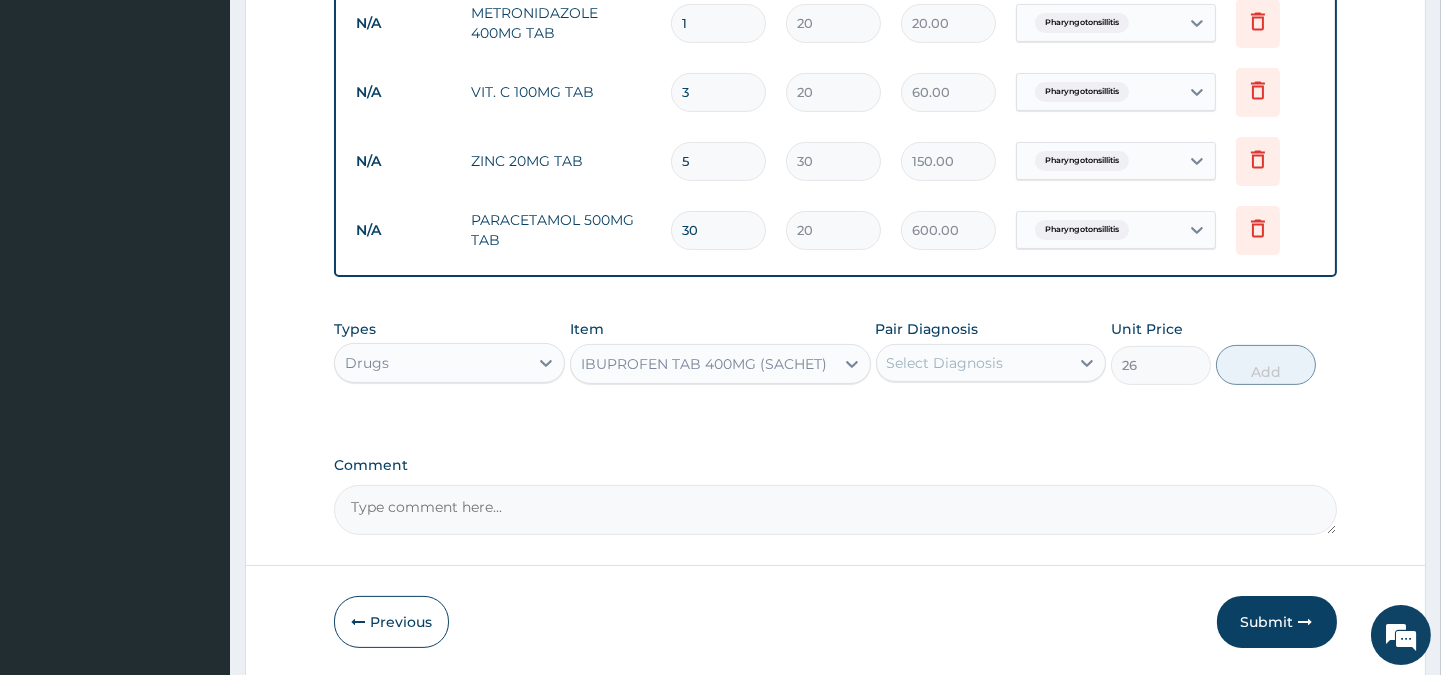 type on "30" 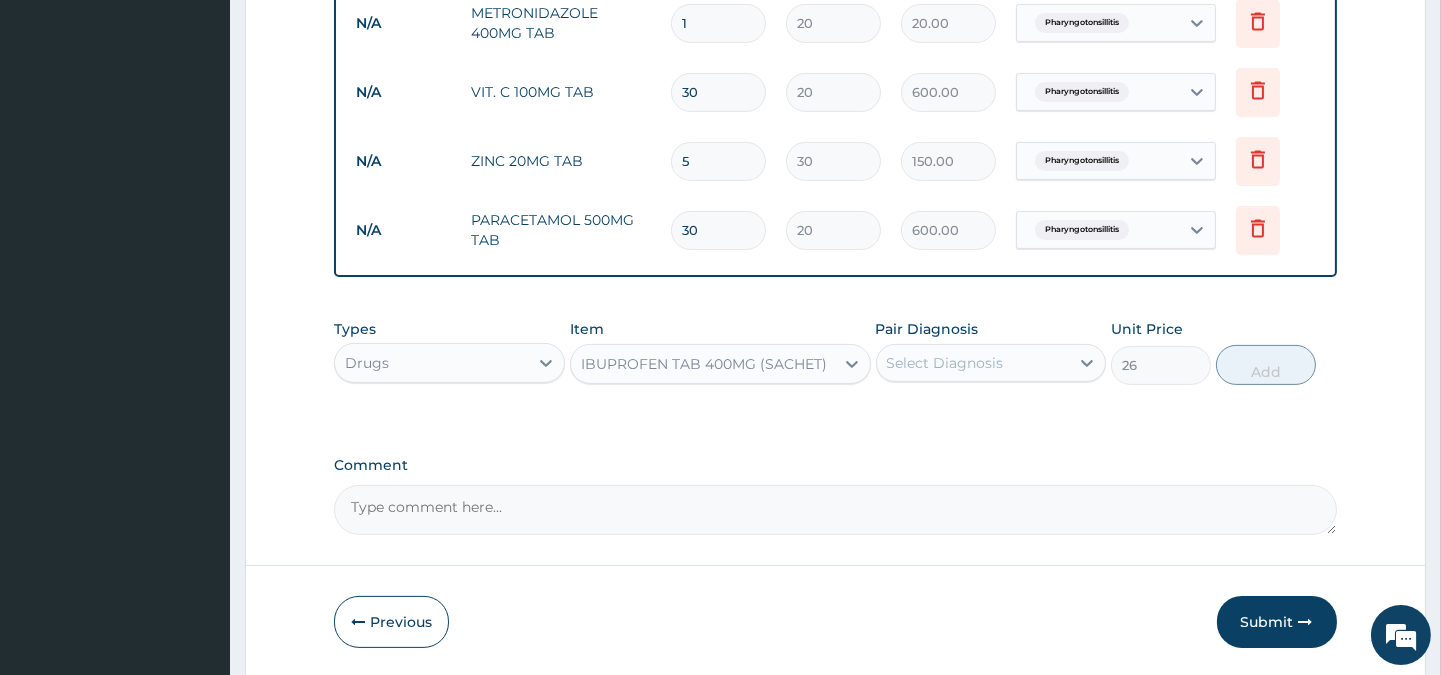 type on "30" 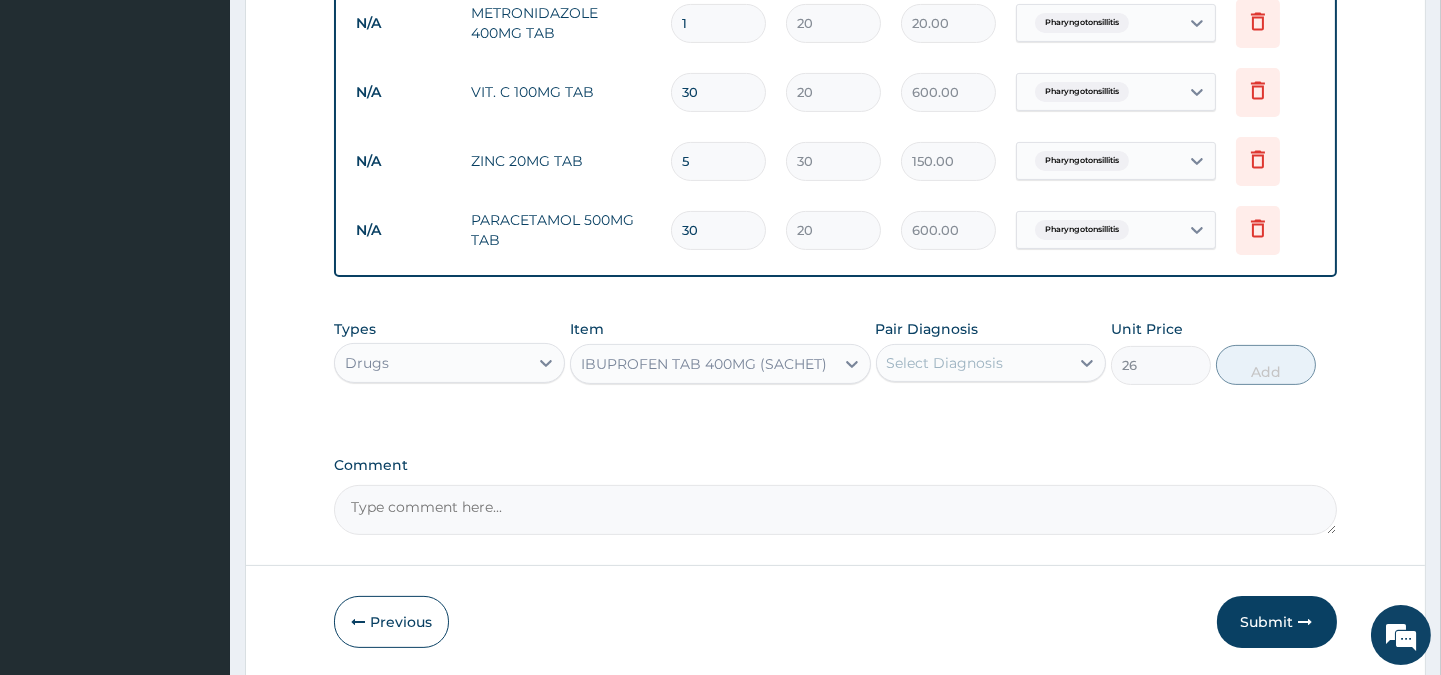 type on "15" 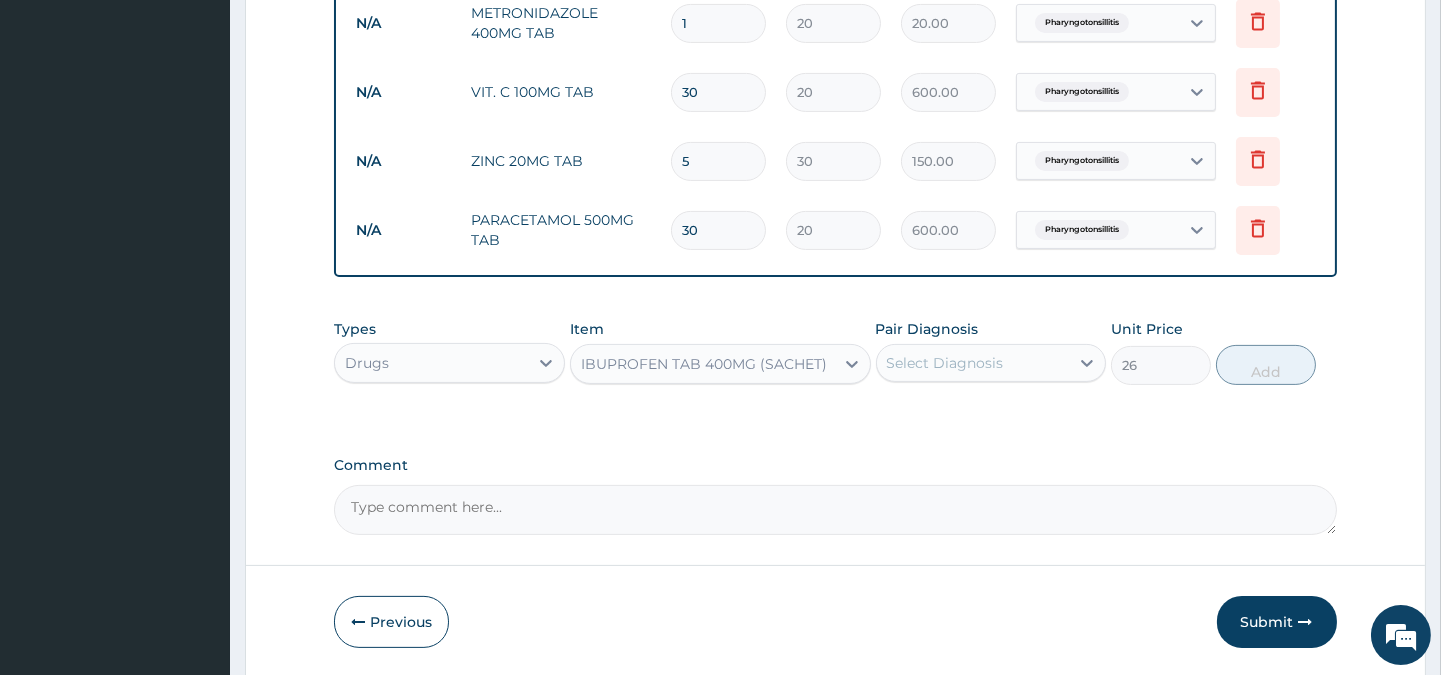 type on "300.00" 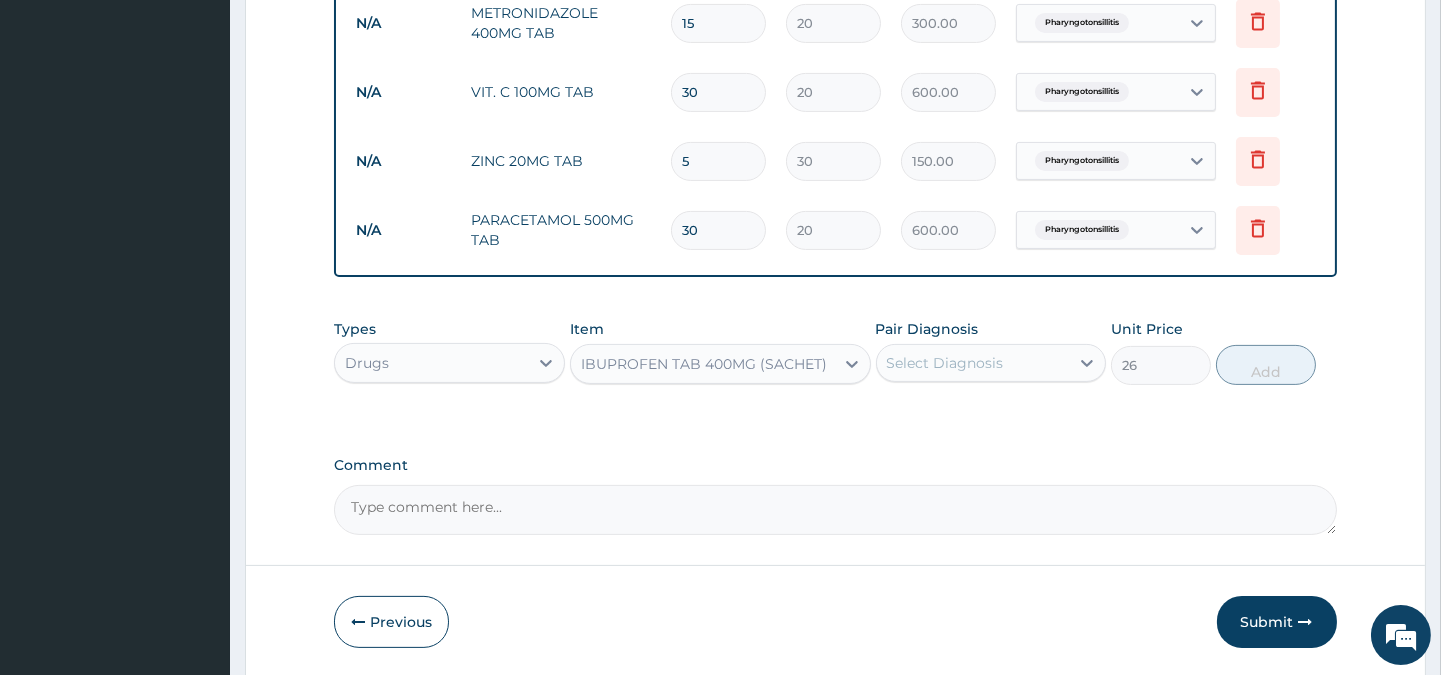 type on "15" 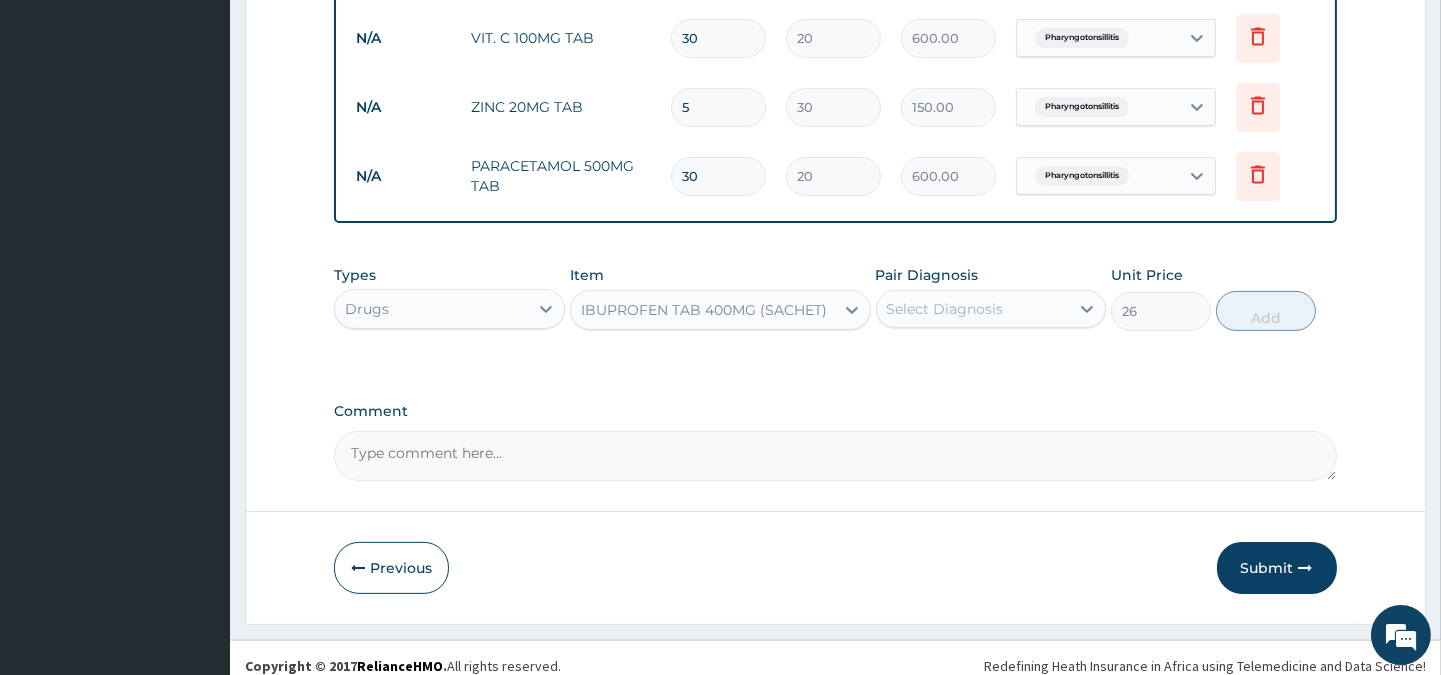scroll, scrollTop: 1006, scrollLeft: 0, axis: vertical 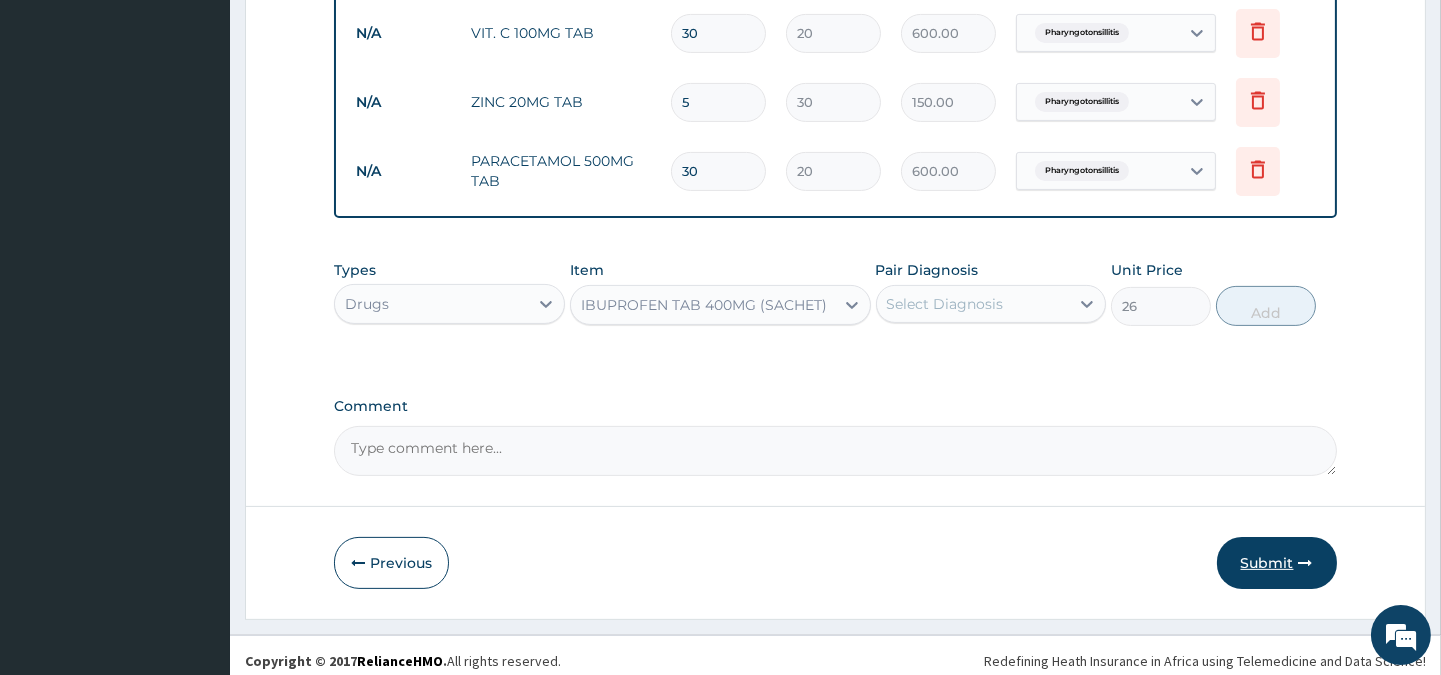 click on "Submit" at bounding box center (1277, 563) 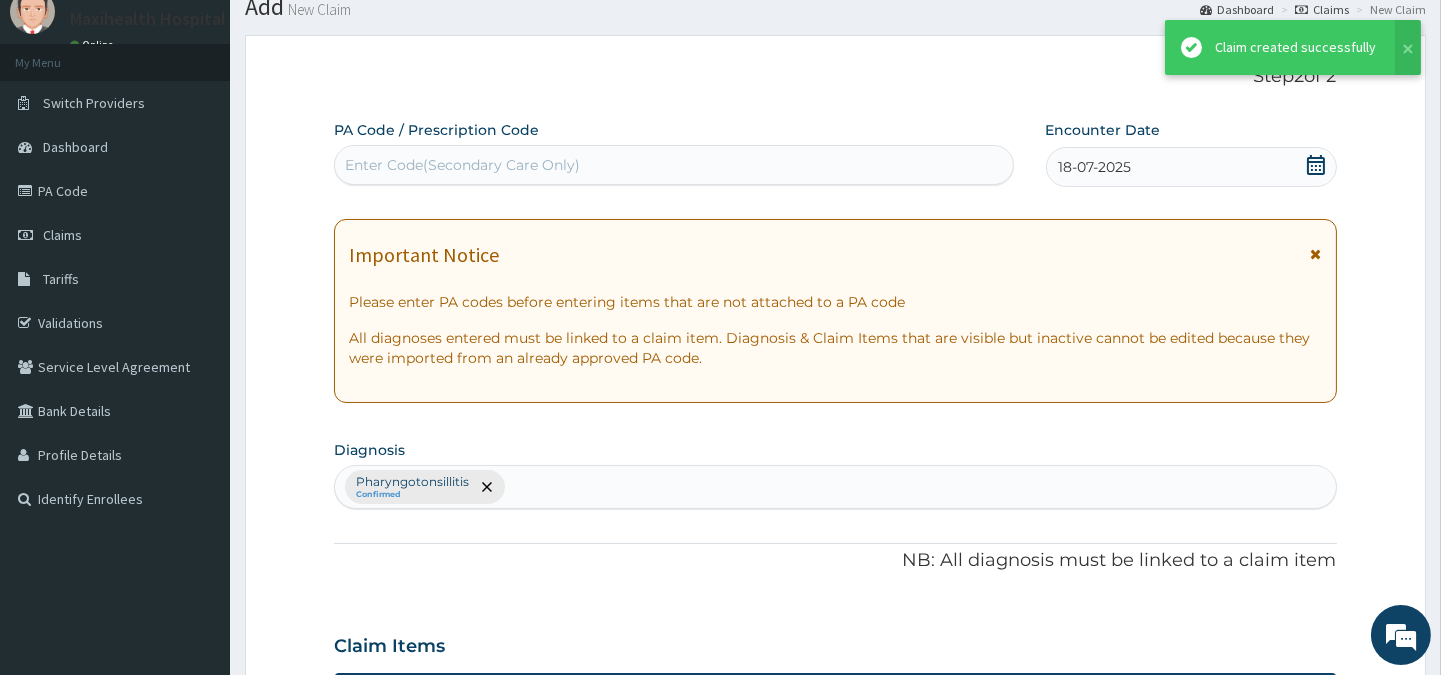 scroll, scrollTop: 1006, scrollLeft: 0, axis: vertical 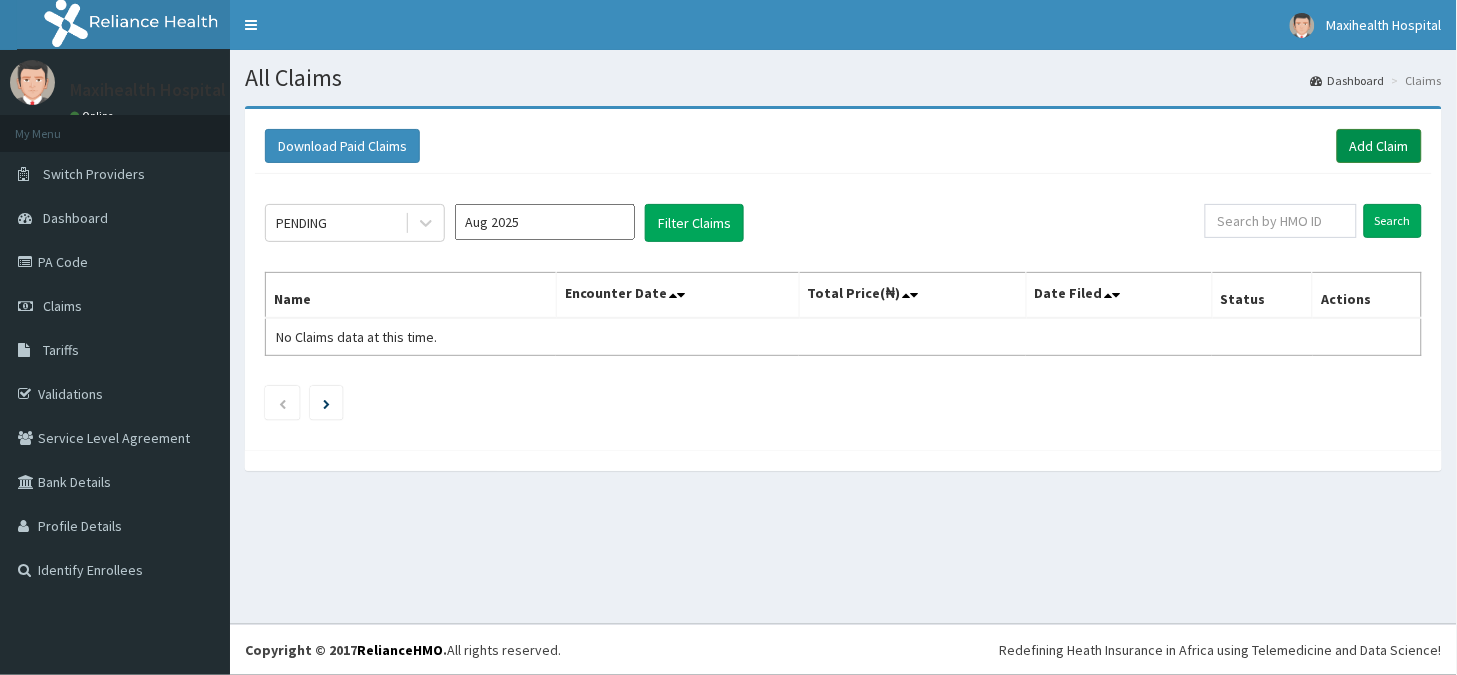 click on "Add Claim" at bounding box center [1379, 146] 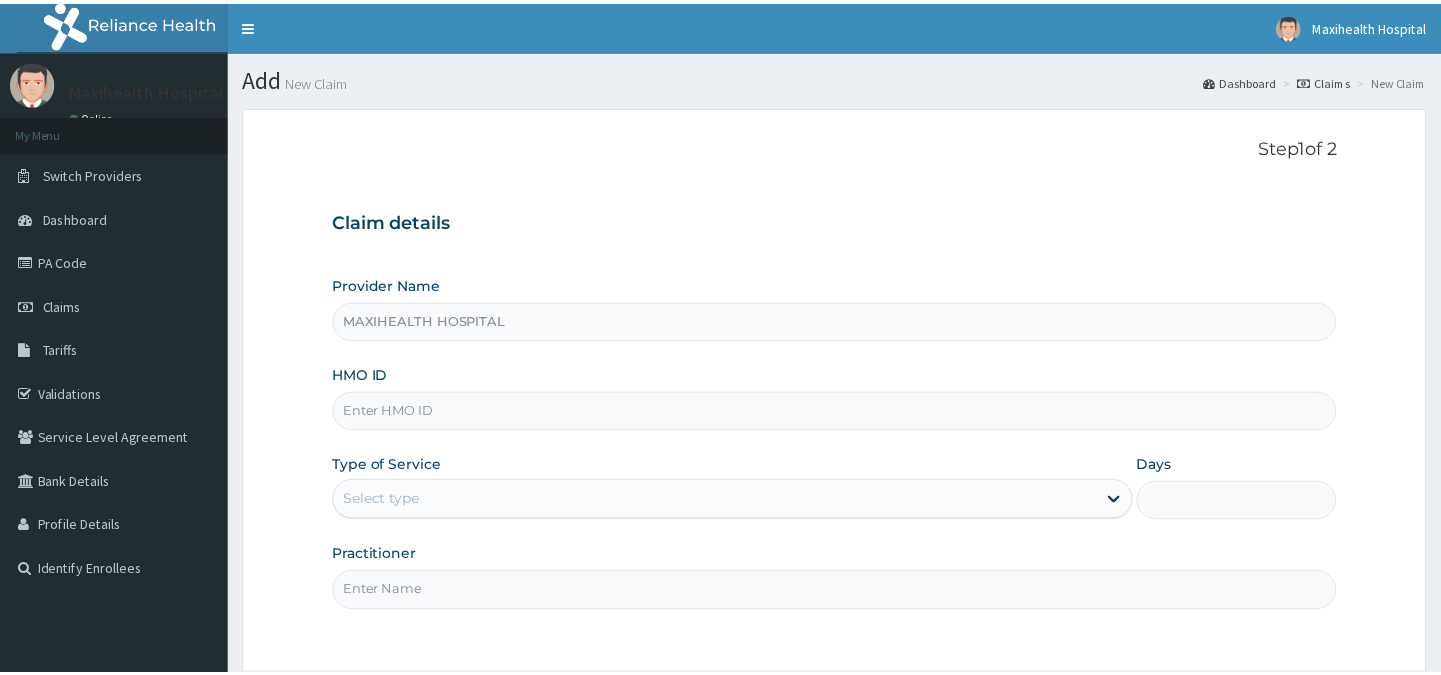 scroll, scrollTop: 0, scrollLeft: 0, axis: both 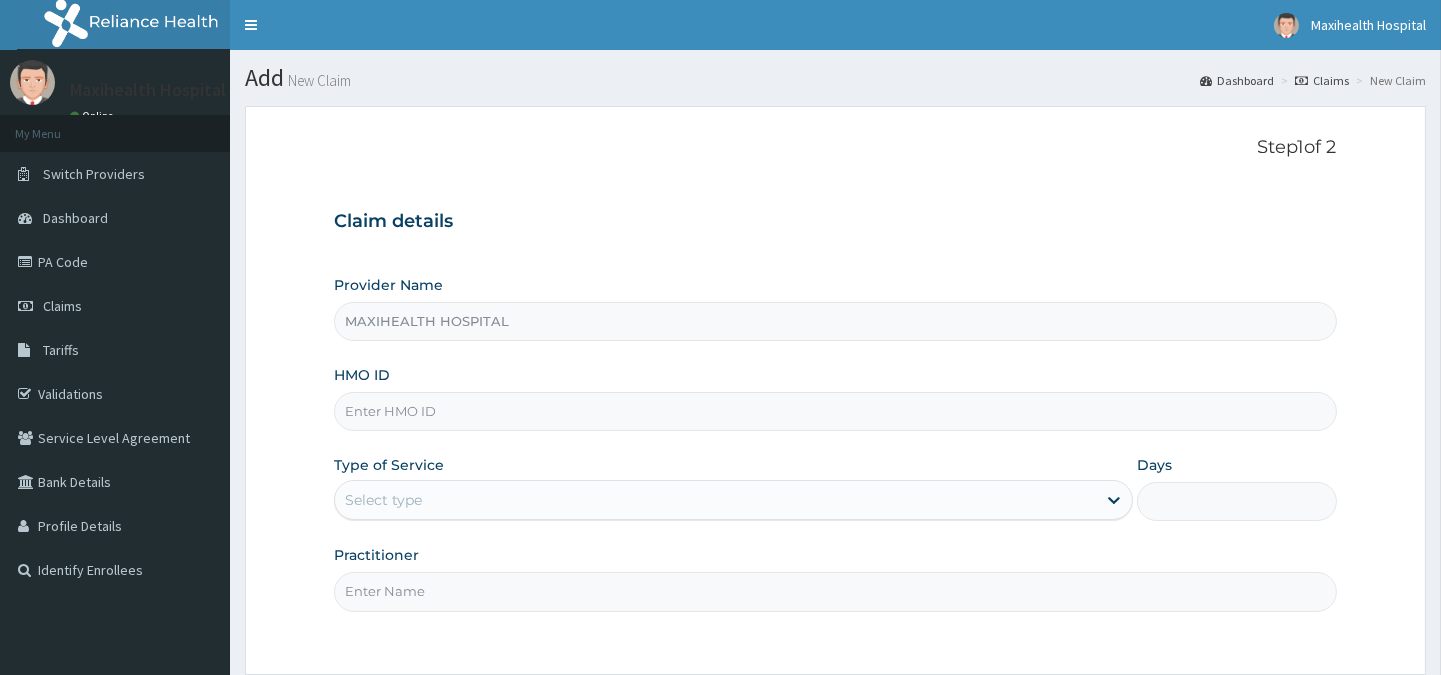 type on "MAXIHEALTH HOSPITAL" 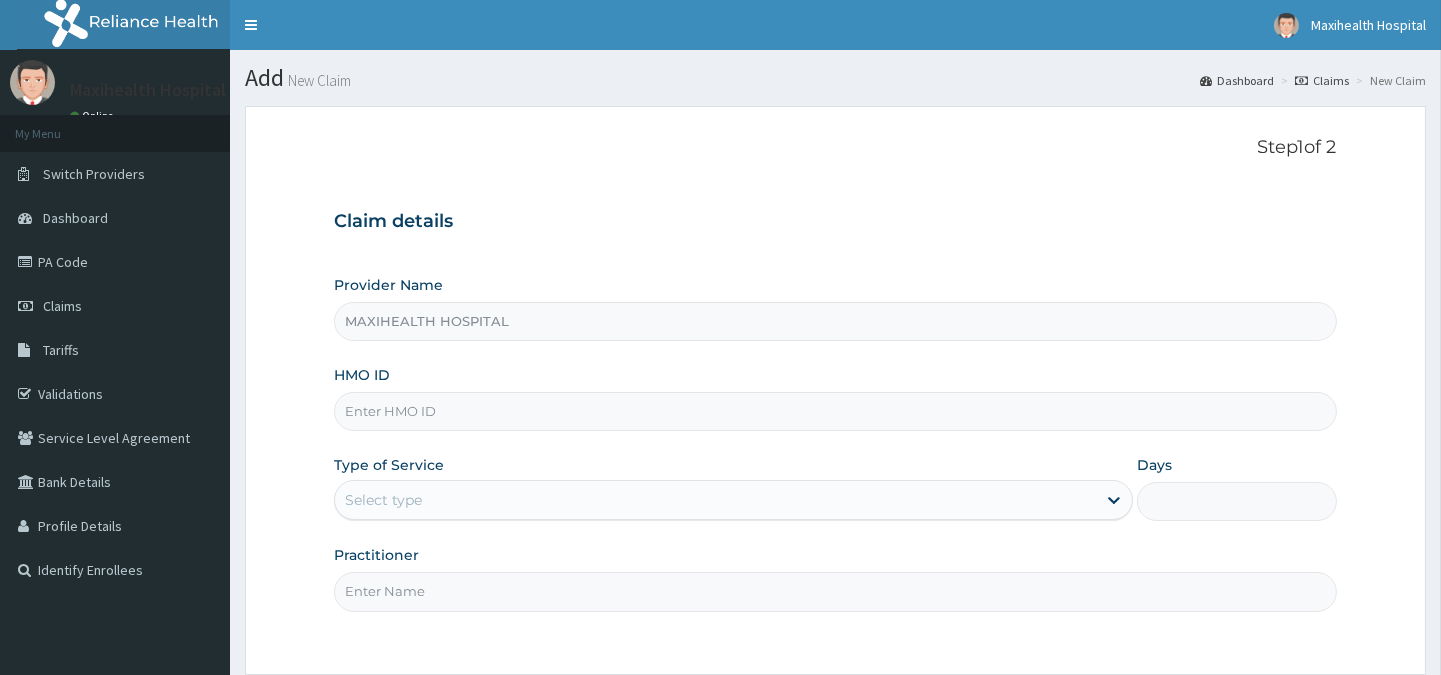 scroll, scrollTop: 0, scrollLeft: 0, axis: both 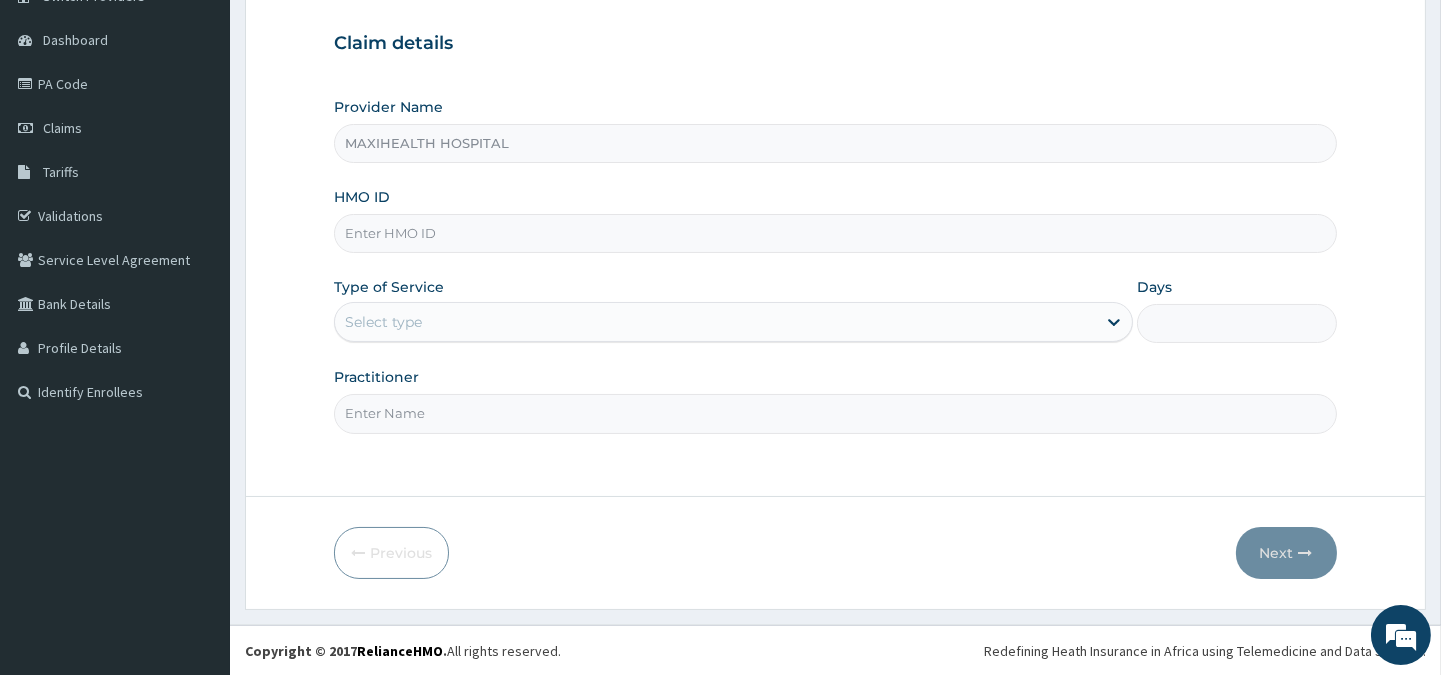 click on "HMO ID" at bounding box center [835, 233] 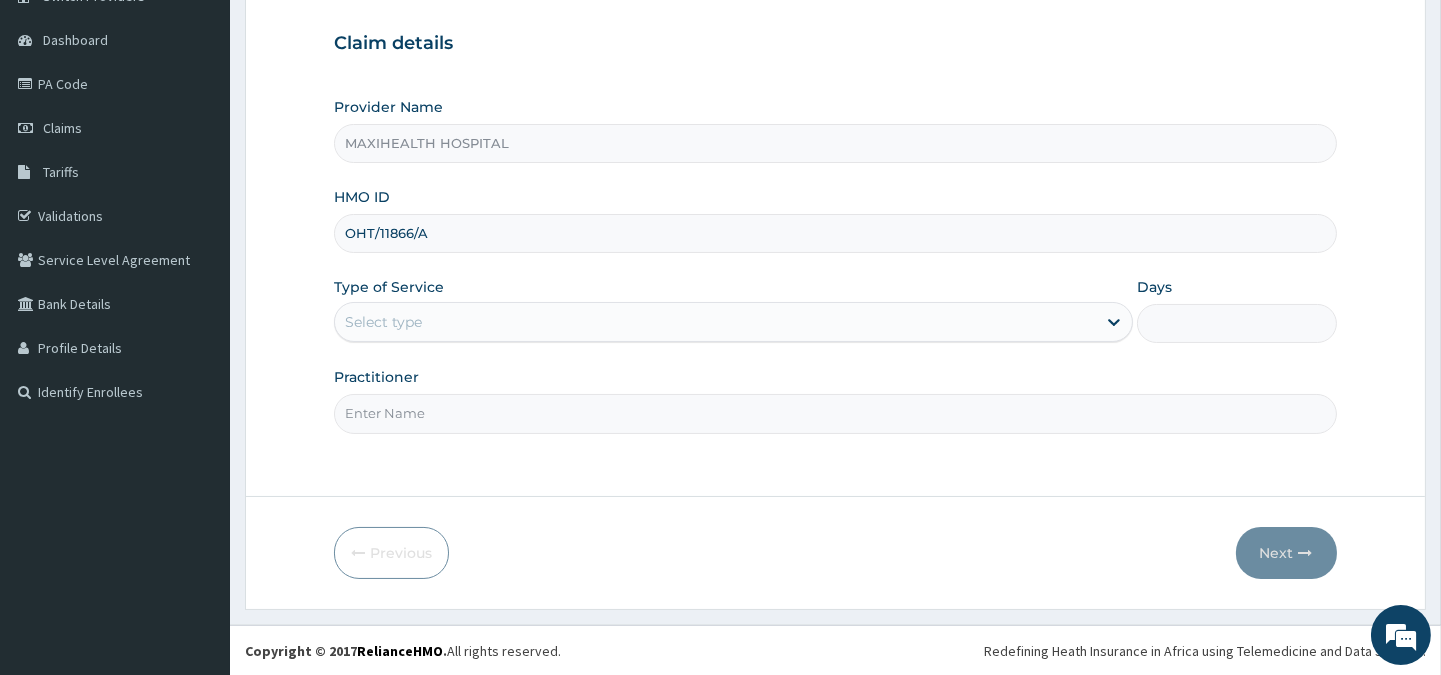 type on "OHT/11866/A" 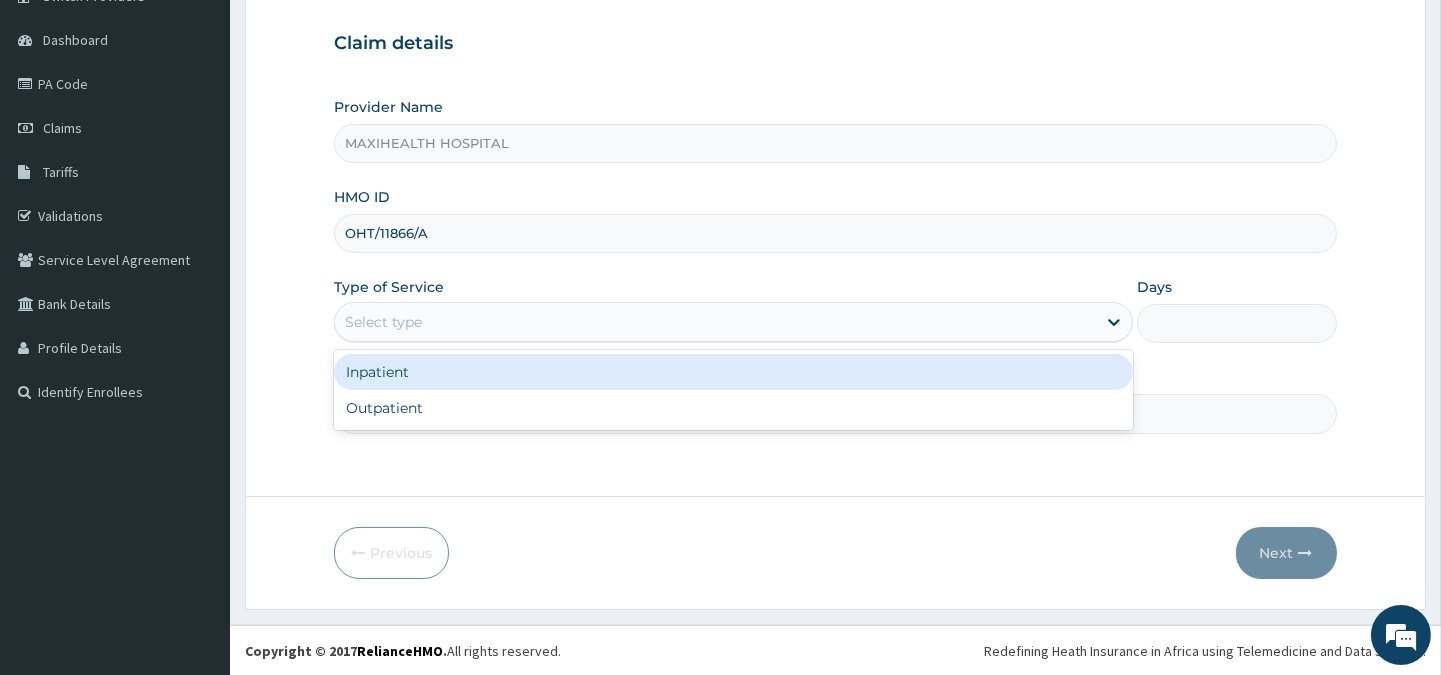 click on "Select type" at bounding box center (383, 322) 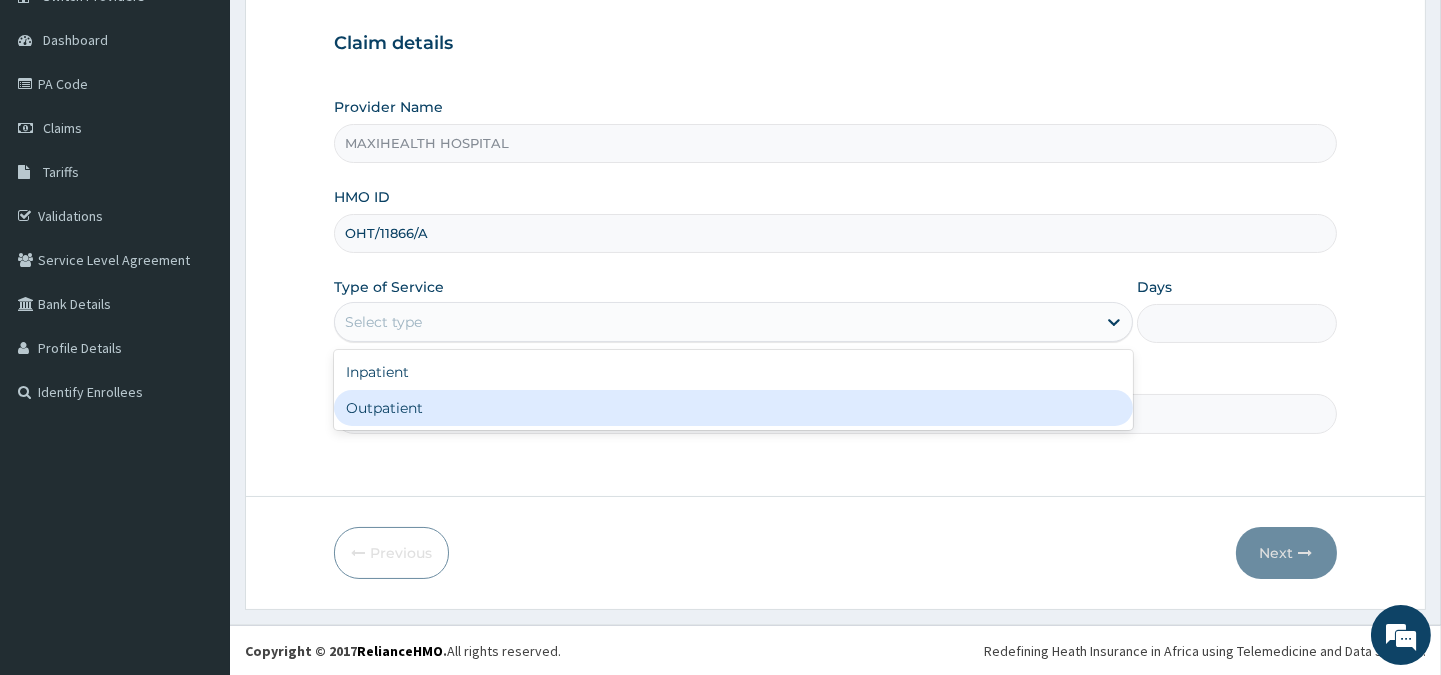 click on "Outpatient" at bounding box center [733, 408] 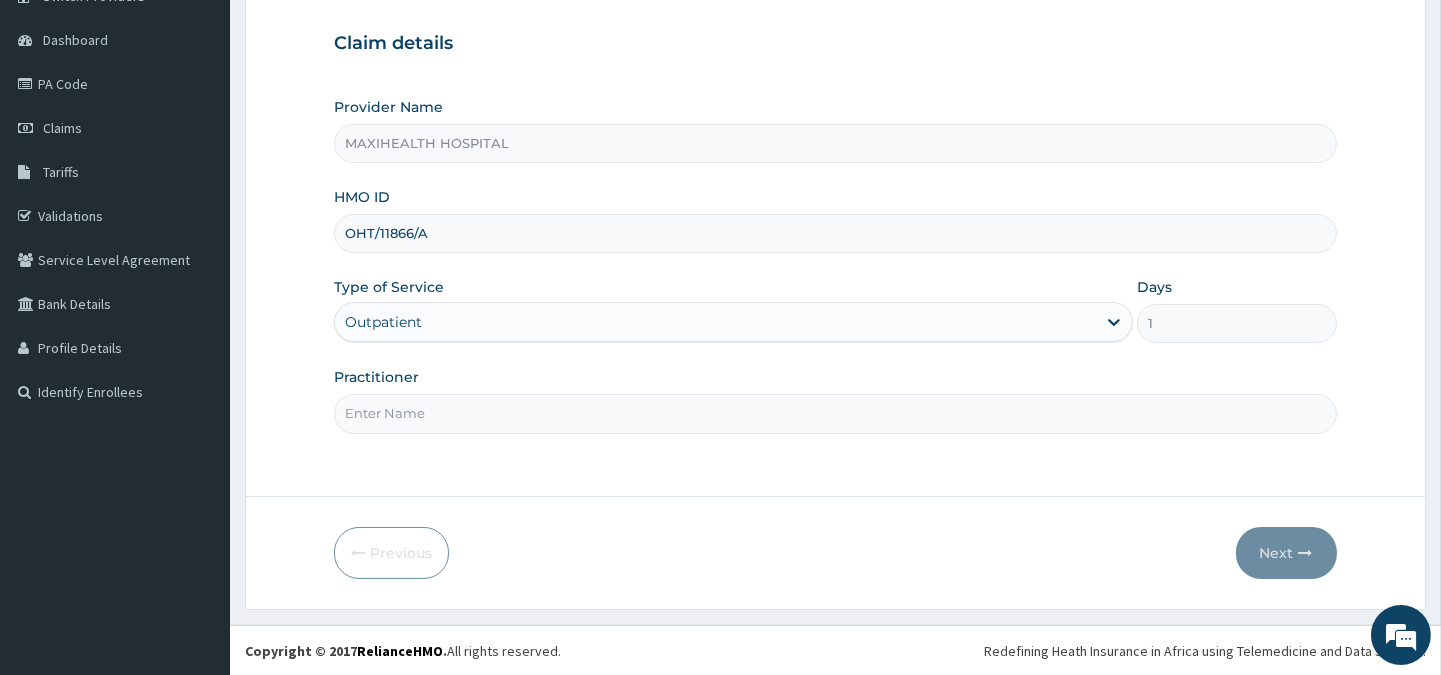 click on "Practitioner" at bounding box center [835, 413] 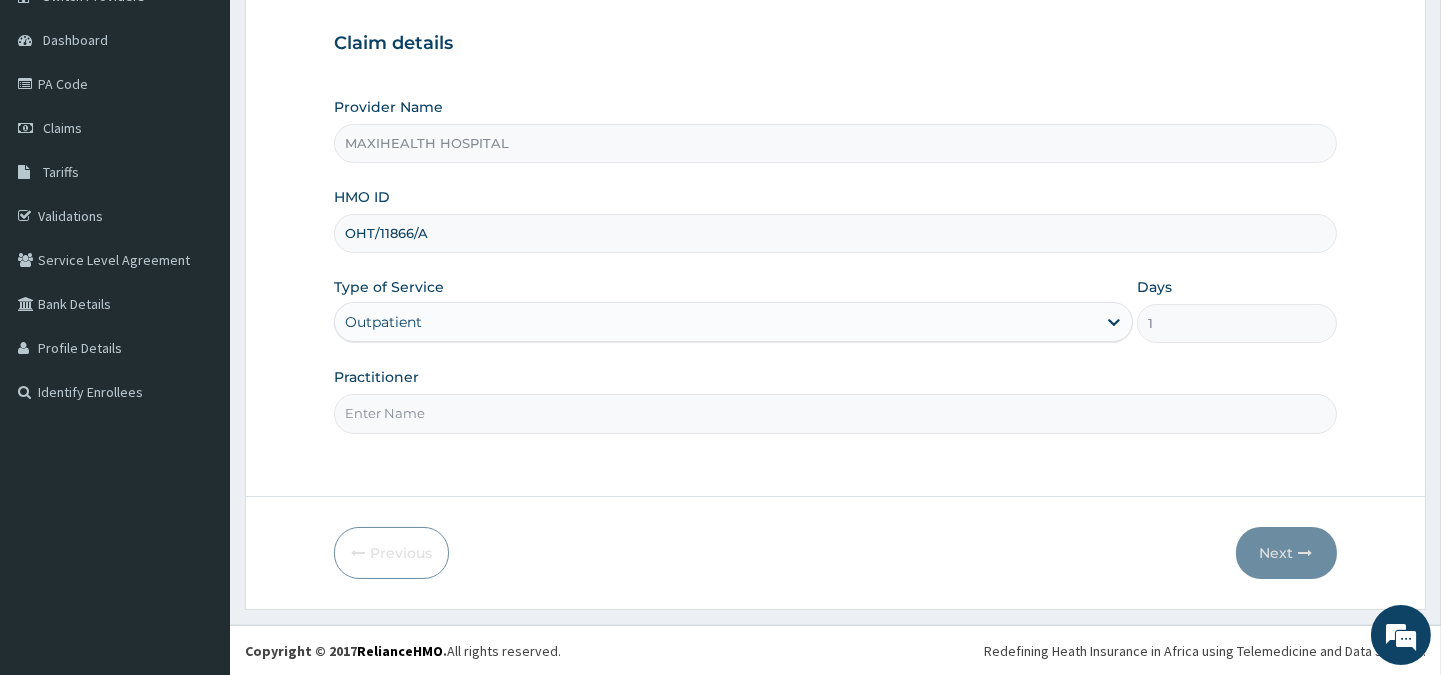 type on "DR. [NAME]" 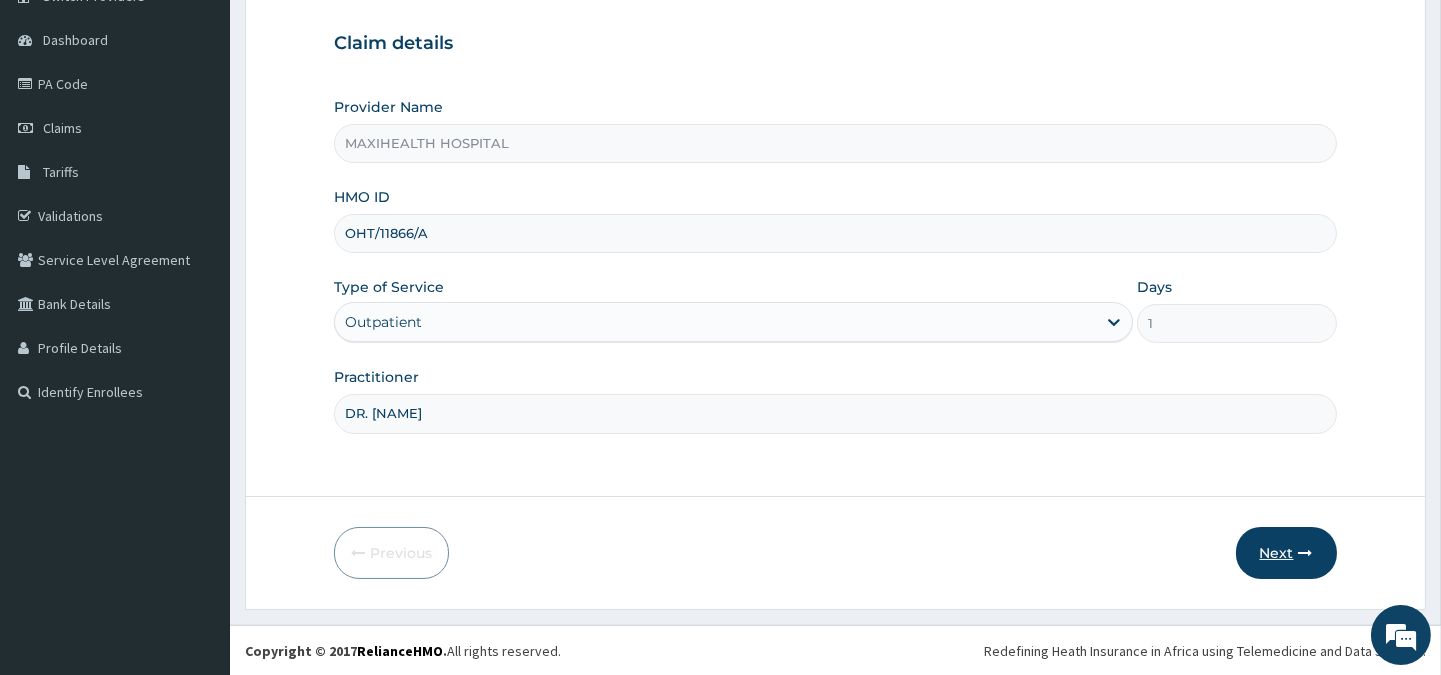 click on "Next" at bounding box center (1286, 553) 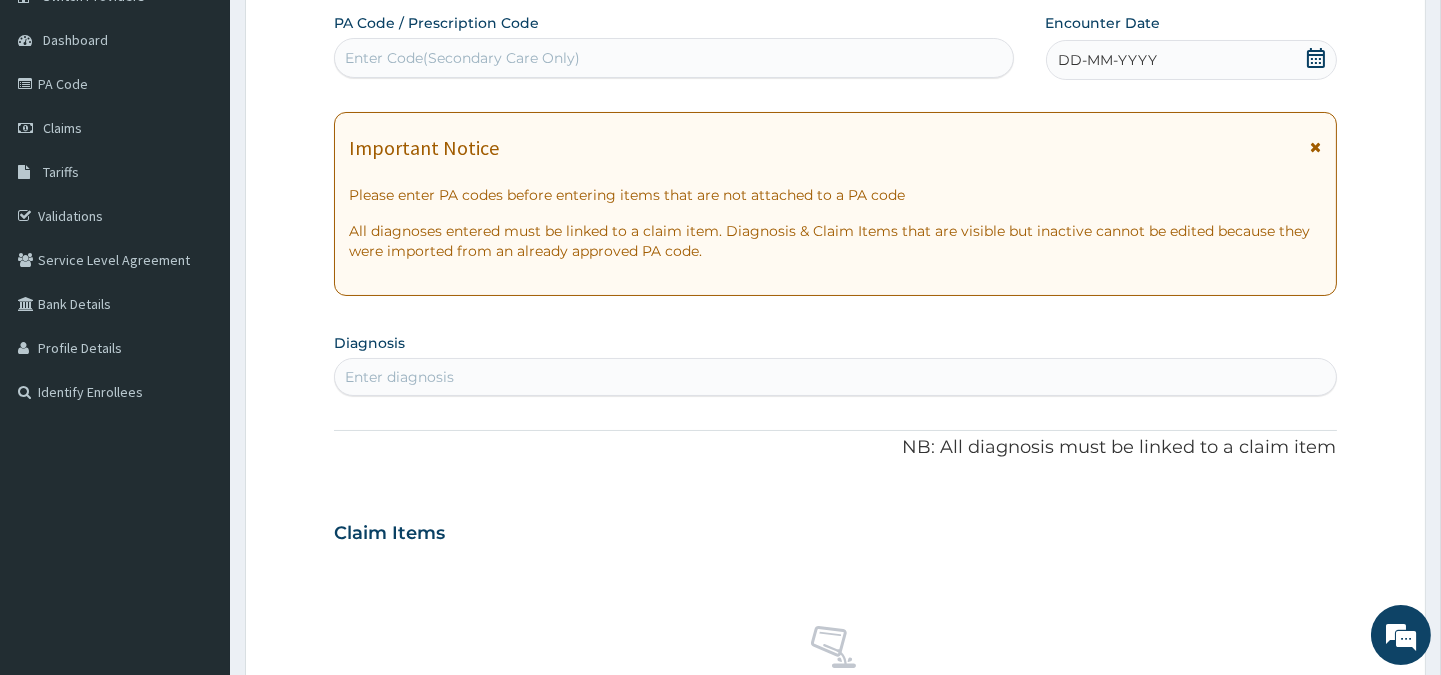 click on "DD-MM-YYYY" at bounding box center [1191, 60] 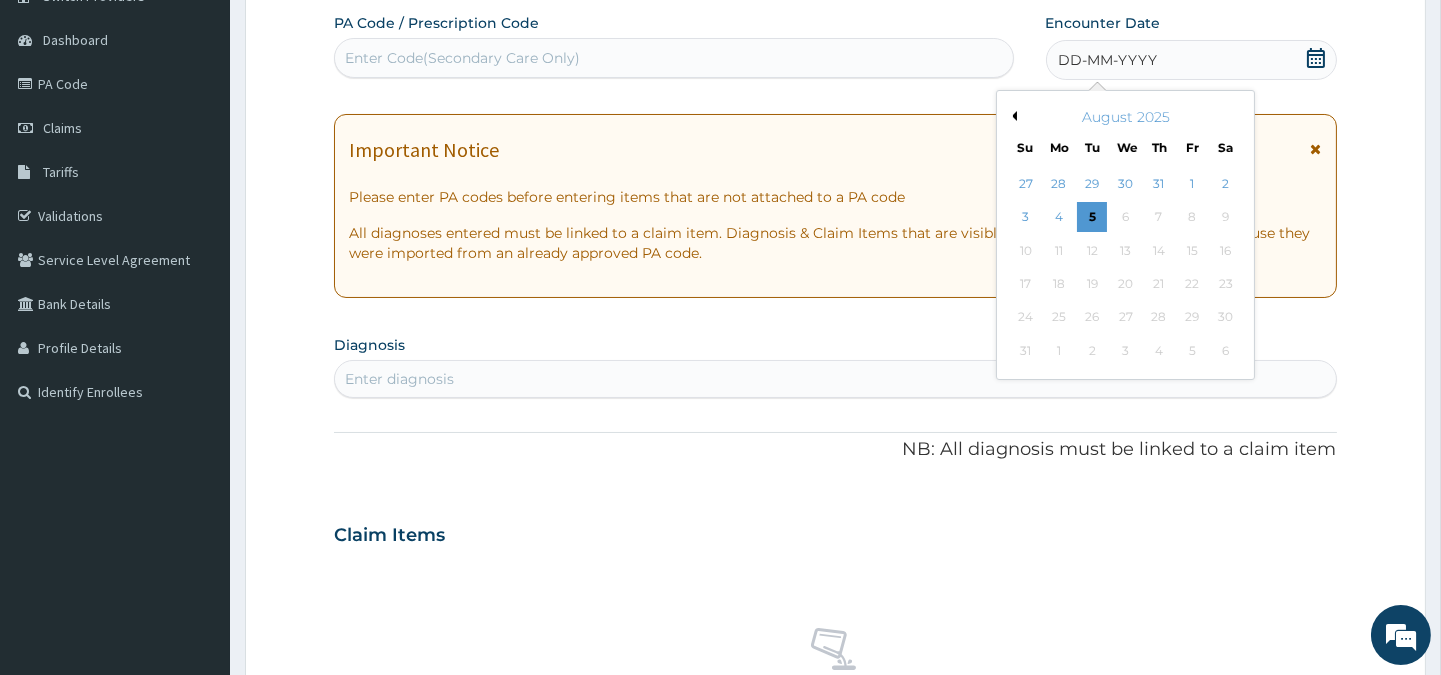 click on "August 2025" at bounding box center [1125, 117] 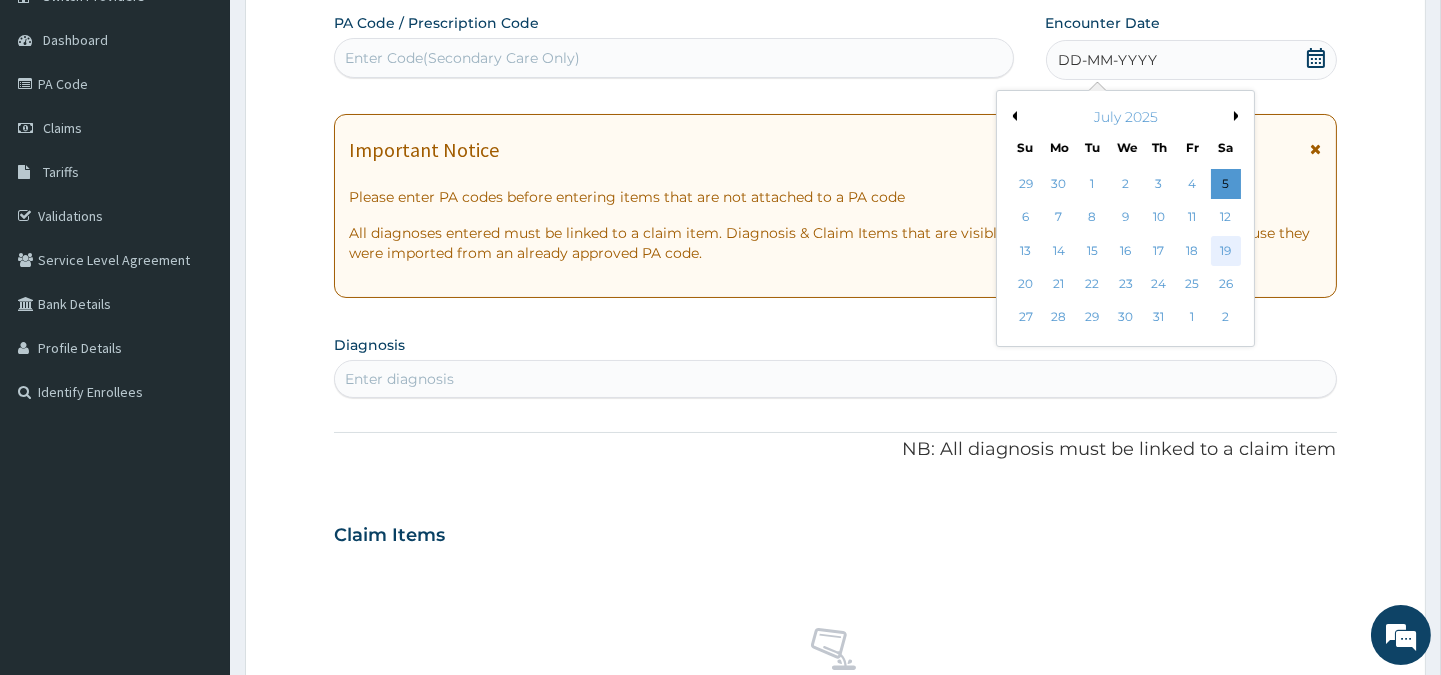click on "19" at bounding box center (1225, 251) 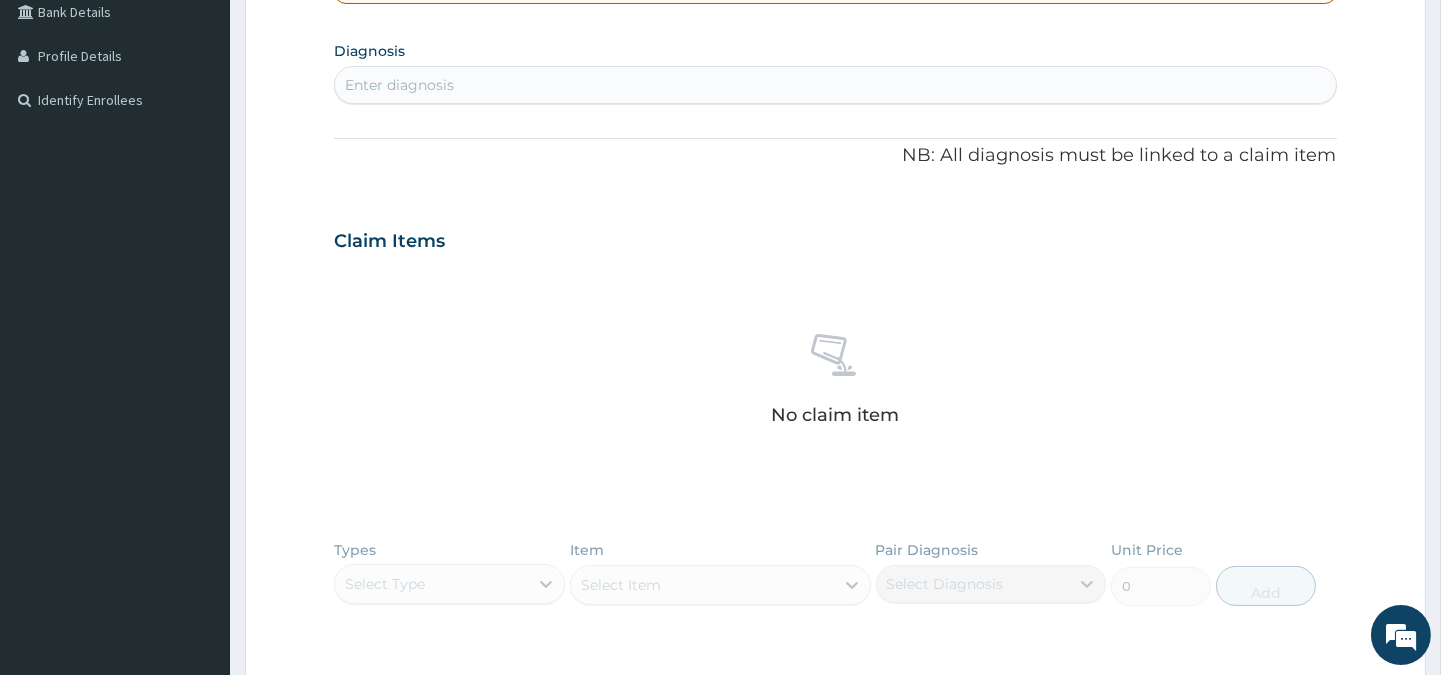 scroll, scrollTop: 600, scrollLeft: 0, axis: vertical 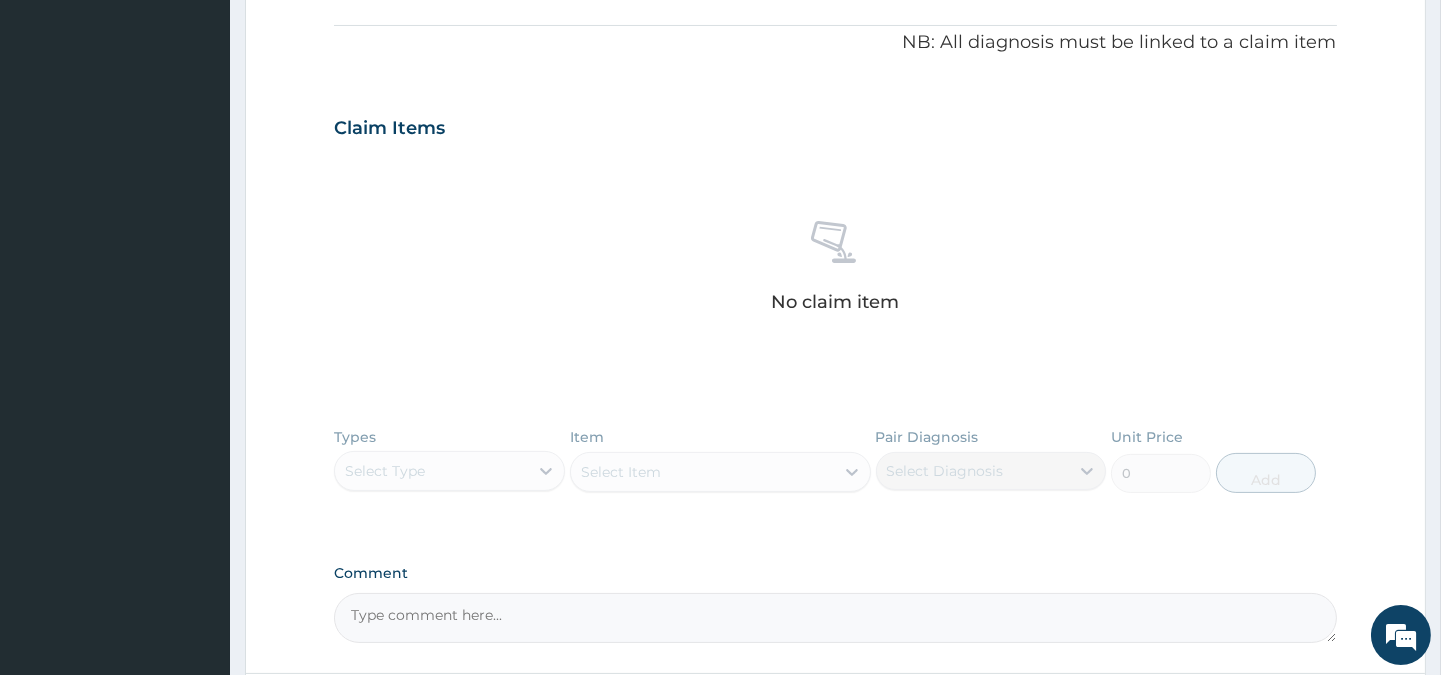 click on "No claim item" at bounding box center (835, 270) 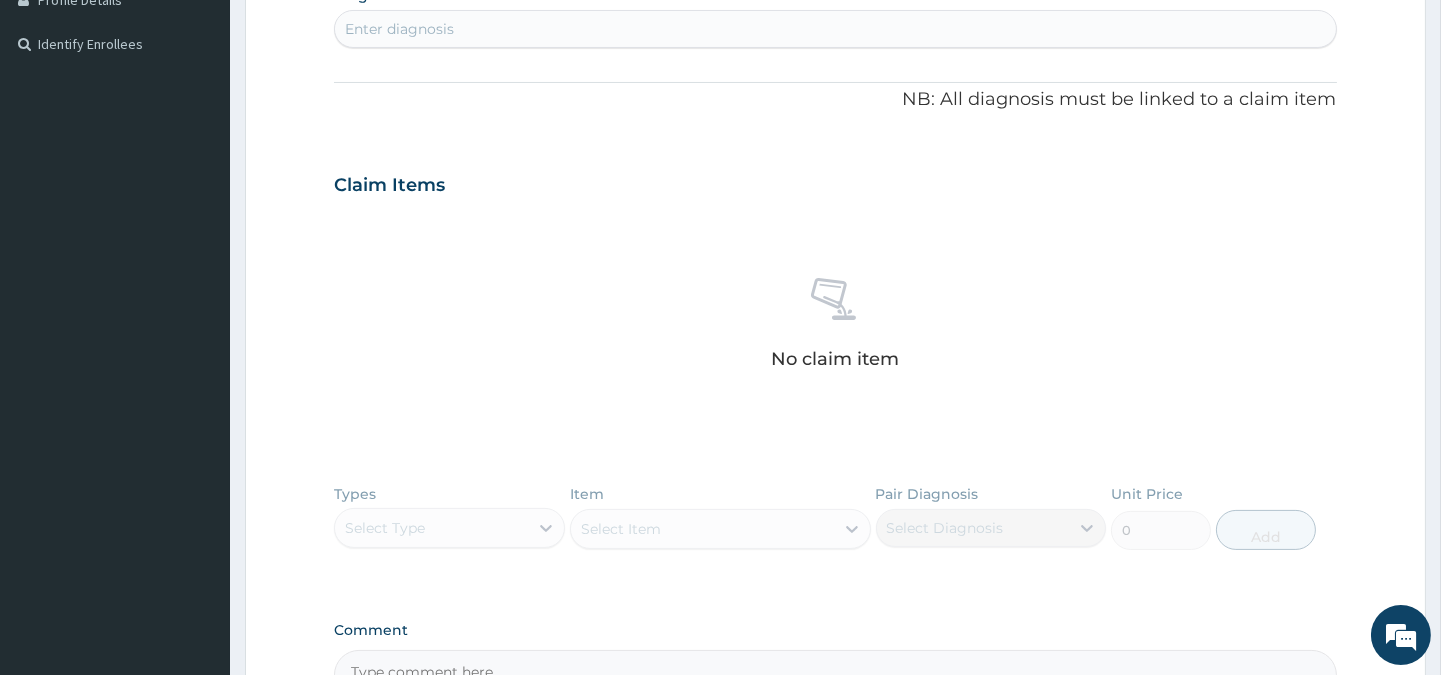 scroll, scrollTop: 524, scrollLeft: 0, axis: vertical 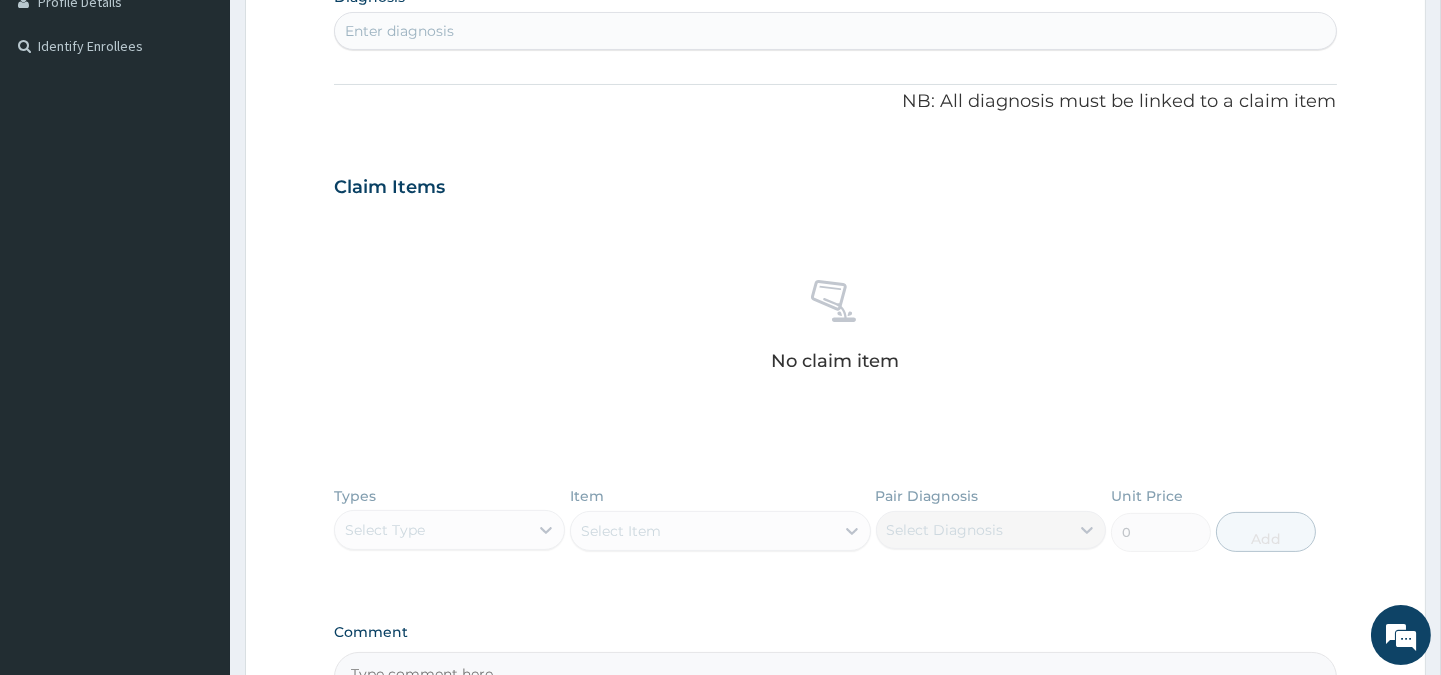 click on "Enter diagnosis" at bounding box center [399, 31] 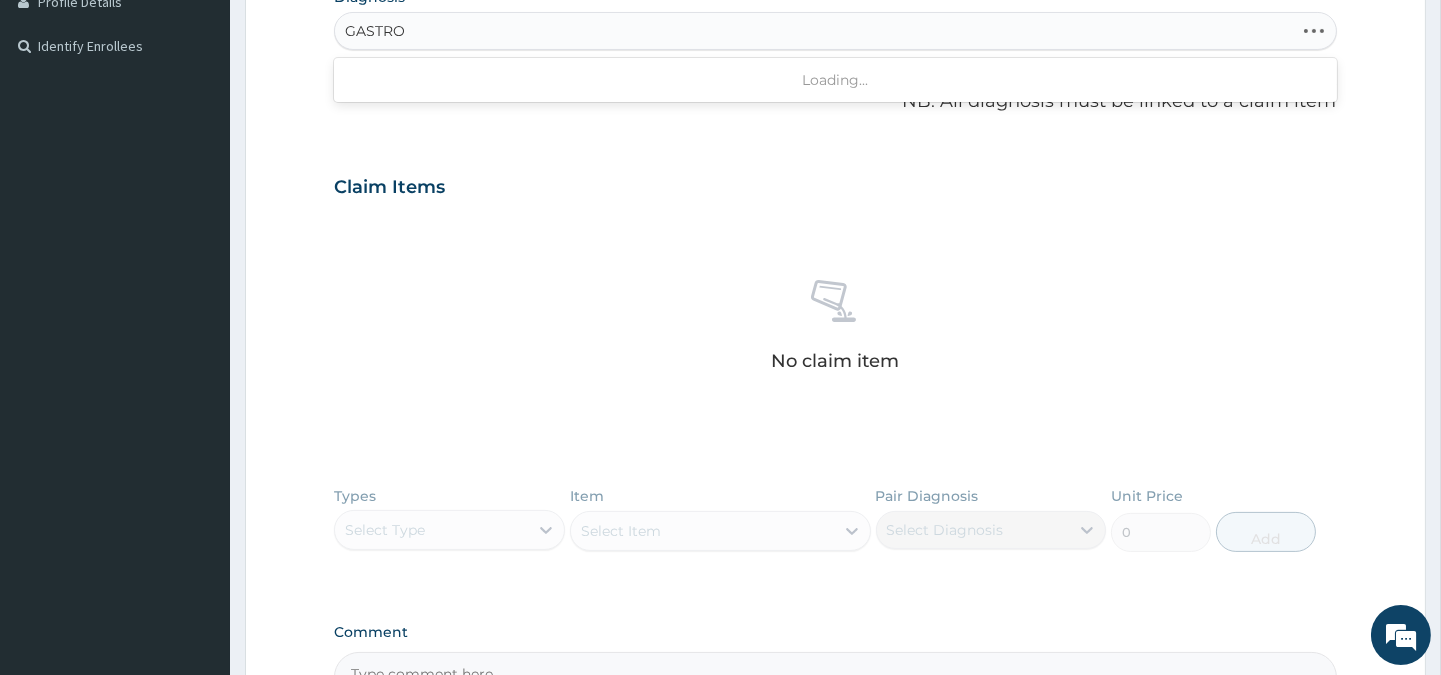 type on "GASTROE" 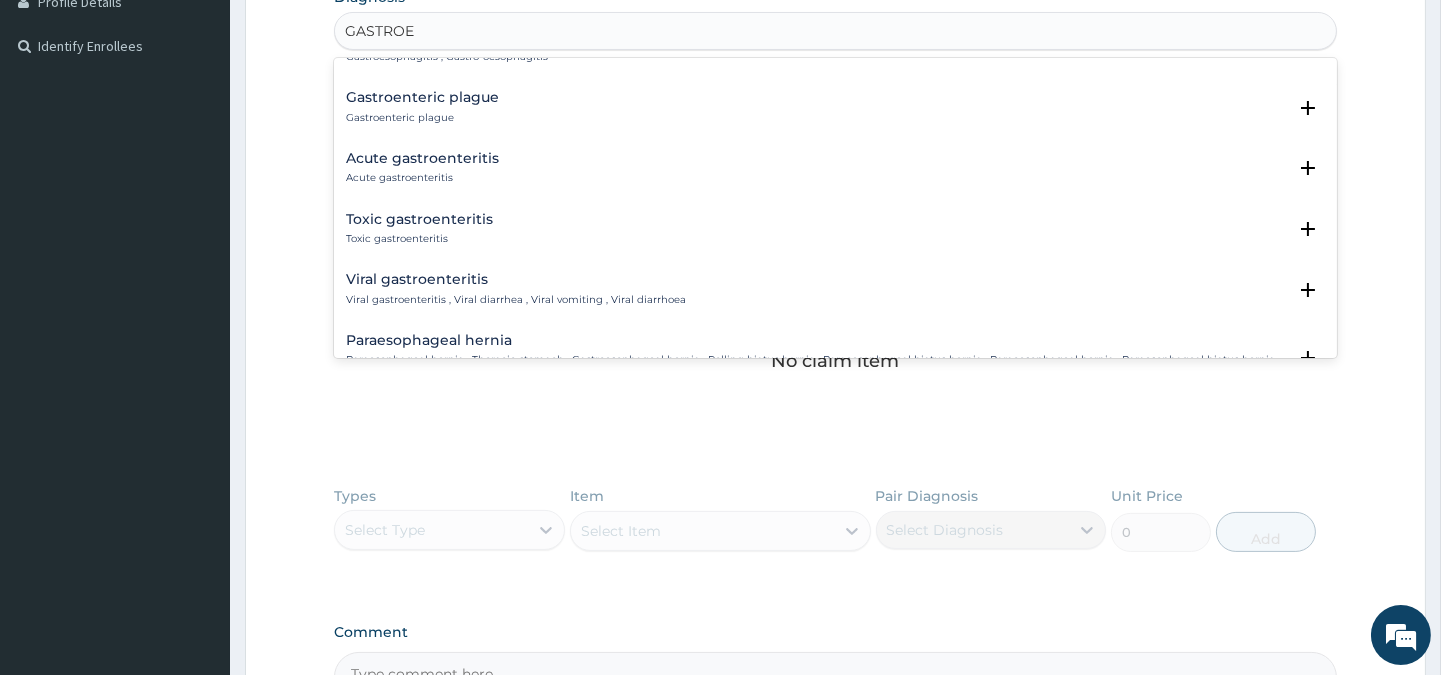 scroll, scrollTop: 163, scrollLeft: 0, axis: vertical 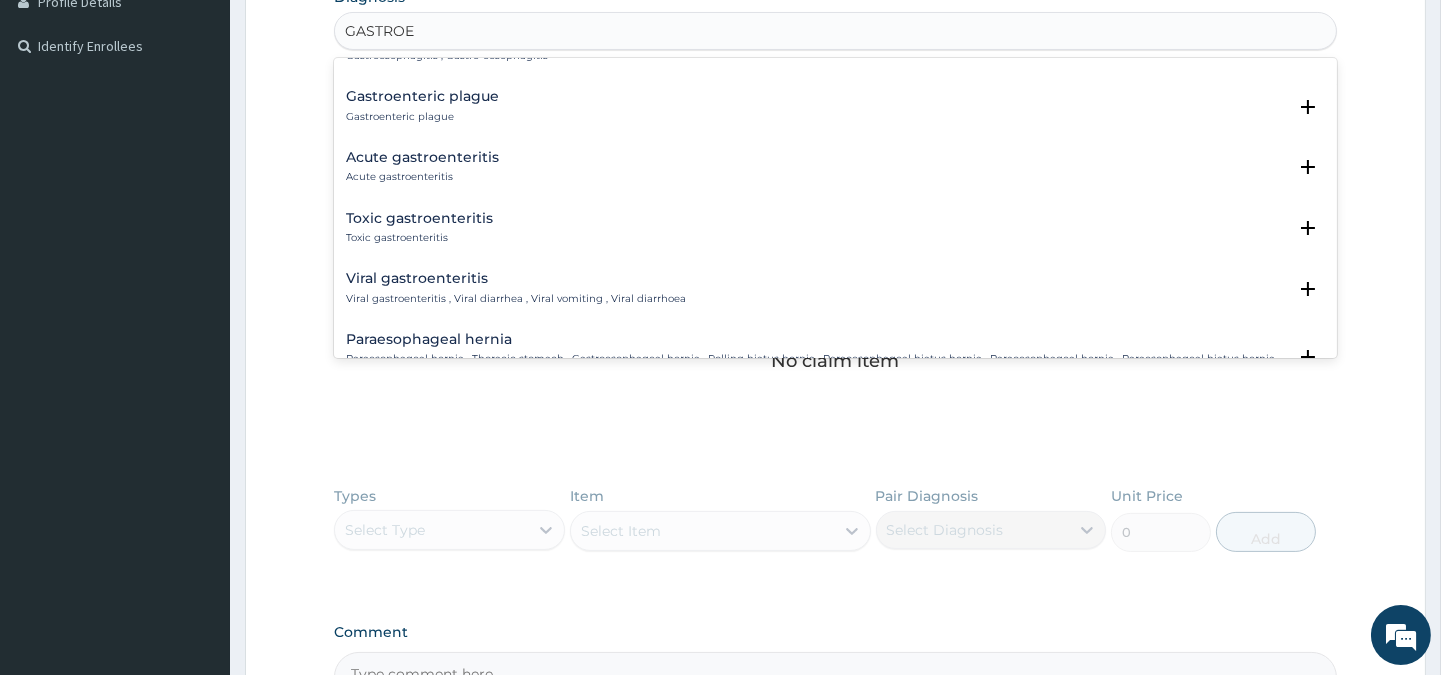 click on "Acute gastroenteritis" at bounding box center [422, 157] 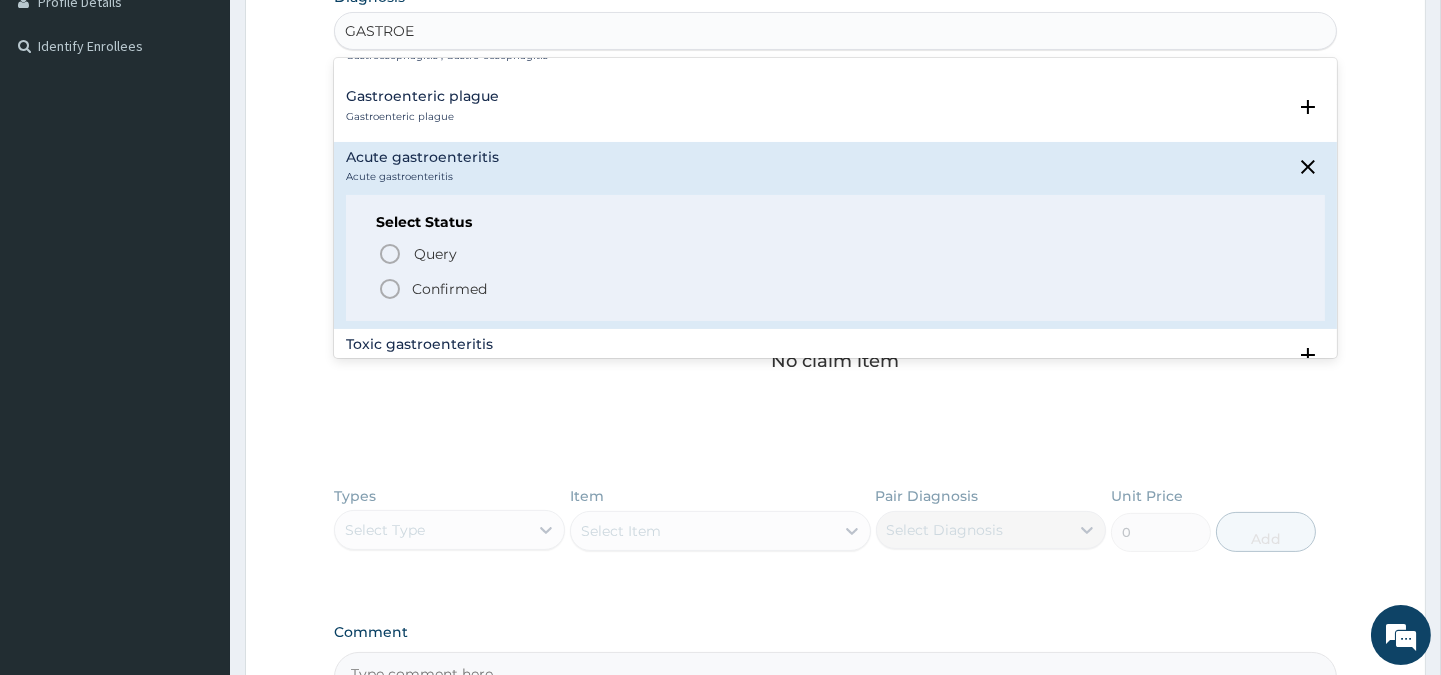 click 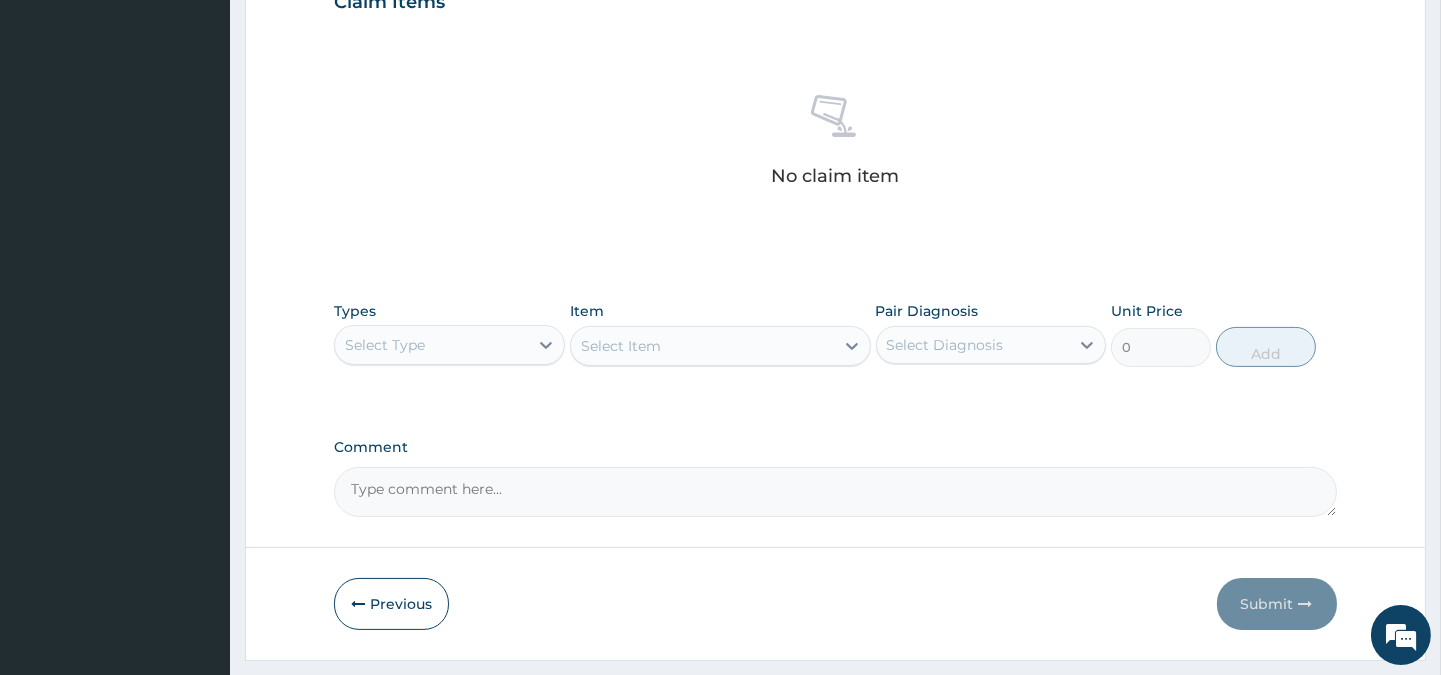 scroll, scrollTop: 766, scrollLeft: 0, axis: vertical 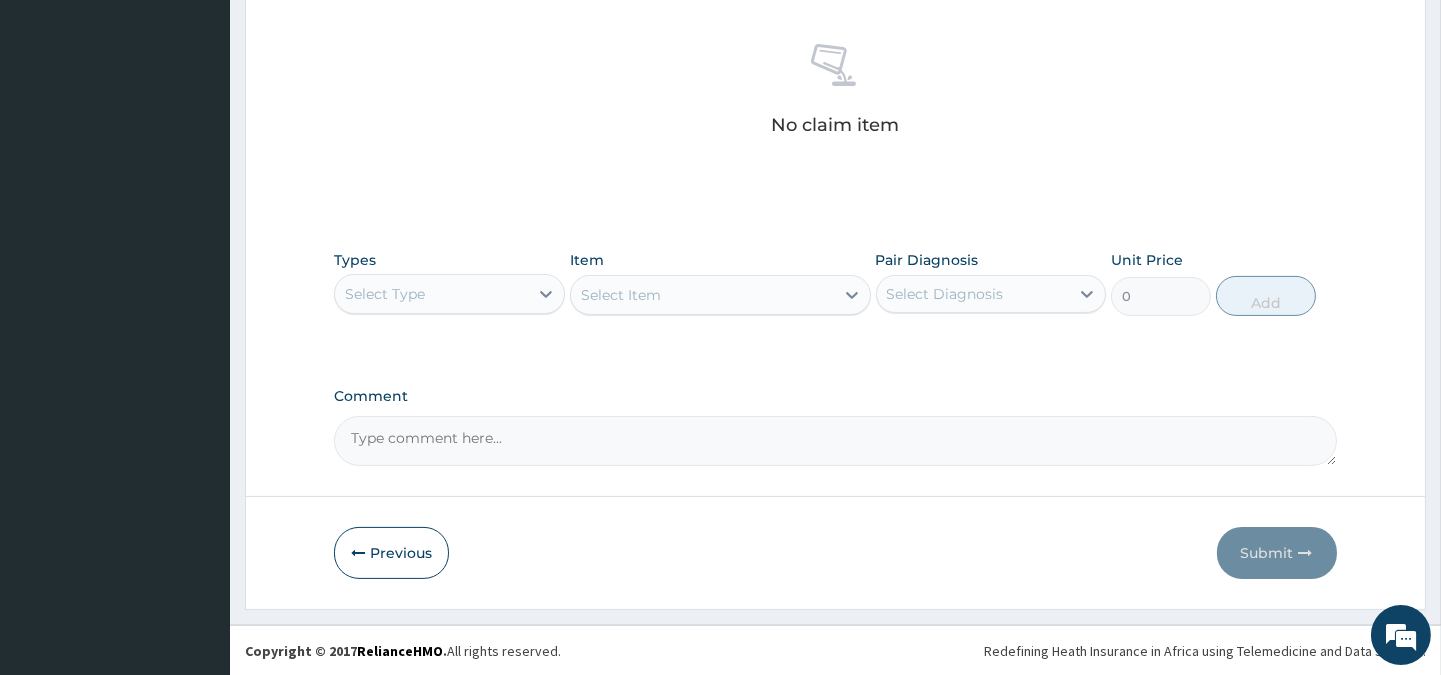 click on "Select Type" at bounding box center [385, 294] 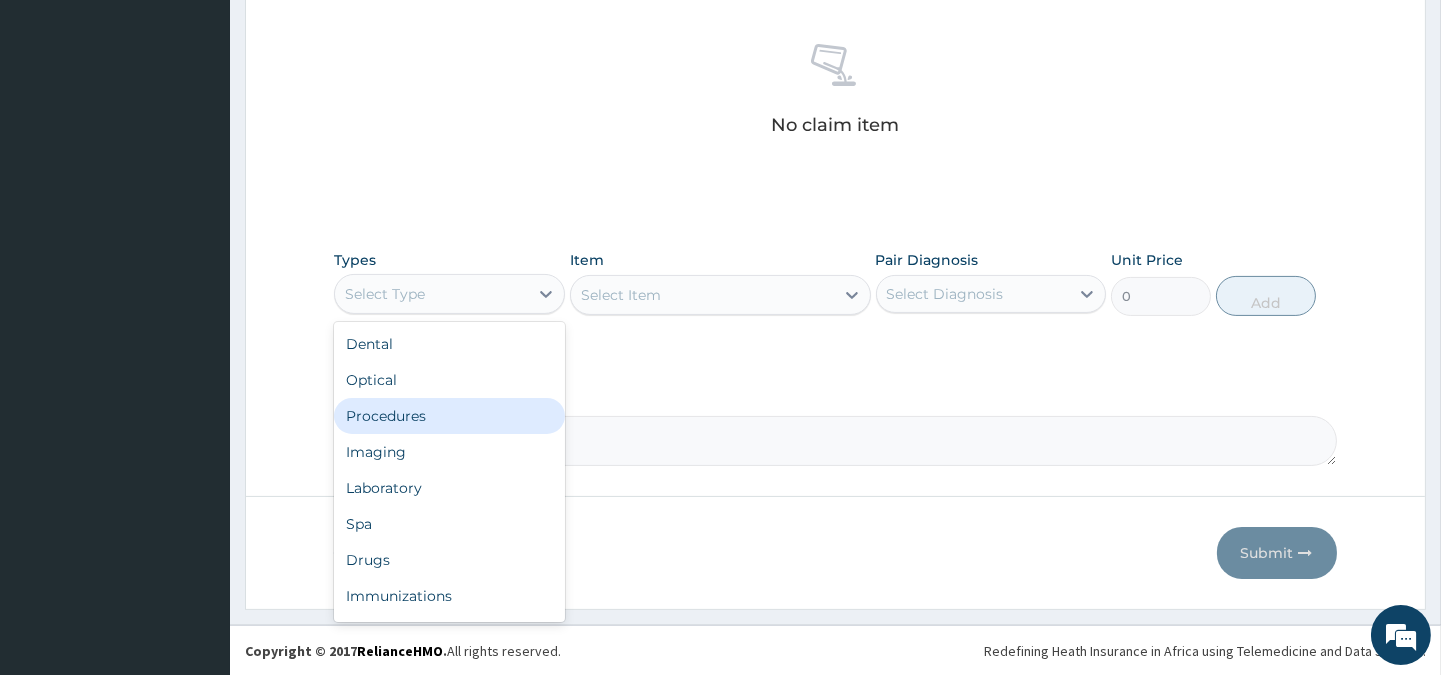 click on "Procedures" at bounding box center (449, 416) 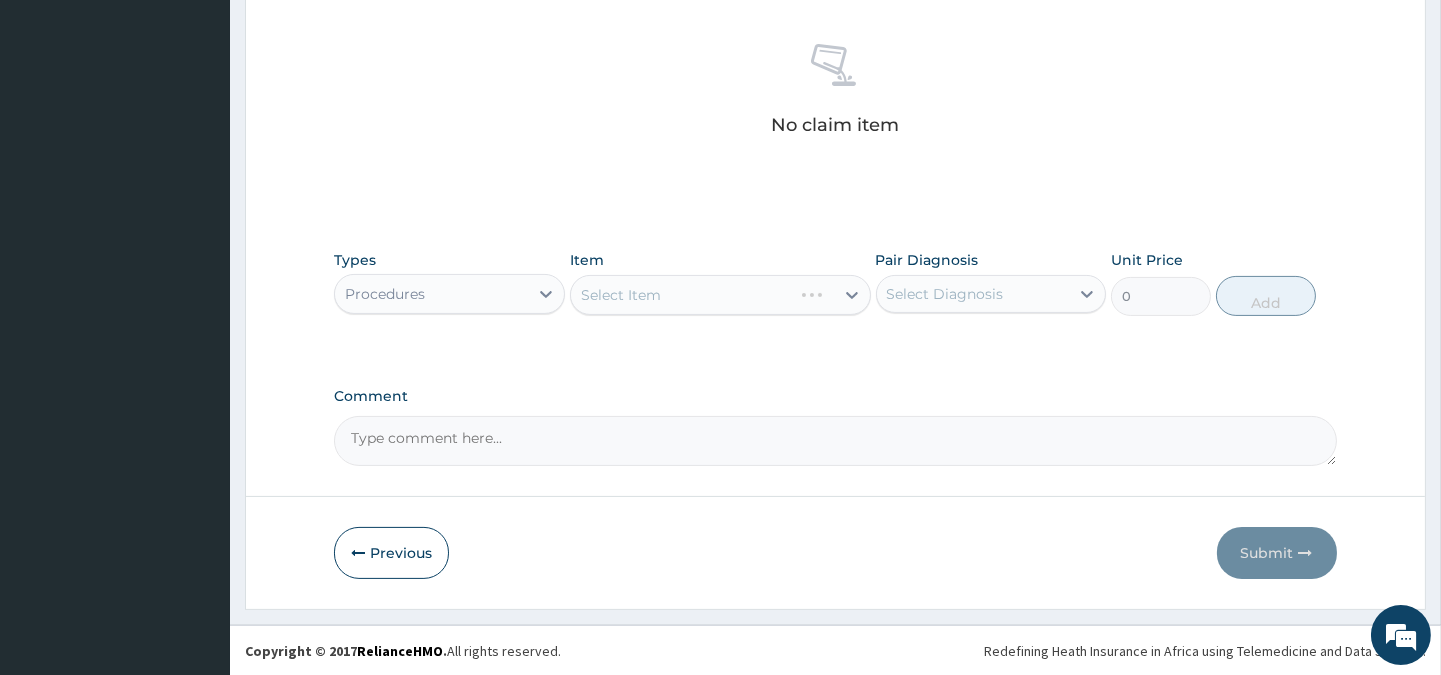 click on "Select Item" at bounding box center (720, 295) 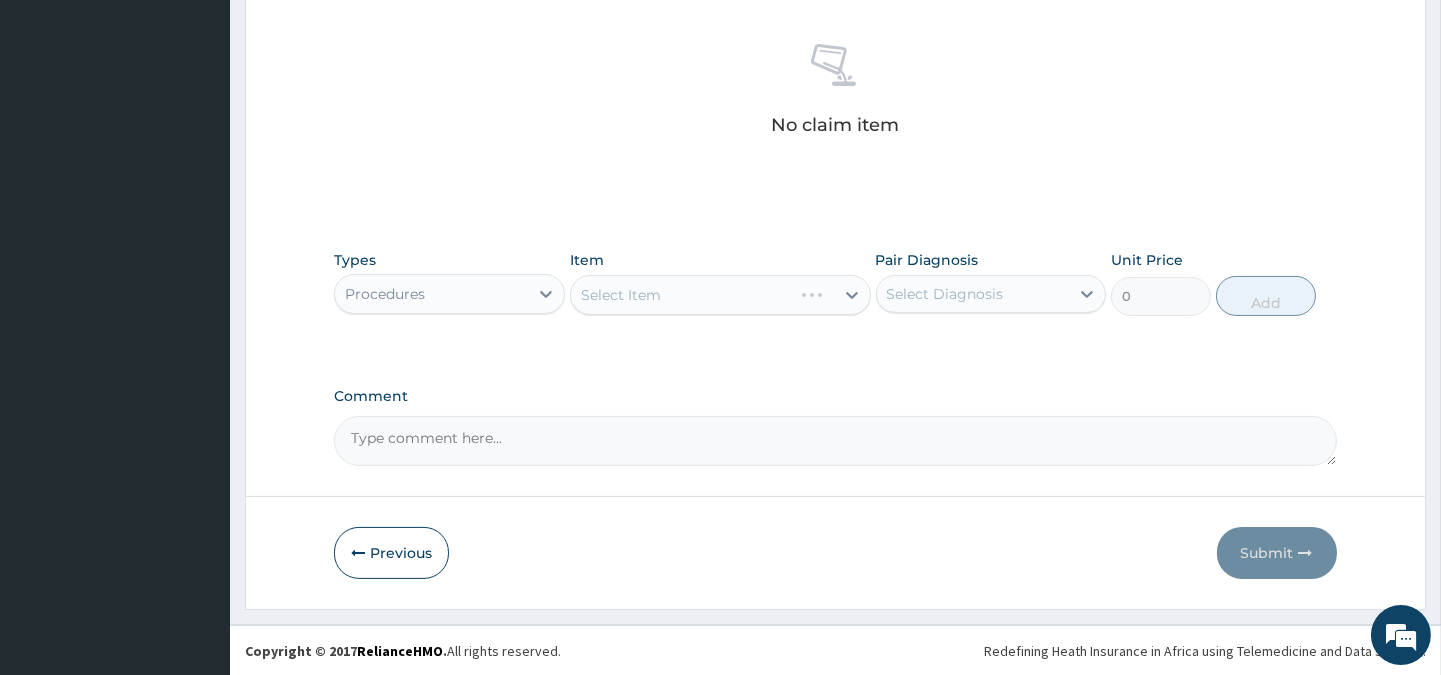 click on "Select Item" at bounding box center (720, 295) 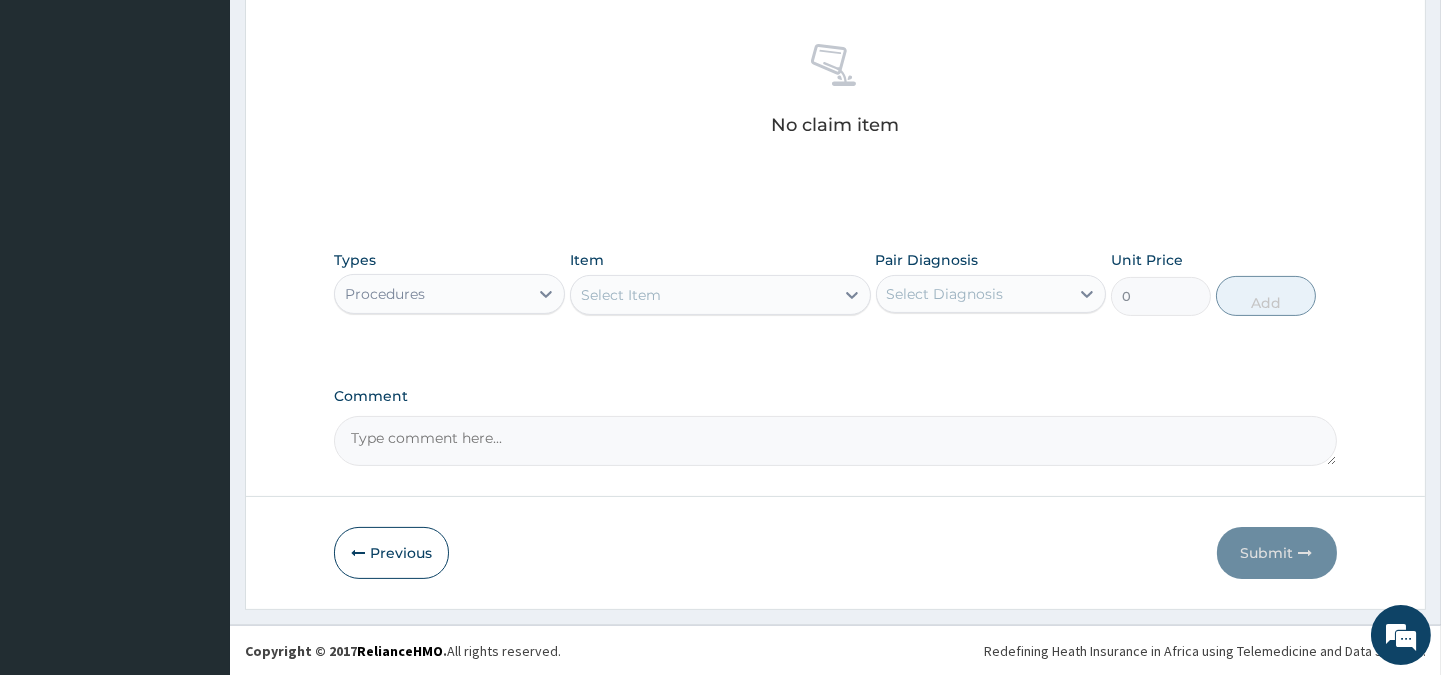 click on "Select Item" at bounding box center [702, 295] 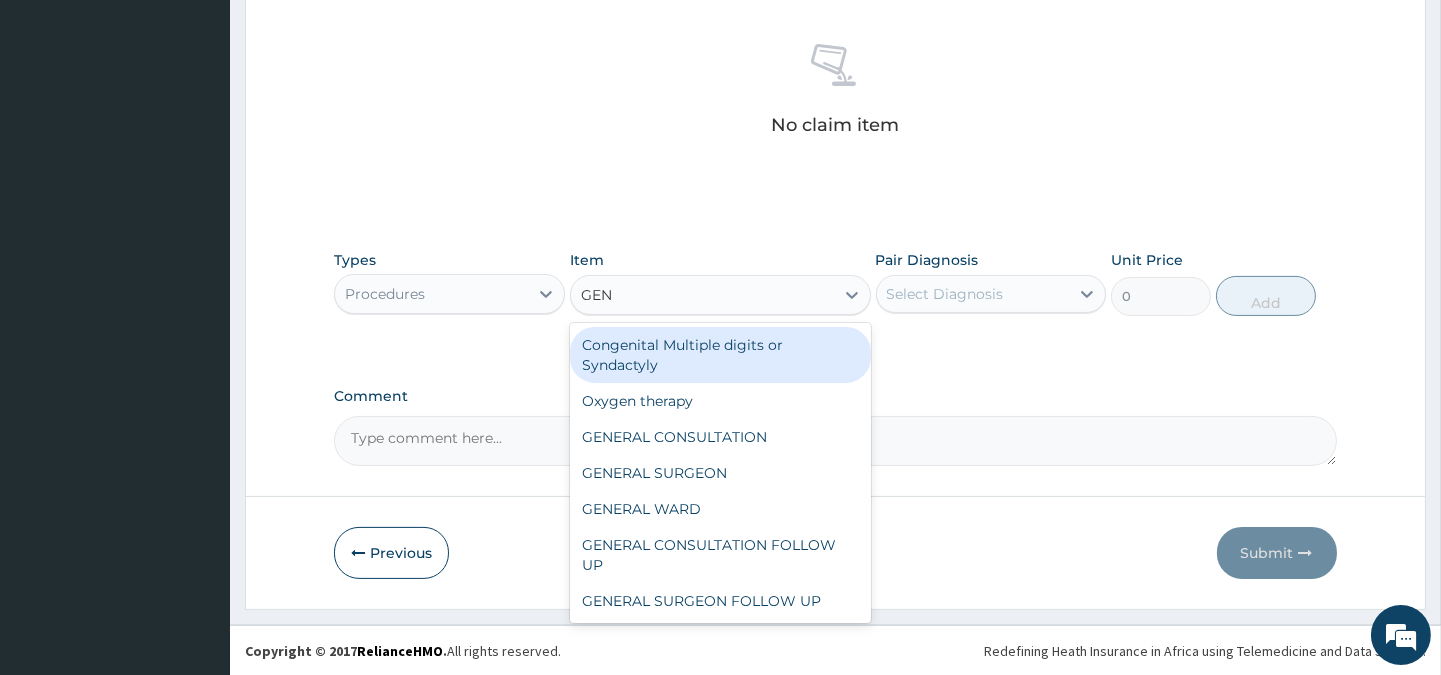 type on "GENE" 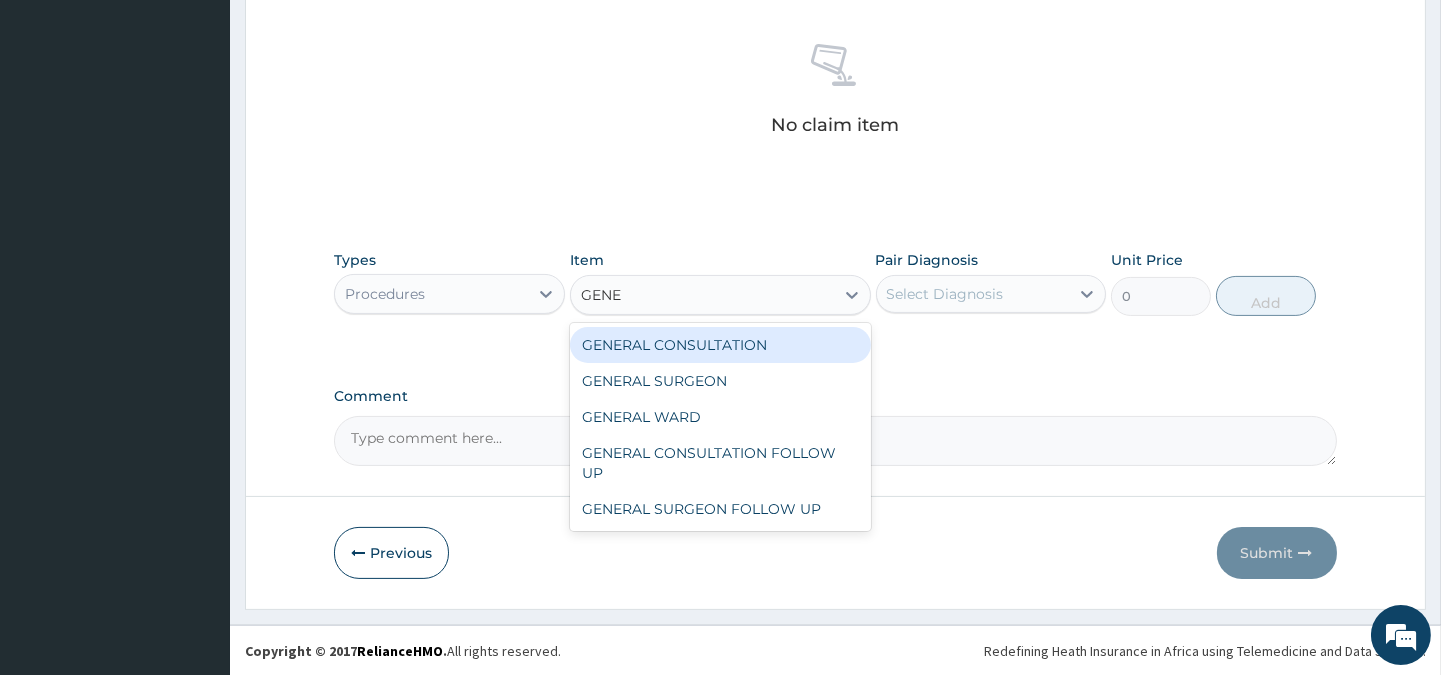 click on "GENERAL CONSULTATION" at bounding box center (720, 345) 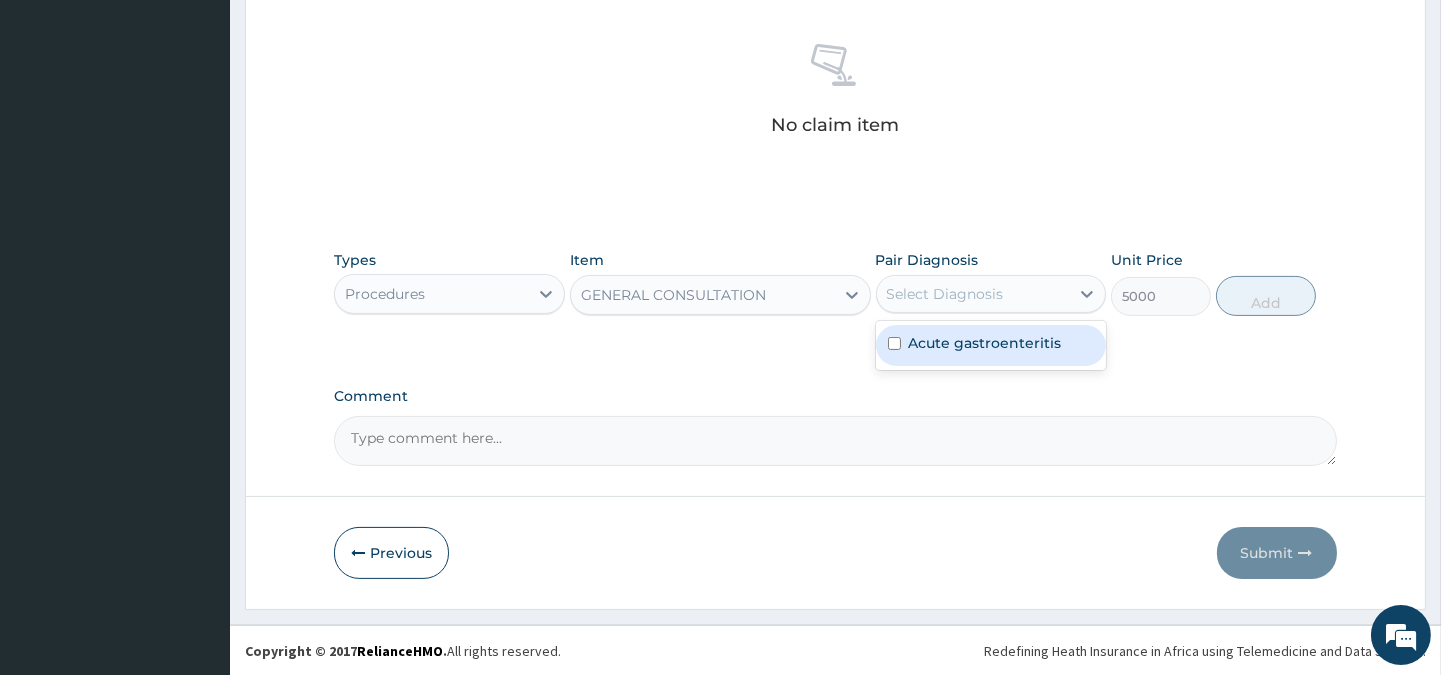 click on "Select Diagnosis" at bounding box center (945, 294) 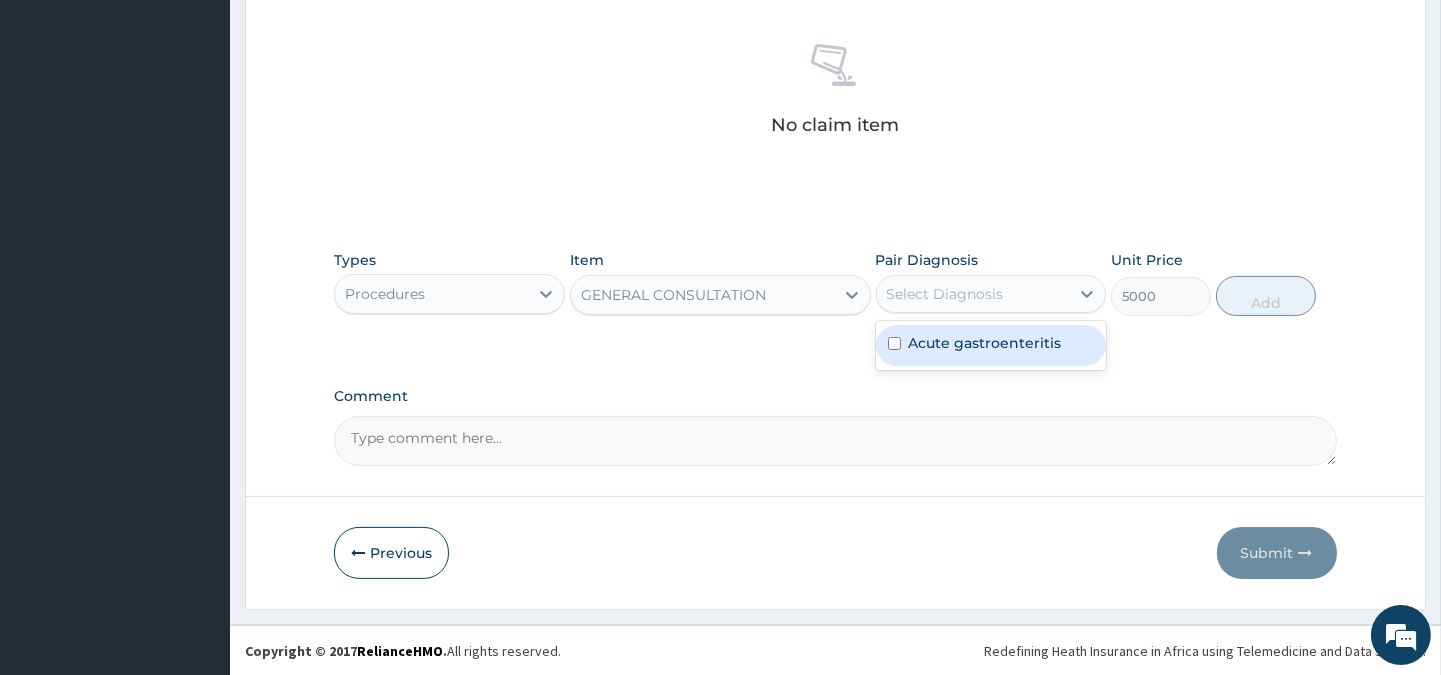 click on "Acute gastroenteritis" at bounding box center (991, 345) 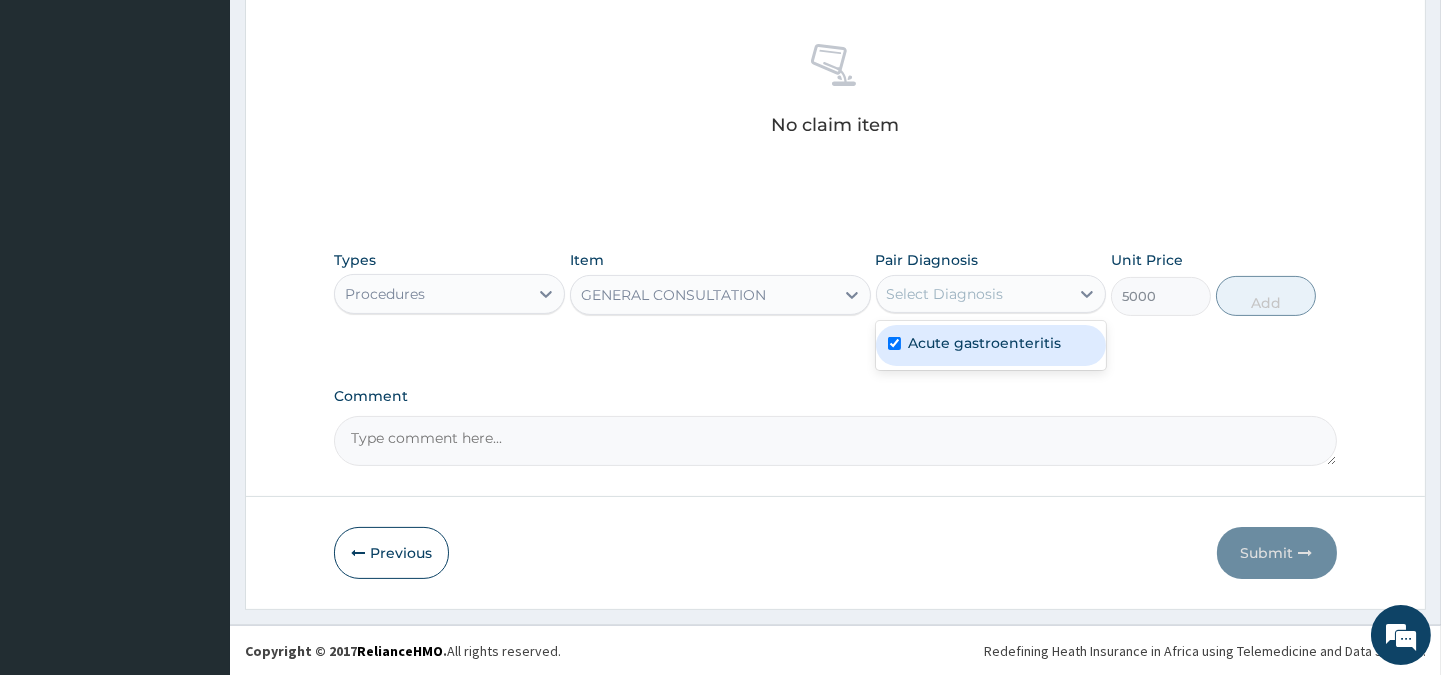 checkbox on "true" 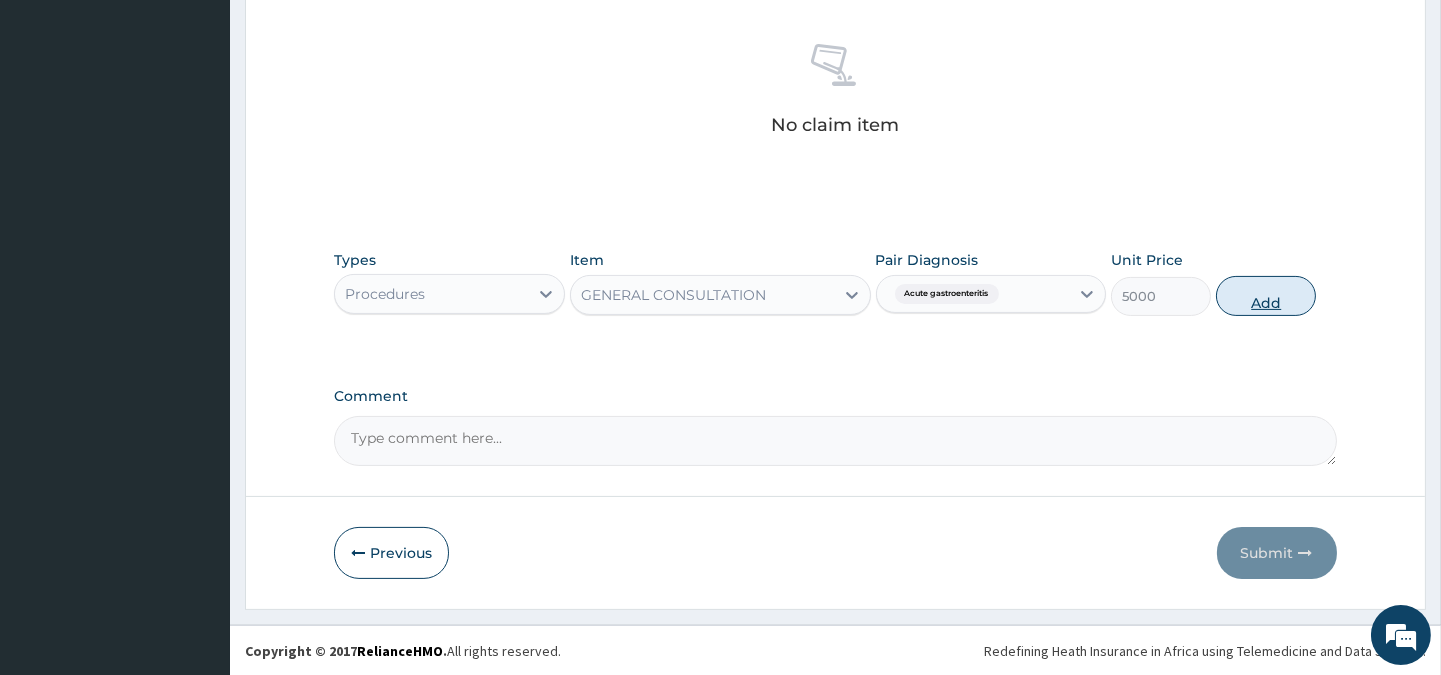 click on "Add" at bounding box center (1266, 296) 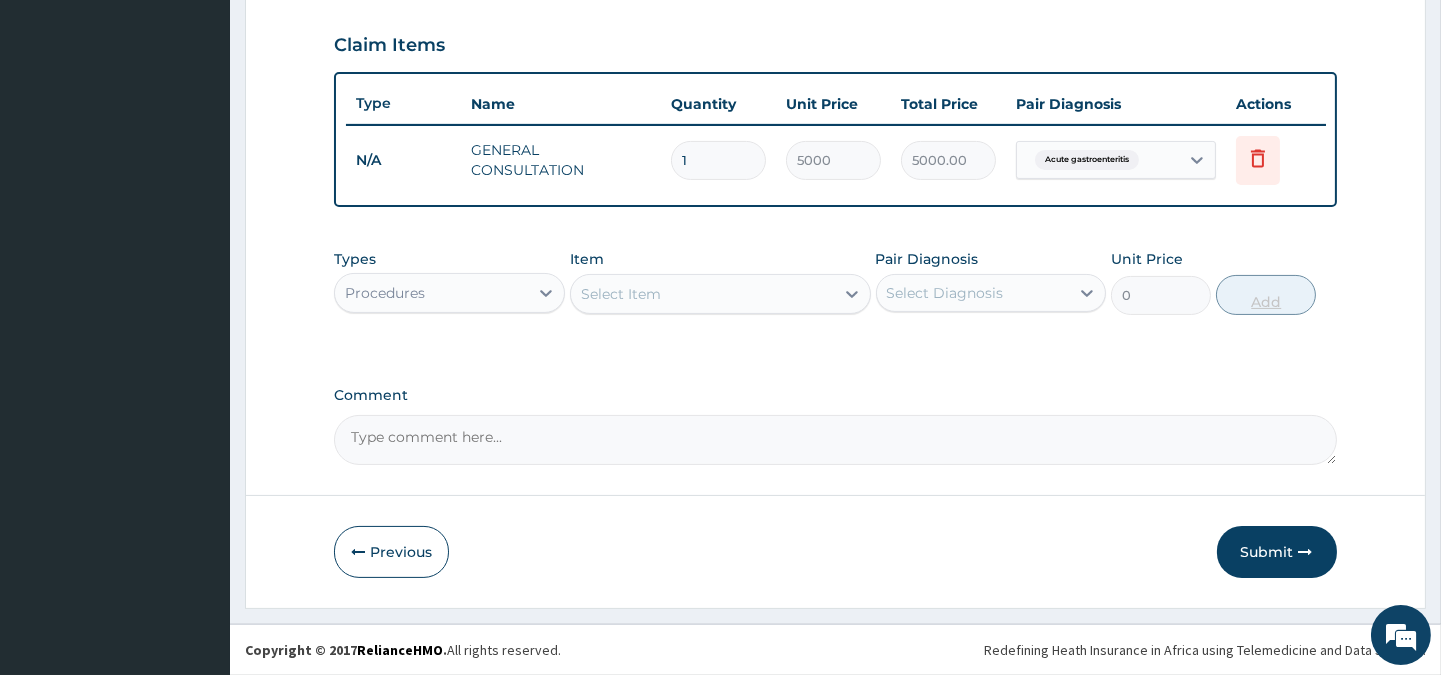 scroll, scrollTop: 670, scrollLeft: 0, axis: vertical 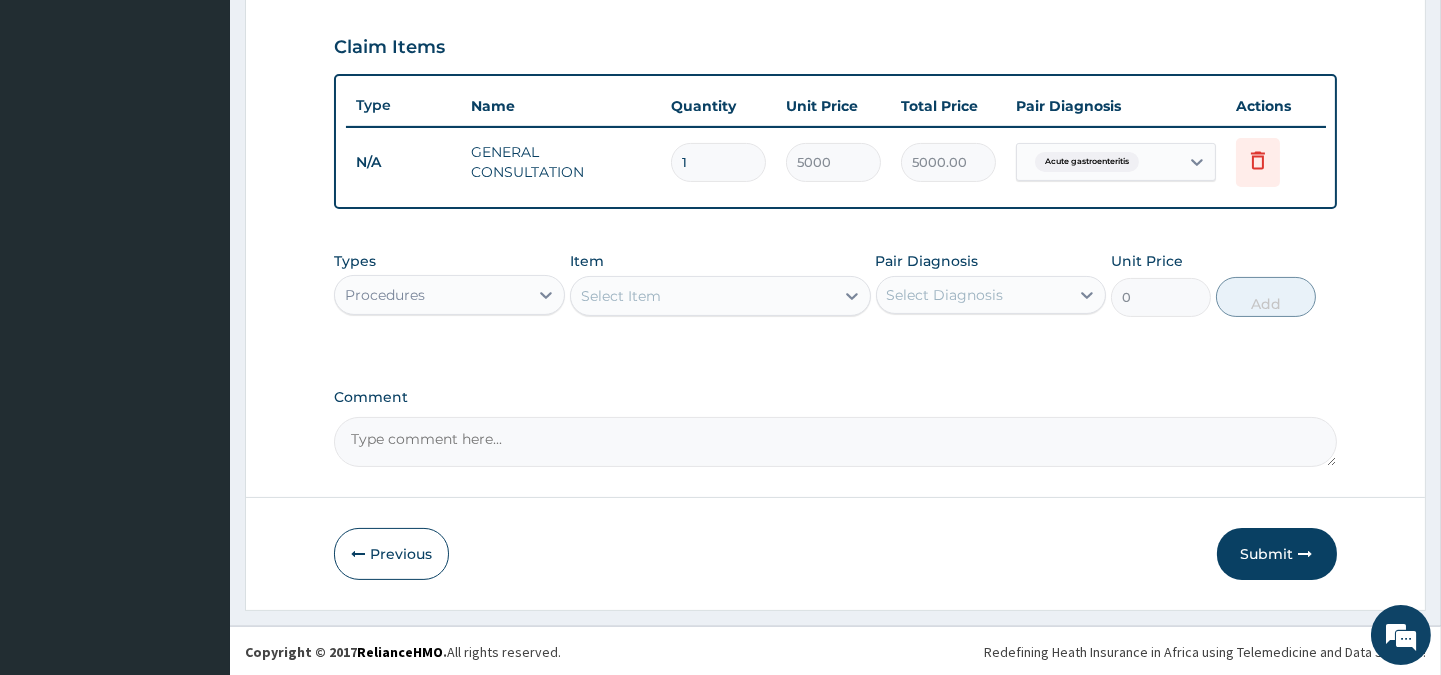 click on "Procedures" at bounding box center [431, 295] 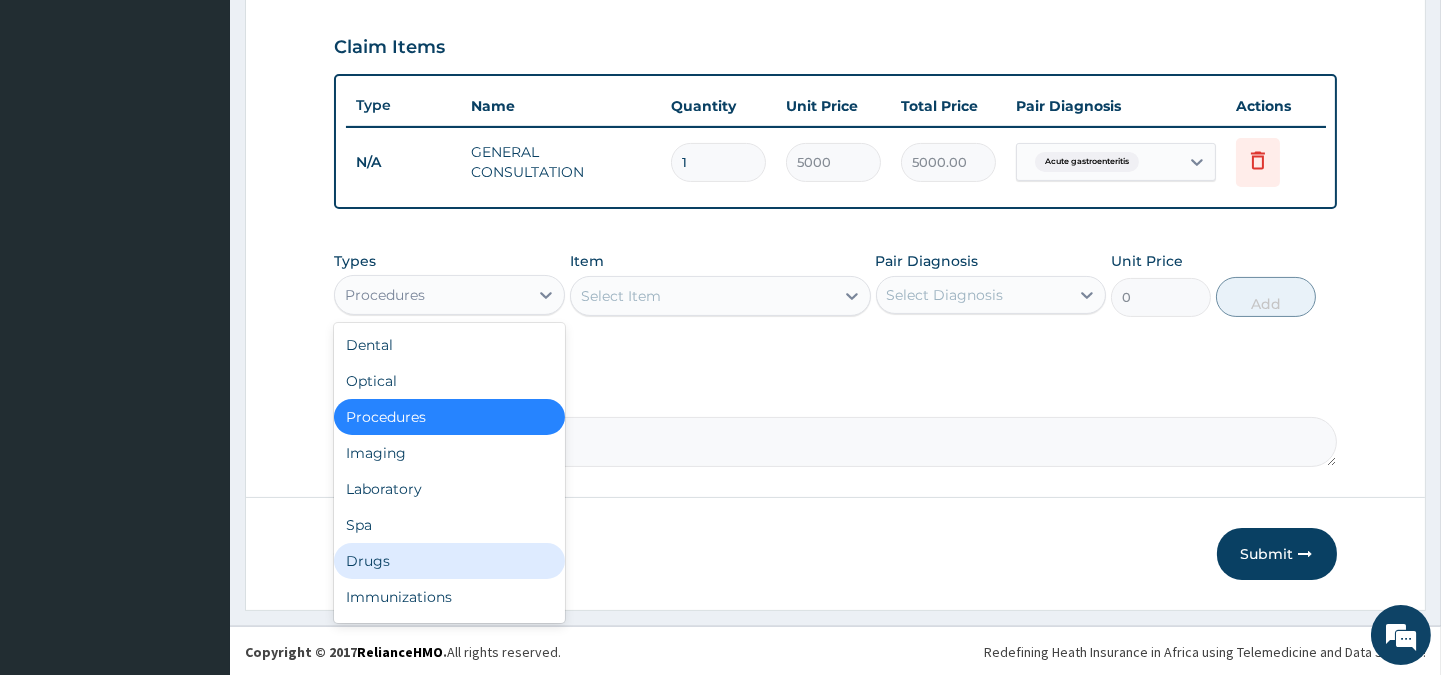 click on "Drugs" at bounding box center (449, 561) 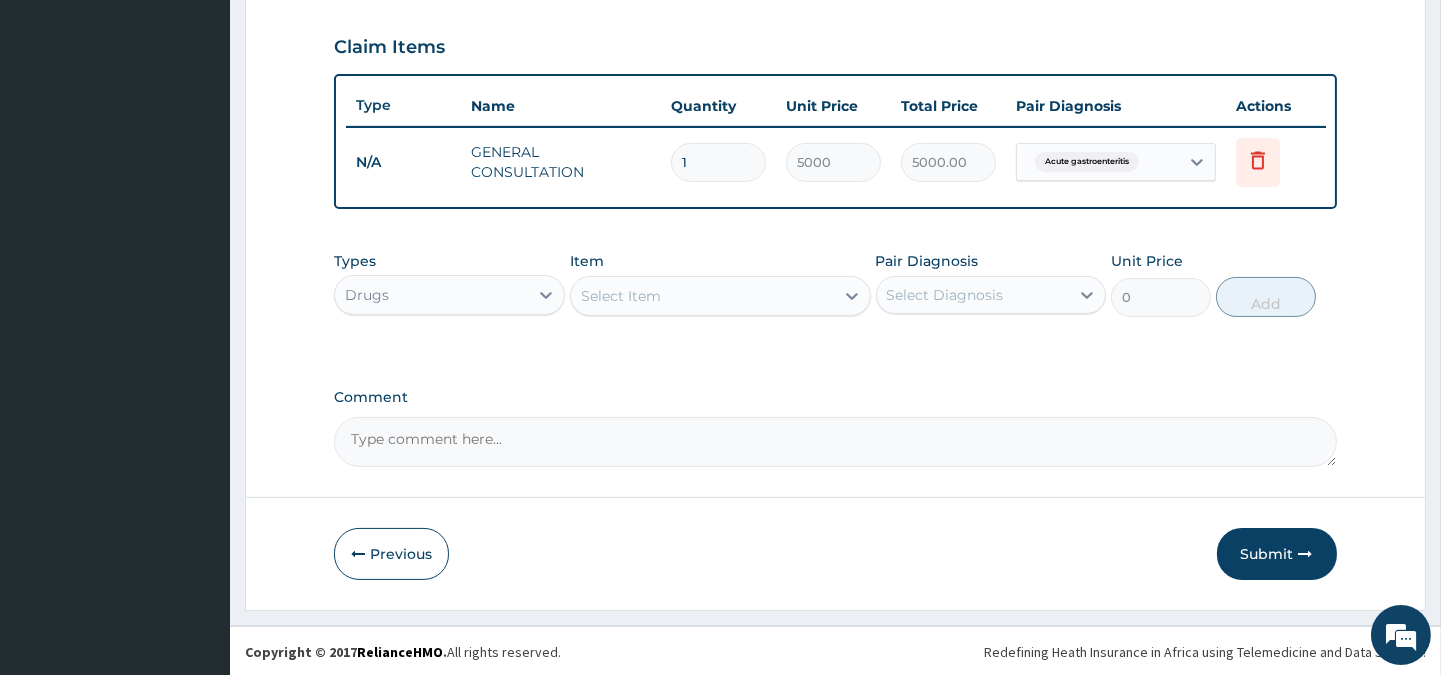 click on "Select Item" at bounding box center [621, 296] 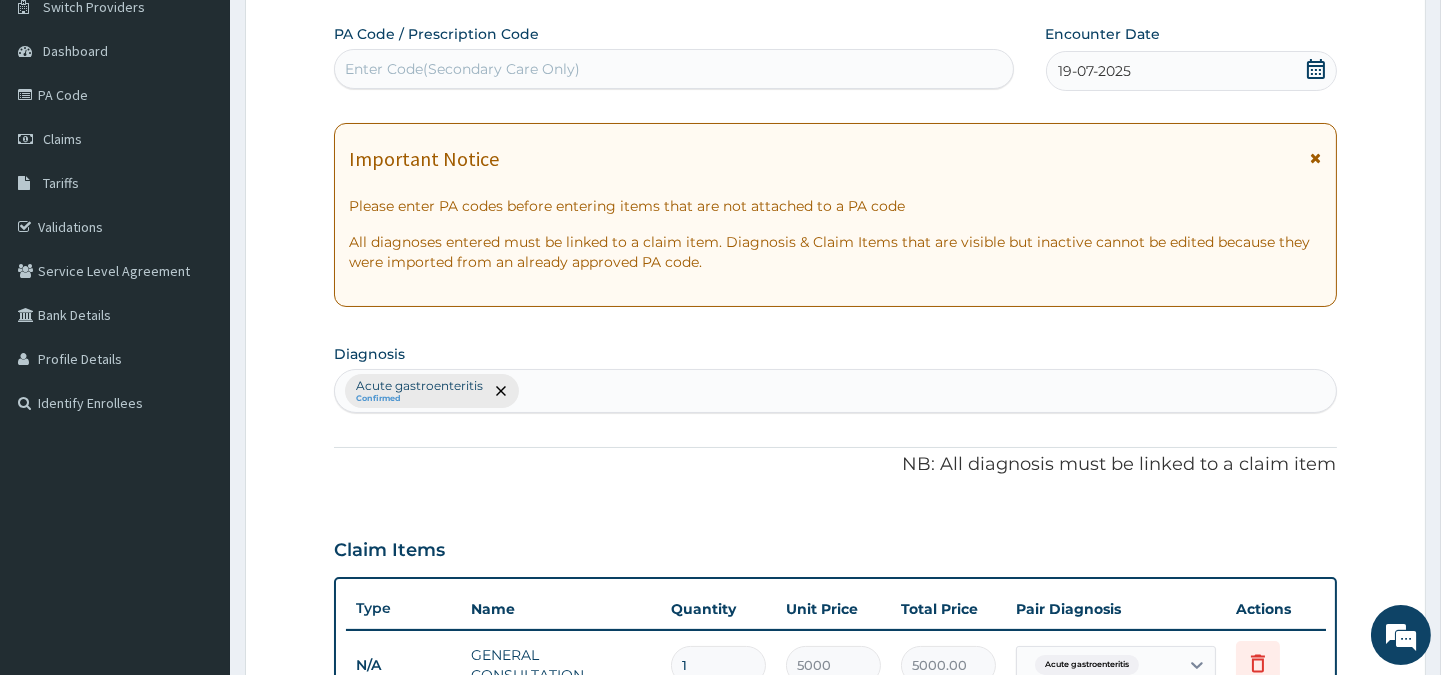 scroll, scrollTop: 155, scrollLeft: 0, axis: vertical 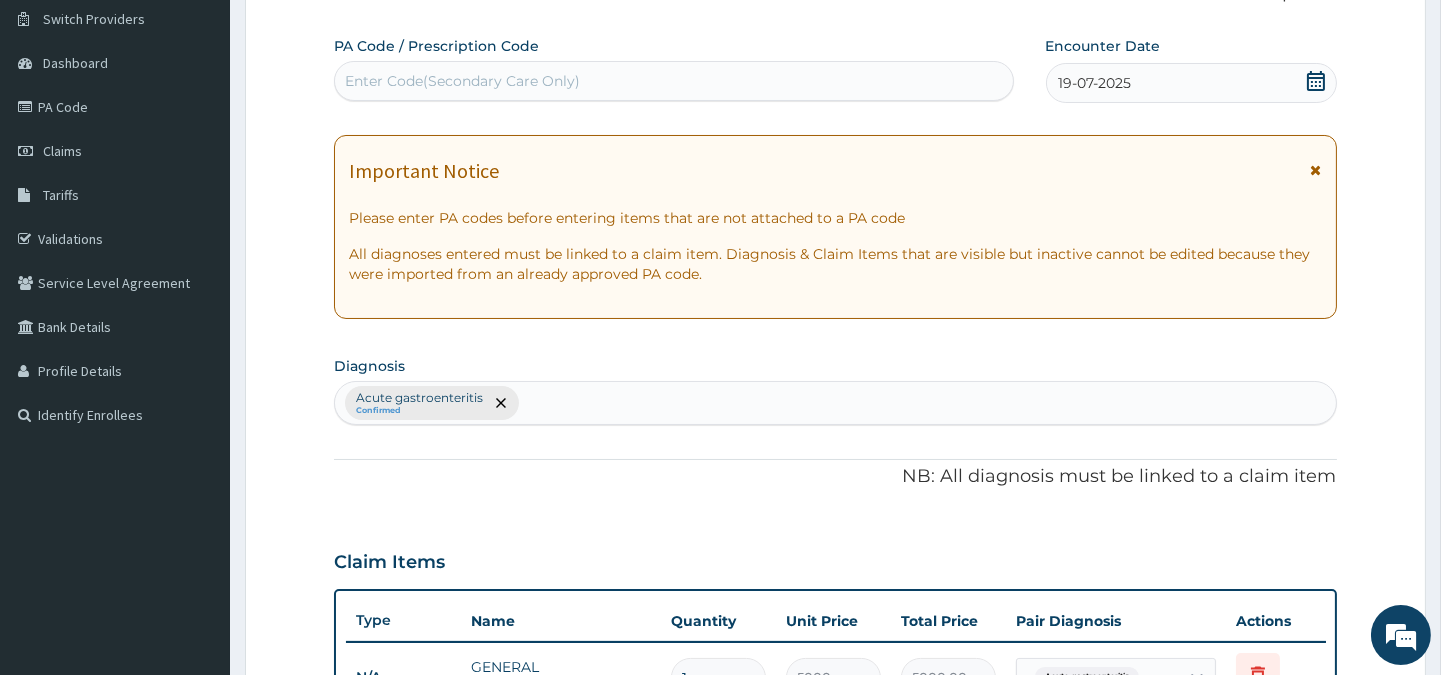 click on "Acute gastroenteritis Confirmed" at bounding box center [835, 403] 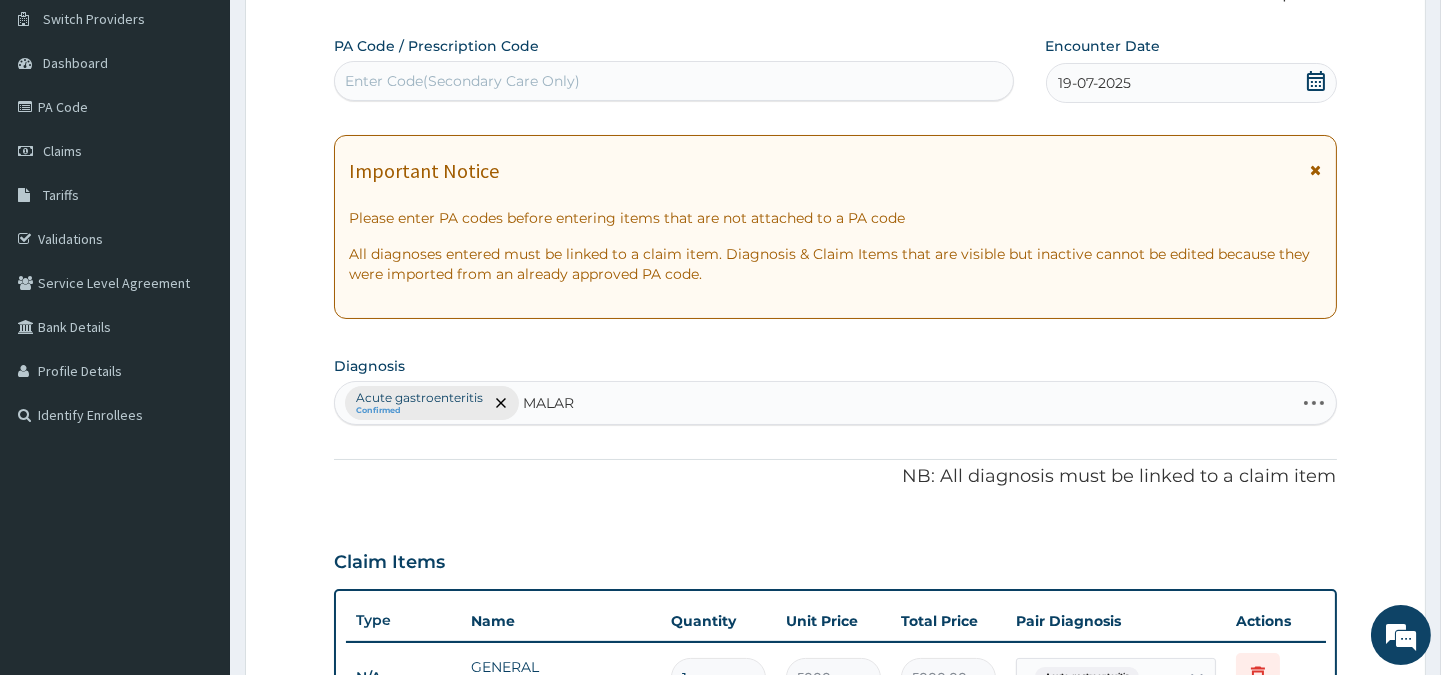 type on "MALARI" 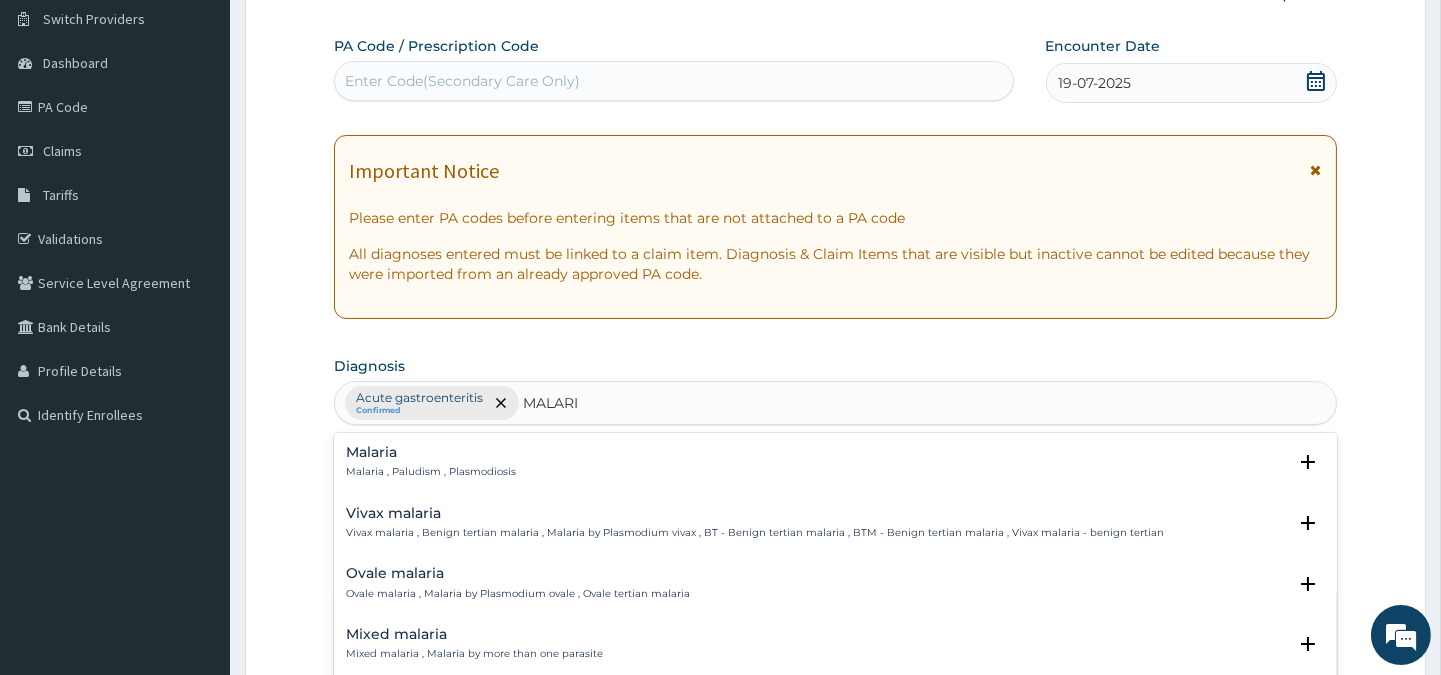 click on "Malaria" at bounding box center (431, 452) 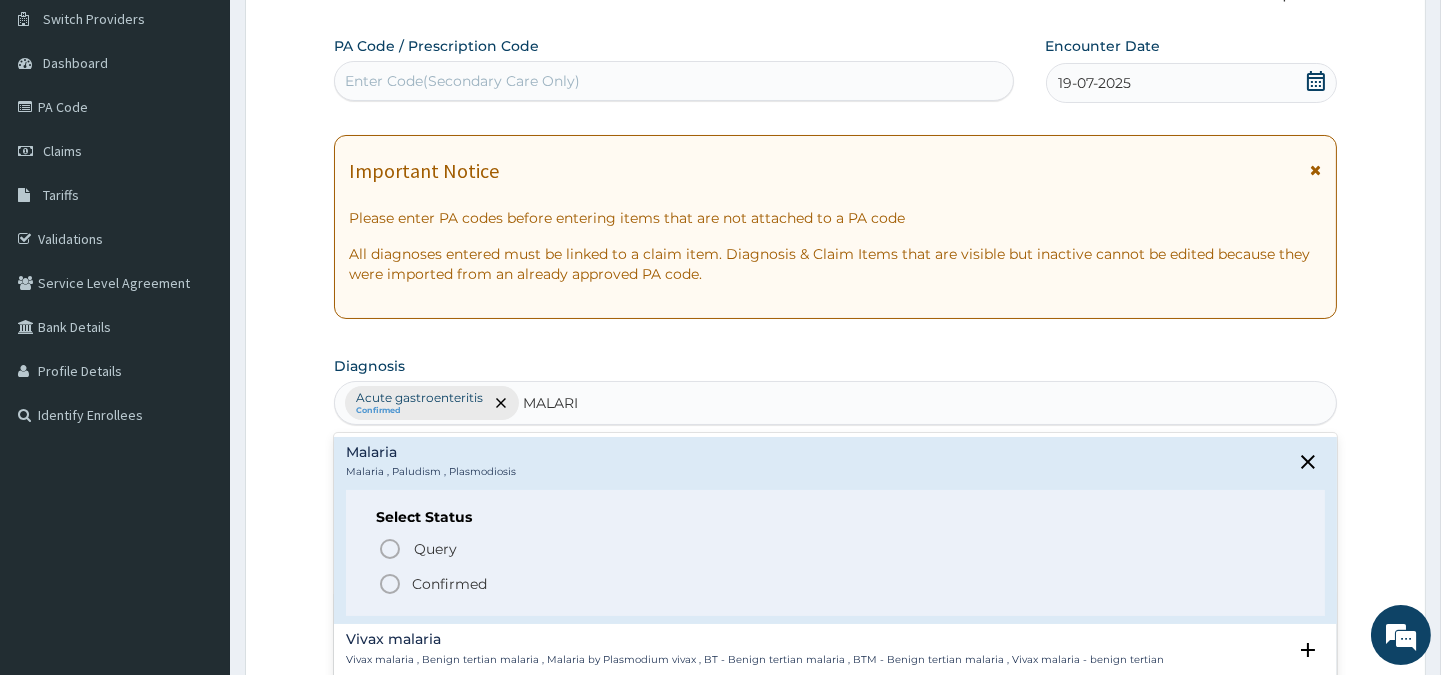 click 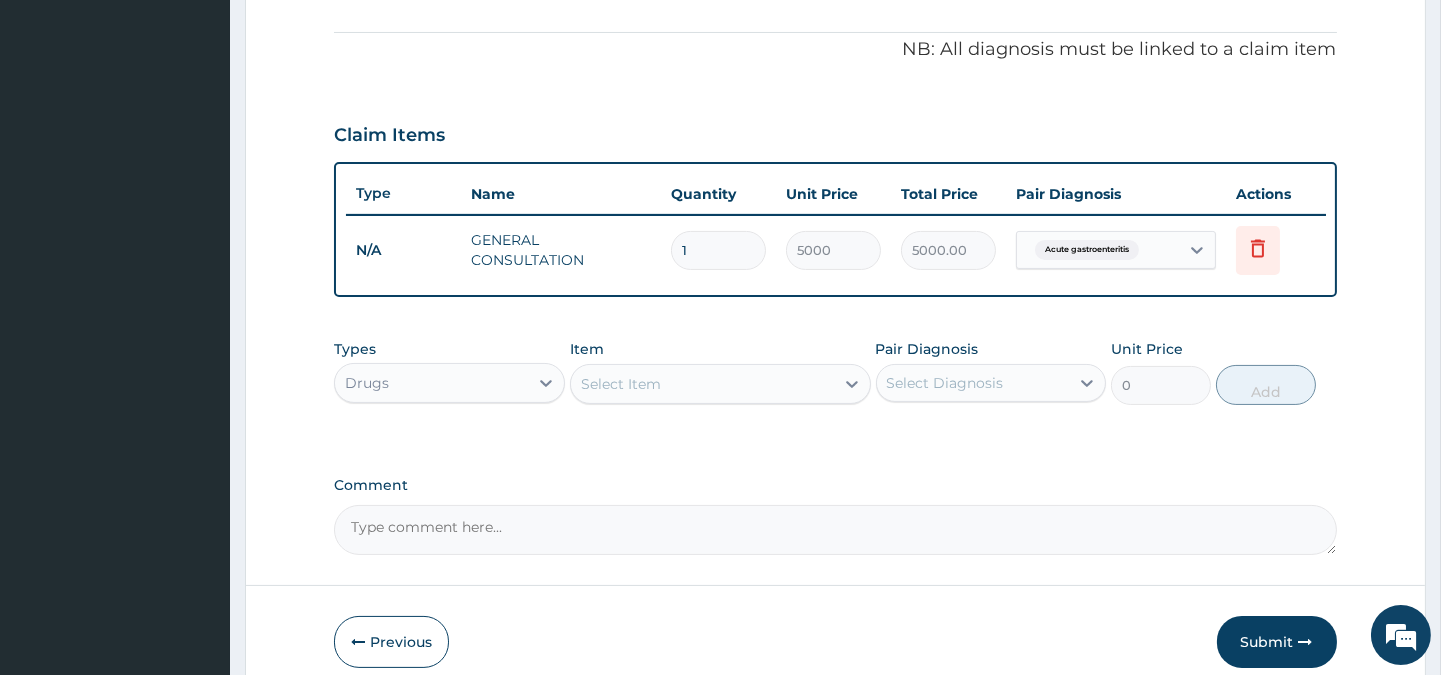 scroll, scrollTop: 670, scrollLeft: 0, axis: vertical 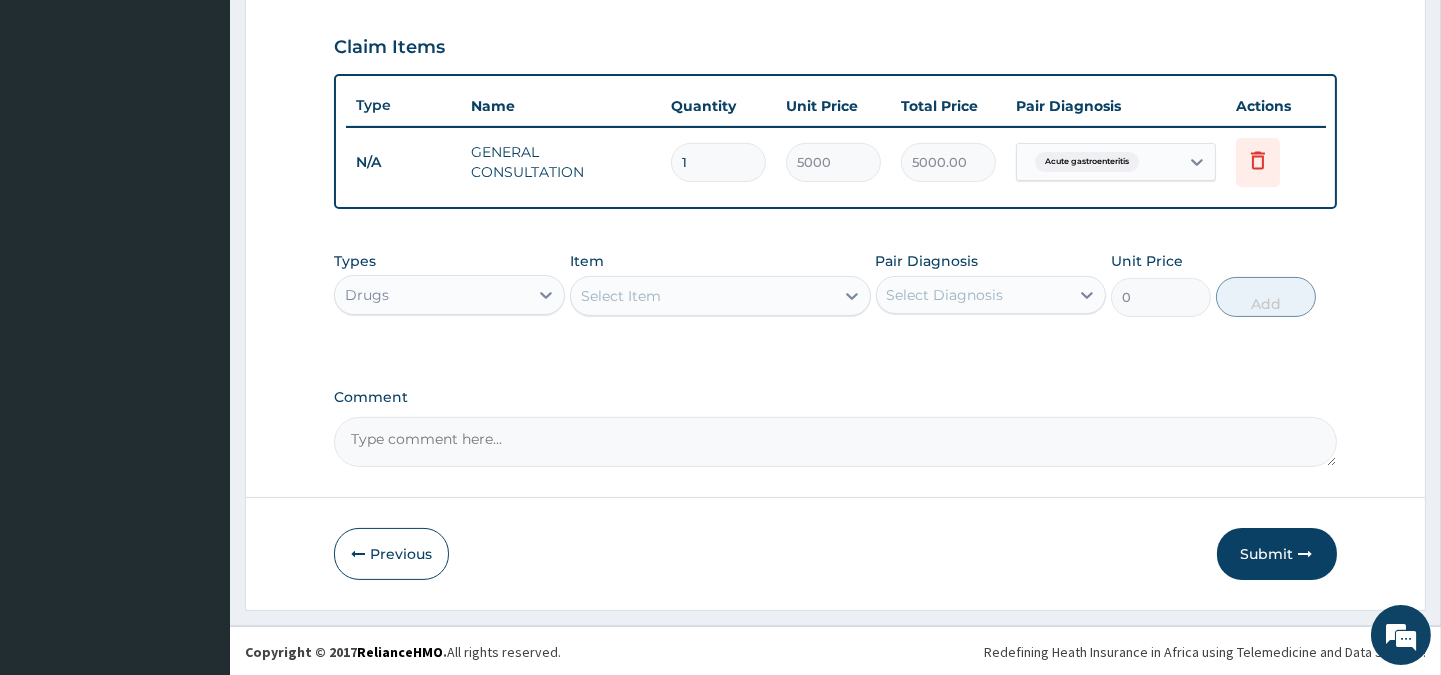 click on "Select Item" at bounding box center [702, 296] 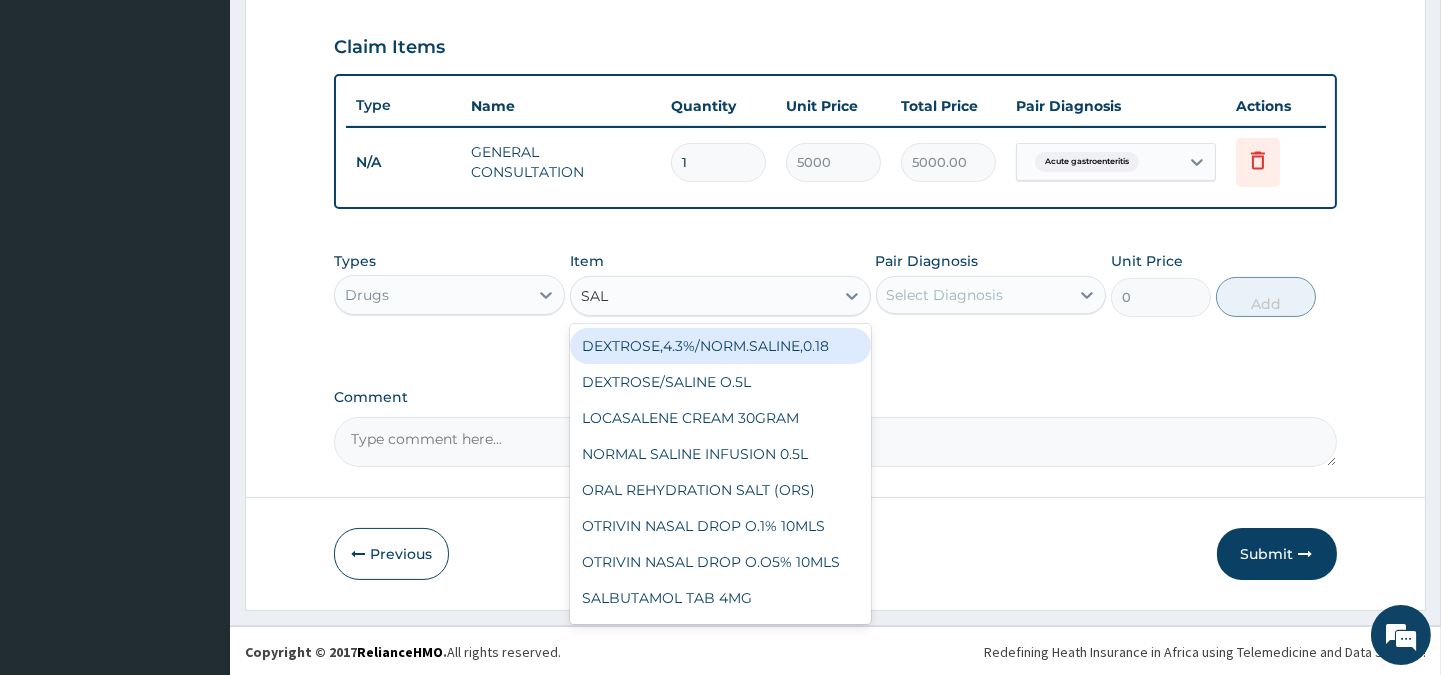 type on "SALT" 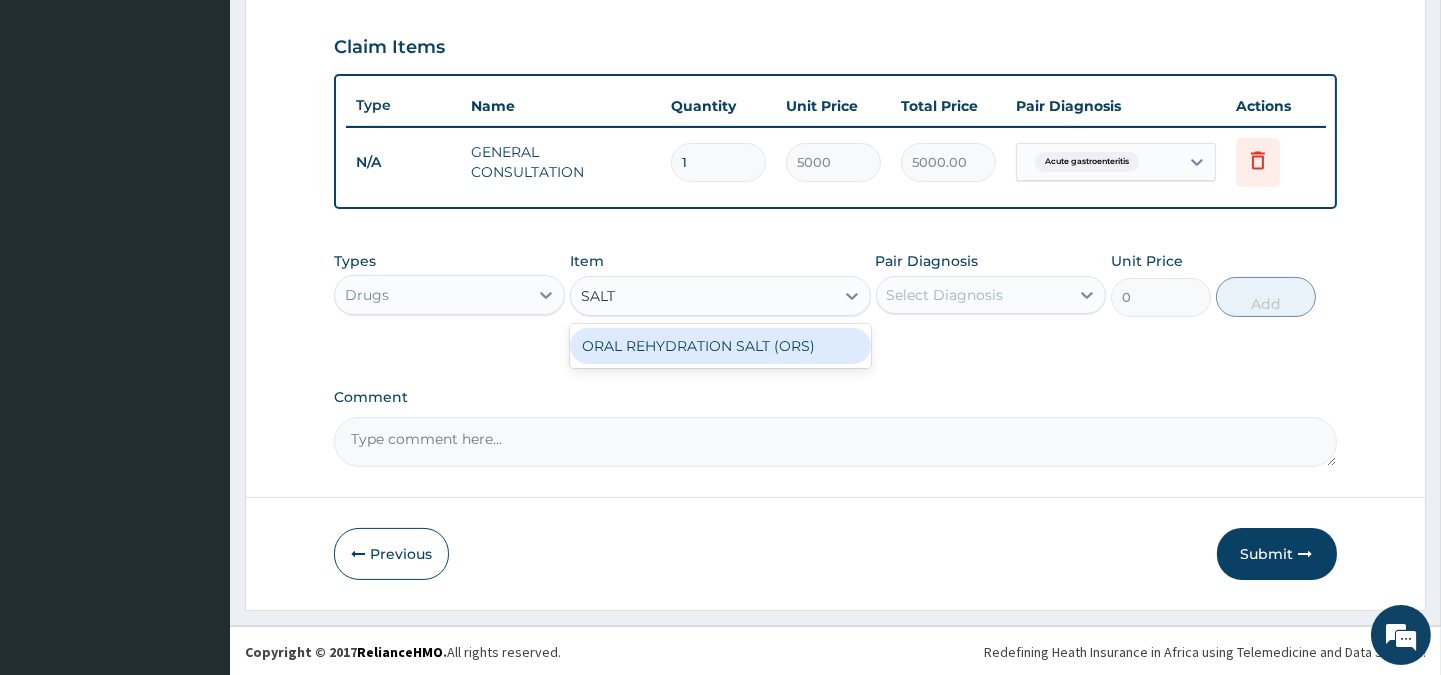 click on "ORAL REHYDRATION SALT (ORS)" at bounding box center [720, 346] 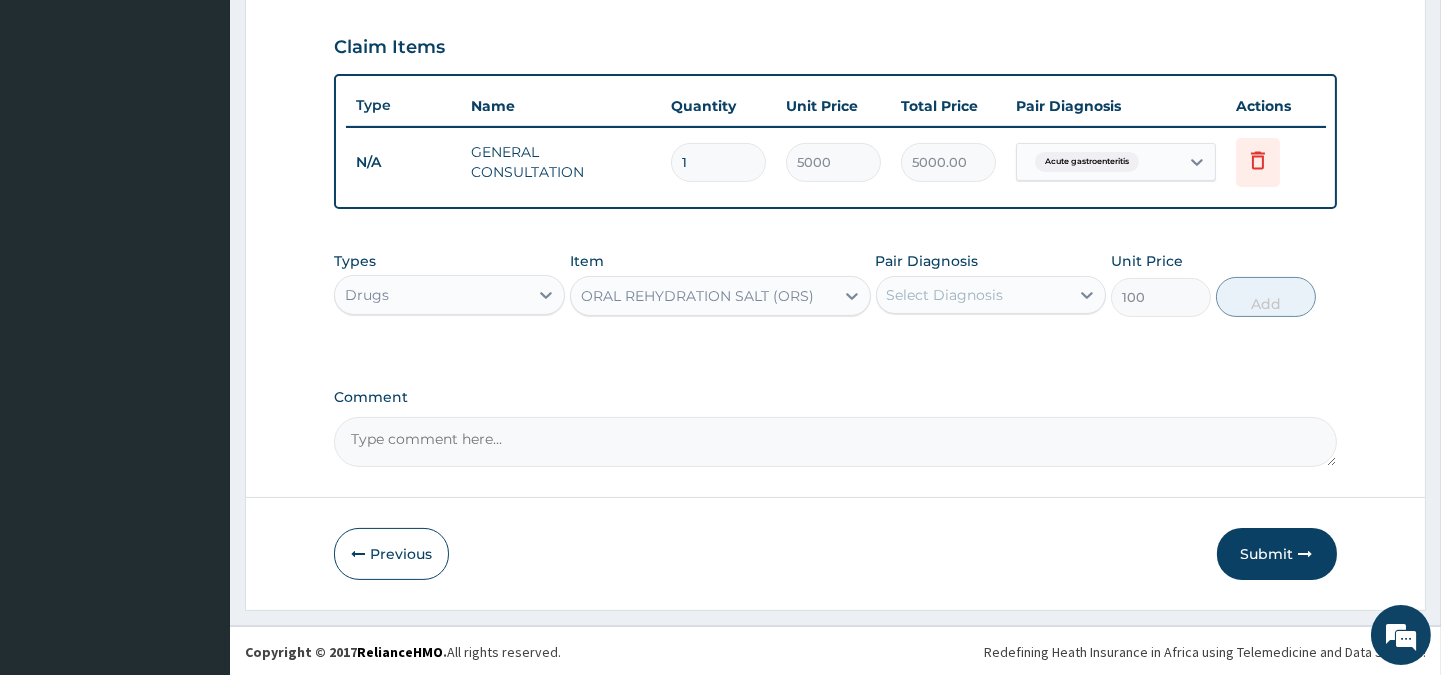 click on "Select Diagnosis" at bounding box center [945, 295] 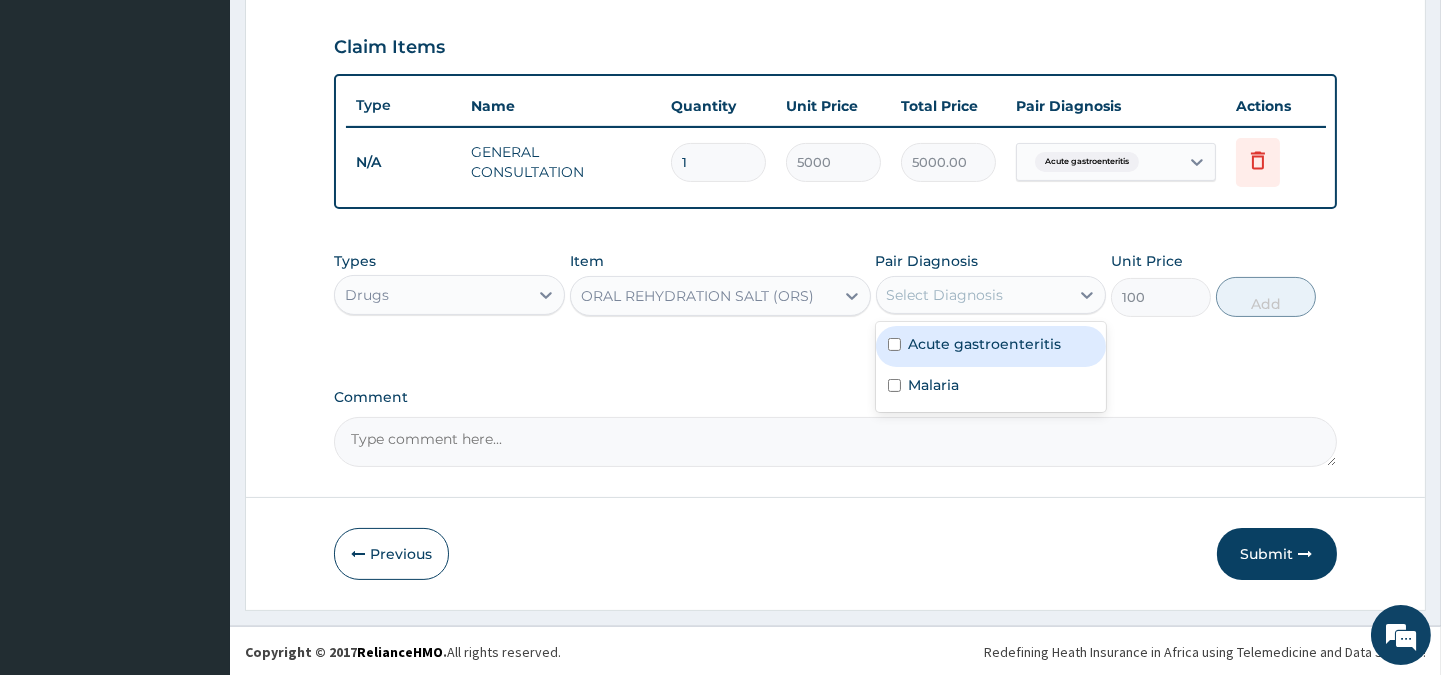 click on "Acute gastroenteritis" at bounding box center [985, 344] 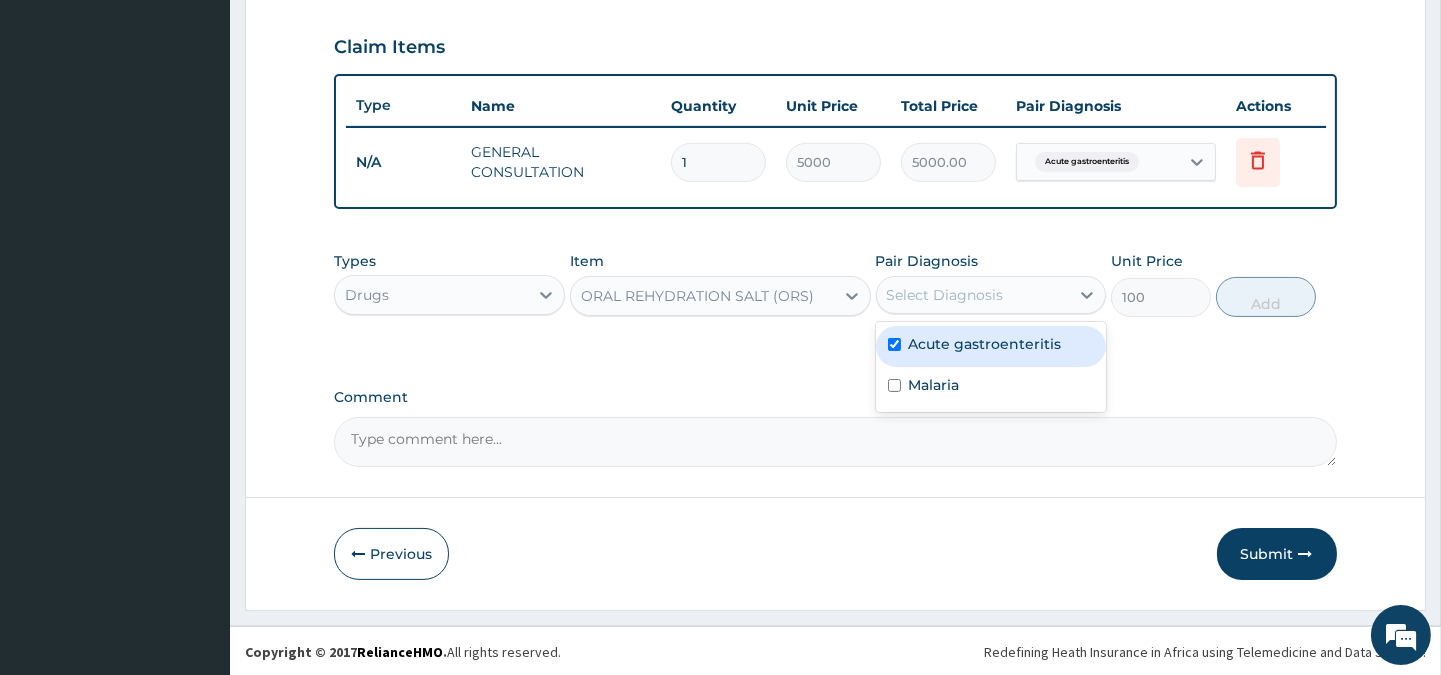 checkbox on "true" 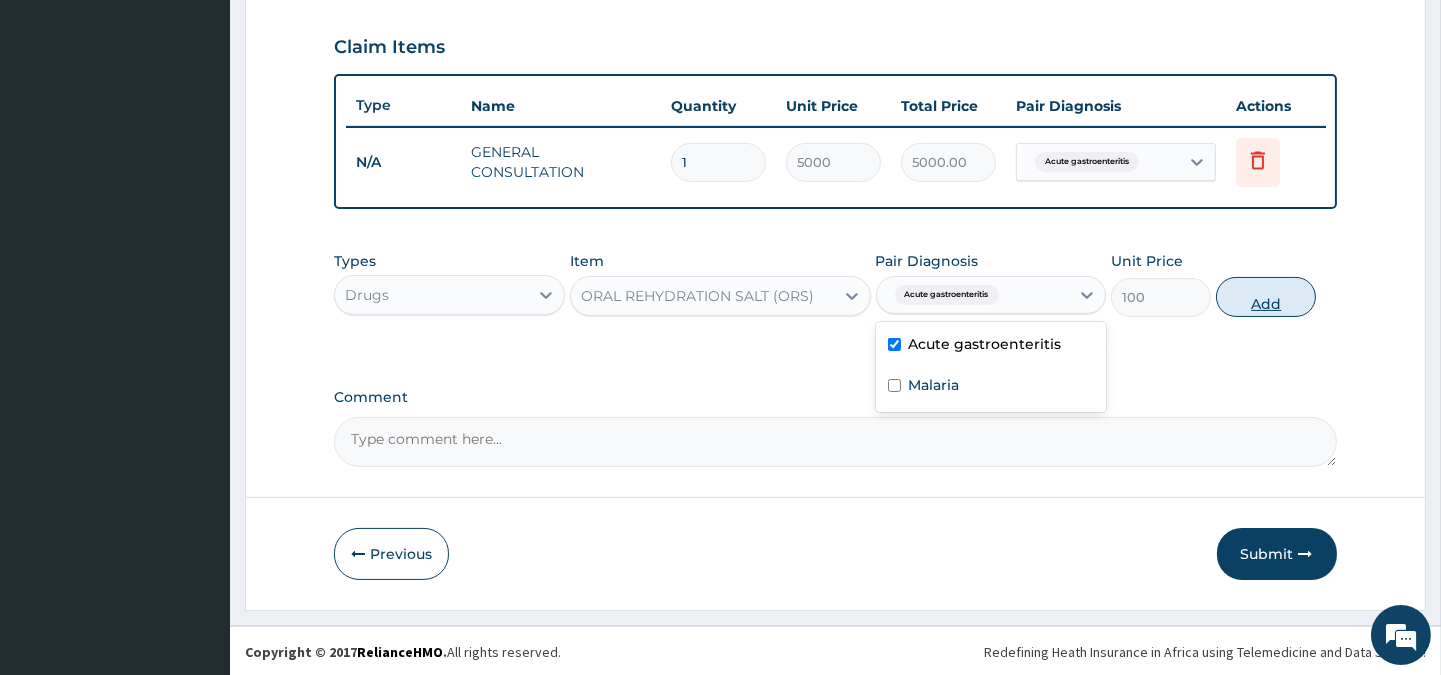 click on "Add" at bounding box center [1266, 297] 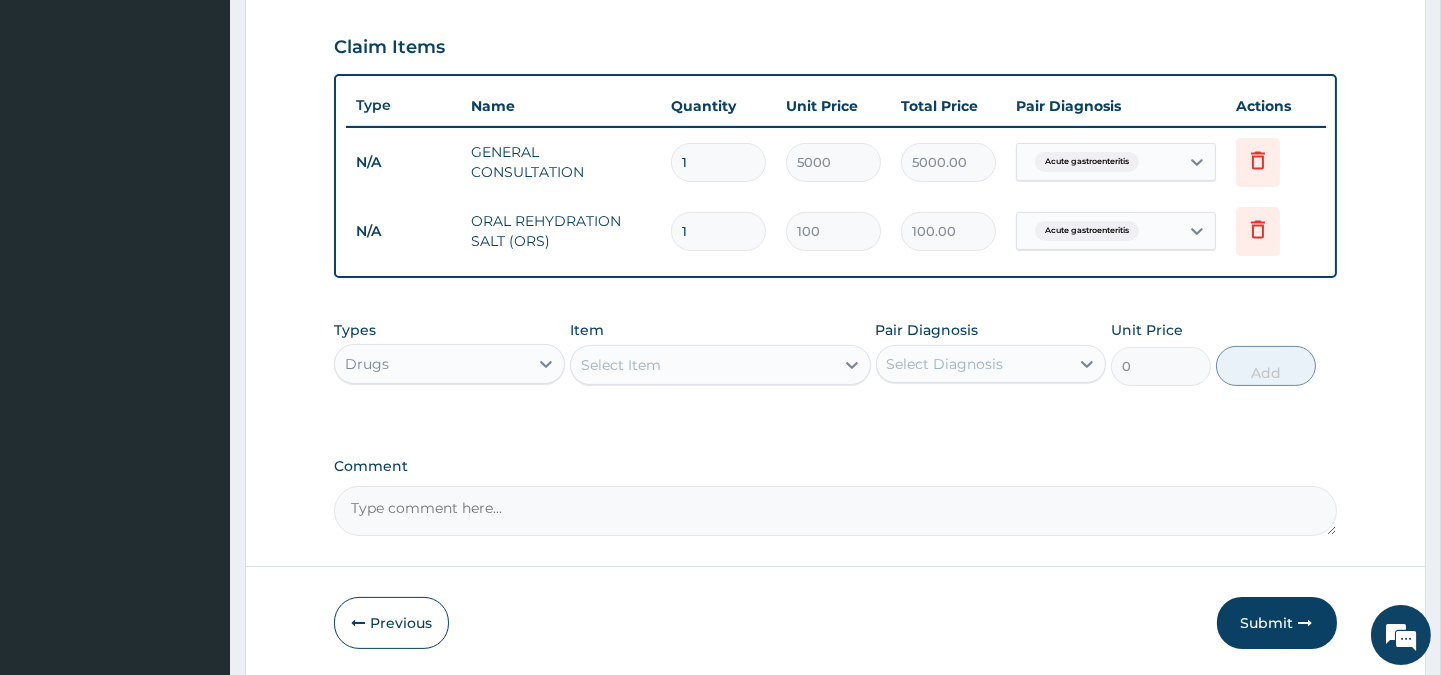 click on "Select Item" at bounding box center (702, 365) 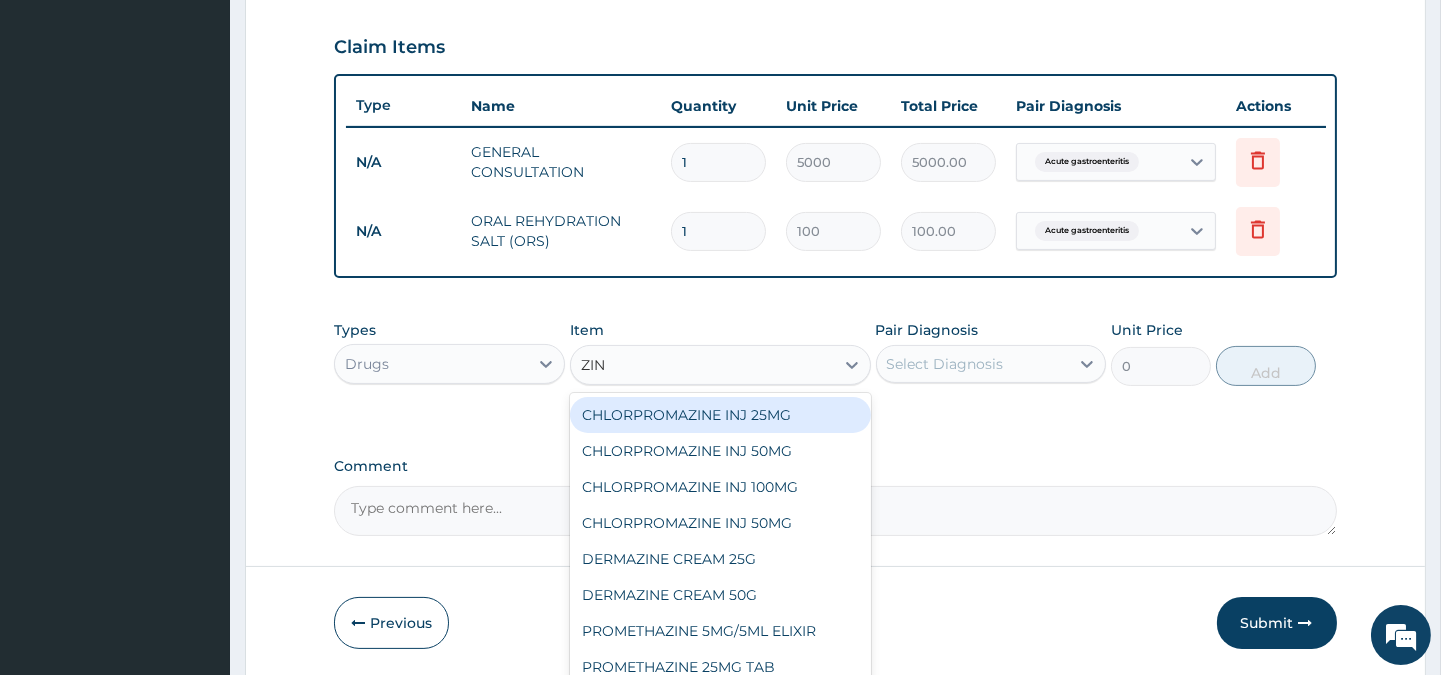 type on "ZINC" 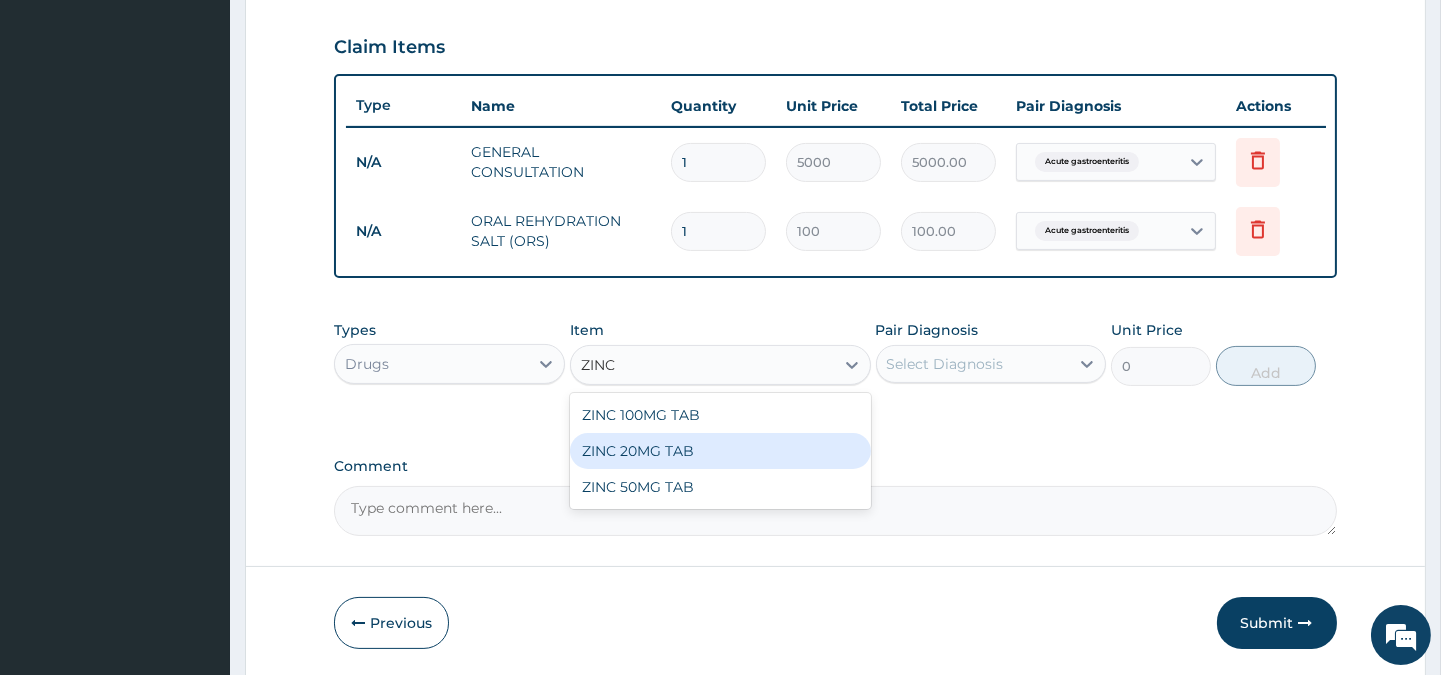 click on "ZINC 20MG TAB" at bounding box center (720, 451) 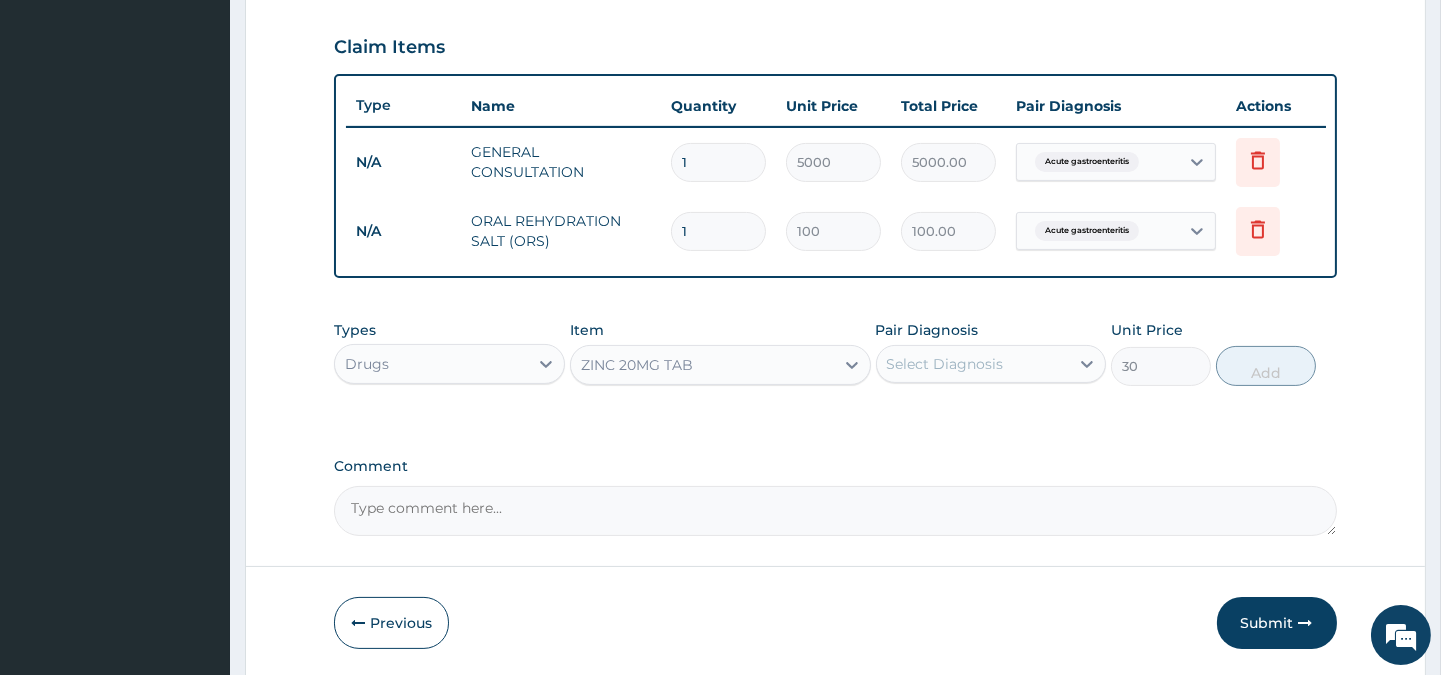 click on "Select Diagnosis" at bounding box center (945, 364) 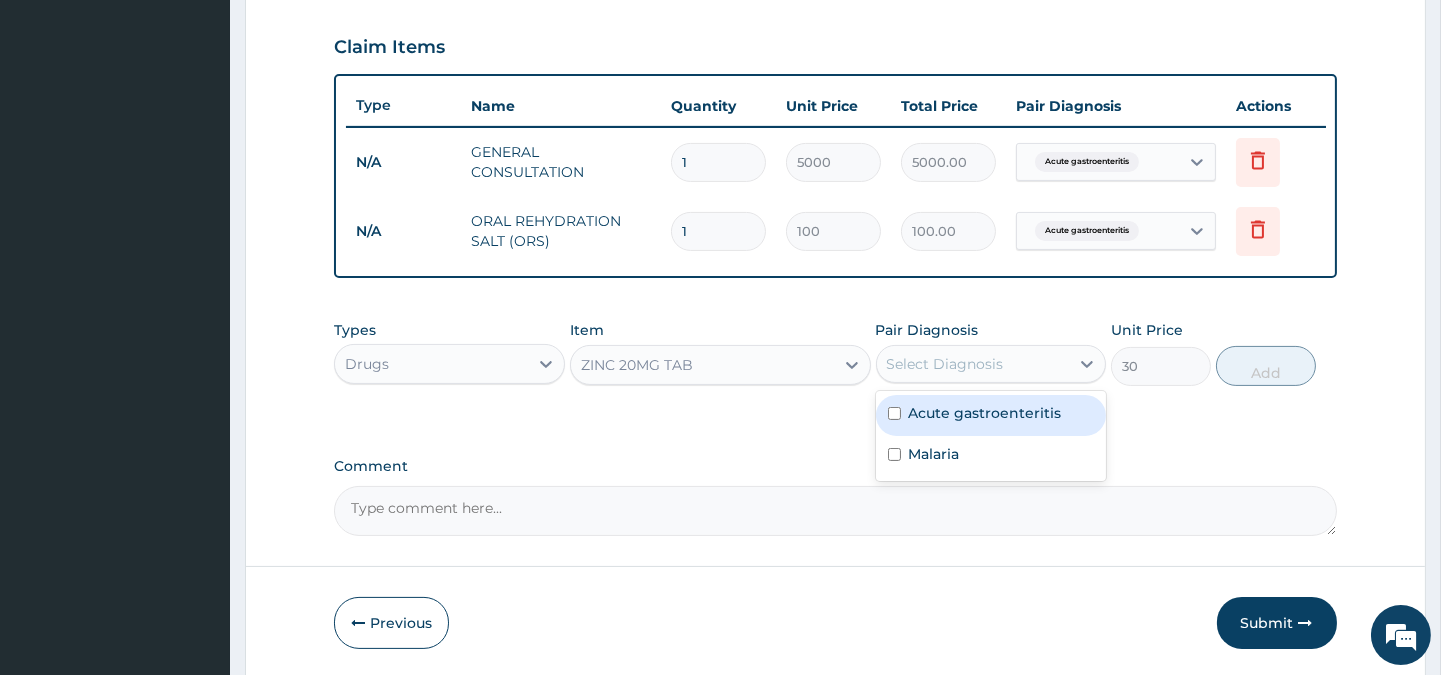 click on "Acute gastroenteritis" at bounding box center [985, 413] 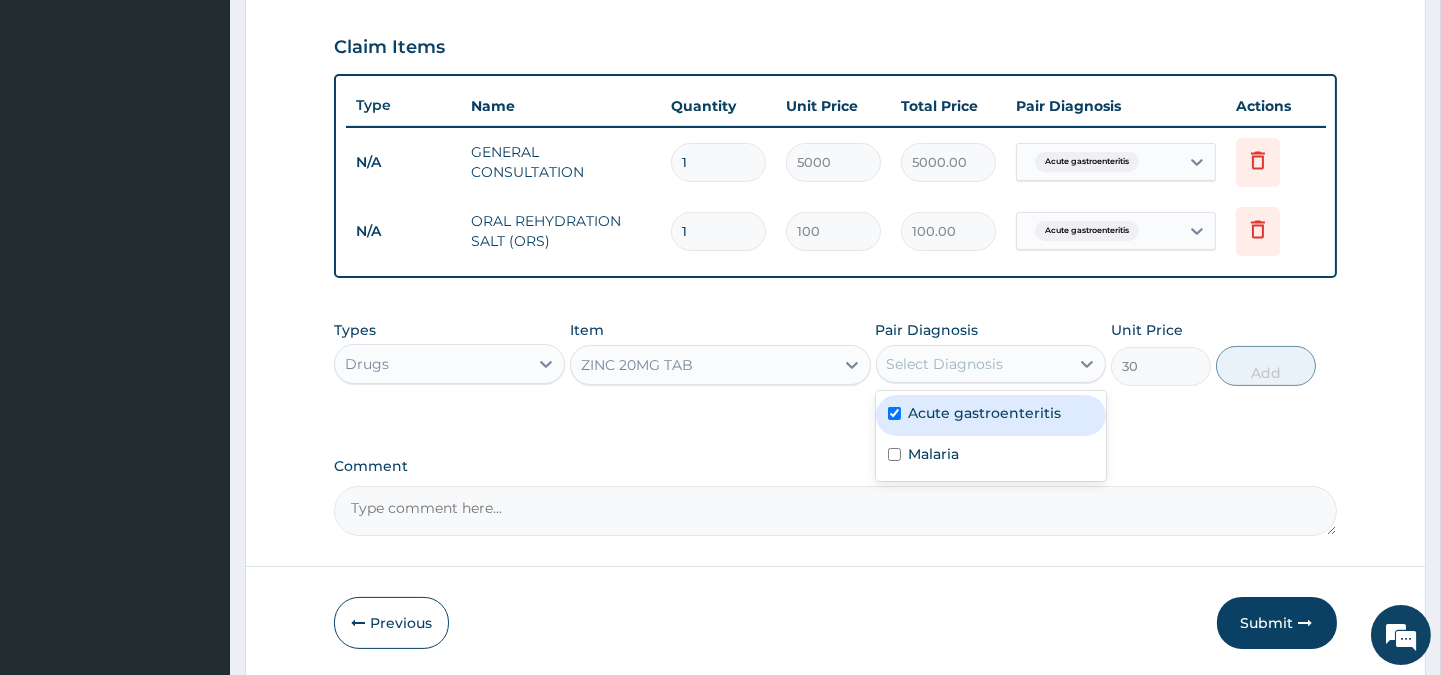 checkbox on "true" 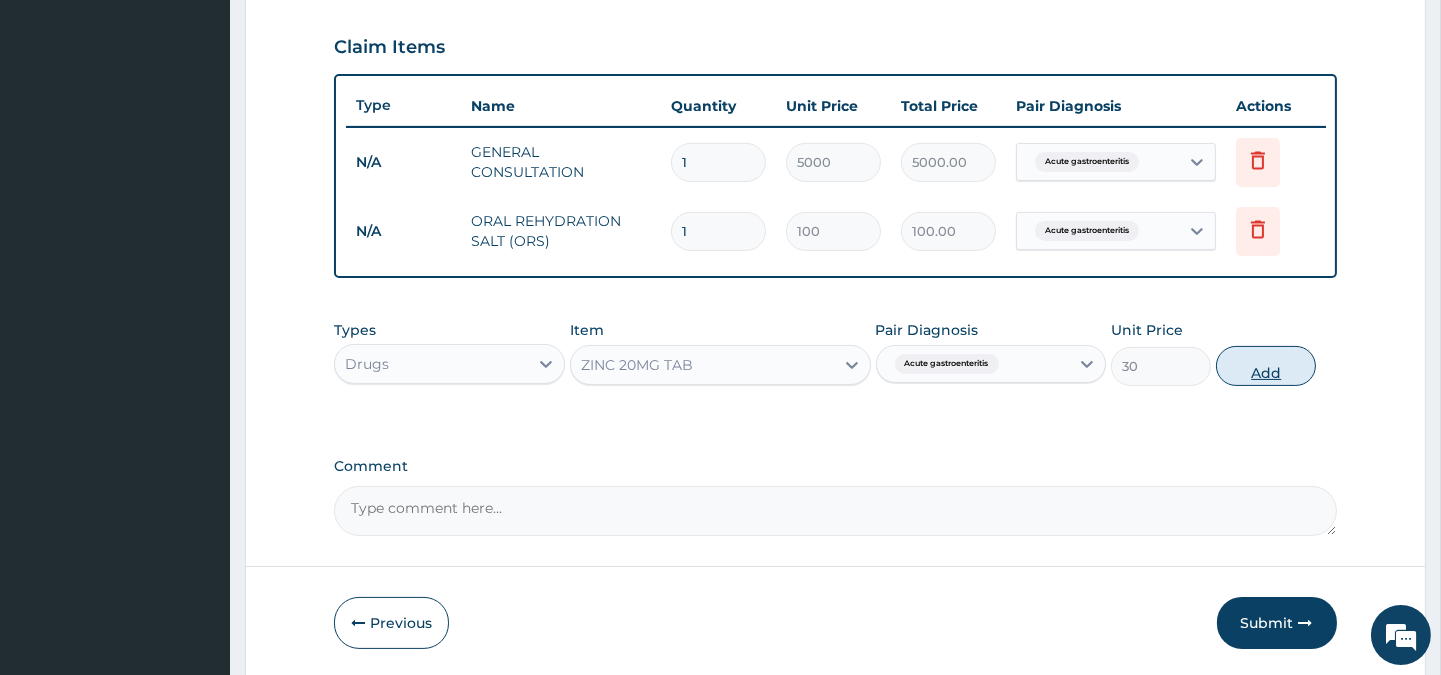 click on "Add" at bounding box center (1266, 366) 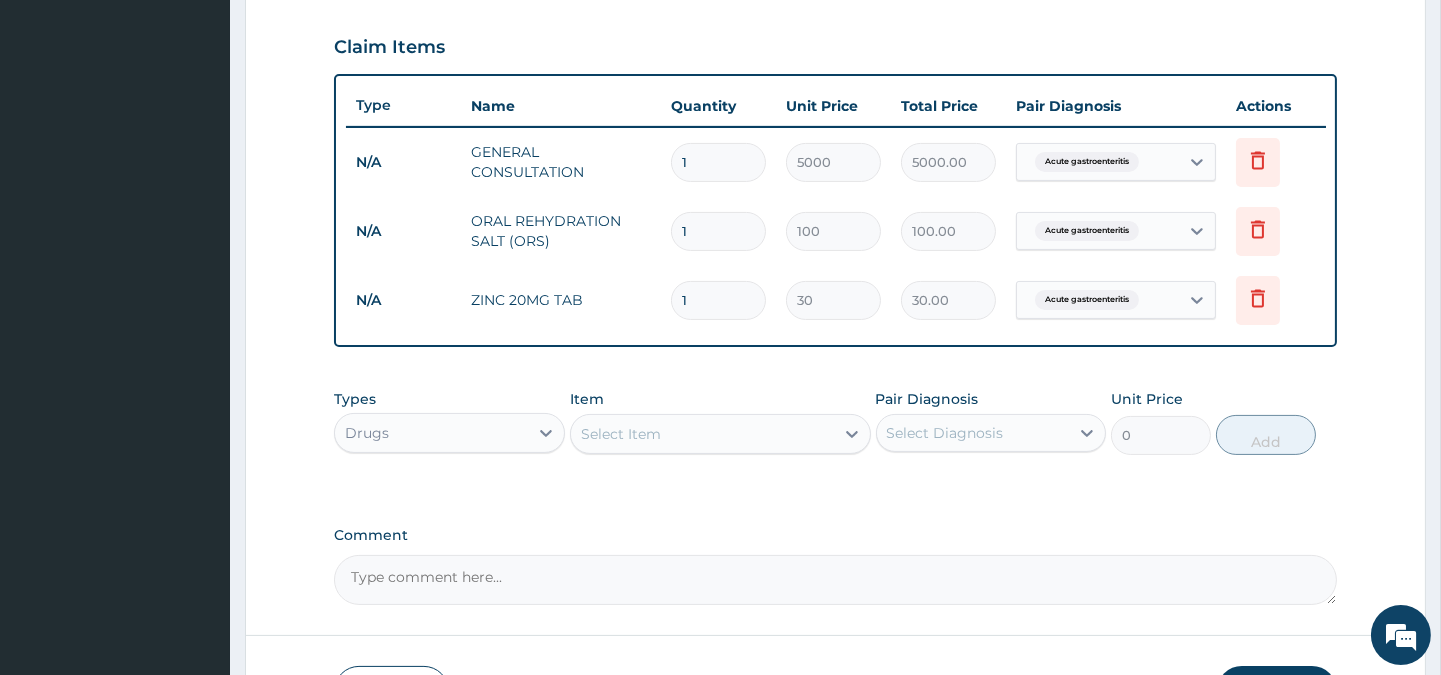 click on "Select Item" at bounding box center (702, 434) 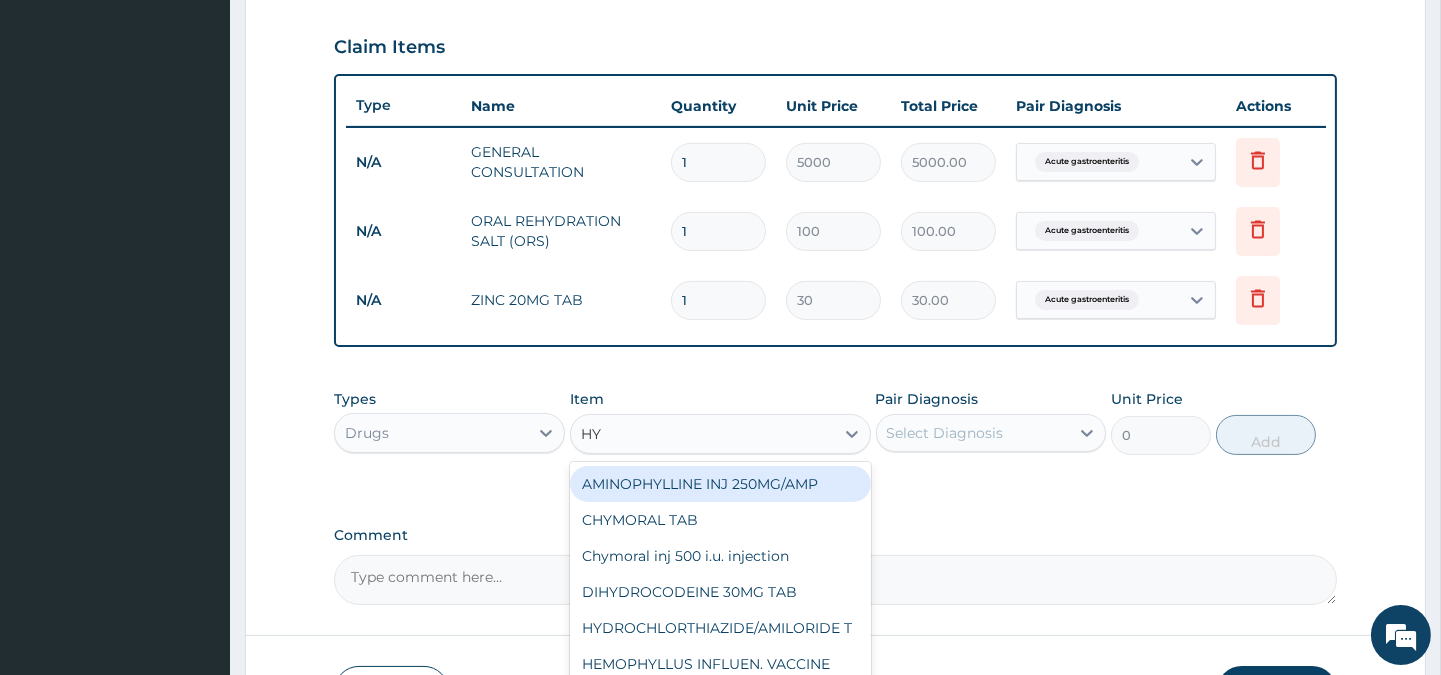 type on "HYO" 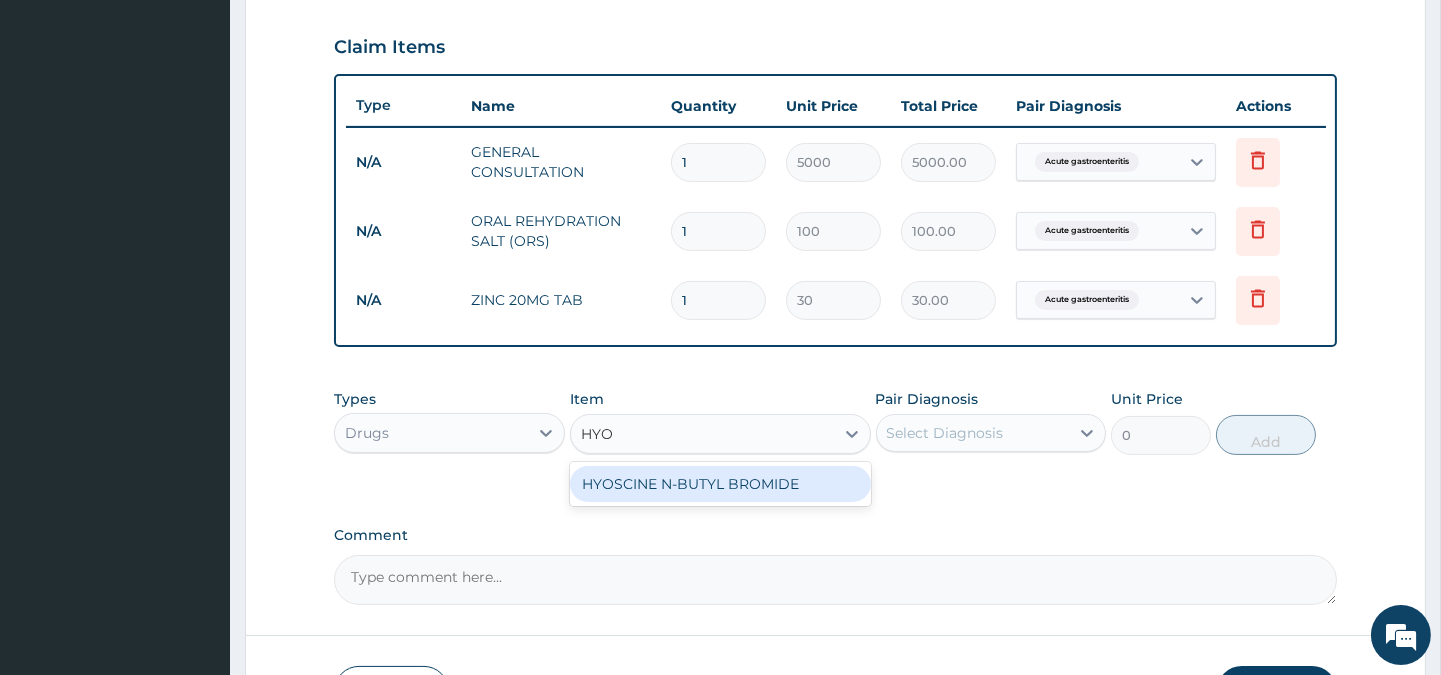 click on "HYOSCINE N-BUTYL BROMIDE" at bounding box center [720, 484] 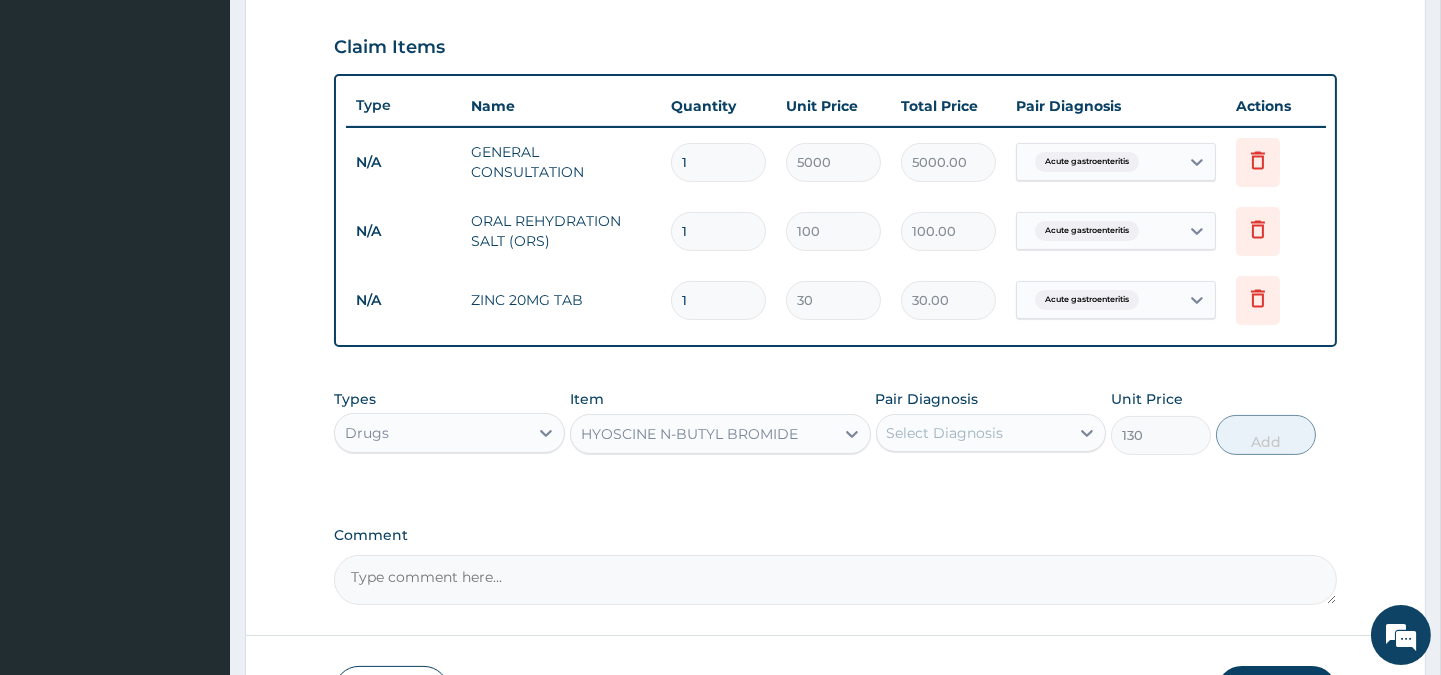 click on "Types Drugs Item [DRUG_NAME] Pair Diagnosis Select Diagnosis Unit Price 130 Add" at bounding box center (835, 437) 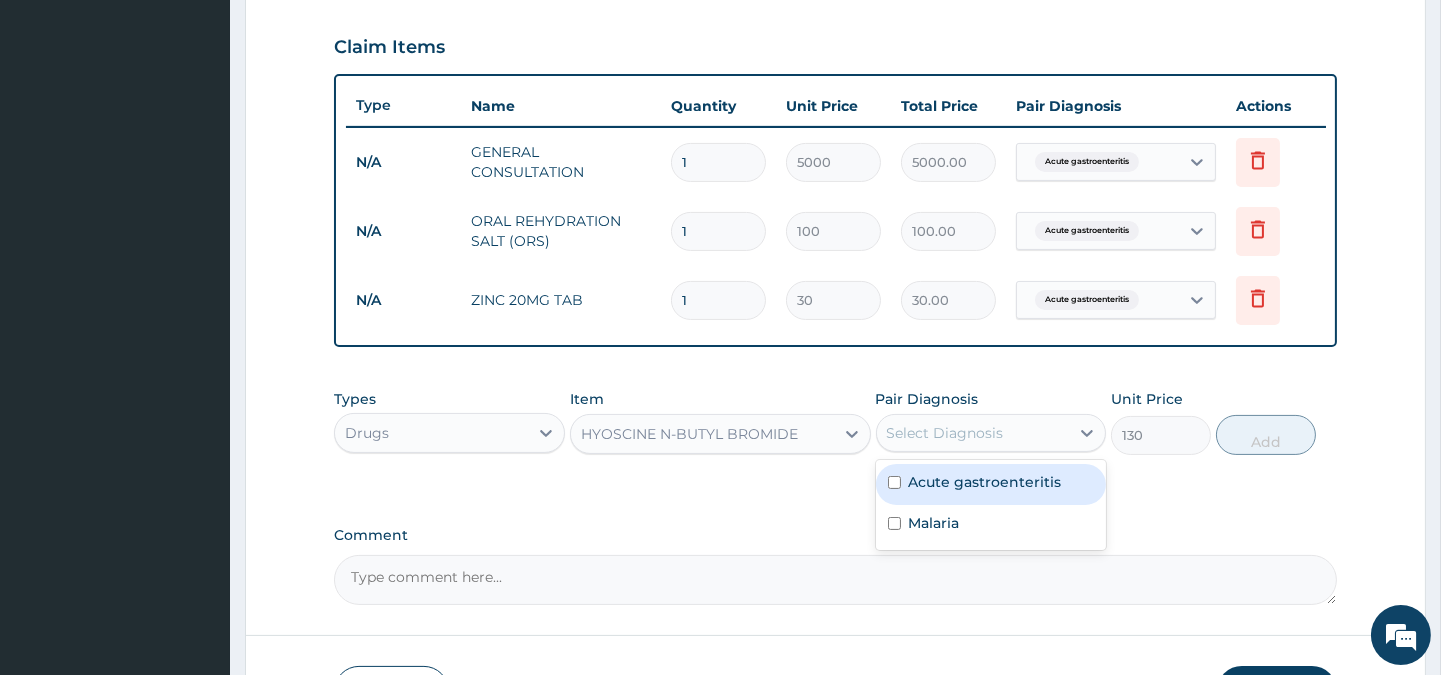 click on "Select Diagnosis" at bounding box center [945, 433] 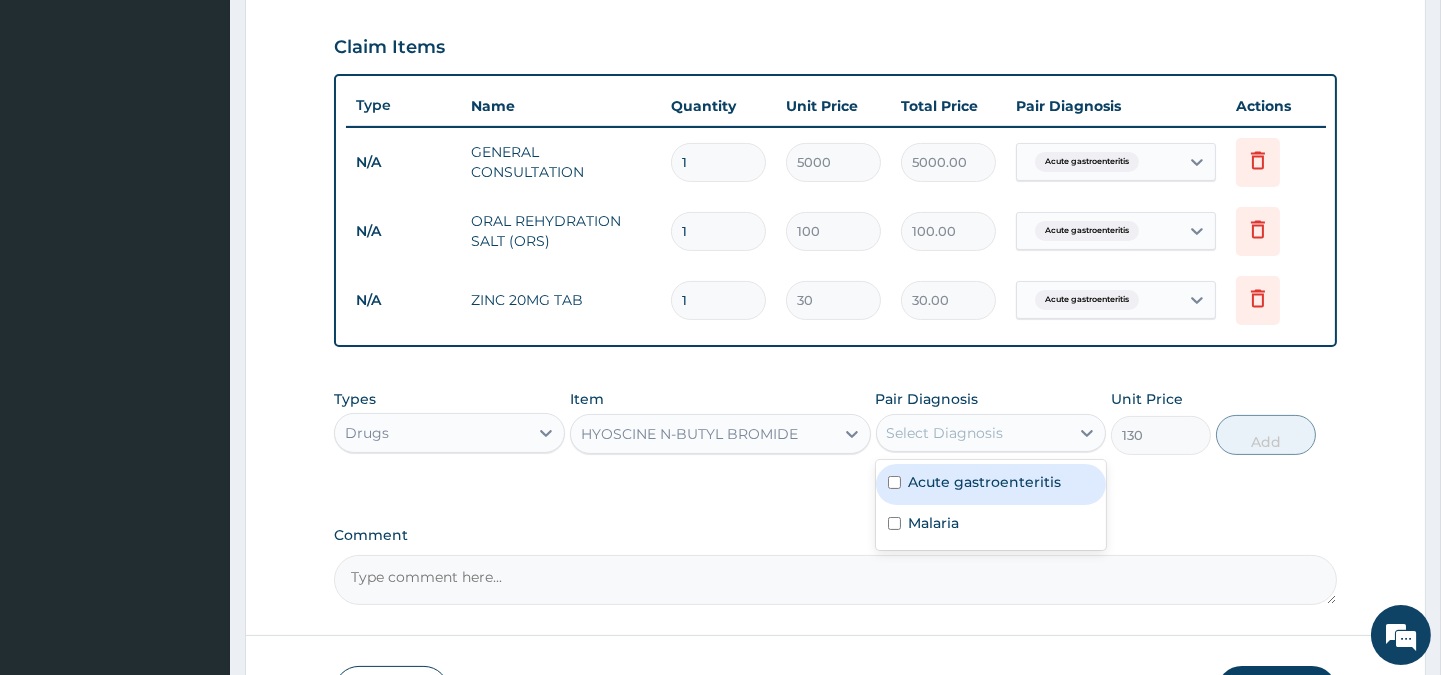 click on "Acute gastroenteritis" at bounding box center [985, 482] 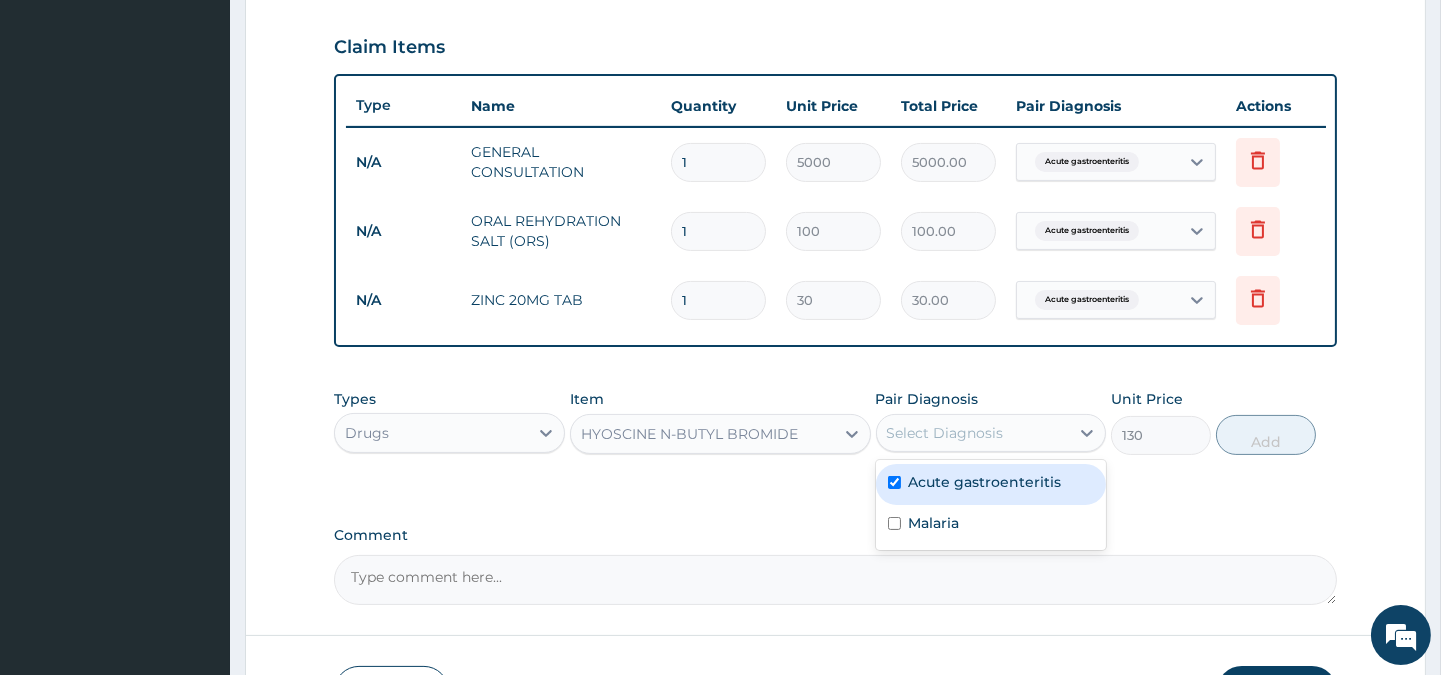 checkbox on "true" 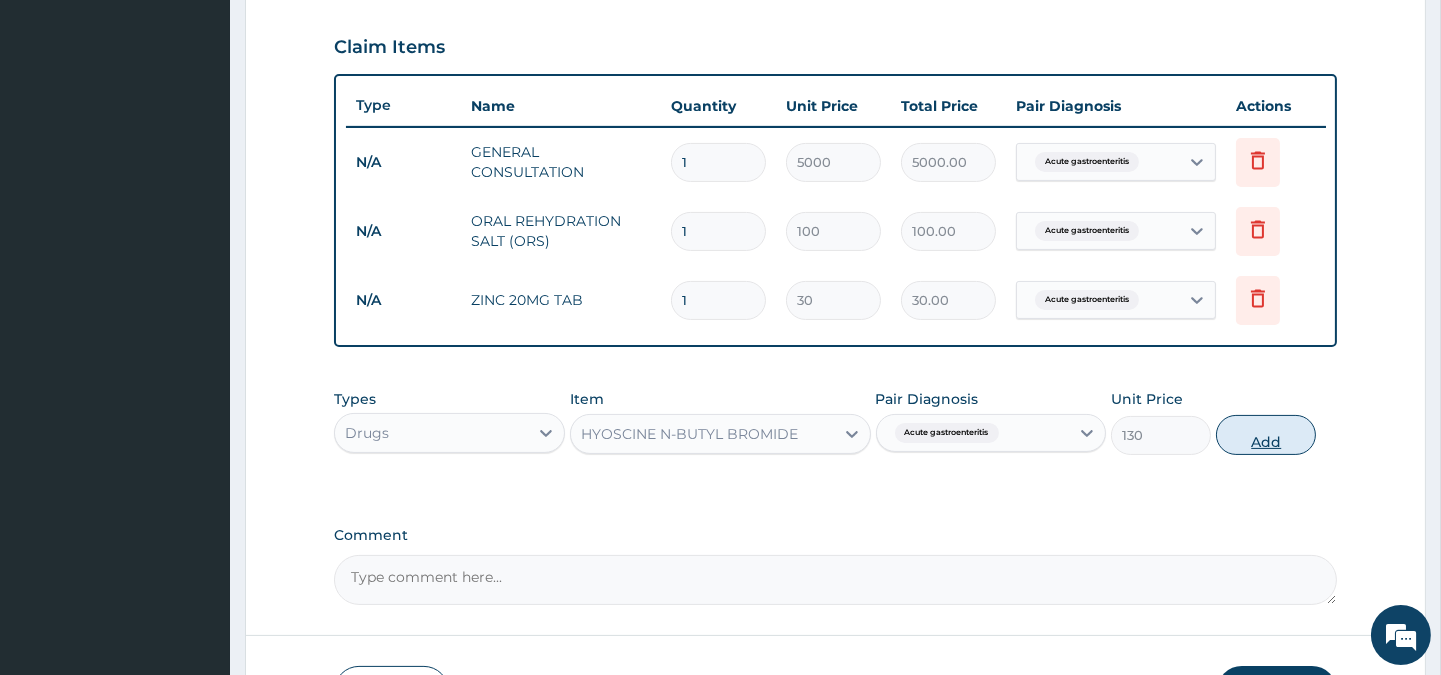 click on "Add" at bounding box center [1266, 435] 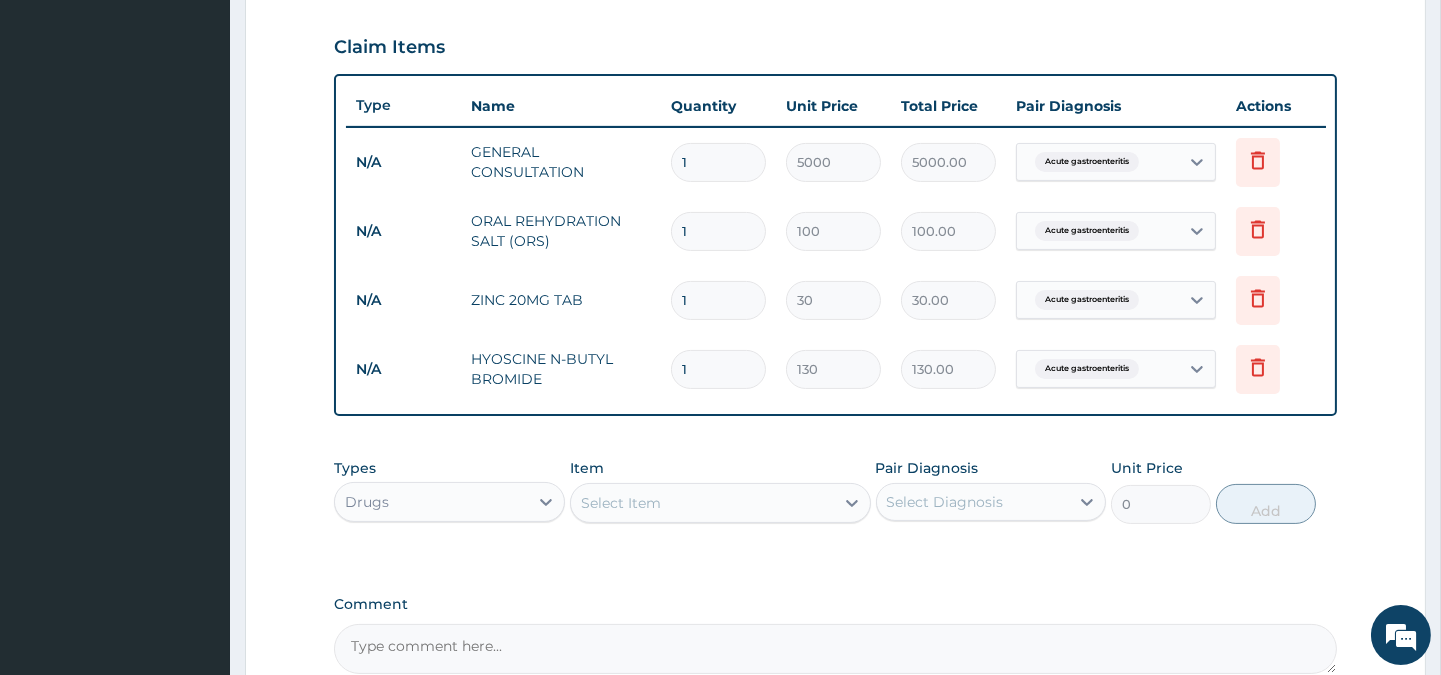 click on "Select Item" at bounding box center (702, 503) 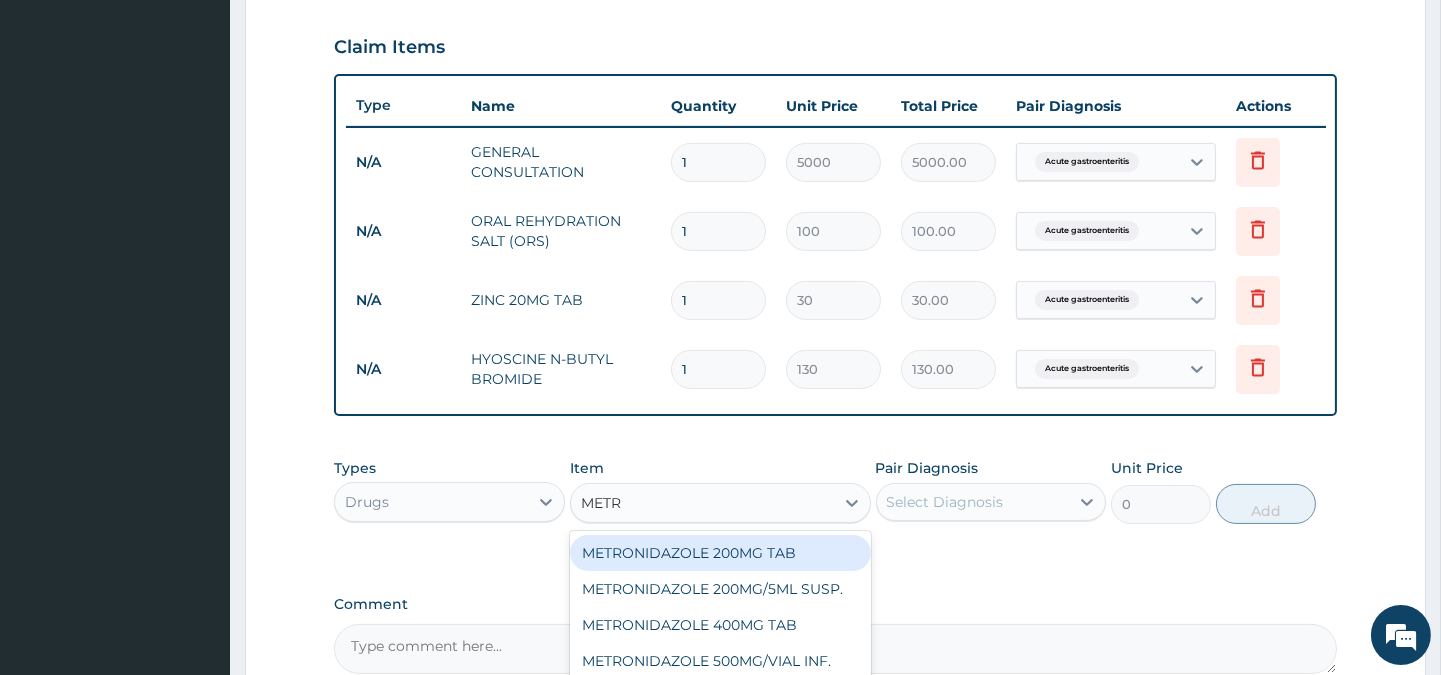 type on "METRO" 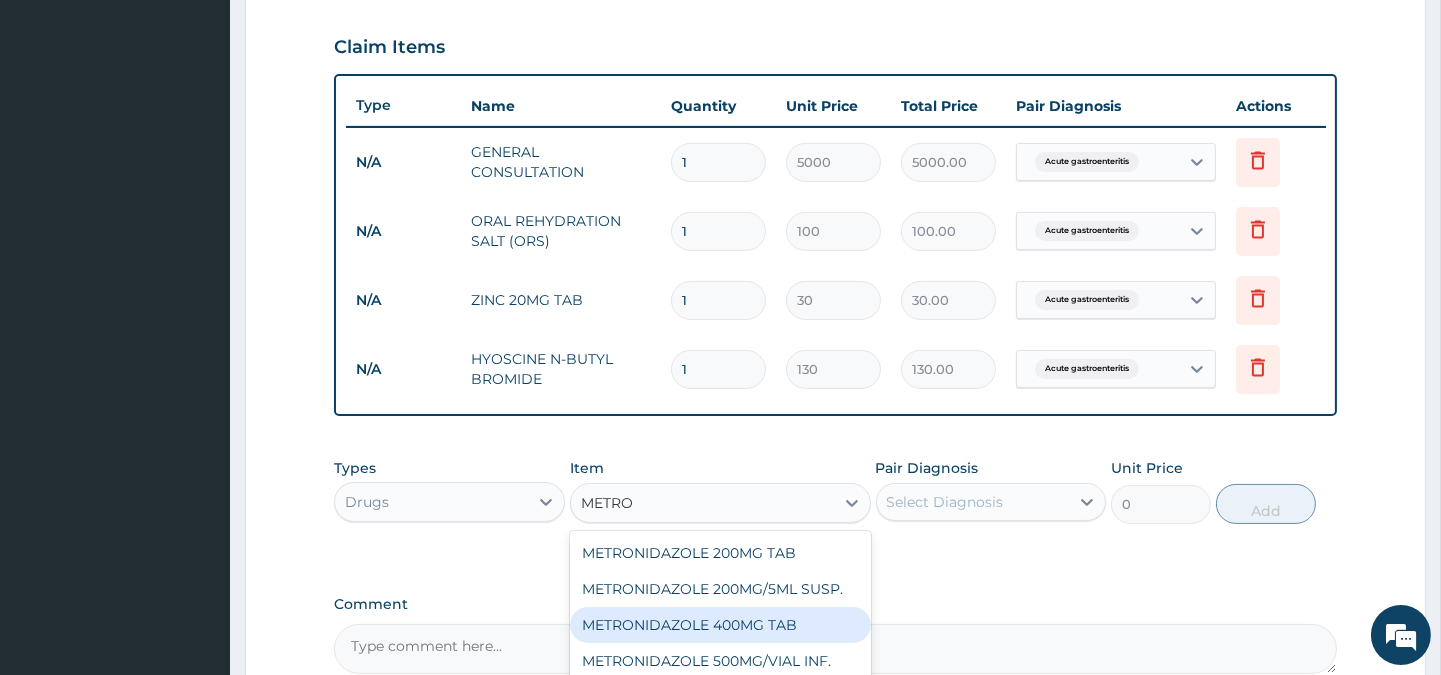 click on "METRONIDAZOLE 400MG TAB" at bounding box center (720, 625) 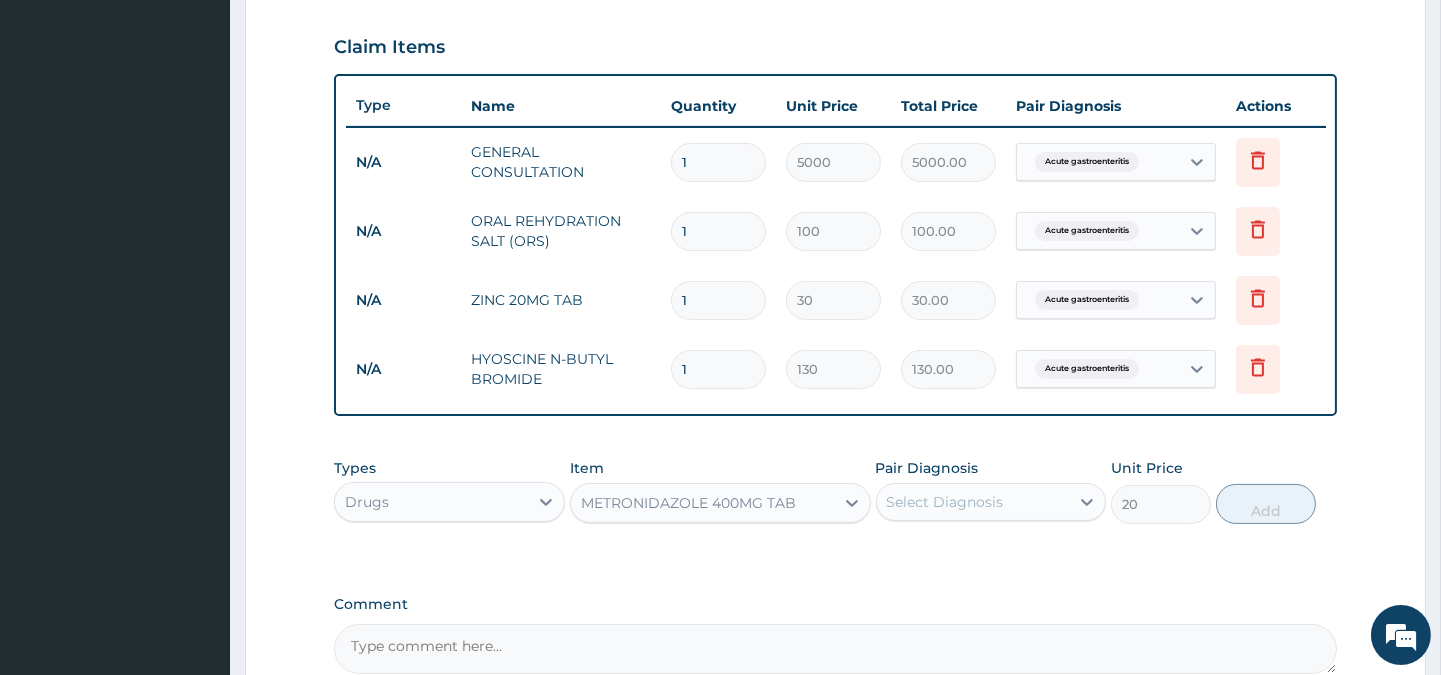click on "Select Diagnosis" at bounding box center (945, 502) 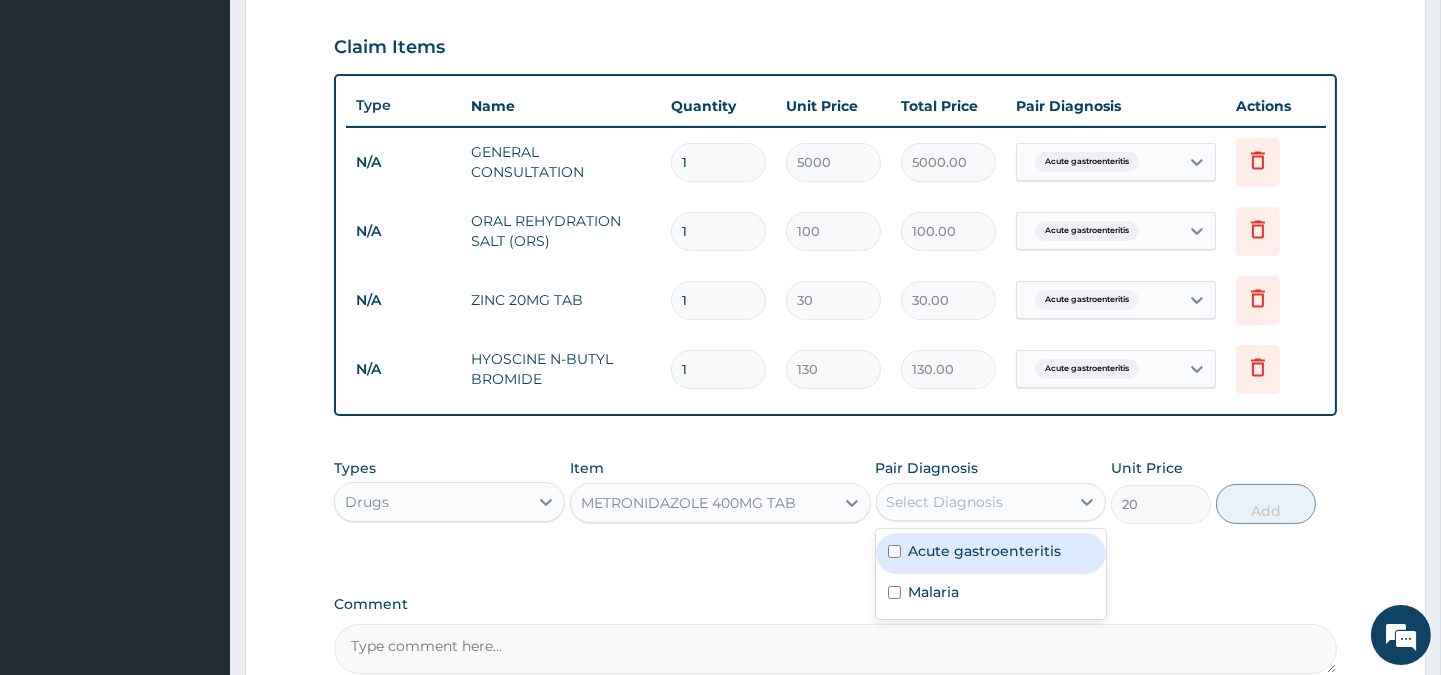 click on "Acute gastroenteritis" at bounding box center (985, 551) 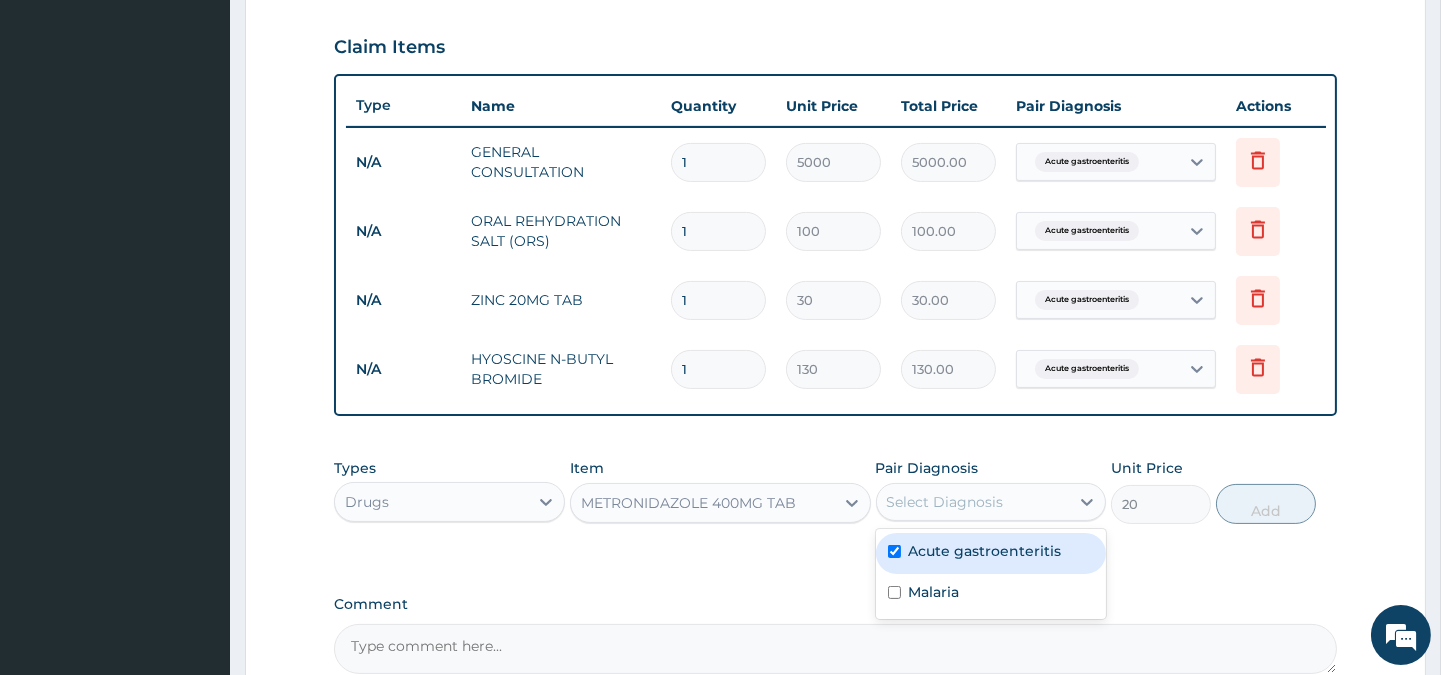 checkbox on "true" 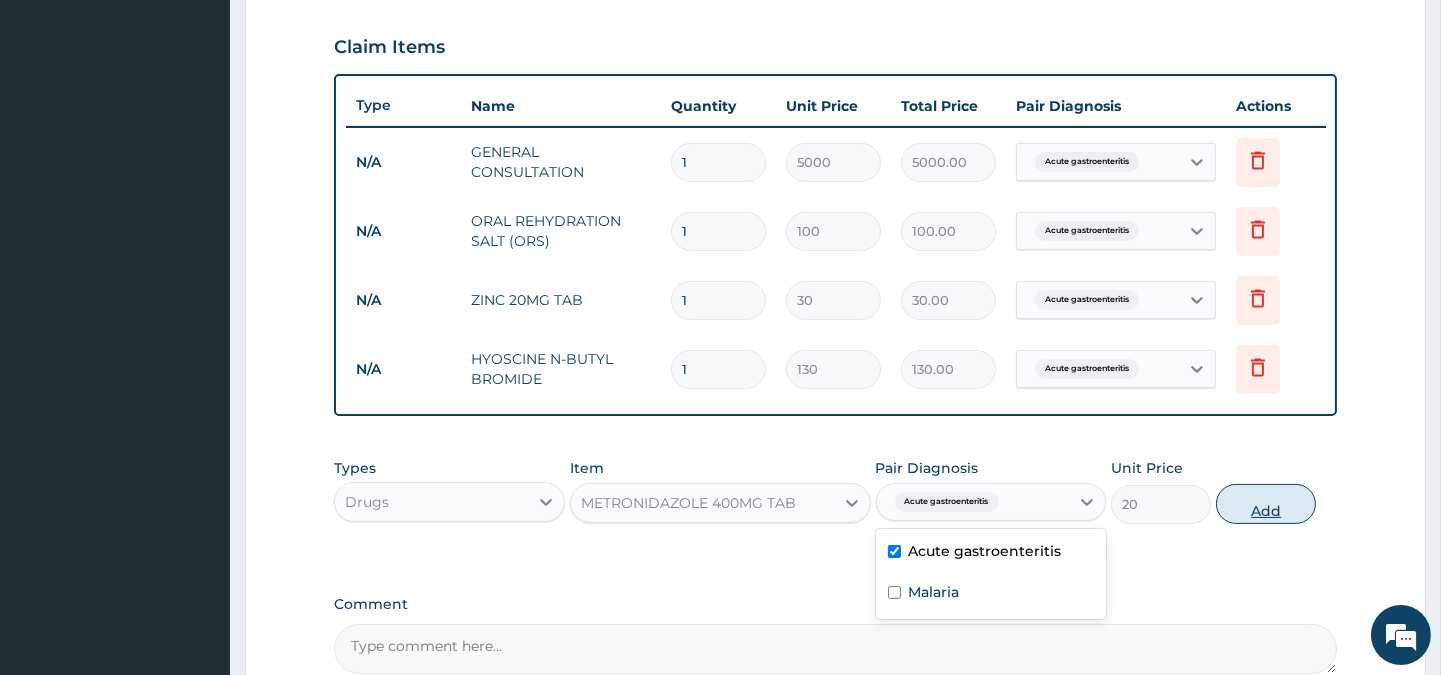 click on "Add" at bounding box center (1266, 504) 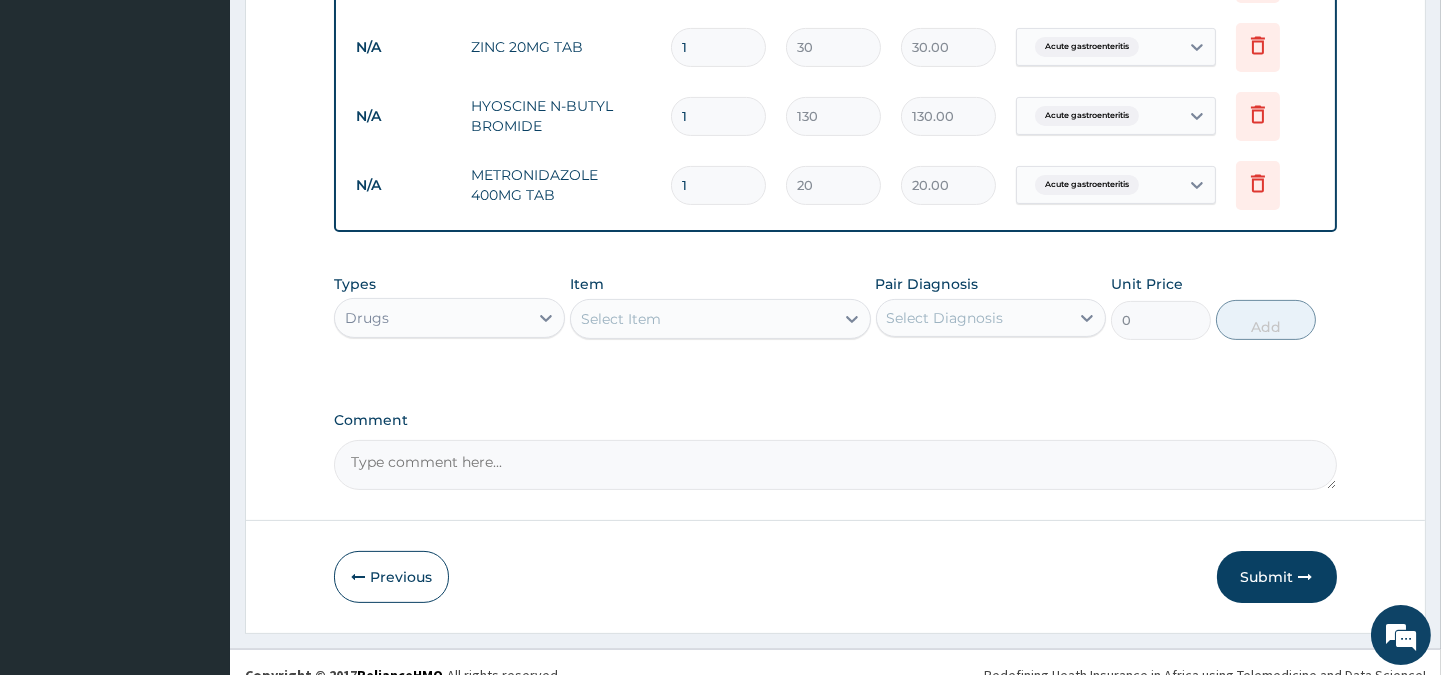 scroll, scrollTop: 947, scrollLeft: 0, axis: vertical 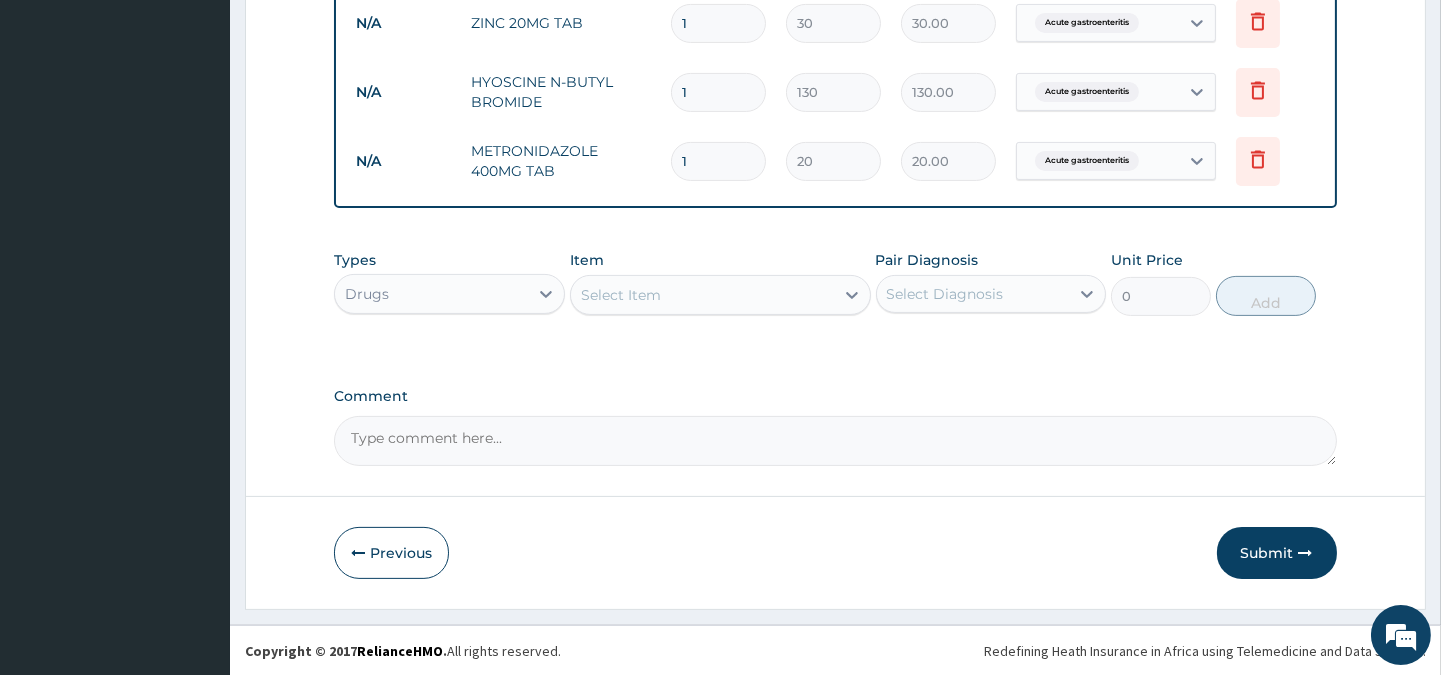 click on "Select Item" at bounding box center [621, 295] 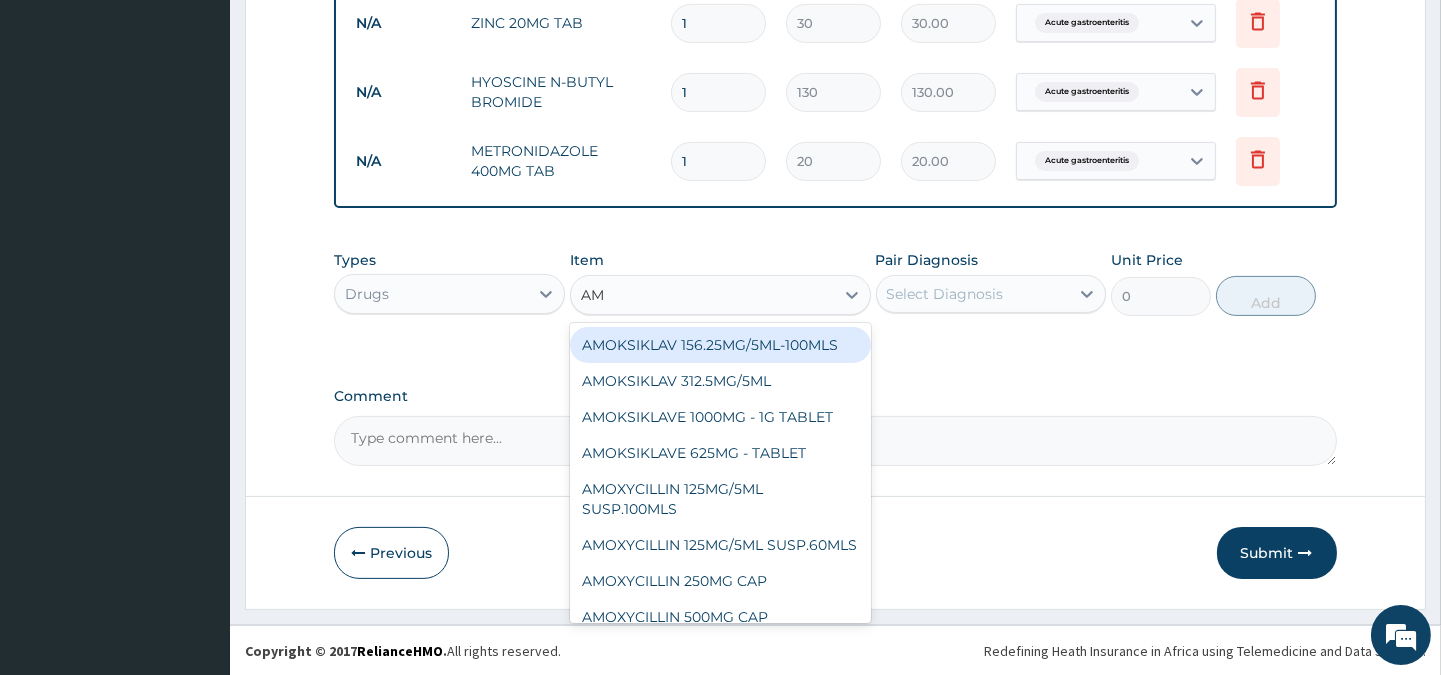 type on "AMO" 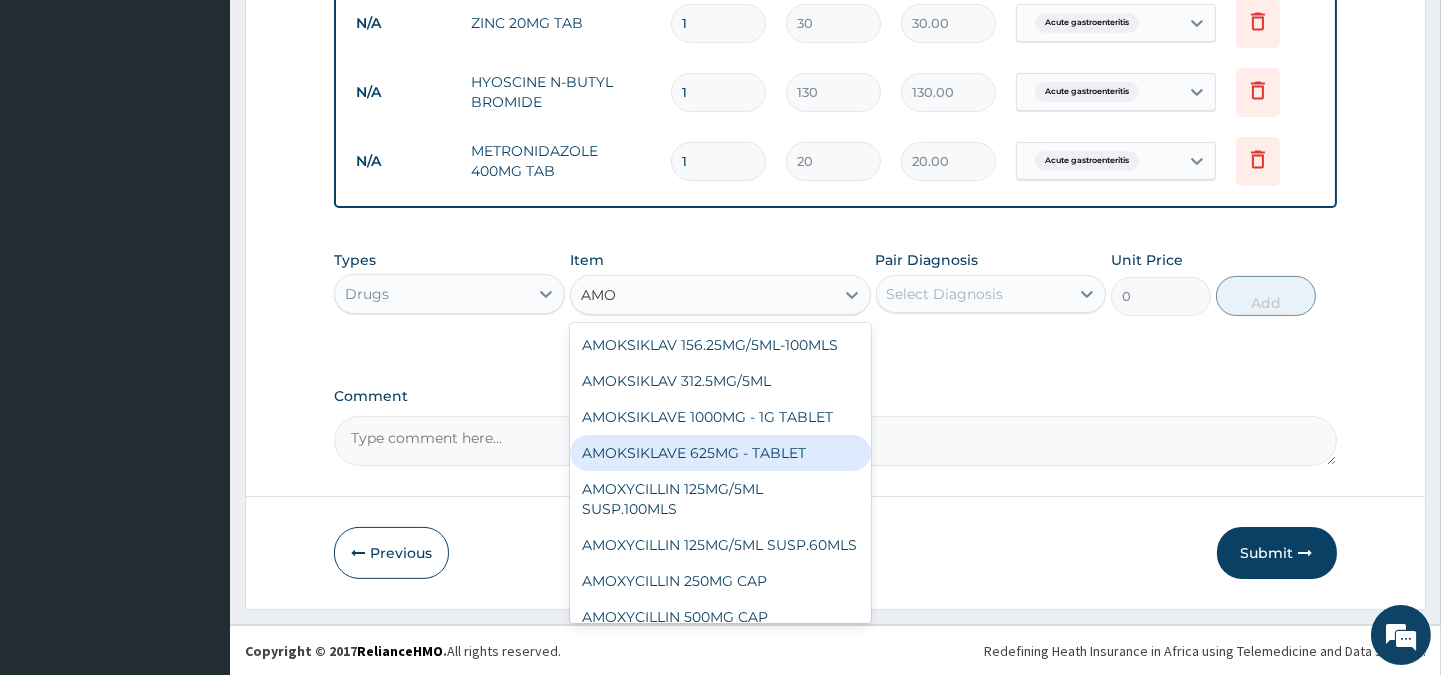 click on "AMOKSIKLAVE 625MG - TABLET" at bounding box center [720, 453] 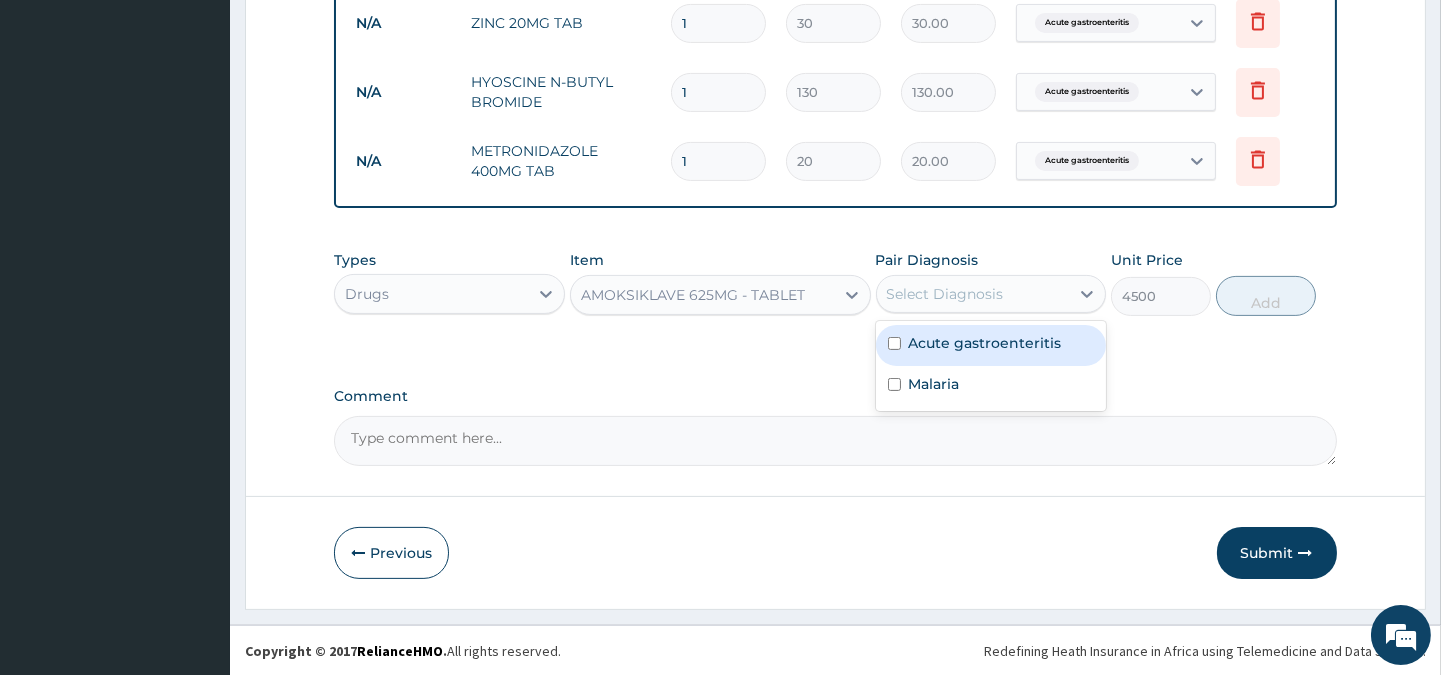 click on "Select Diagnosis" at bounding box center (945, 294) 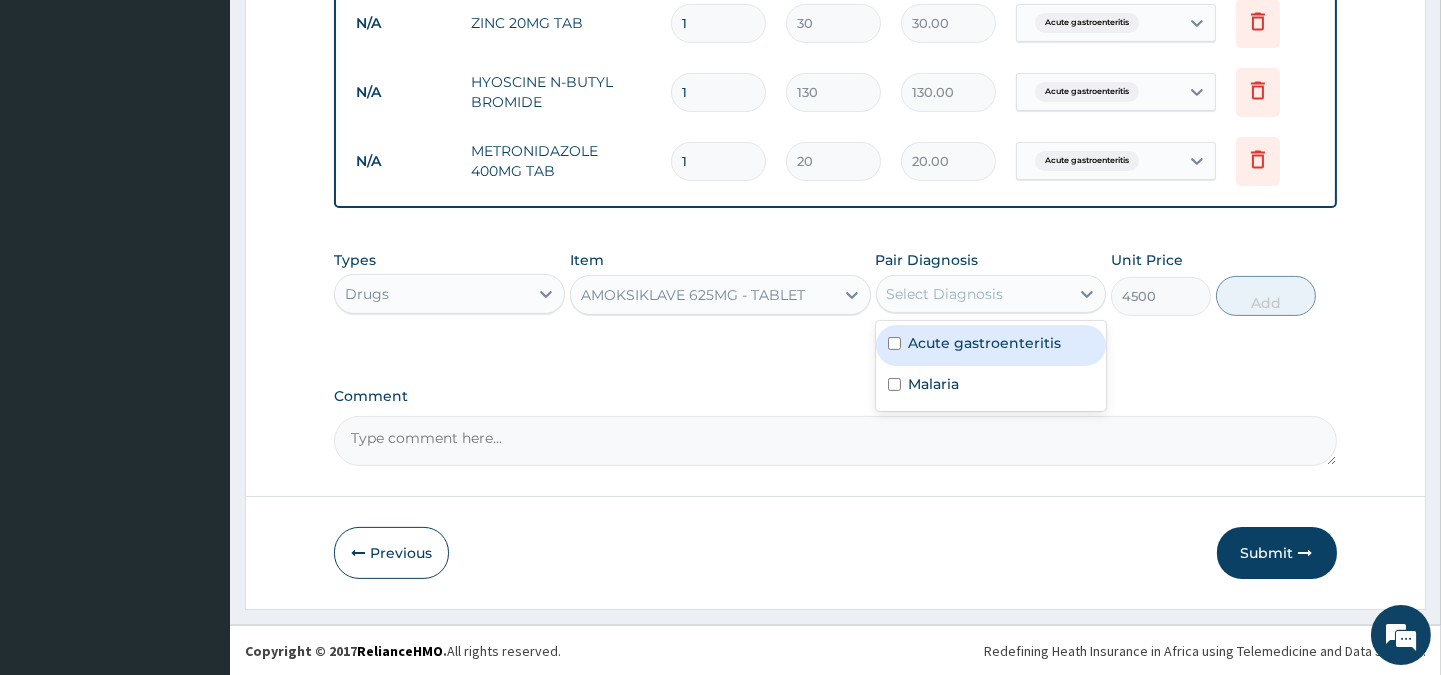 click on "Acute gastroenteritis" at bounding box center [985, 343] 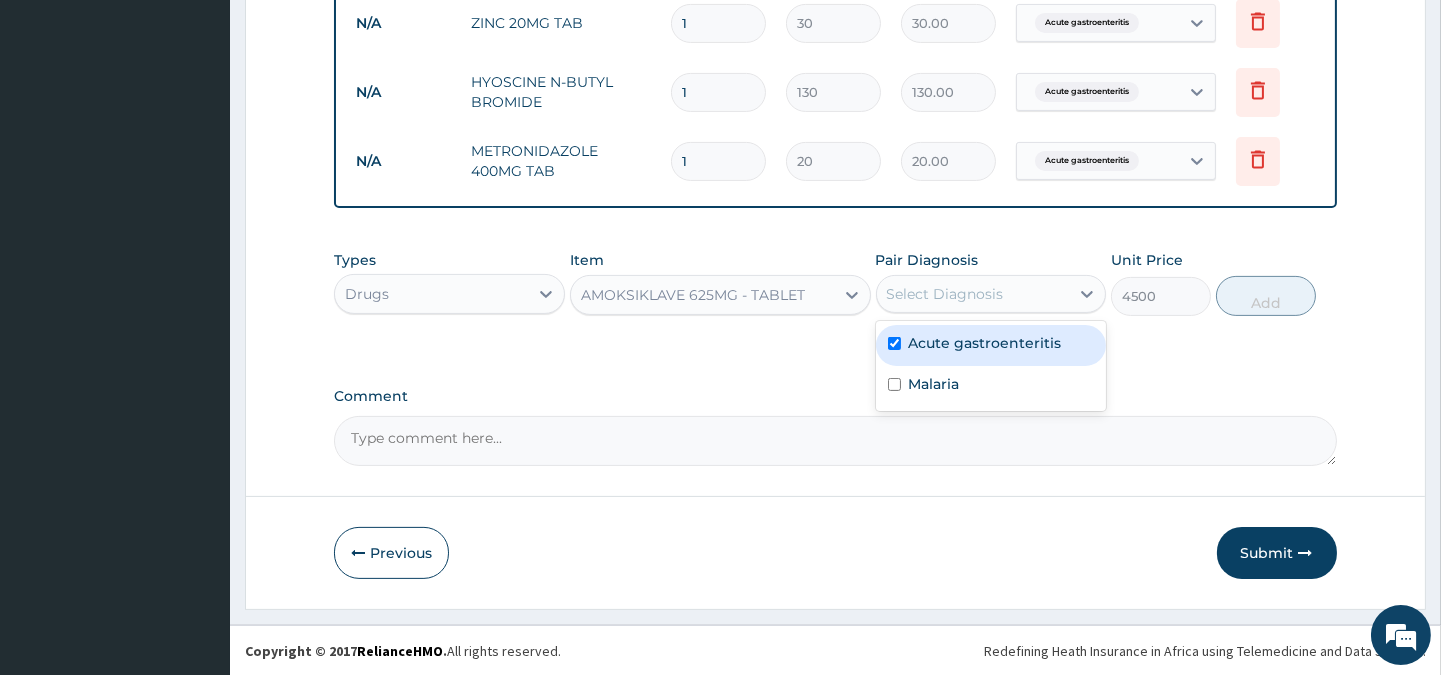 checkbox on "true" 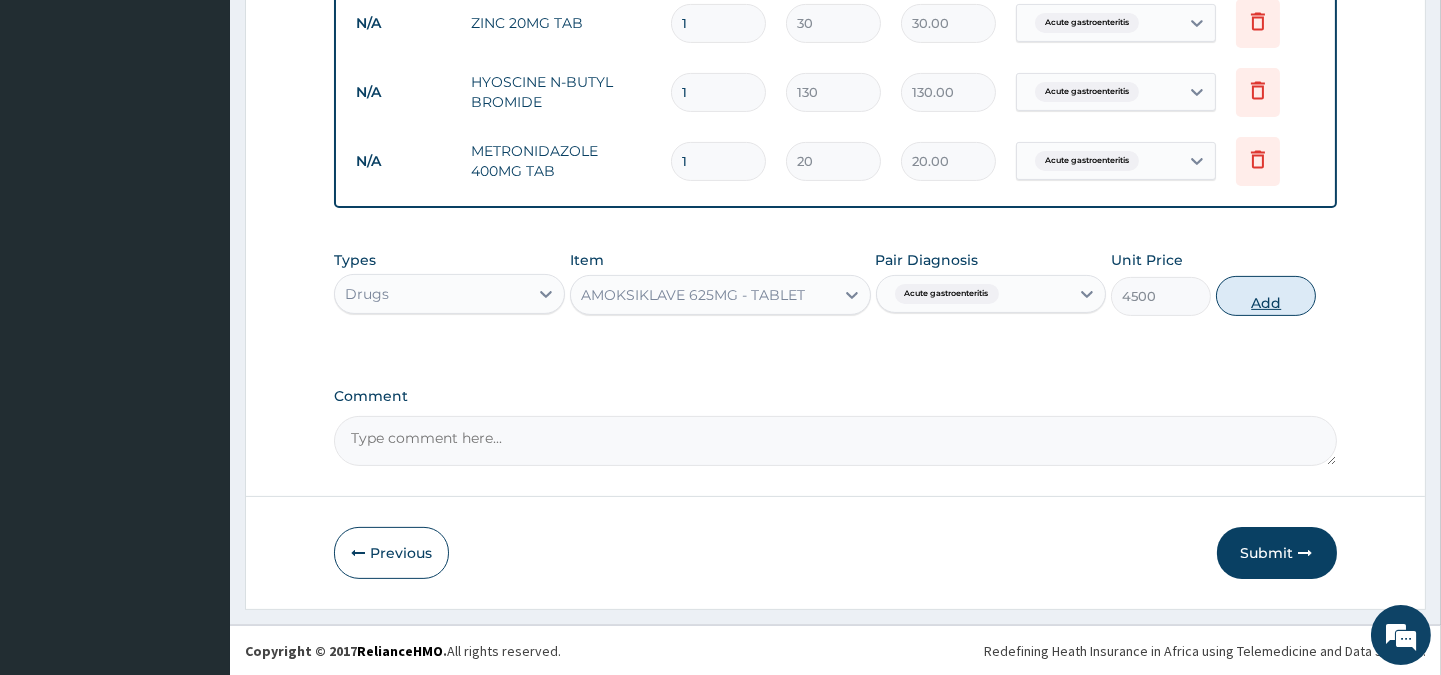 click on "Add" at bounding box center (1266, 296) 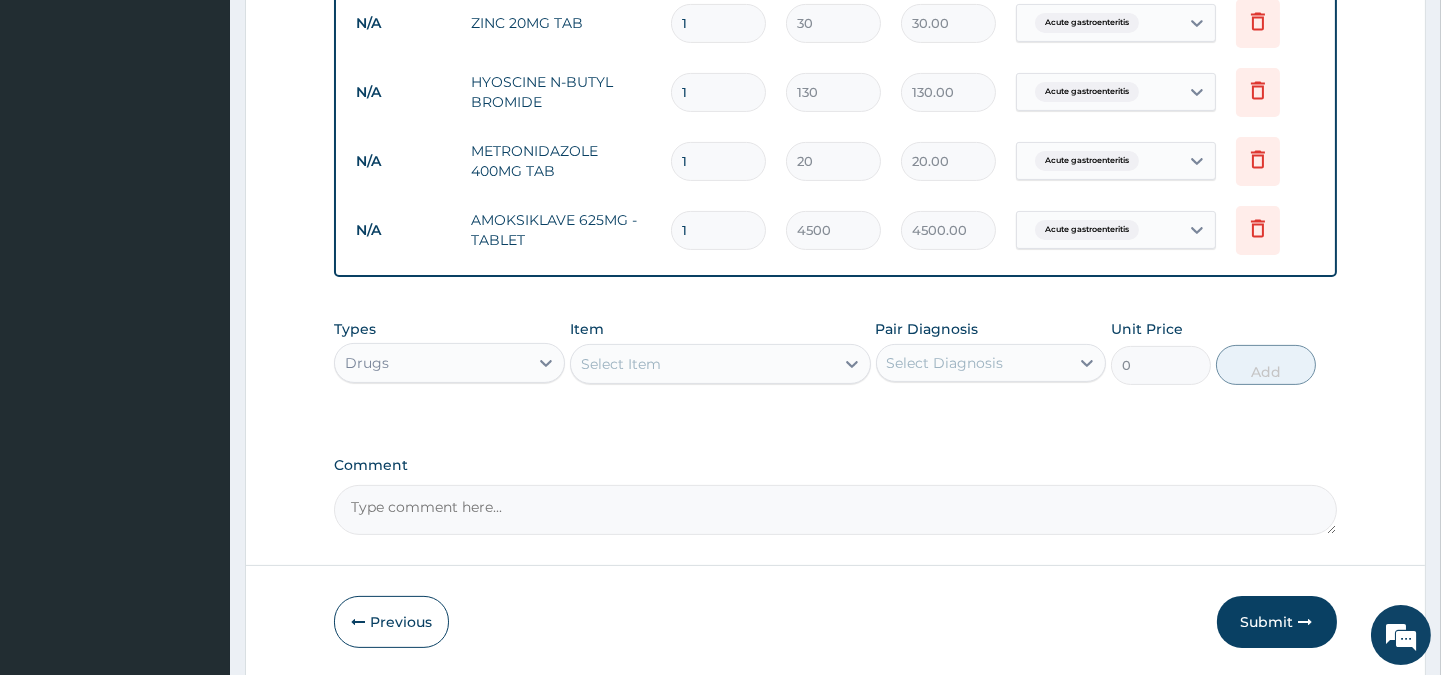 click on "Select Item" at bounding box center (702, 364) 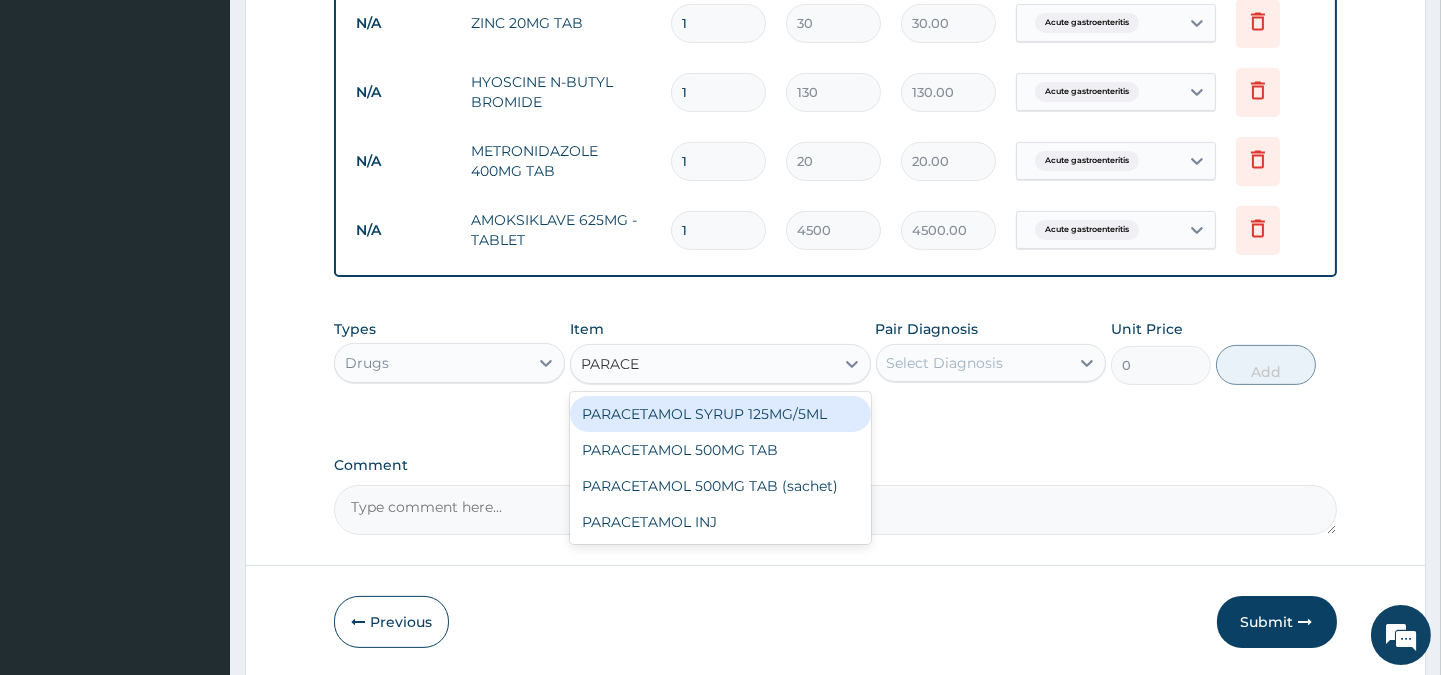 type on "PARACET" 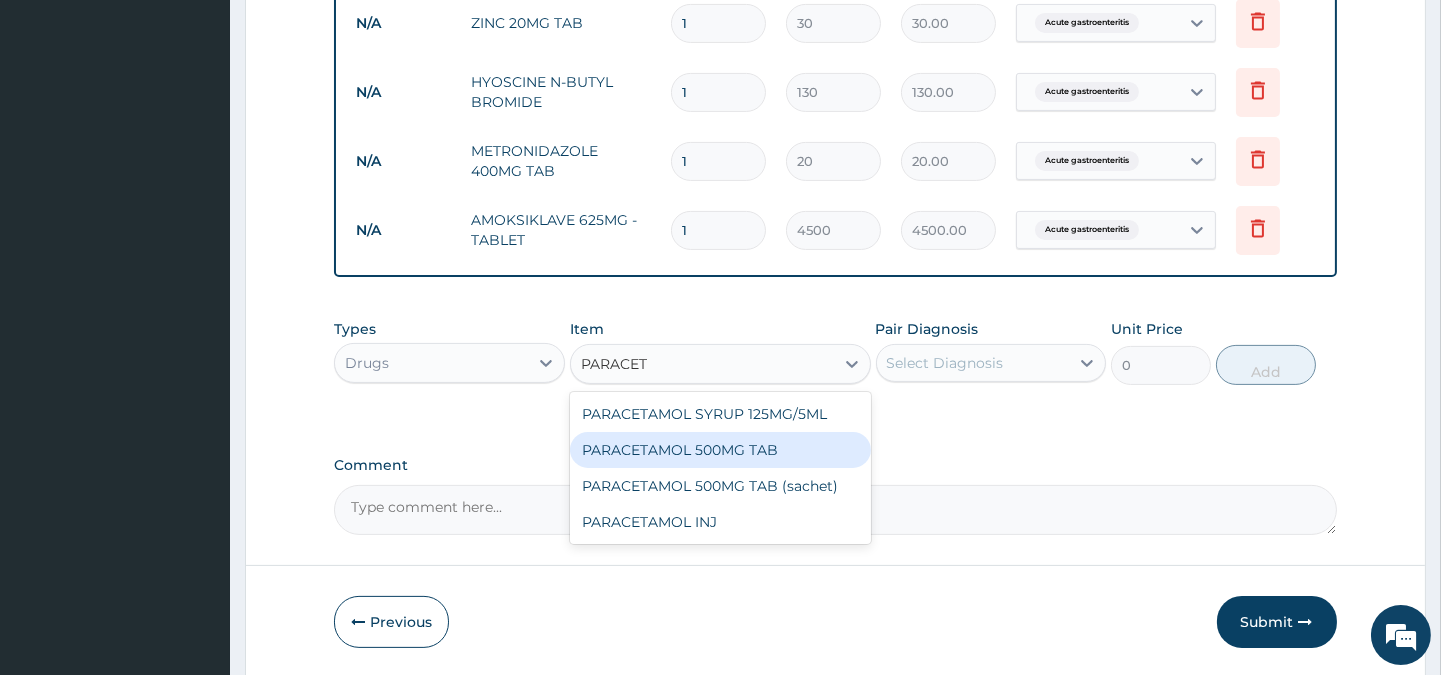 click on "PARACETAMOL 500MG TAB" at bounding box center (720, 450) 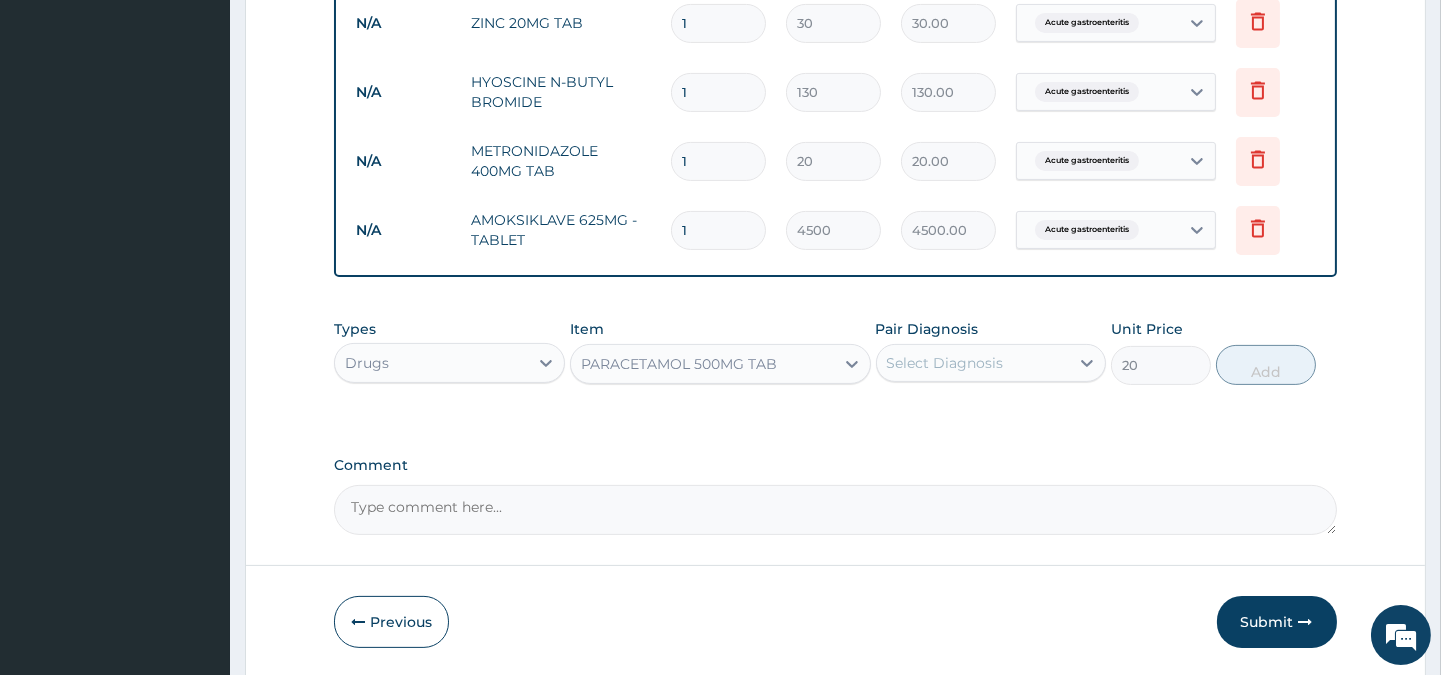 click on "Select Diagnosis" at bounding box center (945, 363) 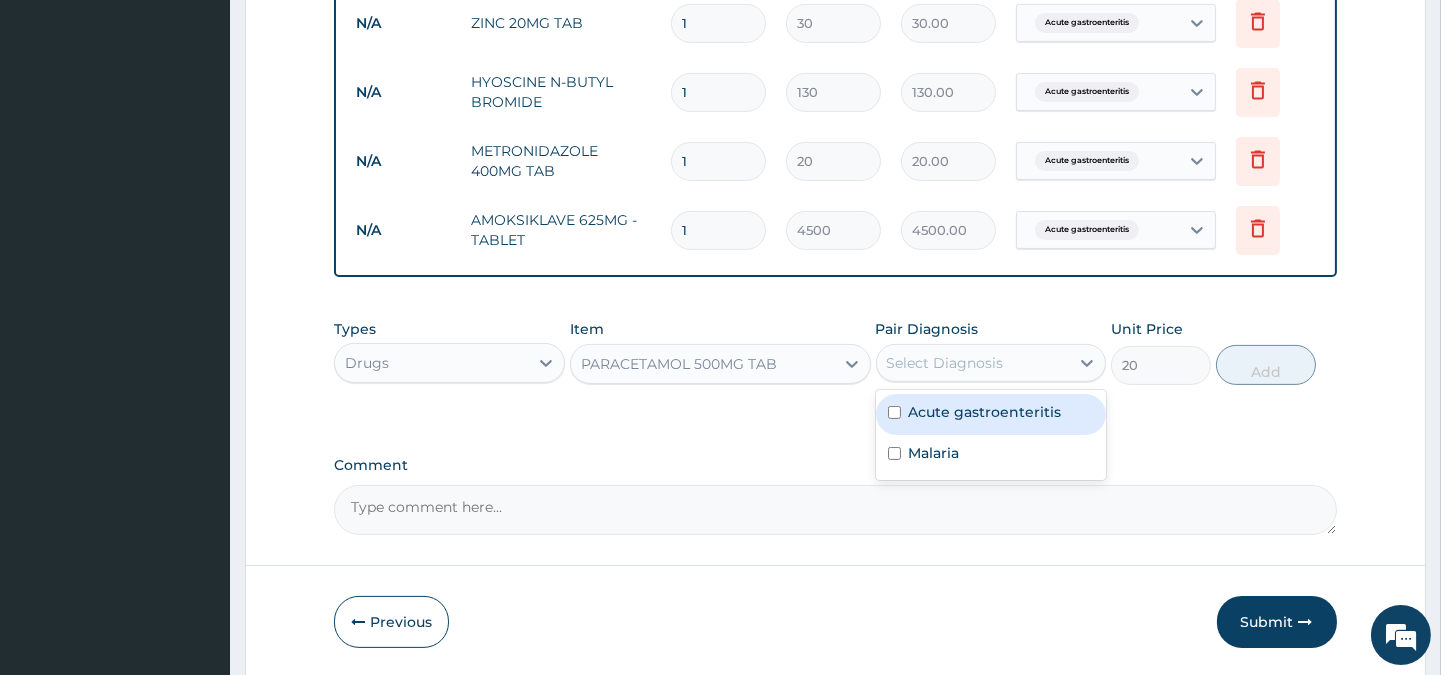 click on "Acute gastroenteritis" at bounding box center [985, 412] 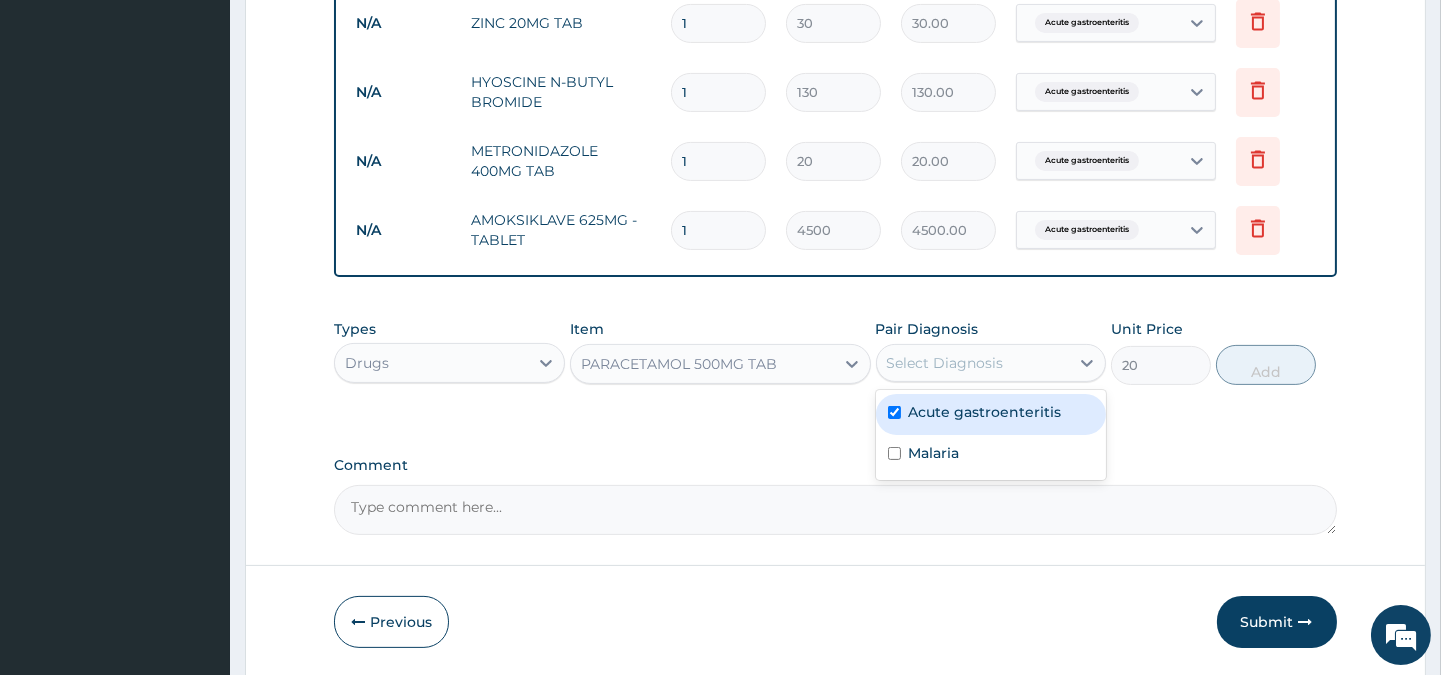 checkbox on "true" 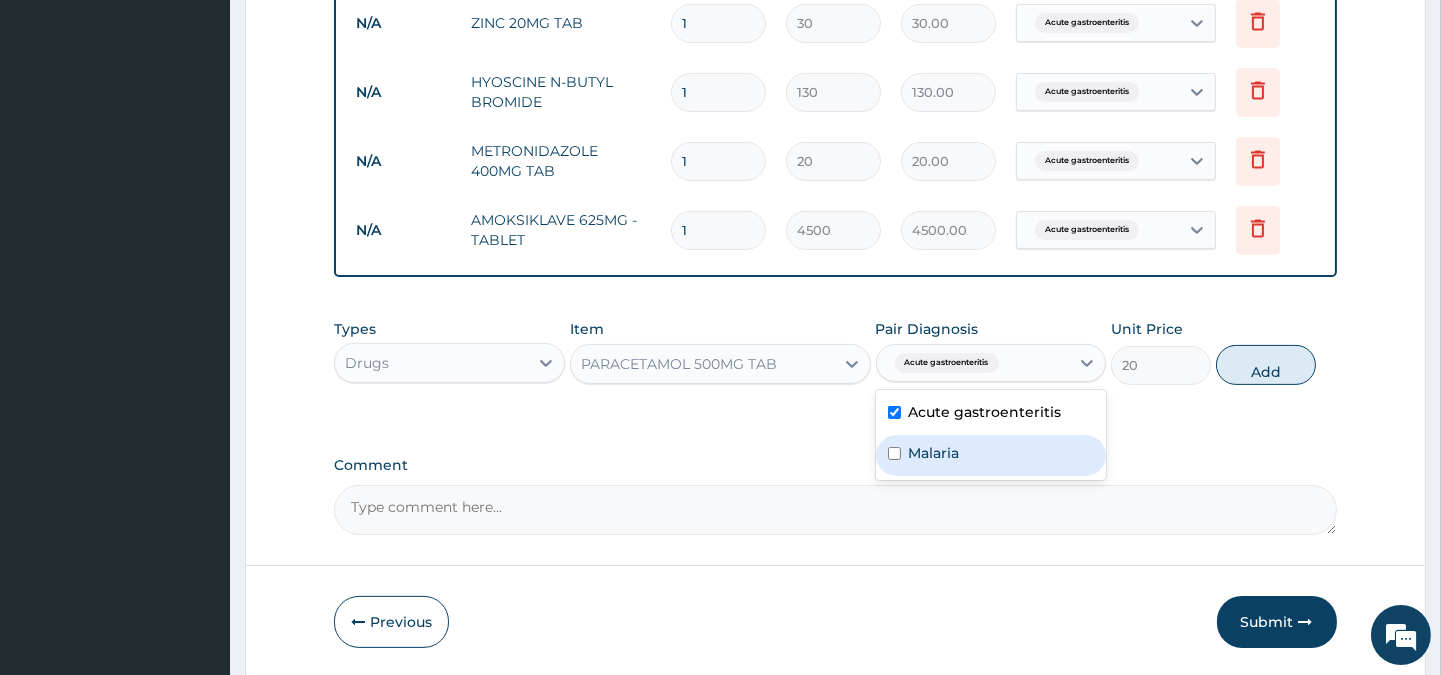 click on "Malaria" at bounding box center [934, 453] 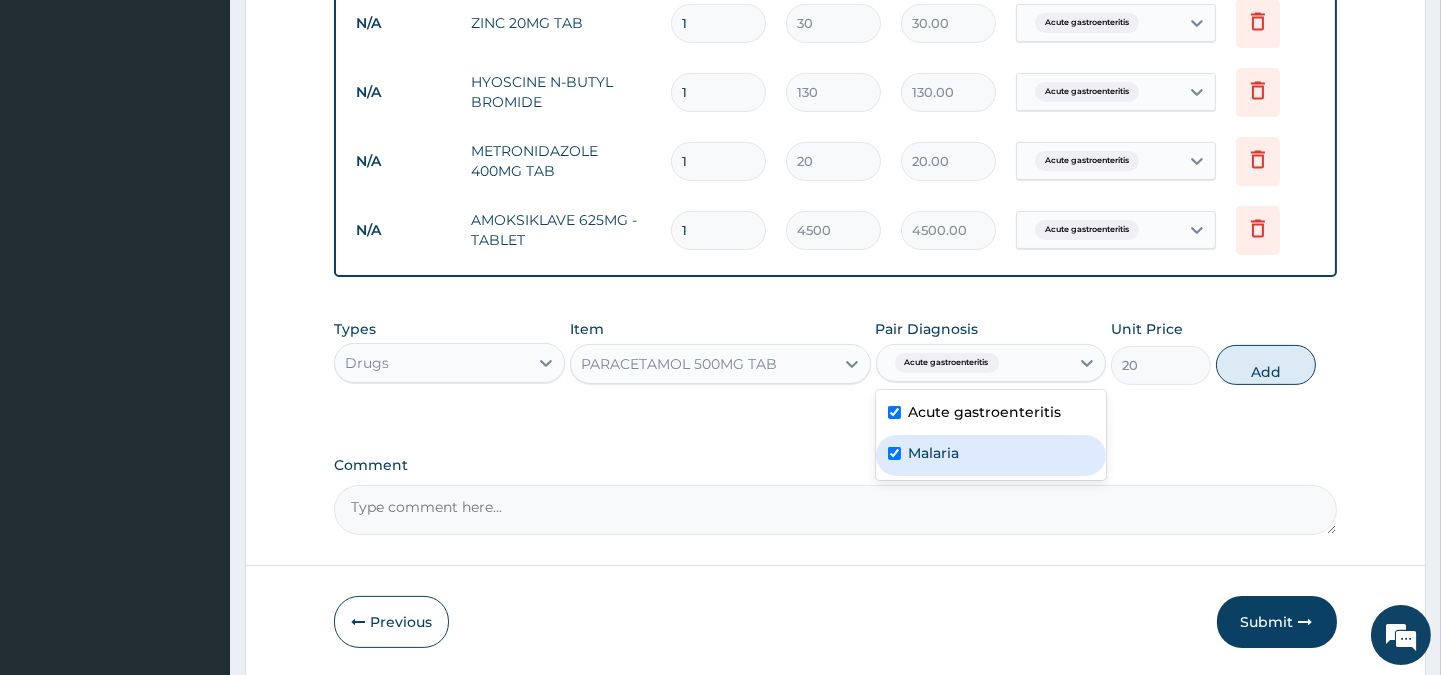 checkbox on "true" 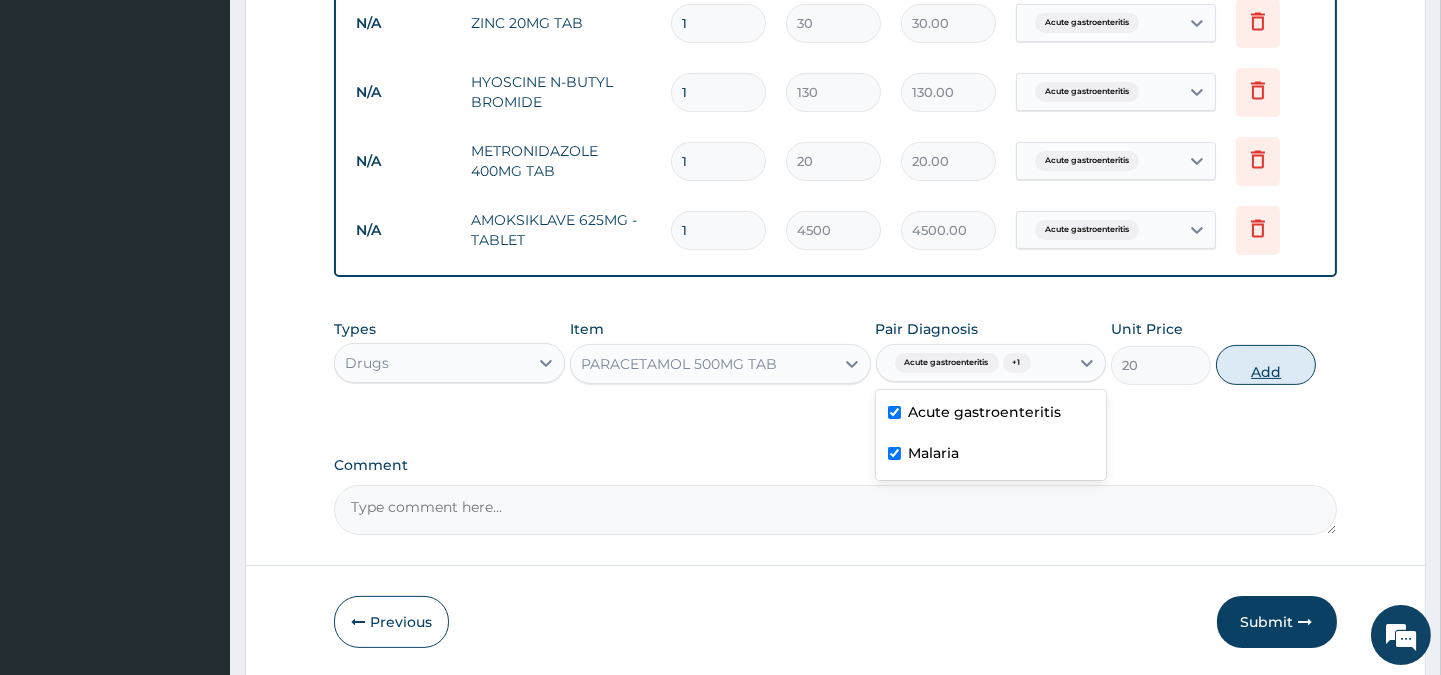 click on "Add" at bounding box center (1266, 365) 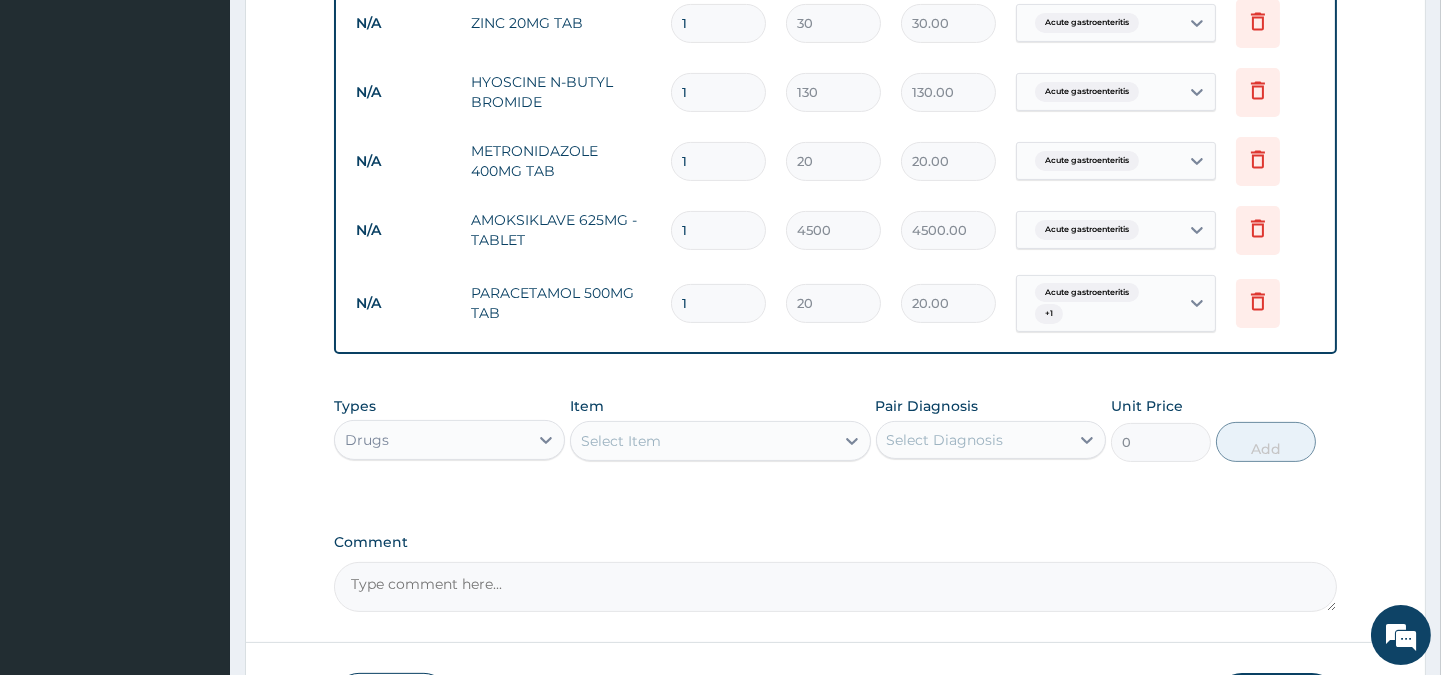 click on "Select Item" at bounding box center [702, 441] 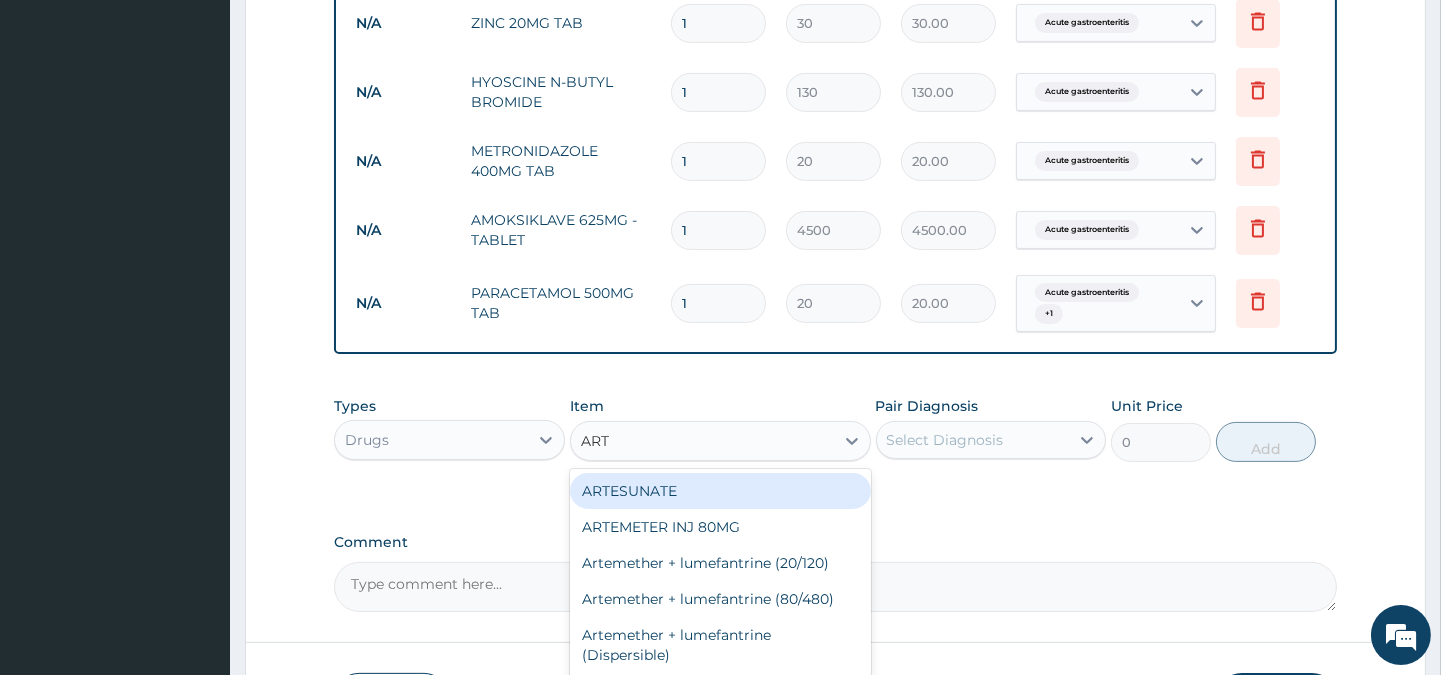 type on "ARTE" 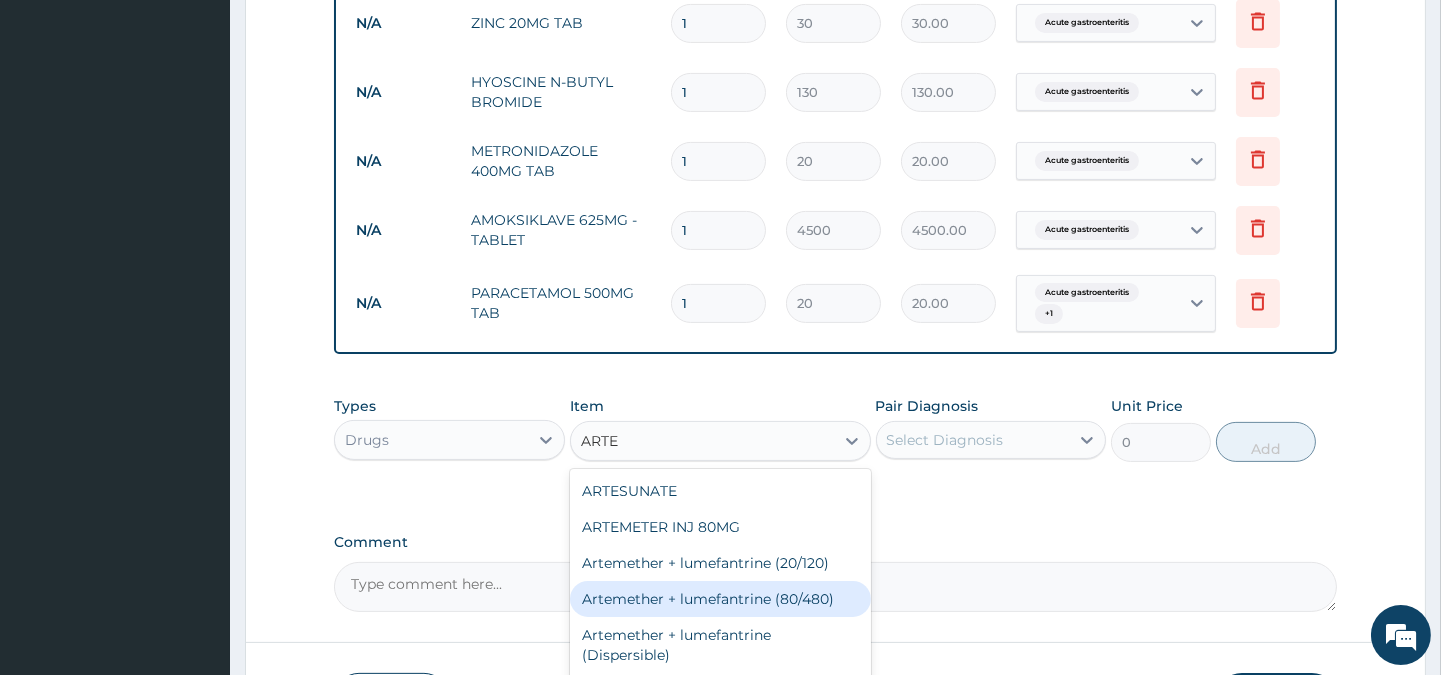 click on "Artemether + lumefantrine (80/480)" at bounding box center [720, 599] 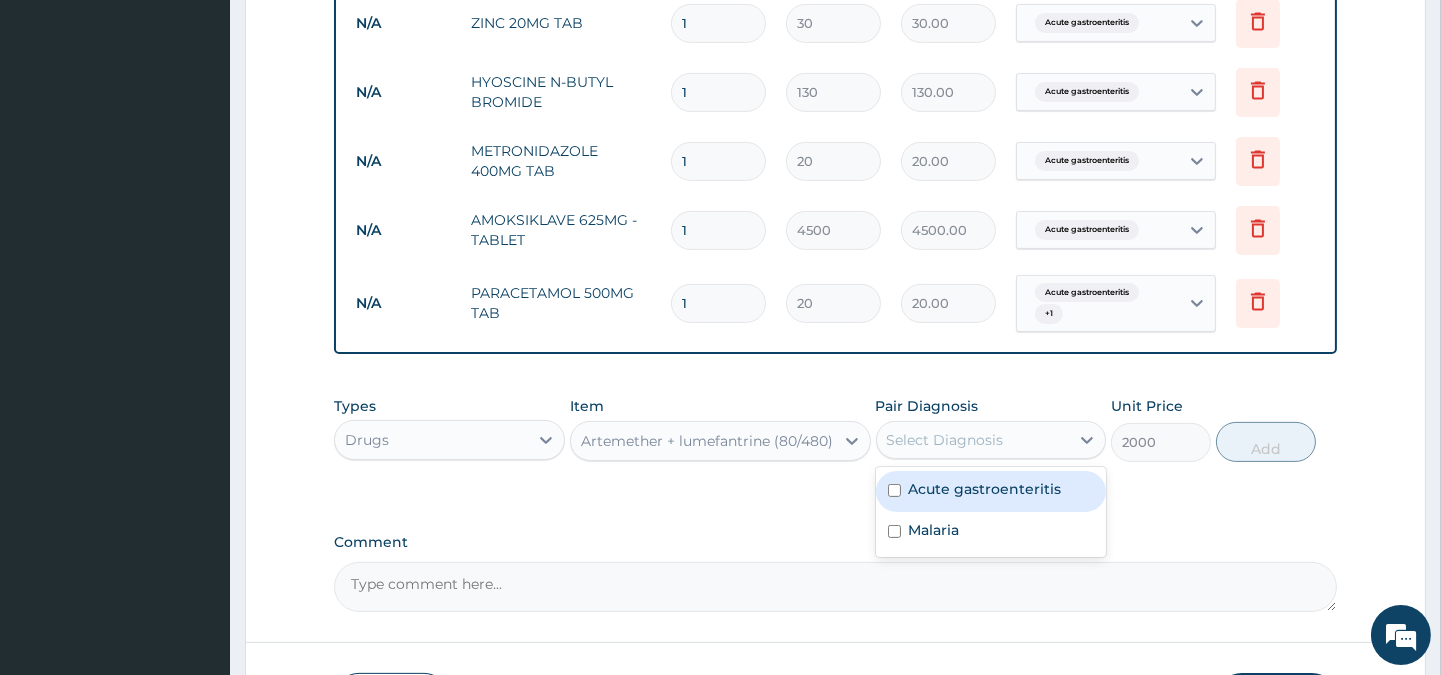 click on "Select Diagnosis" at bounding box center [945, 440] 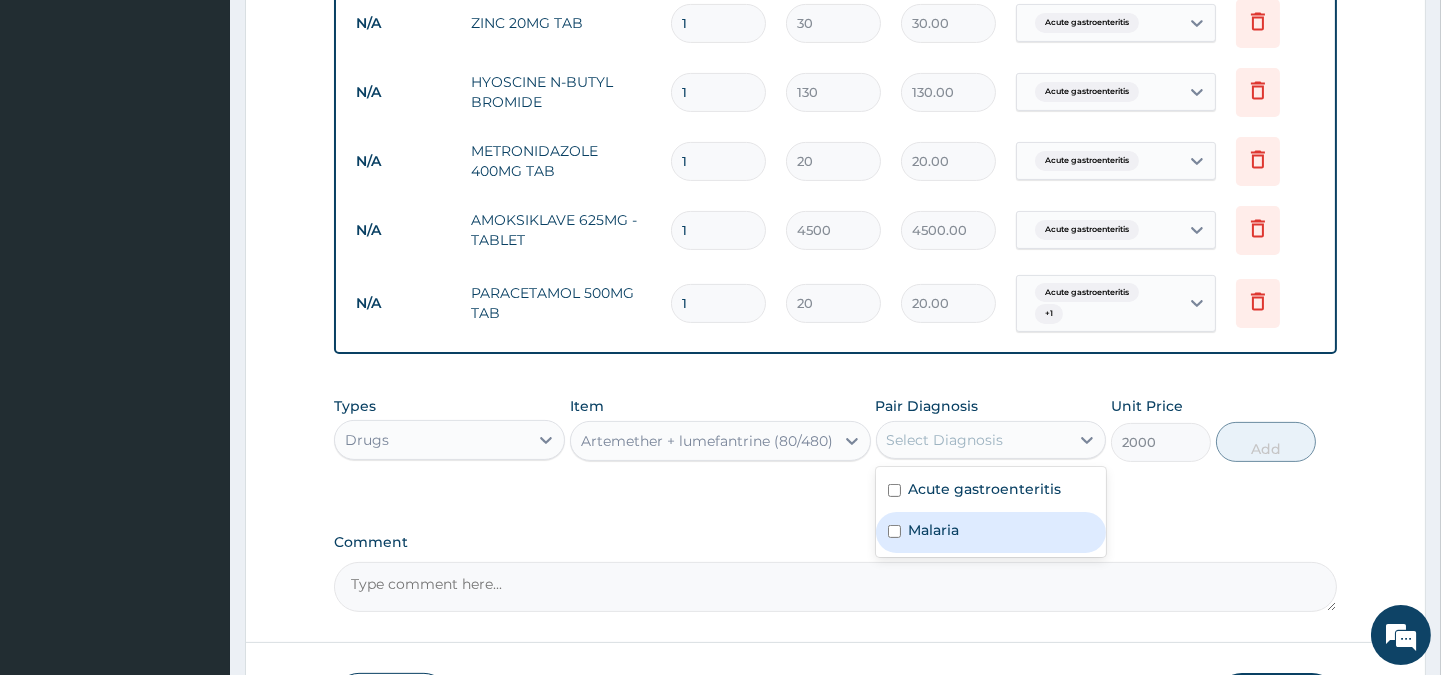 click on "Malaria" at bounding box center [934, 530] 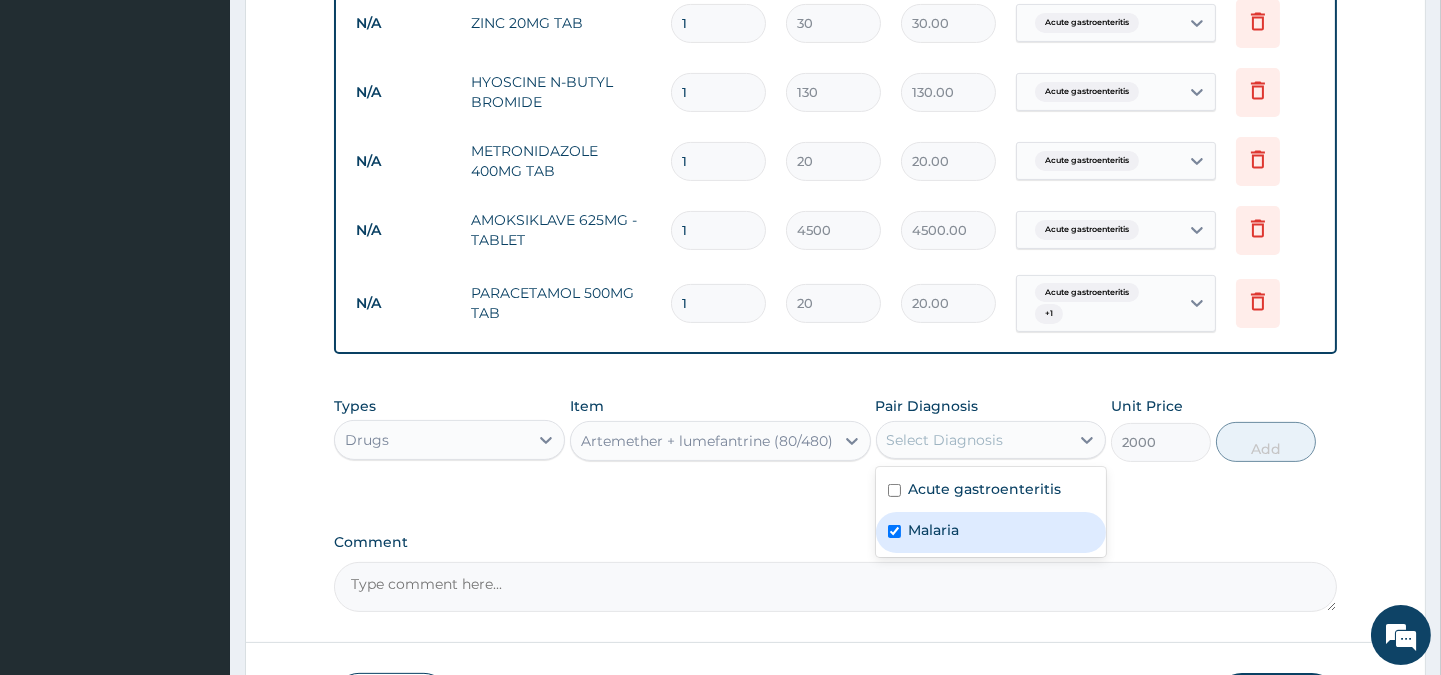 checkbox on "true" 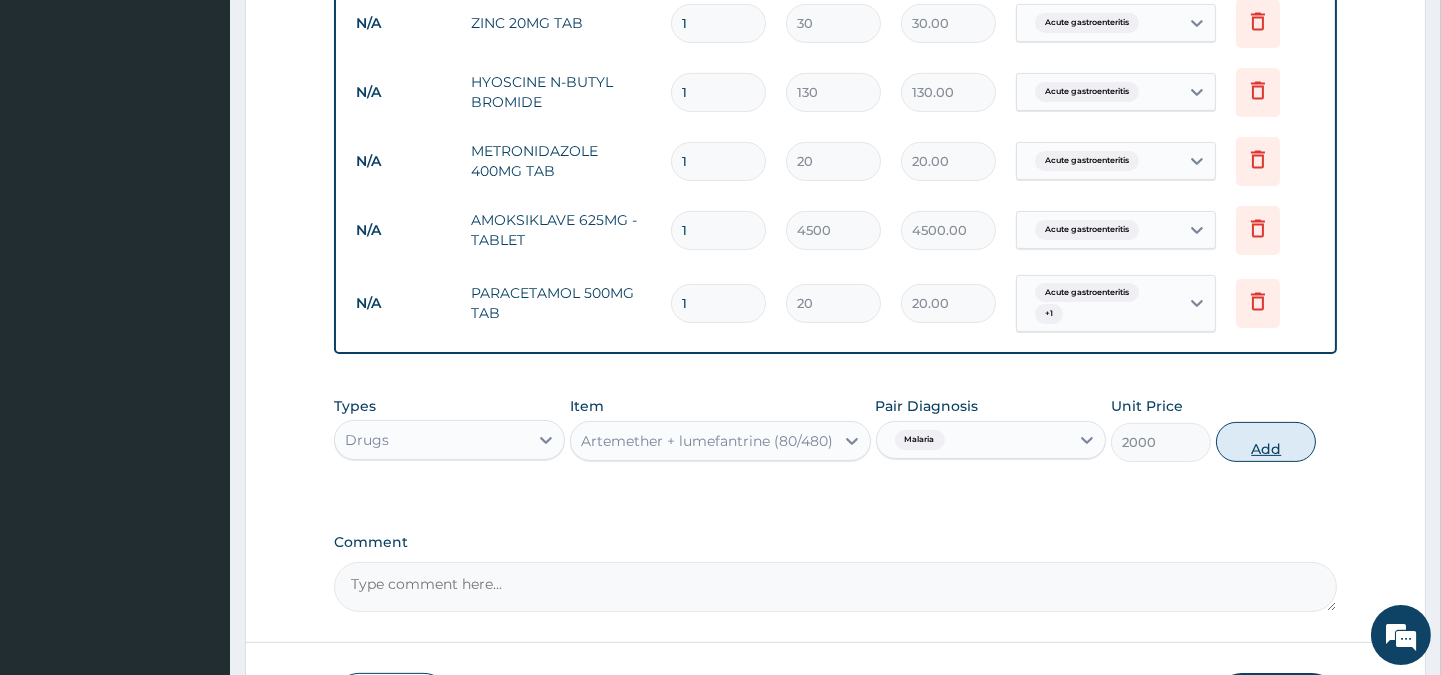 click on "Add" at bounding box center (1266, 442) 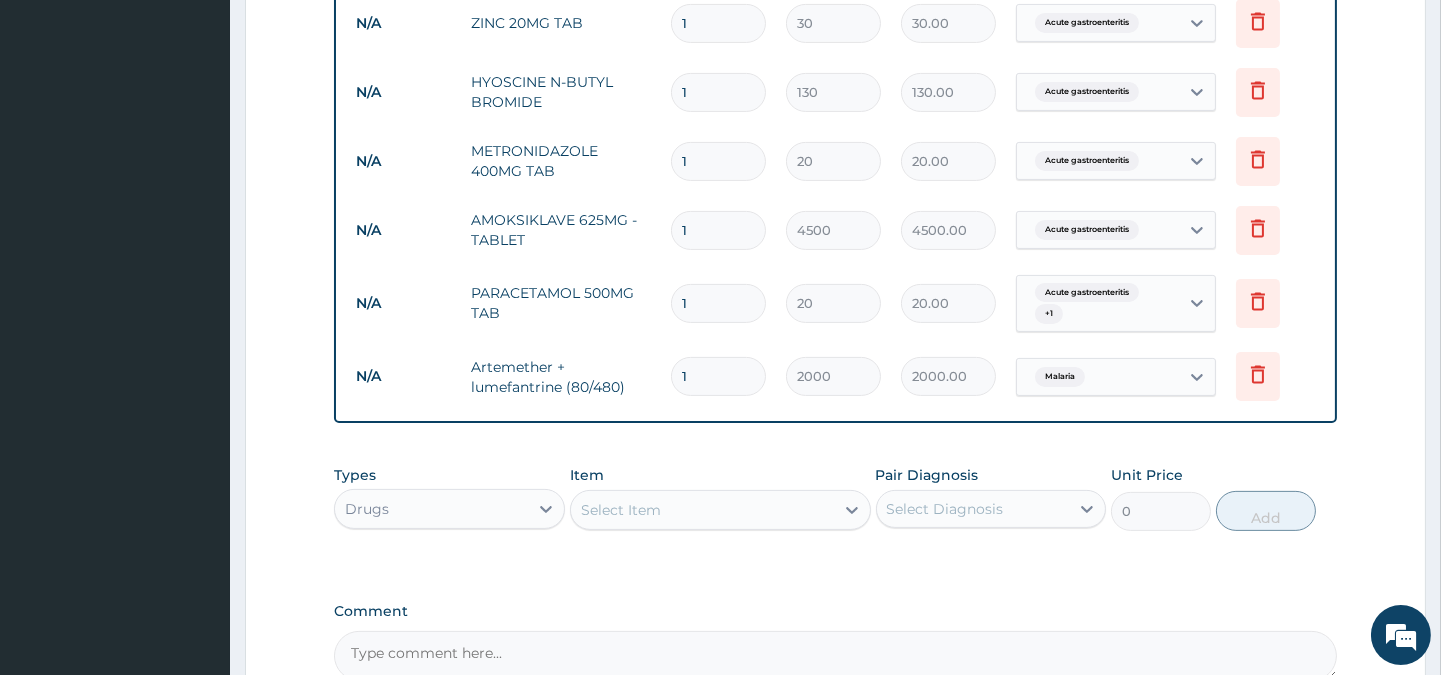 click on "1" at bounding box center [718, 303] 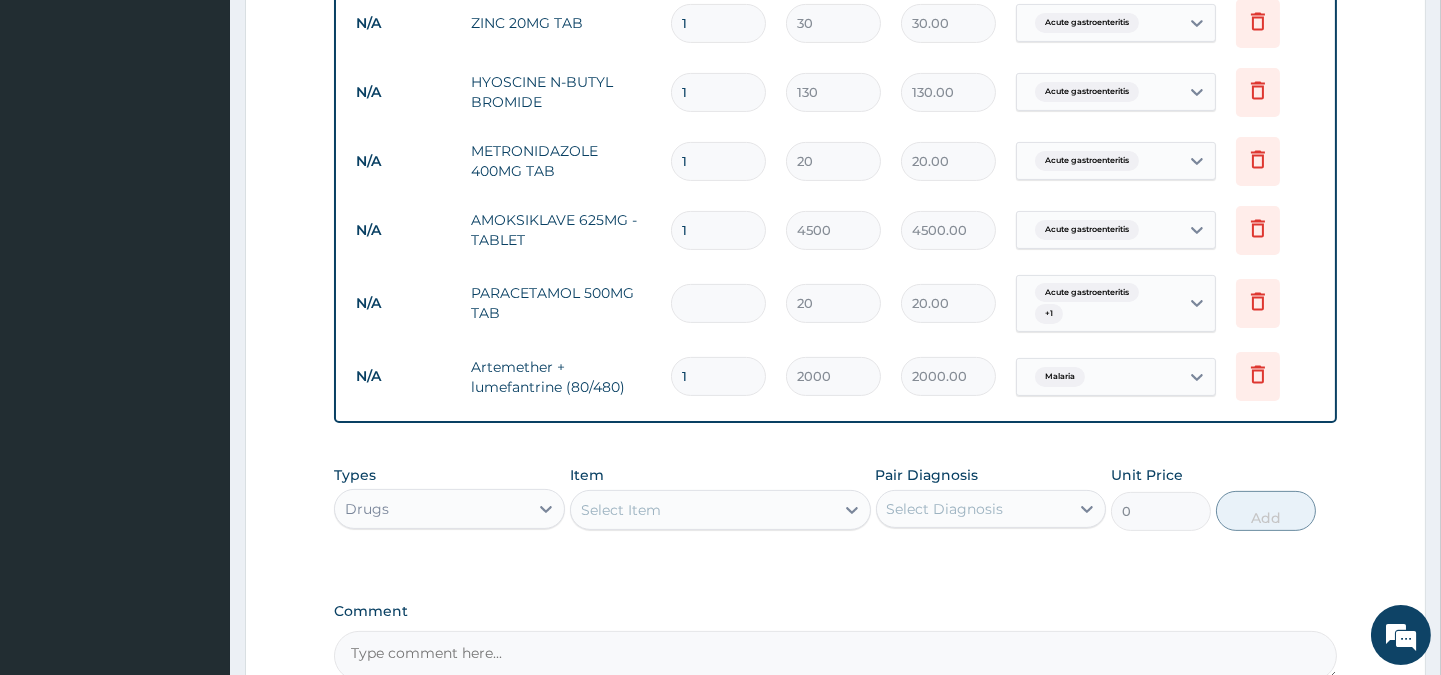 type on "0.00" 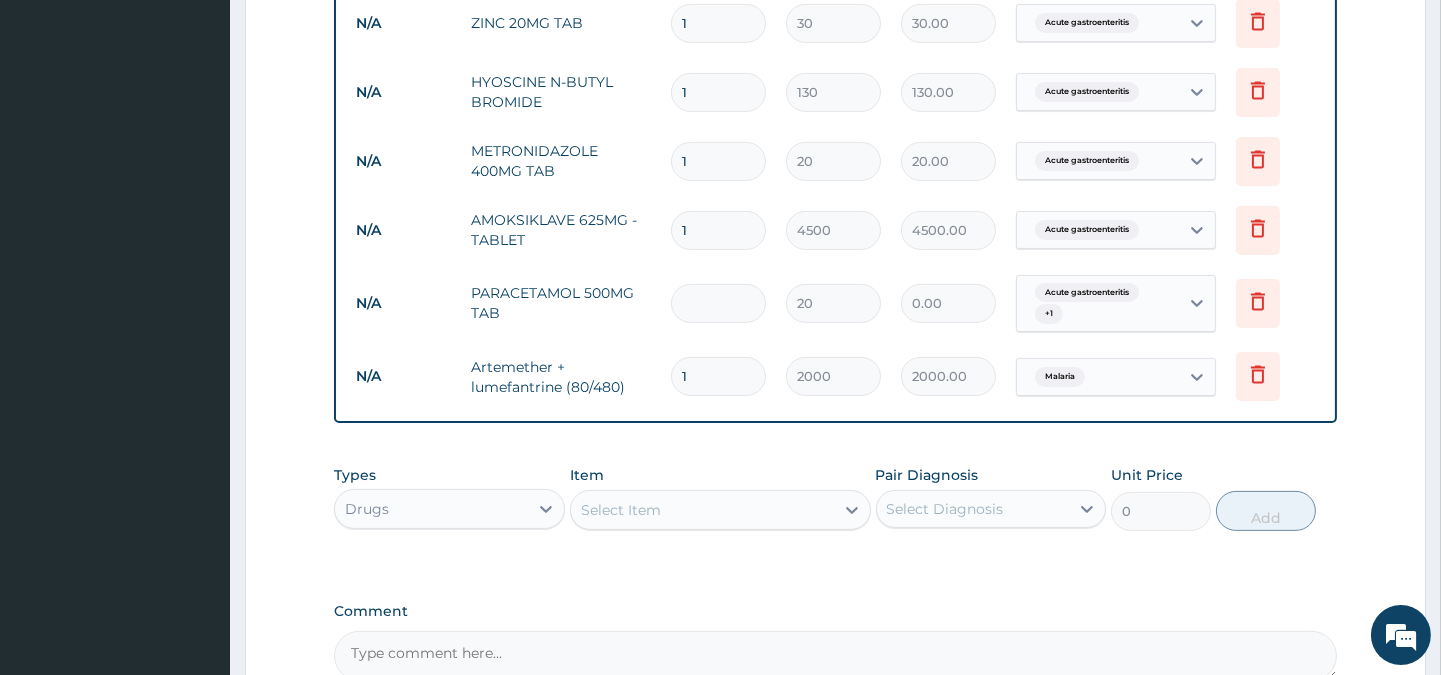 type on "3" 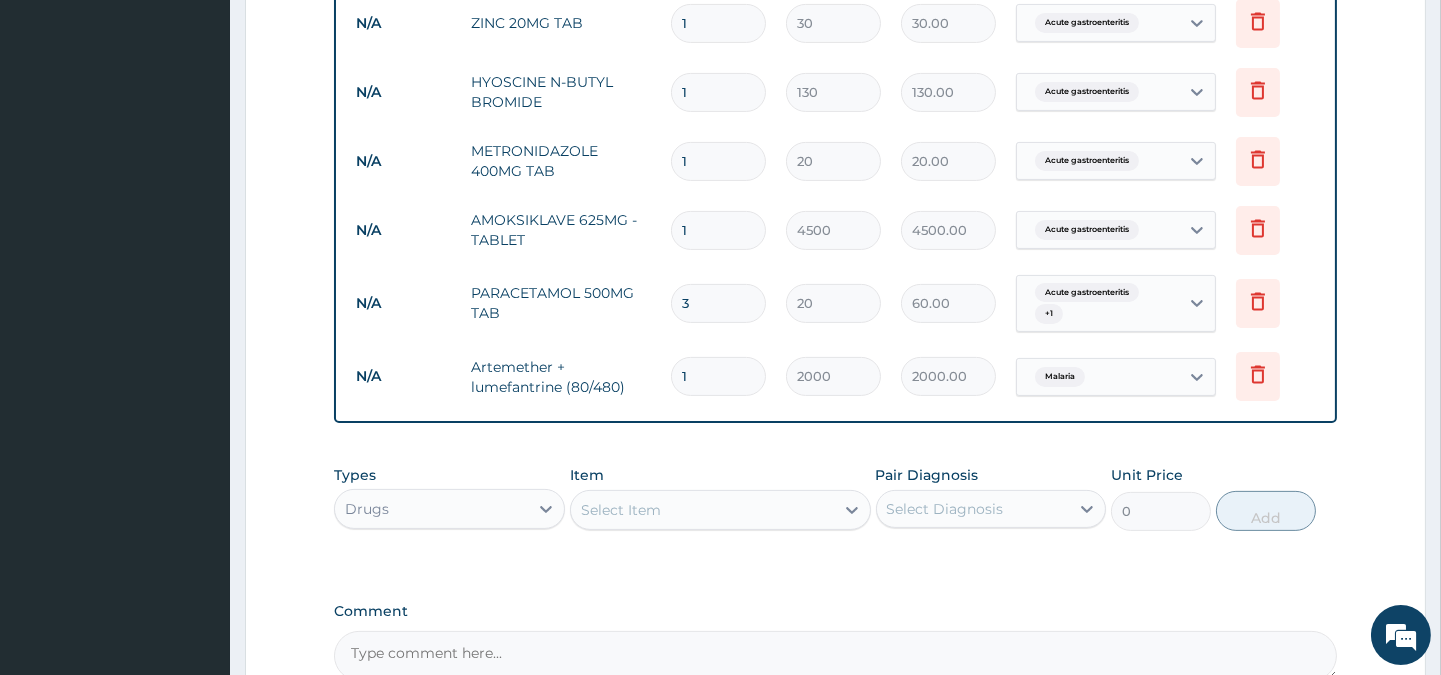 type on "30" 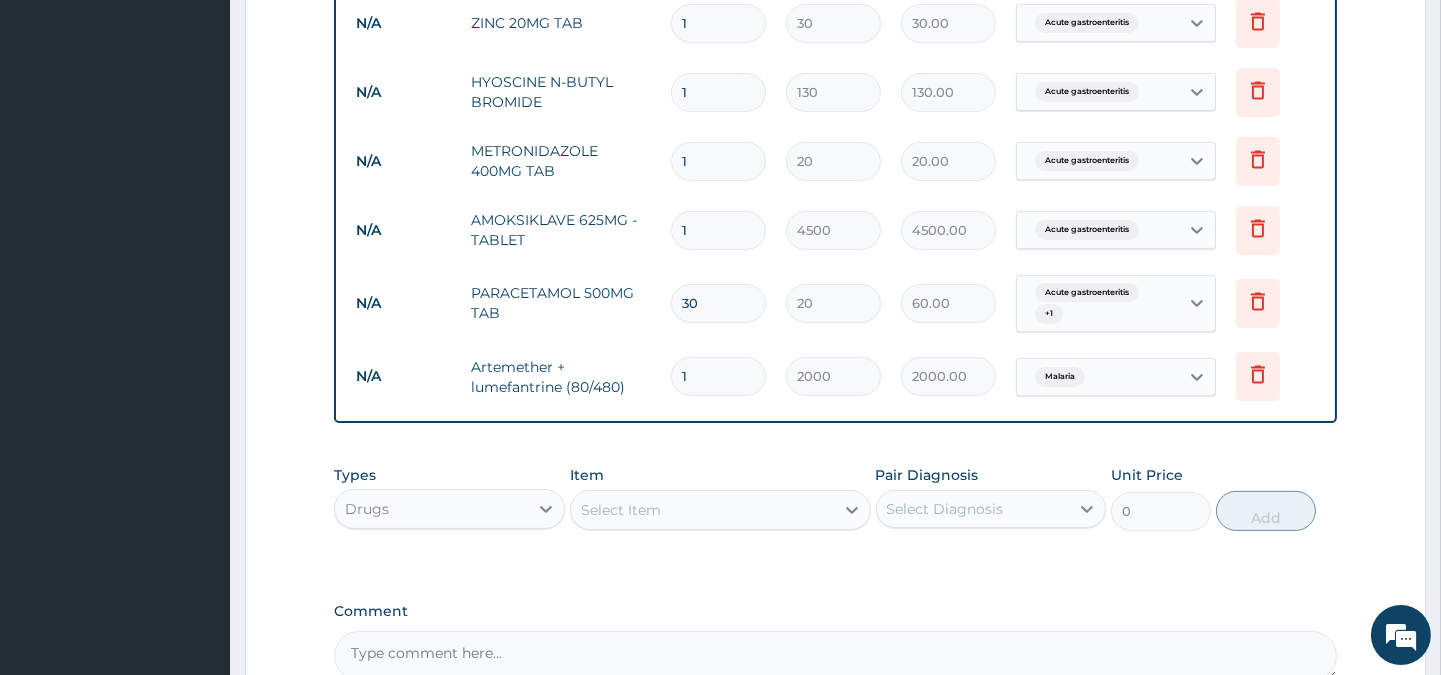 type on "600.00" 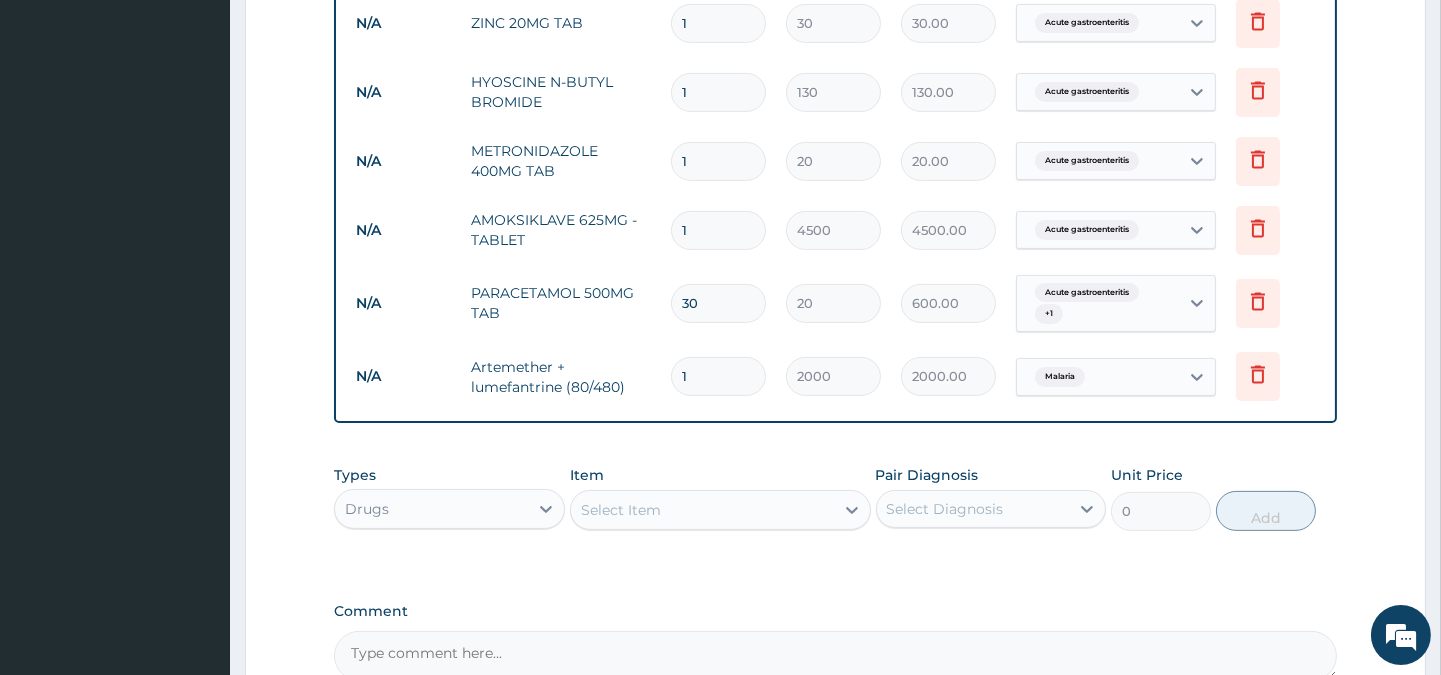 type on "30" 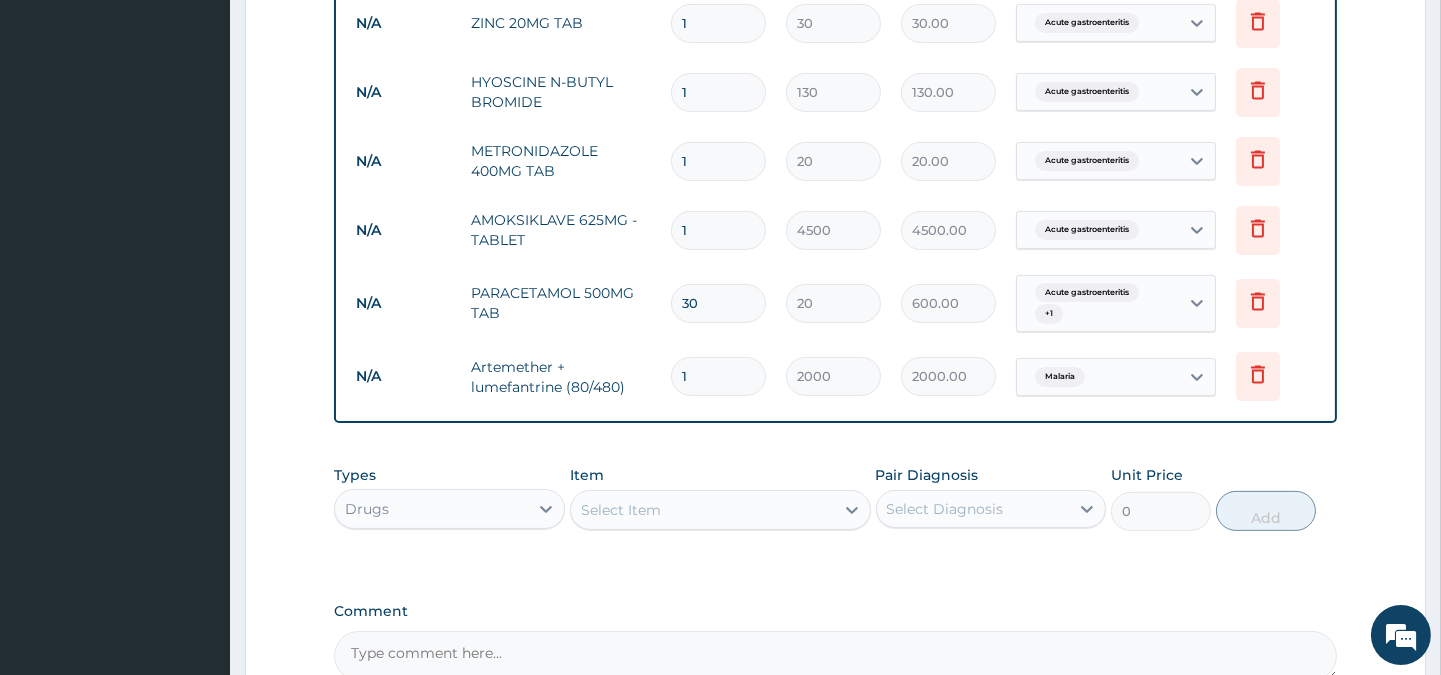 click on "1" at bounding box center [718, 161] 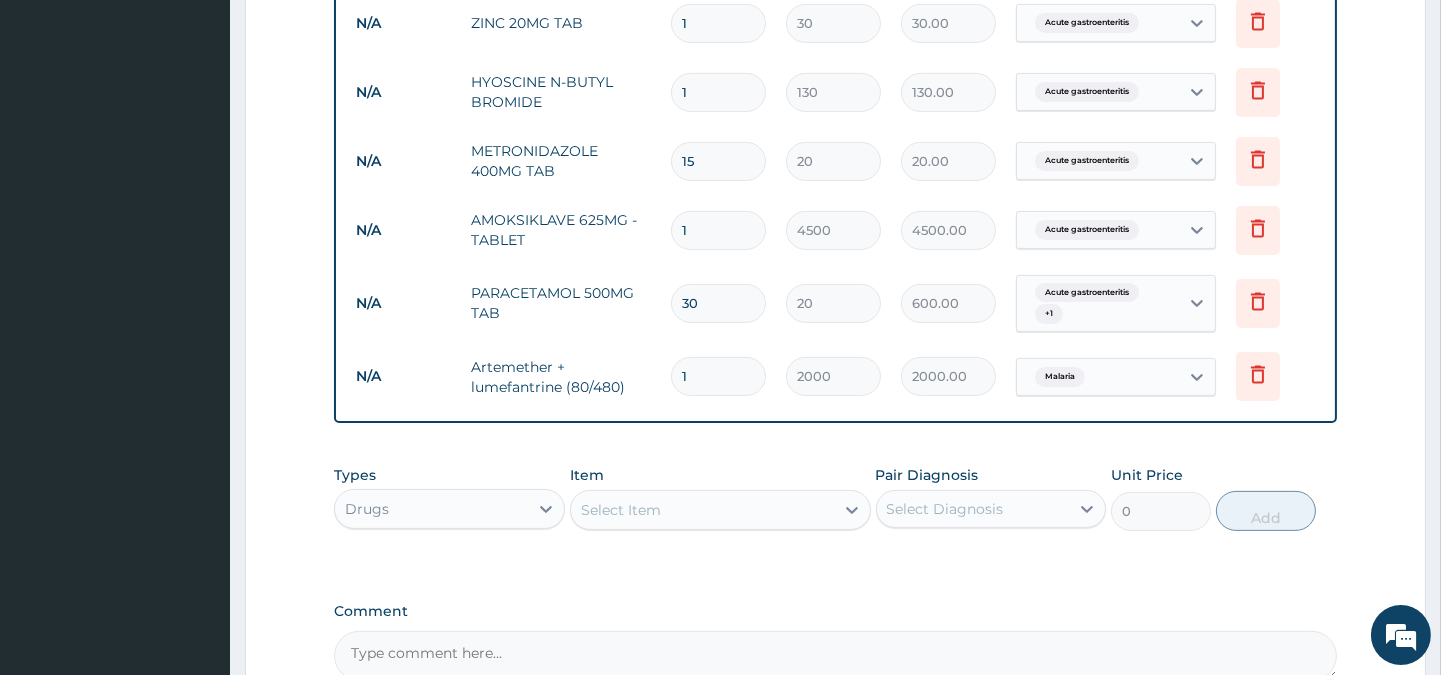 type on "300.00" 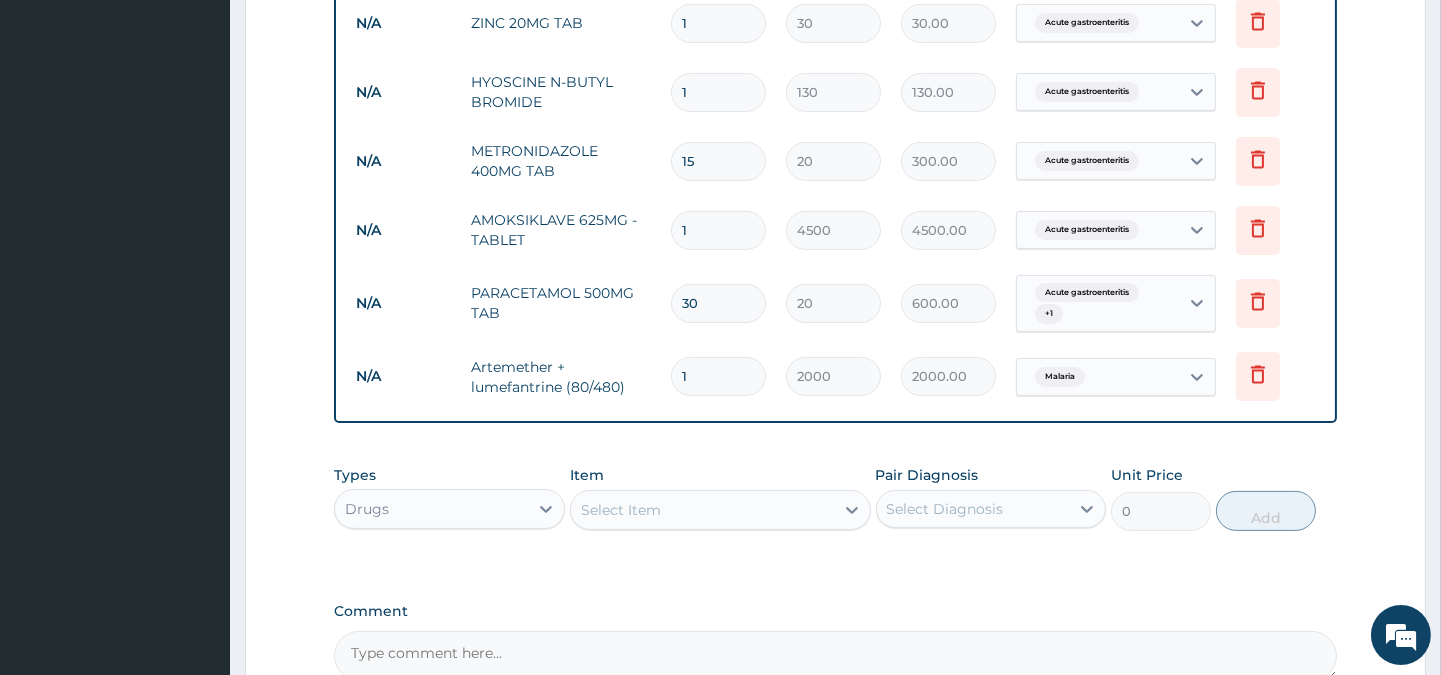 type on "15" 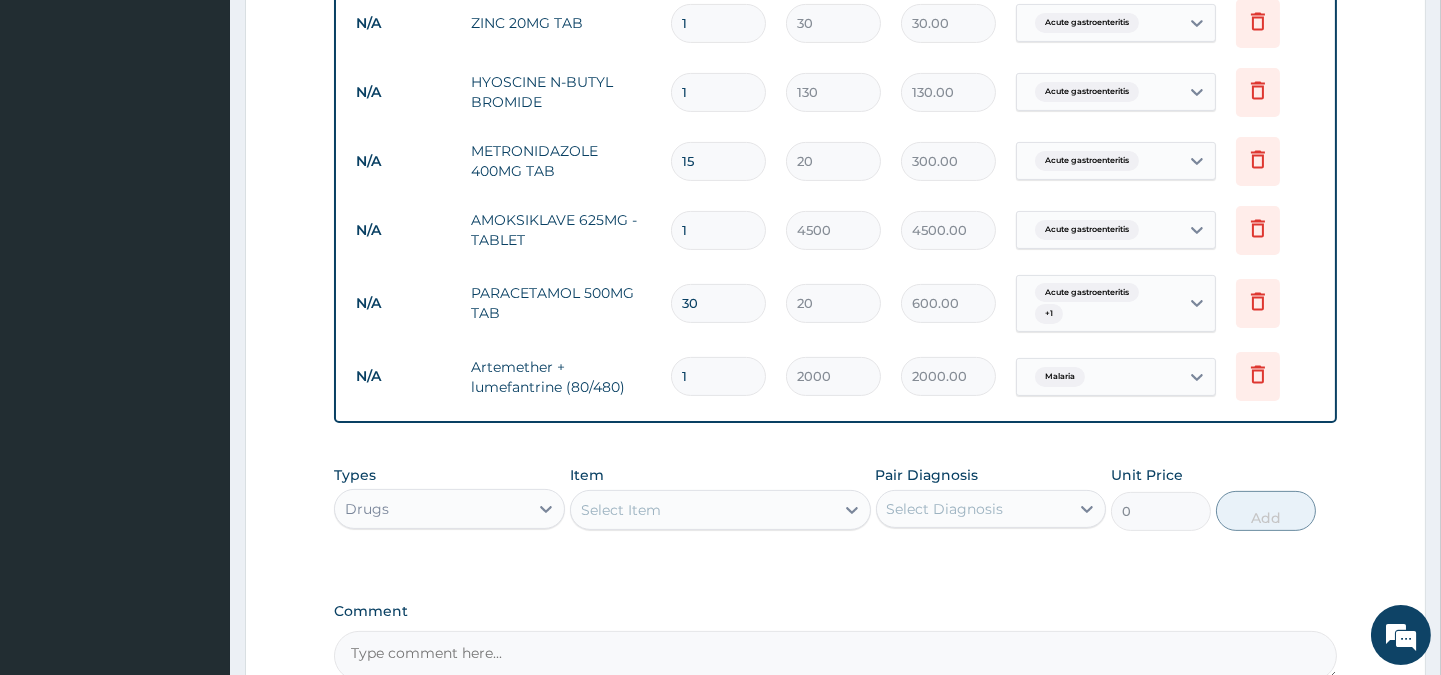 type 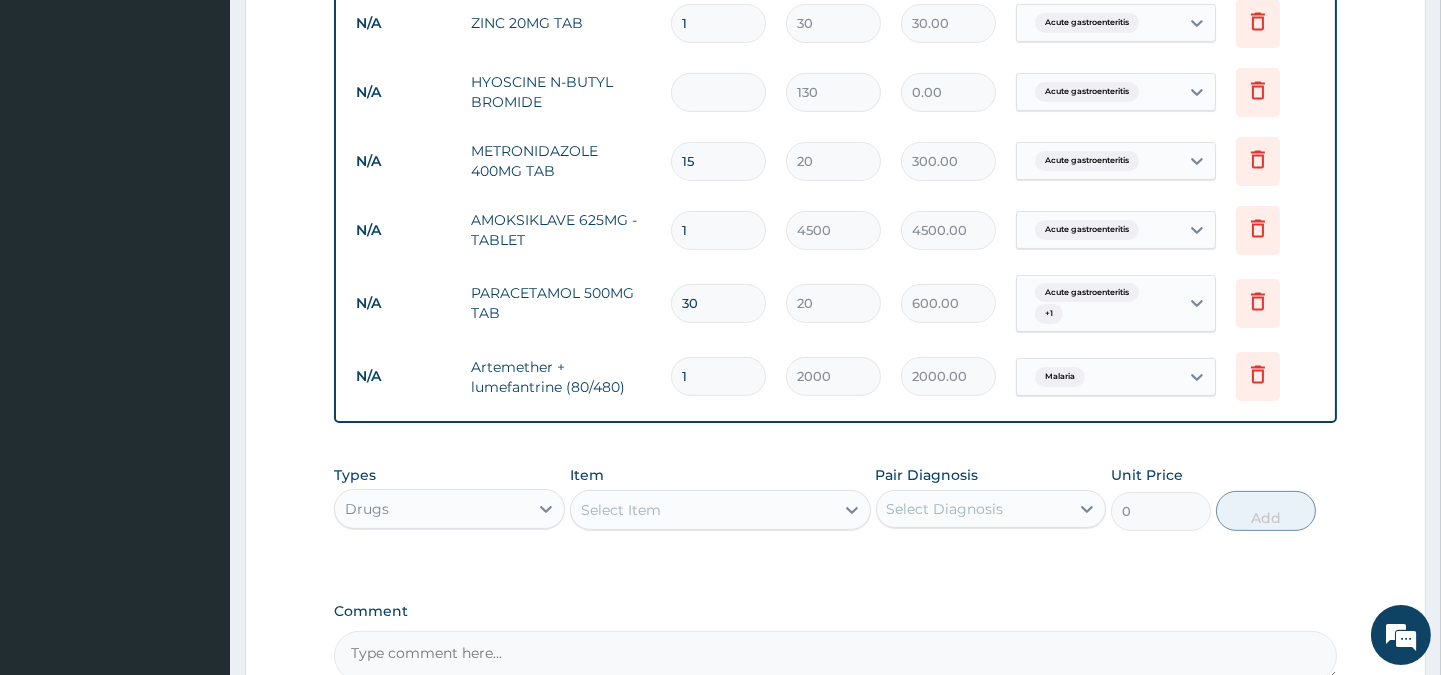 type on "2" 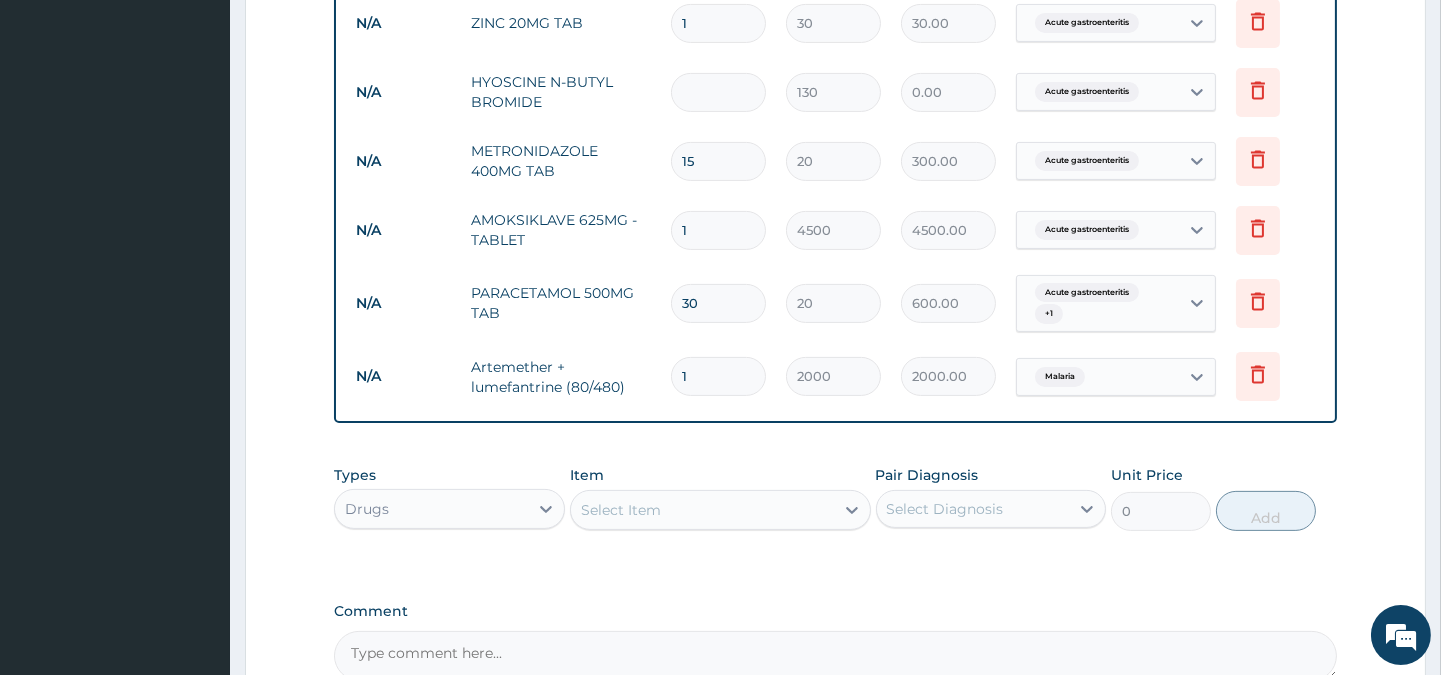 type on "260.00" 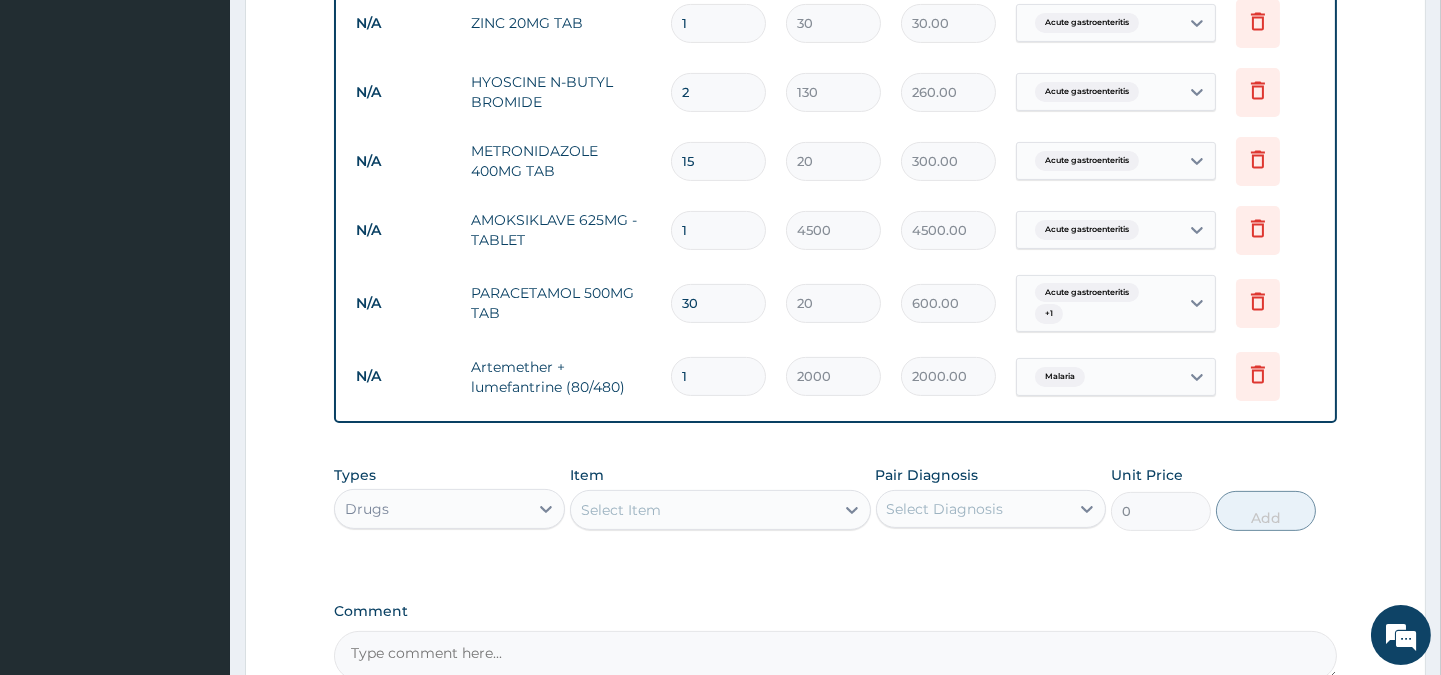 type on "2" 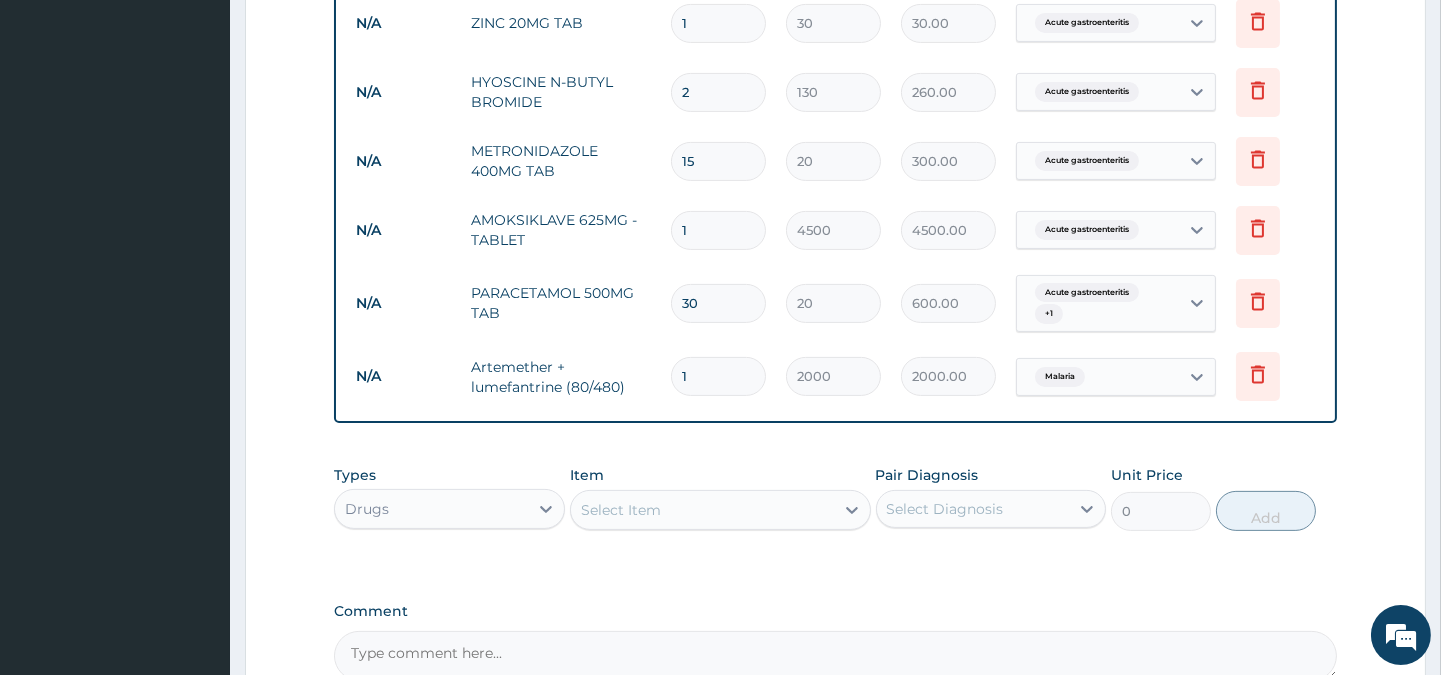 click on "1" at bounding box center (718, 23) 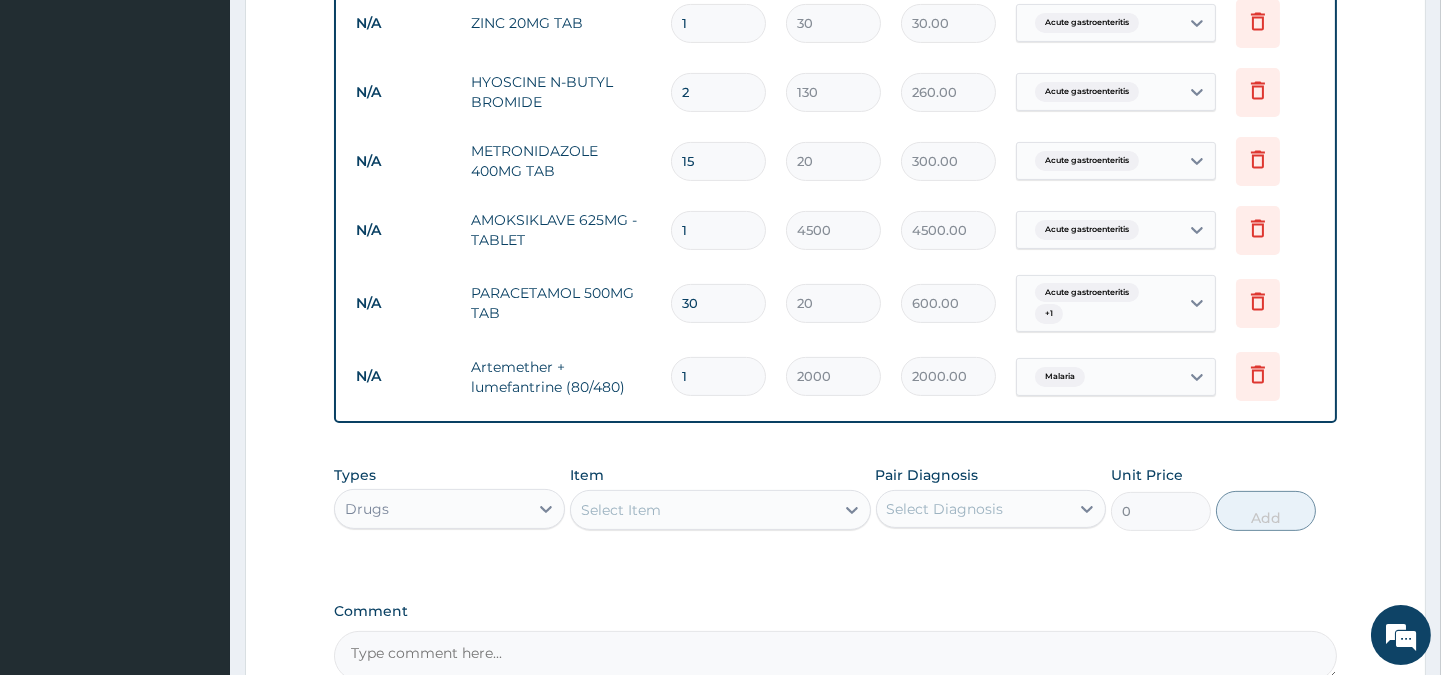 type 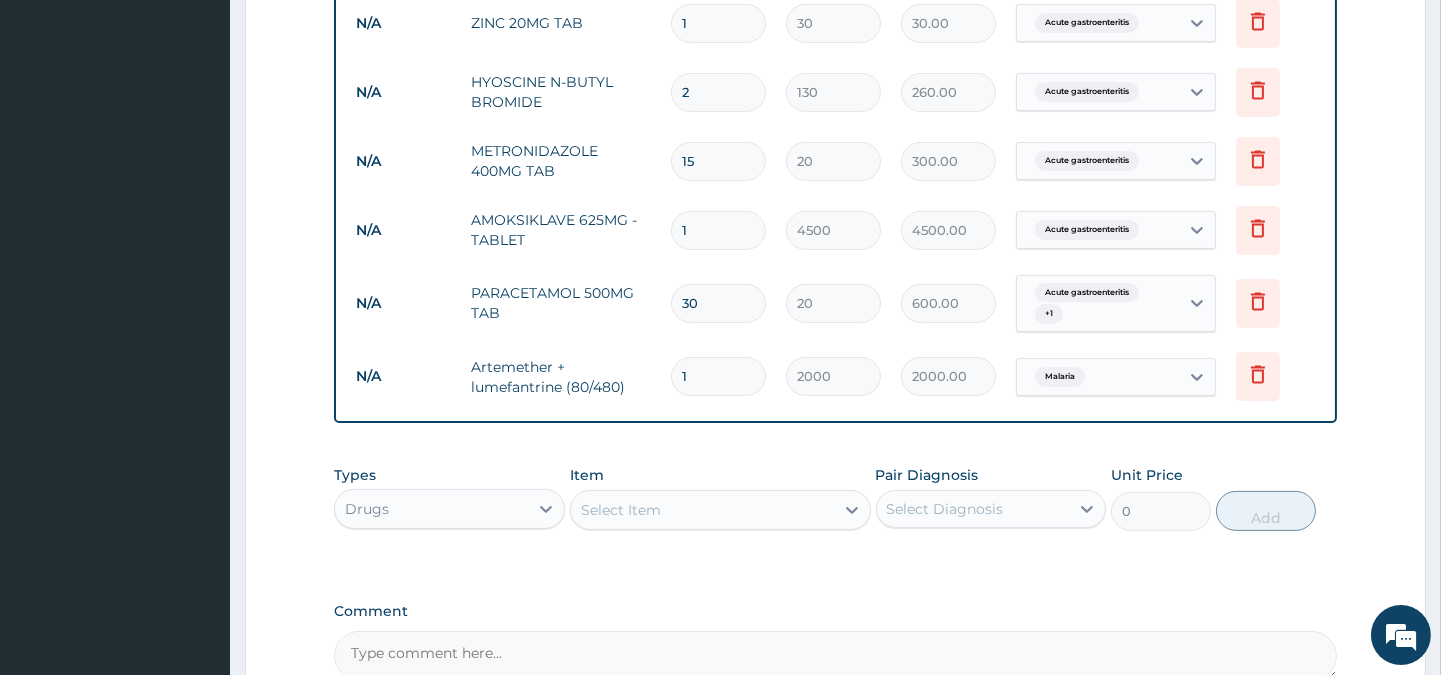type on "0.00" 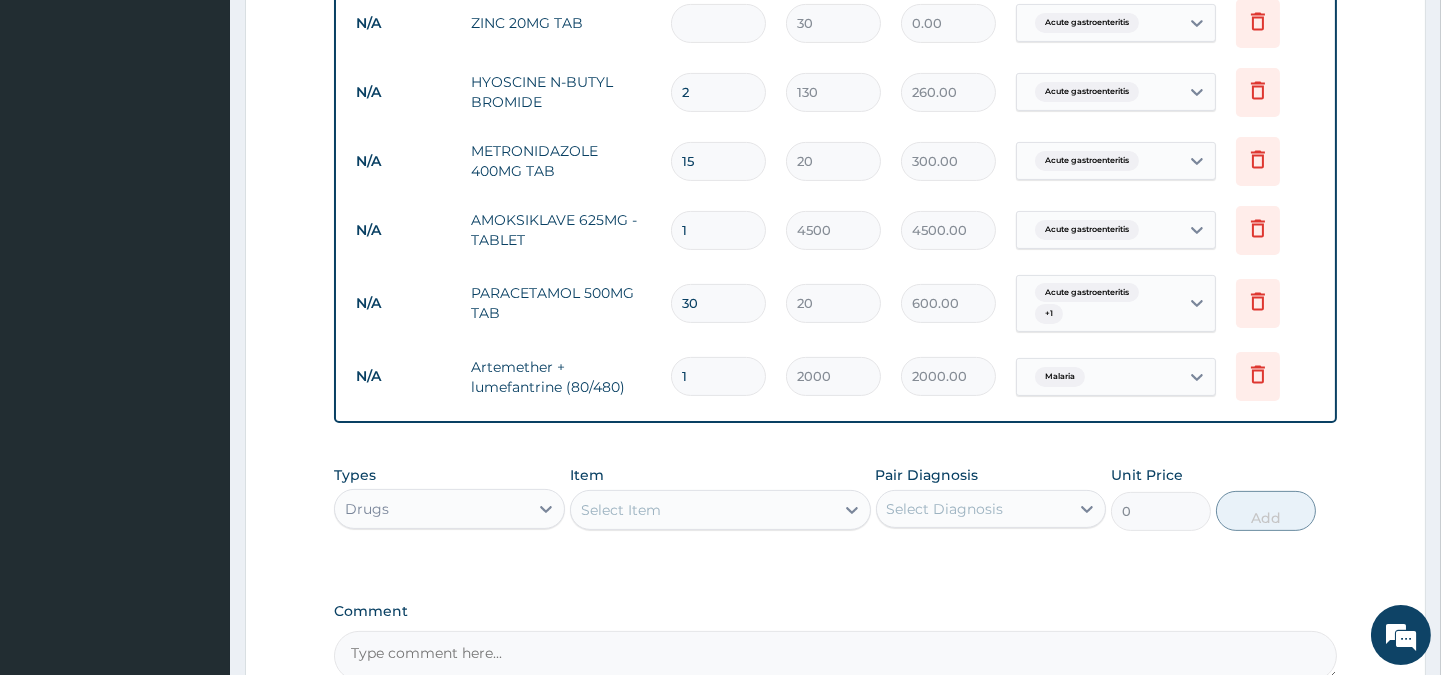 type on "5" 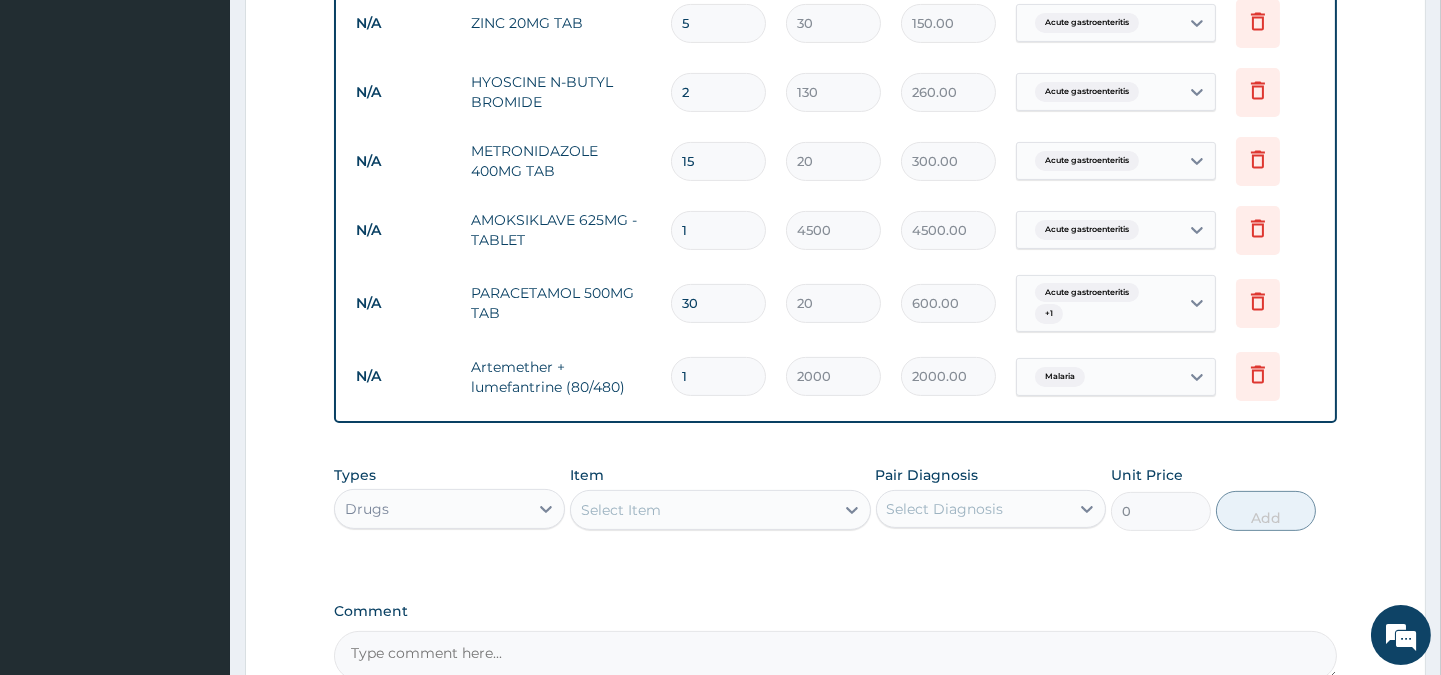 type on "5" 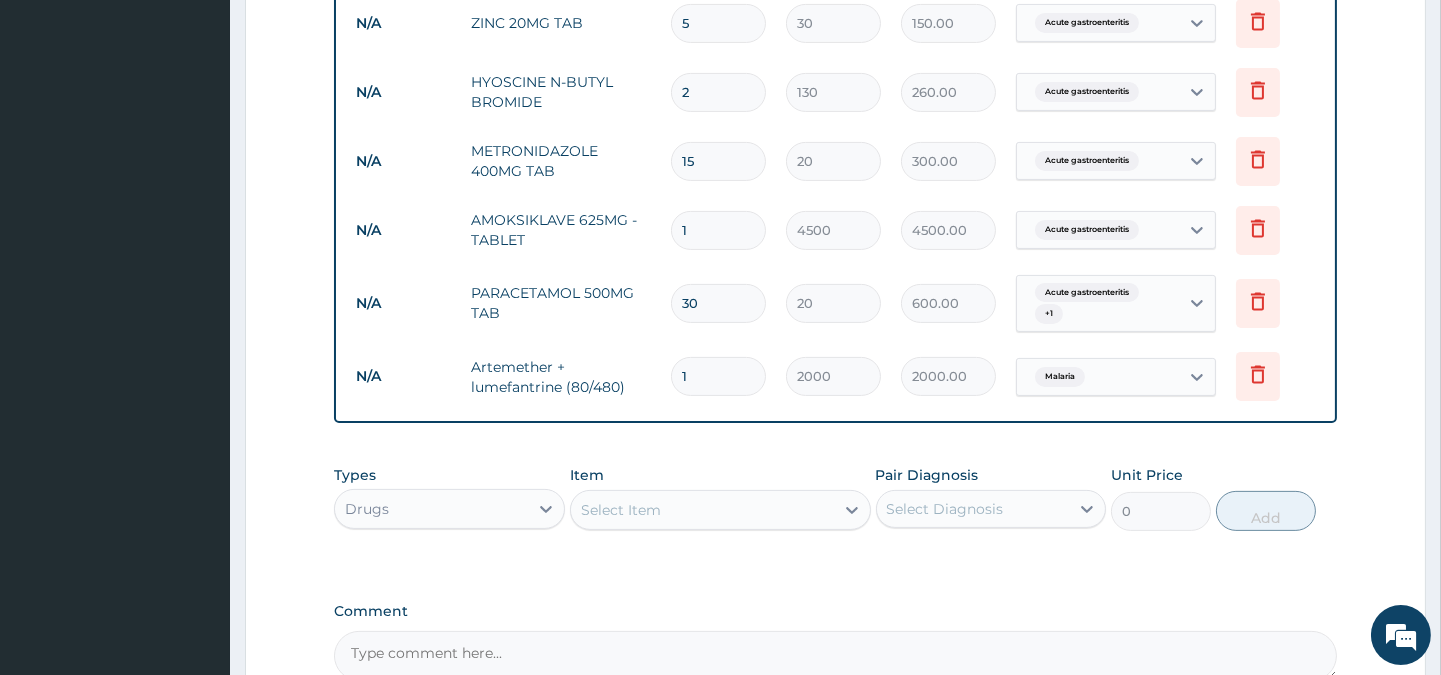 click on "N/A [DRUG_NAME] 20MG TAB 5 30 150.00 [DIAGNOSIS] Delete" at bounding box center [836, 23] 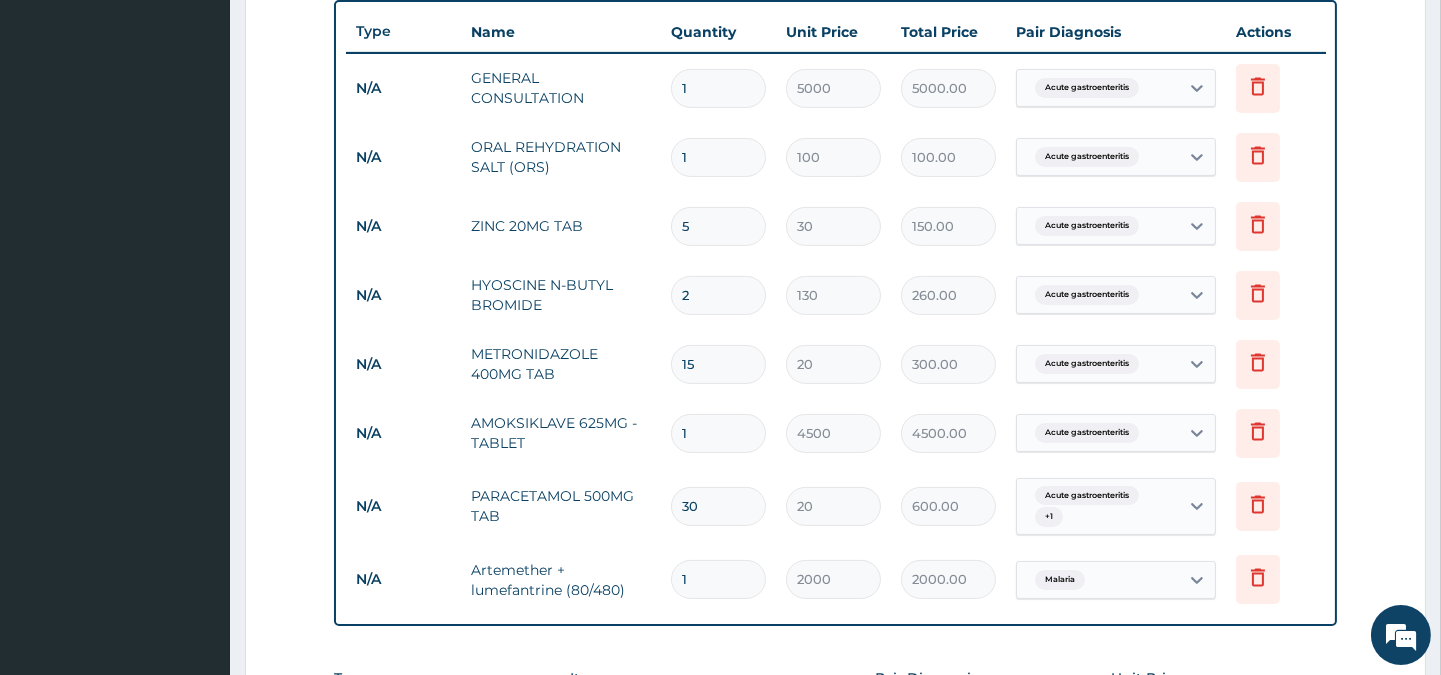 scroll, scrollTop: 741, scrollLeft: 0, axis: vertical 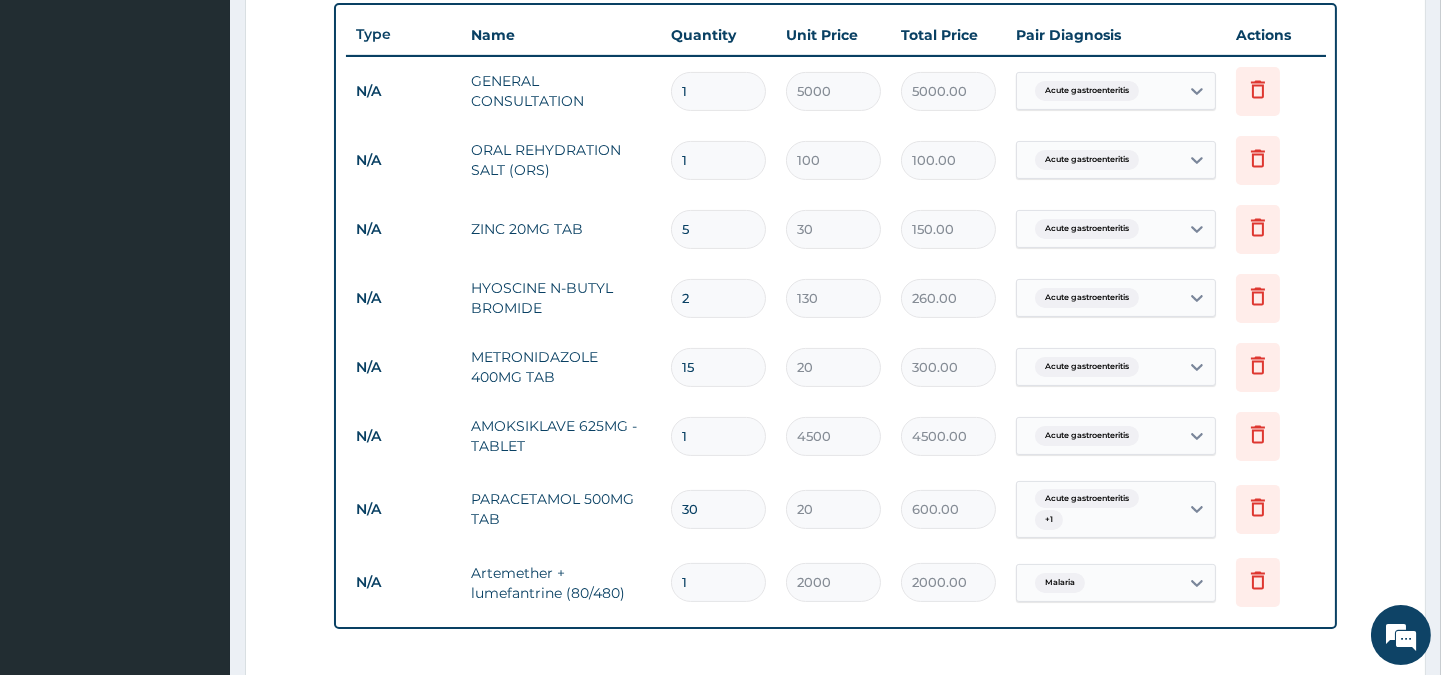 click on "1" at bounding box center (718, 160) 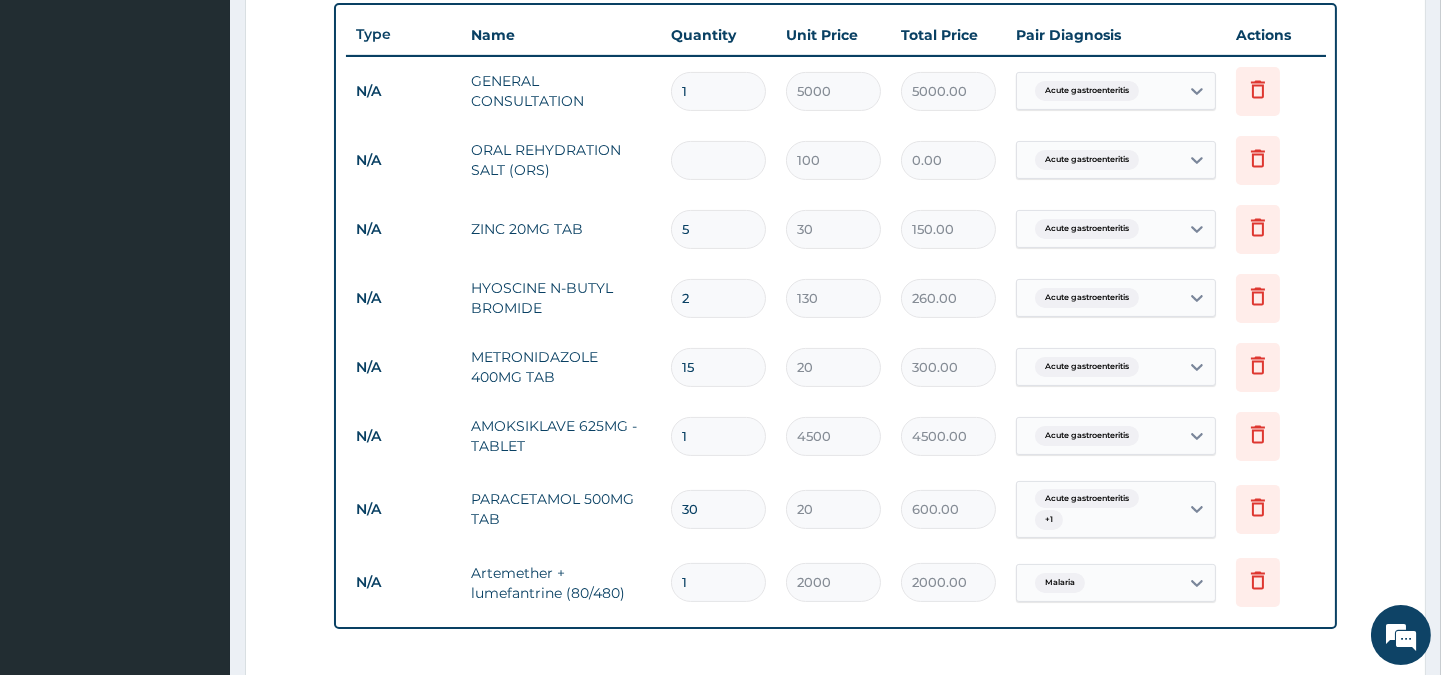 type on "3" 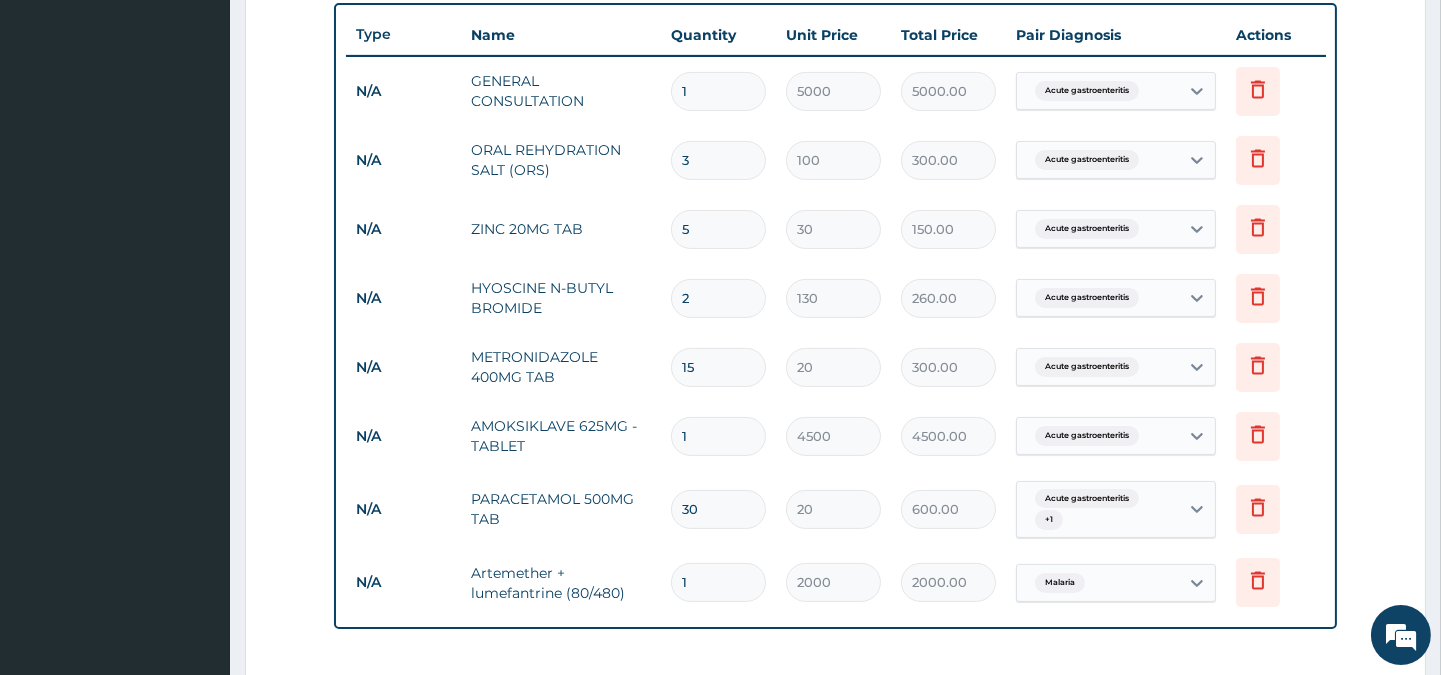 type on "3" 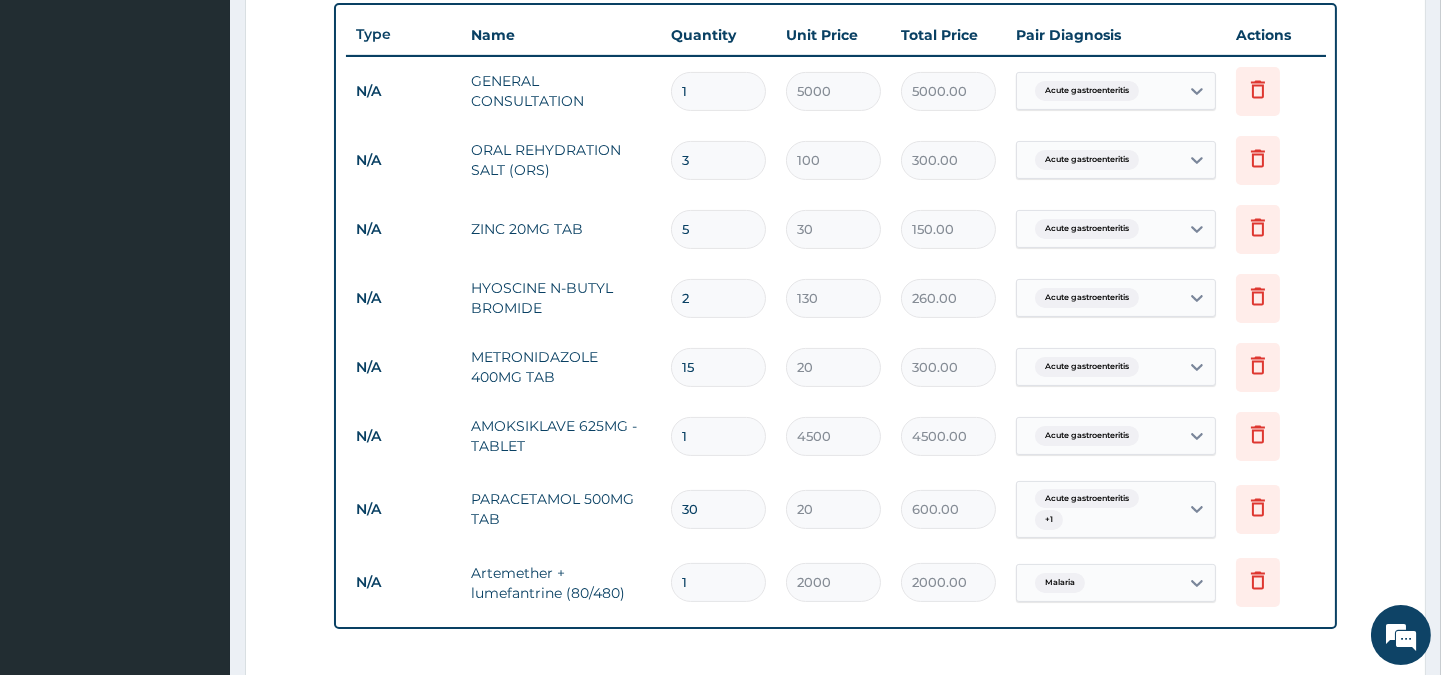 click on "N/A [DRUG_NAME] 20MG TAB 5 30 150.00 [DIAGNOSIS] Delete" at bounding box center [836, 229] 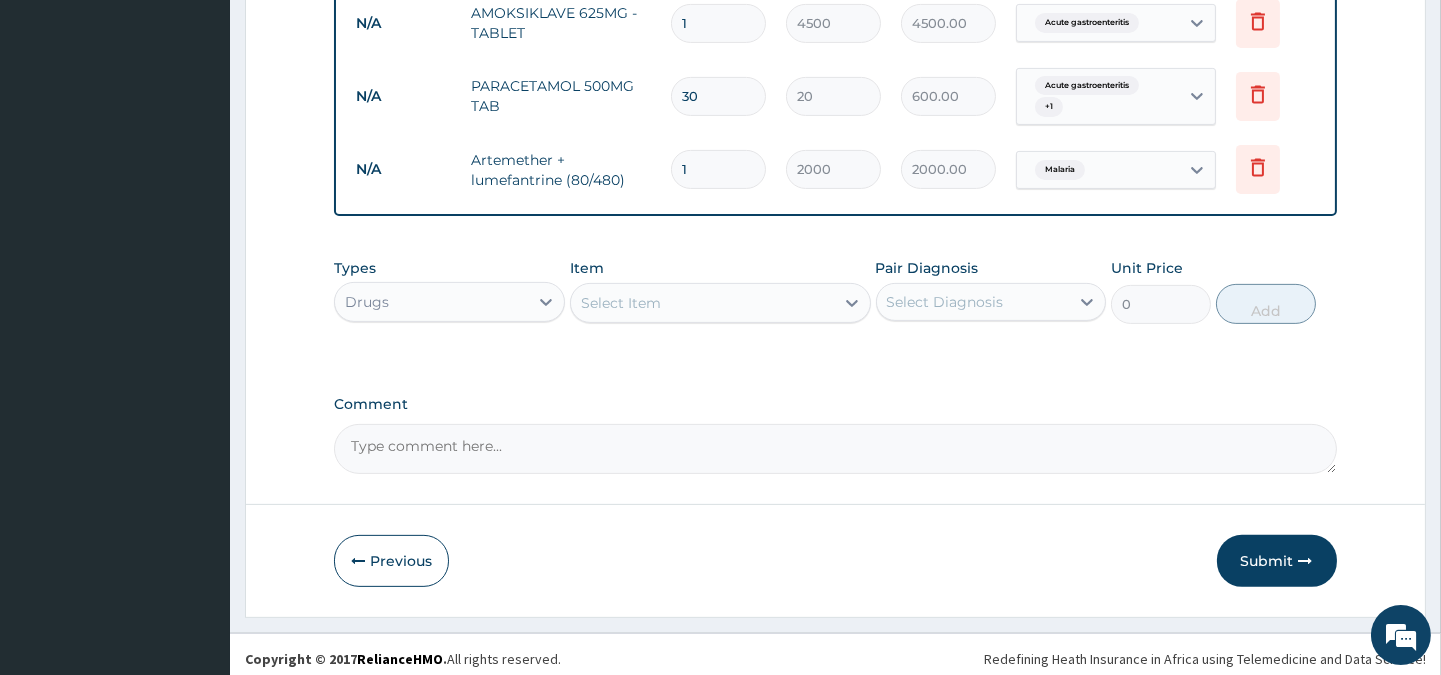 scroll, scrollTop: 1164, scrollLeft: 0, axis: vertical 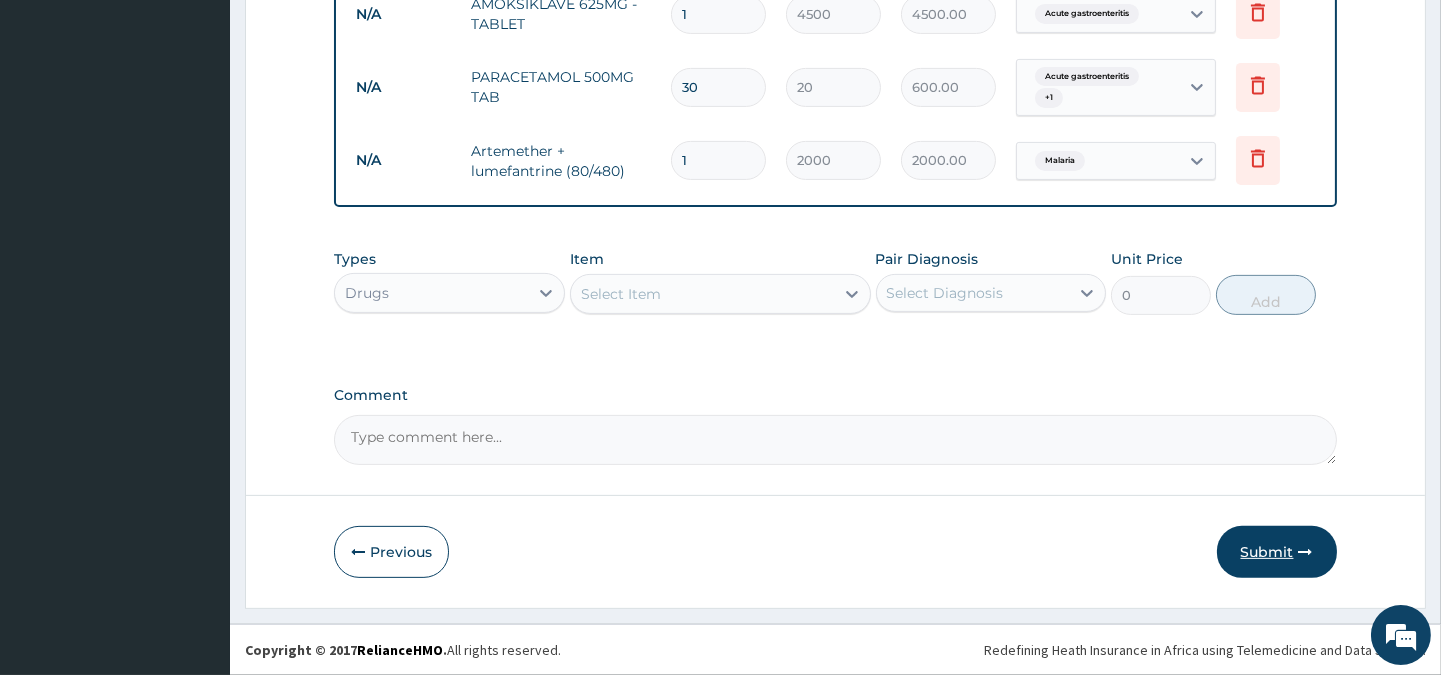 click on "Submit" at bounding box center [1277, 552] 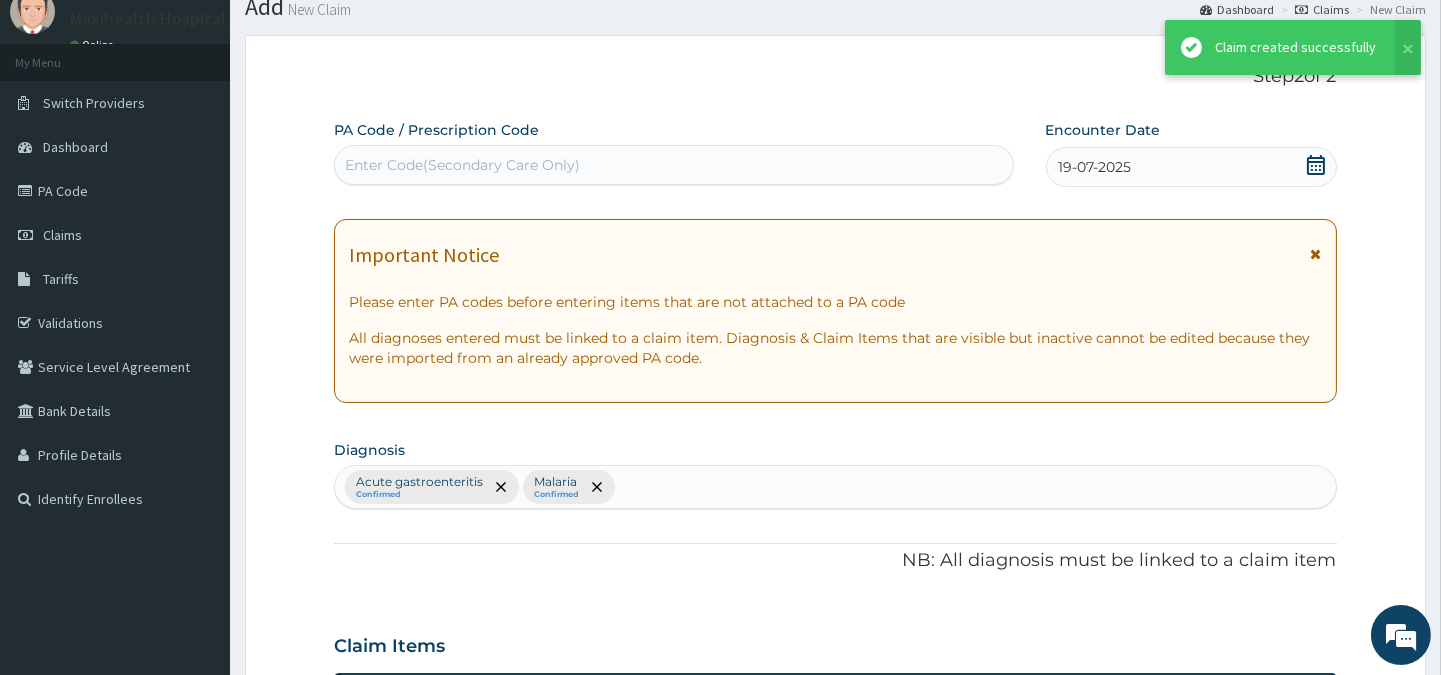 scroll, scrollTop: 1164, scrollLeft: 0, axis: vertical 